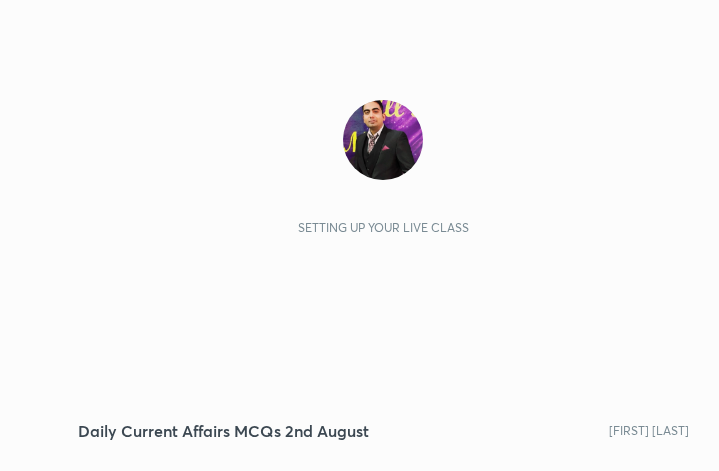 scroll, scrollTop: 0, scrollLeft: 0, axis: both 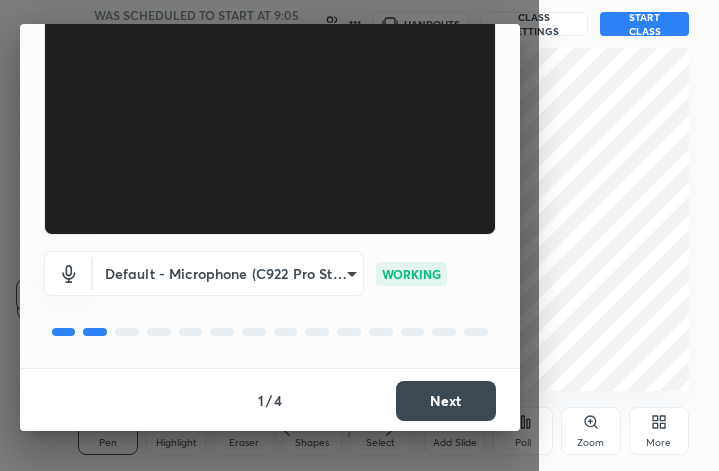 click on "Next" at bounding box center [446, 401] 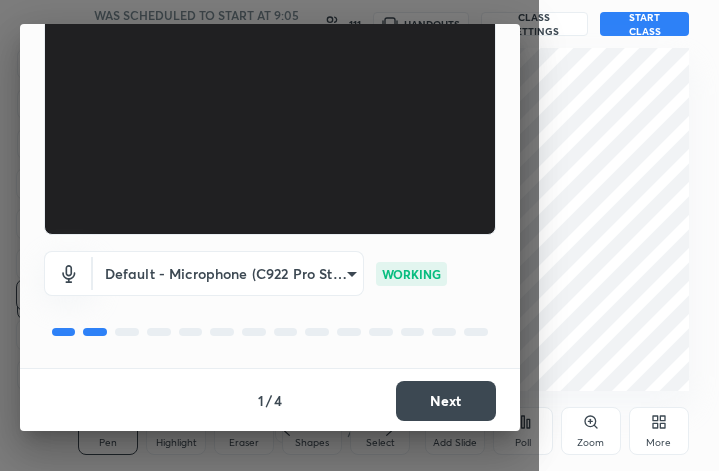 scroll, scrollTop: 107, scrollLeft: 0, axis: vertical 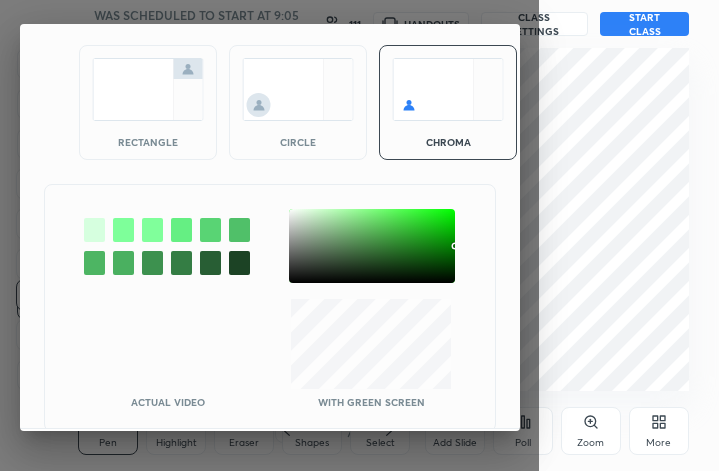 click on "rectangle" at bounding box center [148, 102] 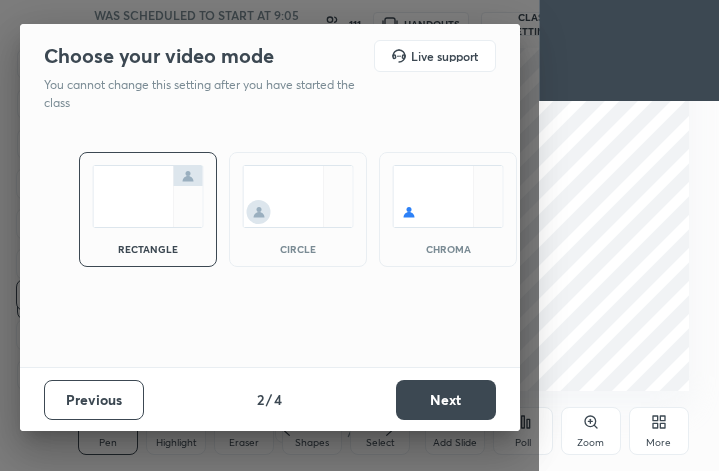 click on "Next" at bounding box center (446, 400) 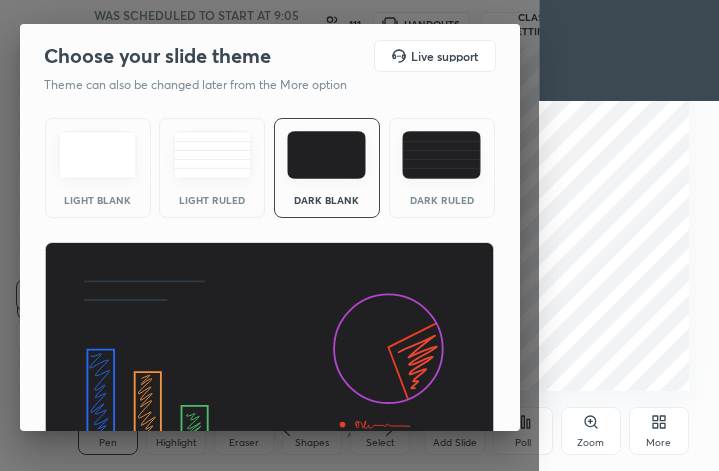 scroll, scrollTop: 128, scrollLeft: 0, axis: vertical 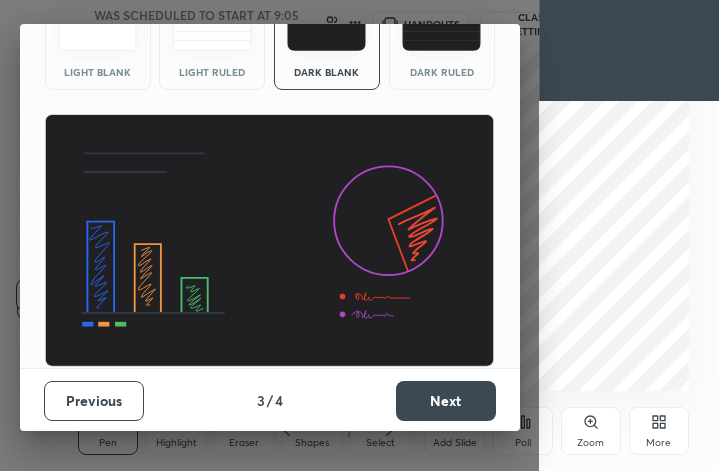 click on "Next" at bounding box center (446, 401) 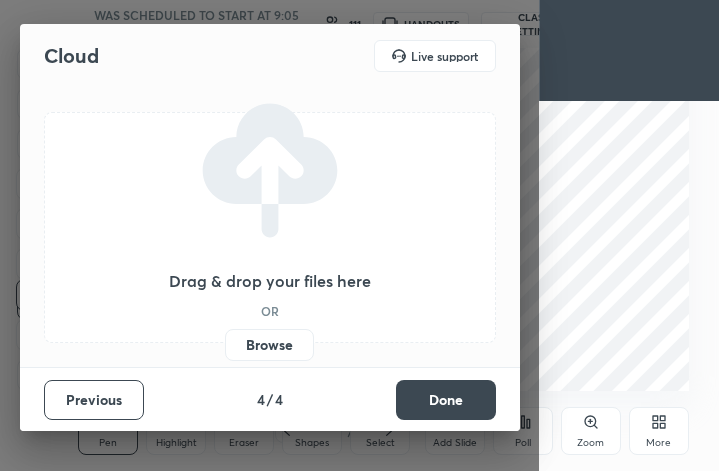 click on "Browse" at bounding box center (269, 345) 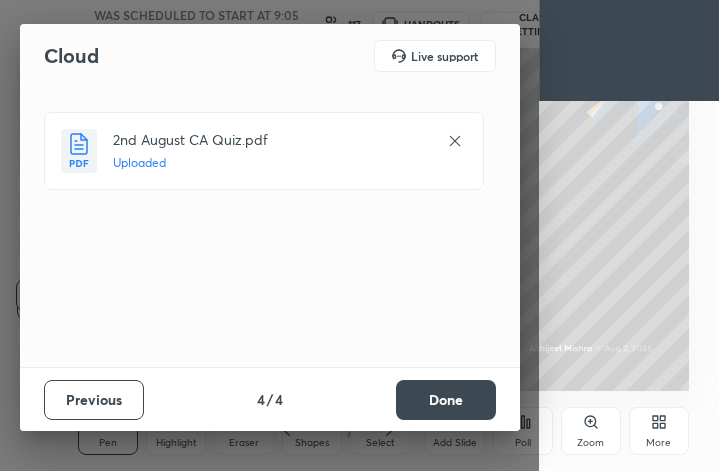click on "Done" at bounding box center (446, 400) 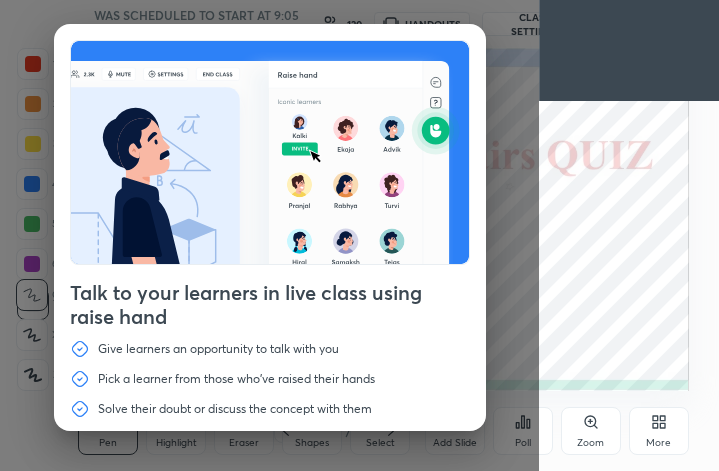 click on "Talk to your learners in live class using raise hand Give learners an opportunity to talk with you Pick a learner from those who've raised their hands Solve their doubt or discuss the concept with them Done" at bounding box center [269, 235] 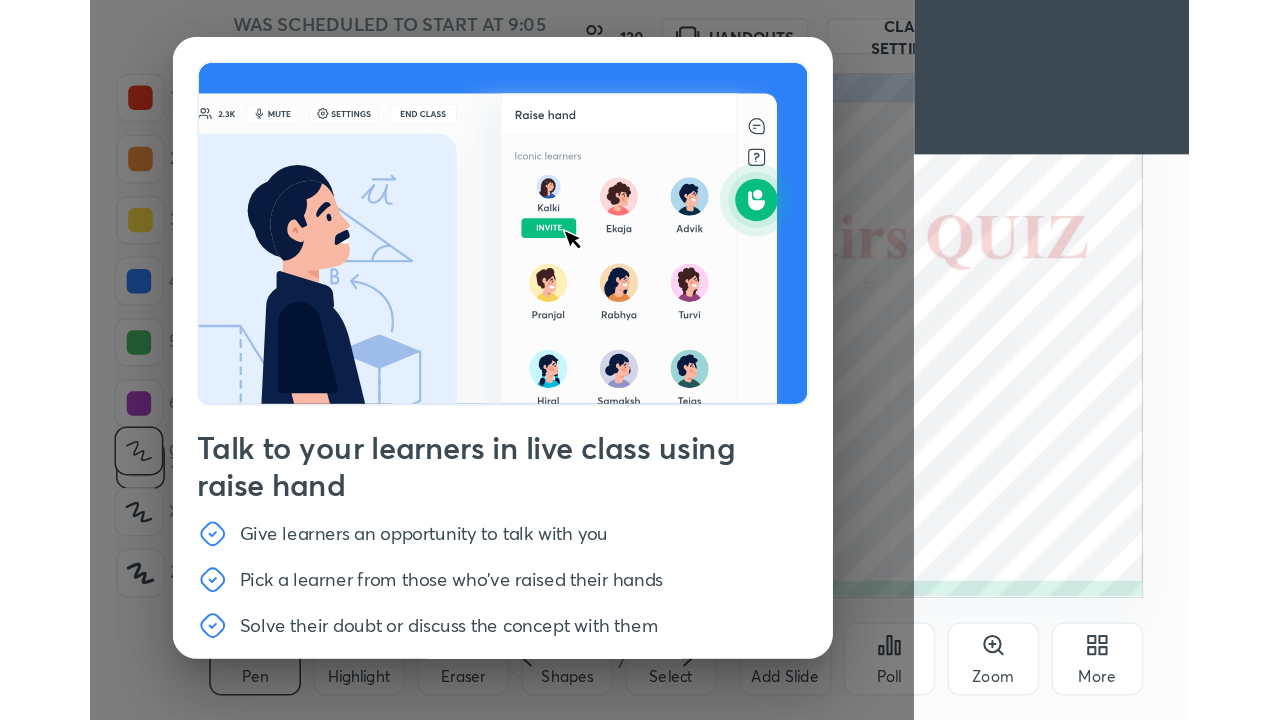 scroll, scrollTop: 68, scrollLeft: 0, axis: vertical 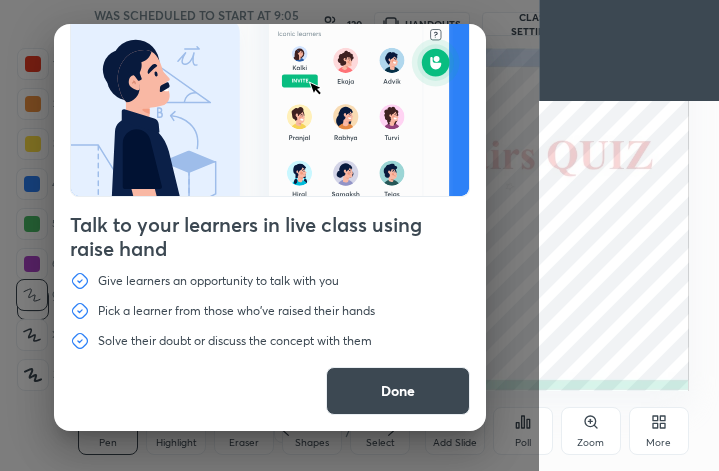 click on "Done" at bounding box center [398, 391] 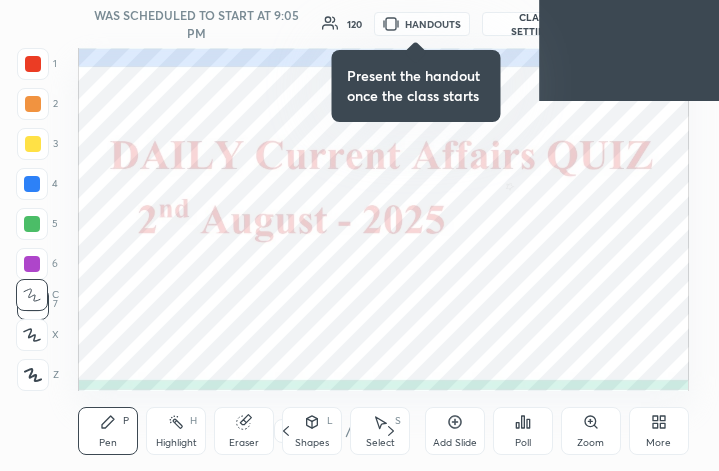 click on "More" at bounding box center [659, 431] 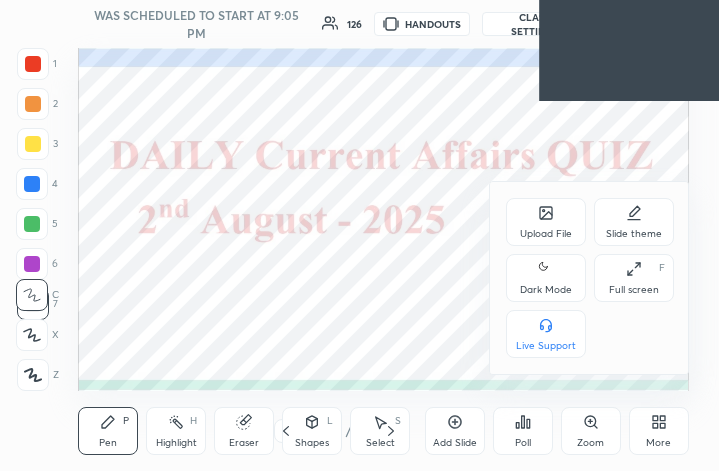 click on "Full screen" at bounding box center [634, 290] 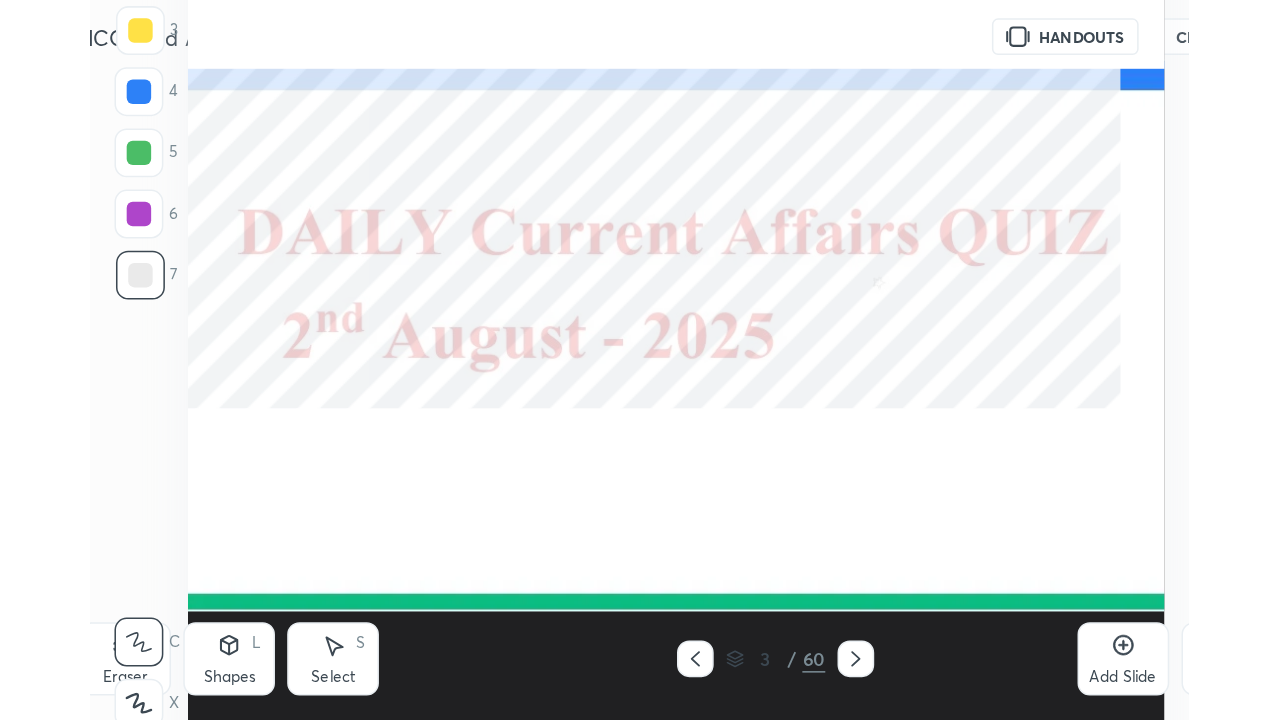 scroll, scrollTop: 99408, scrollLeft: 98806, axis: both 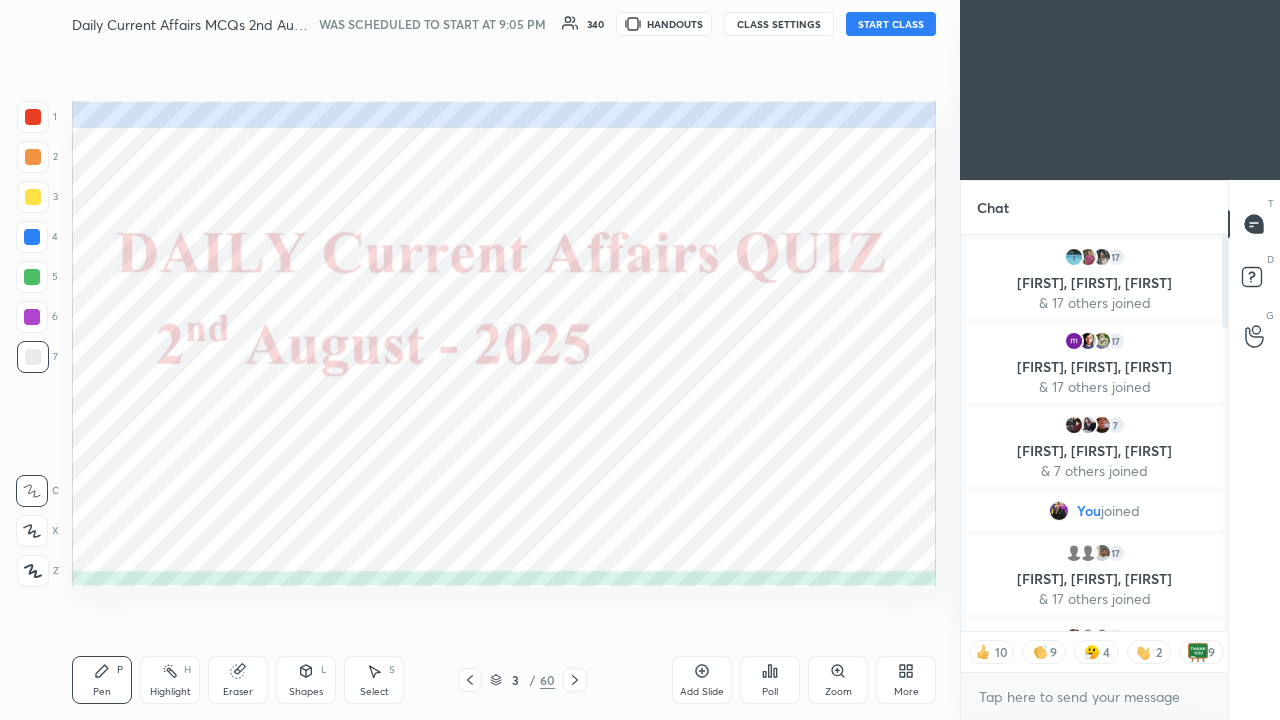 click on "START CLASS" at bounding box center [891, 24] 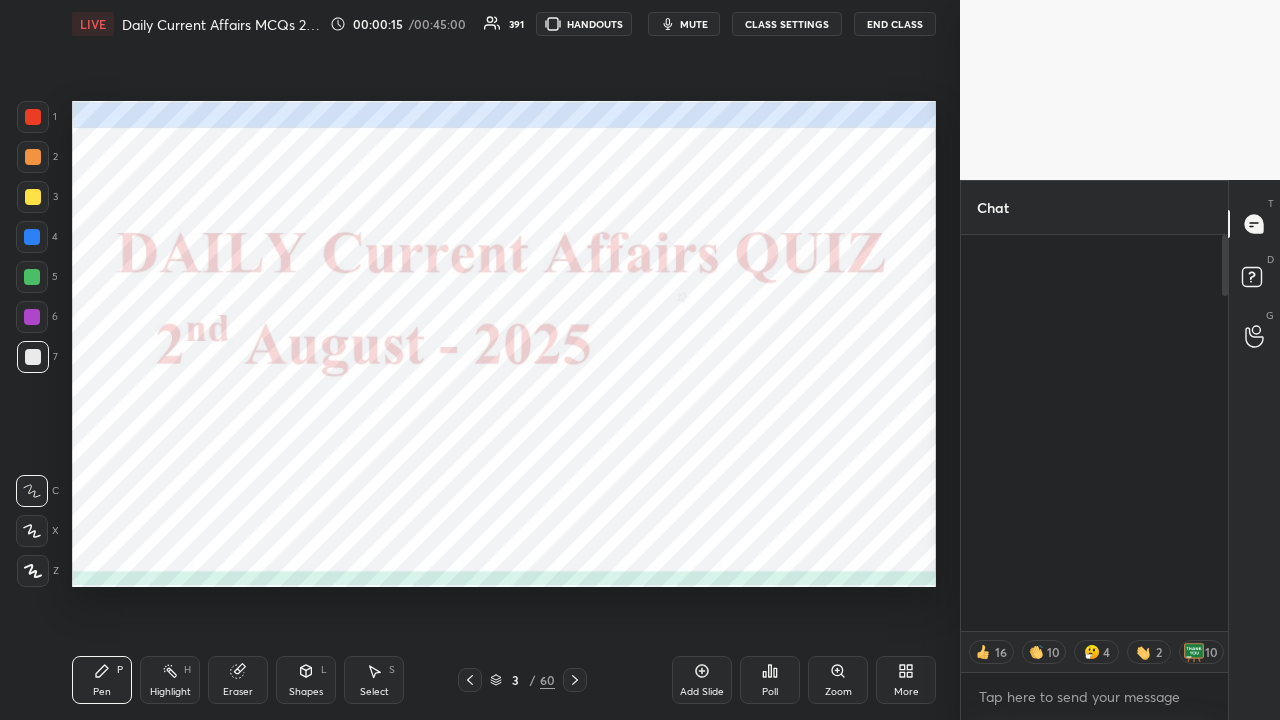 drag, startPoint x: 1227, startPoint y: 291, endPoint x: 1228, endPoint y: 488, distance: 197.00253 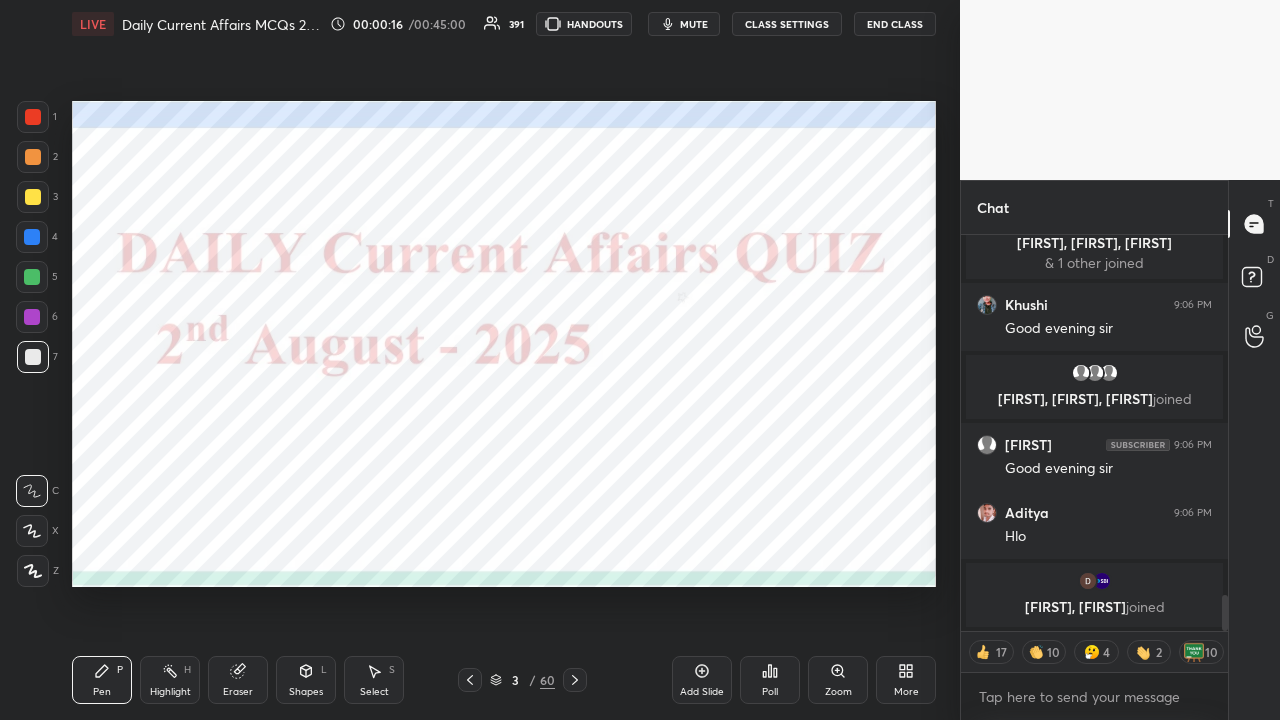 scroll, scrollTop: 4050, scrollLeft: 0, axis: vertical 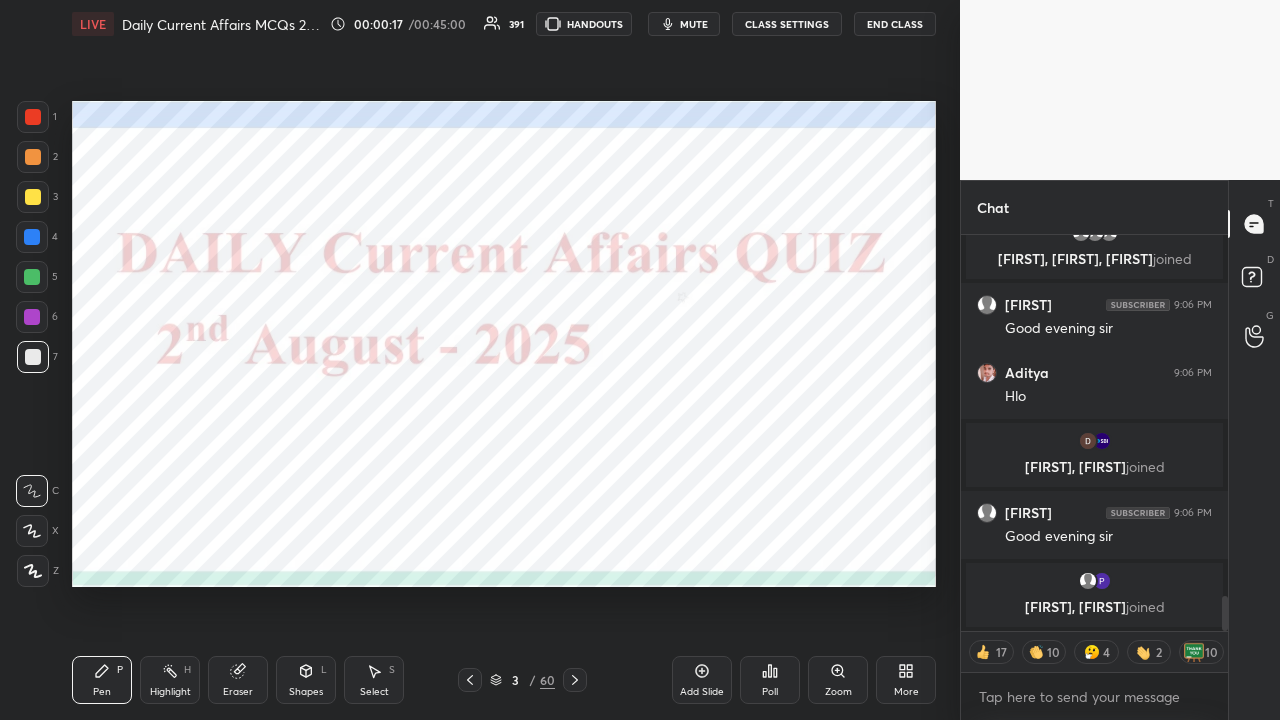 click at bounding box center (1225, 613) 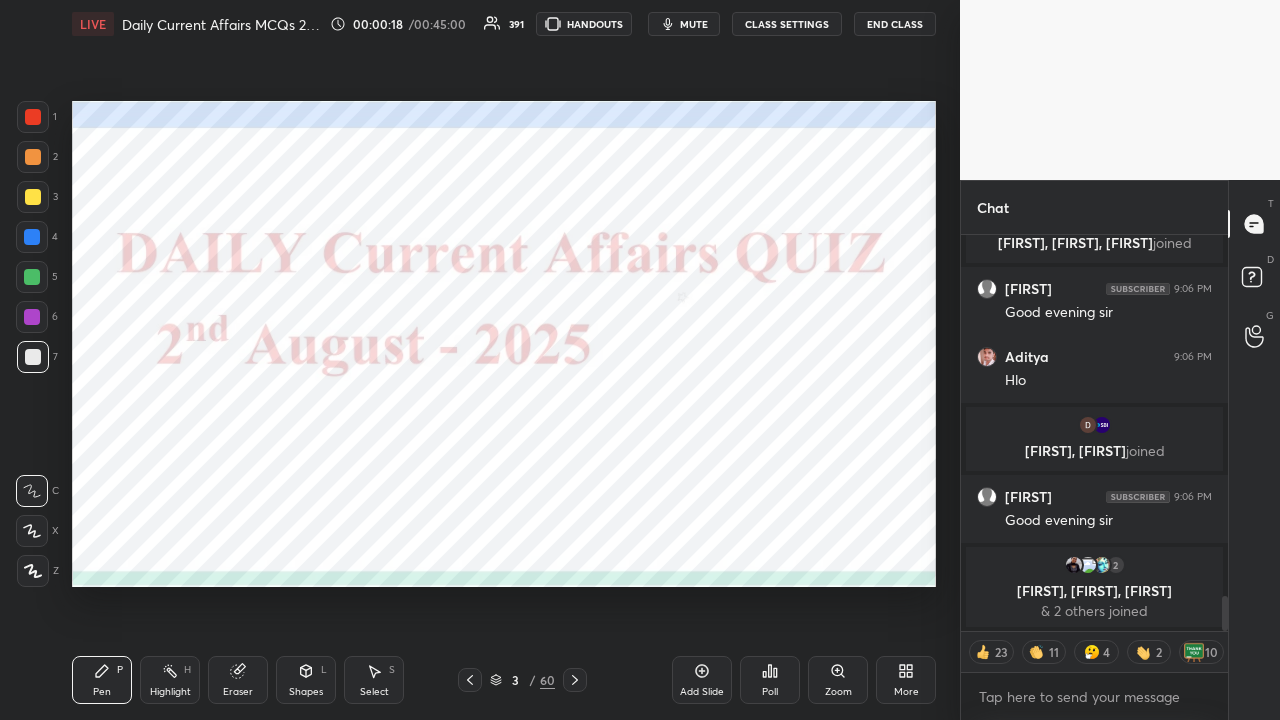 click at bounding box center [32, 237] 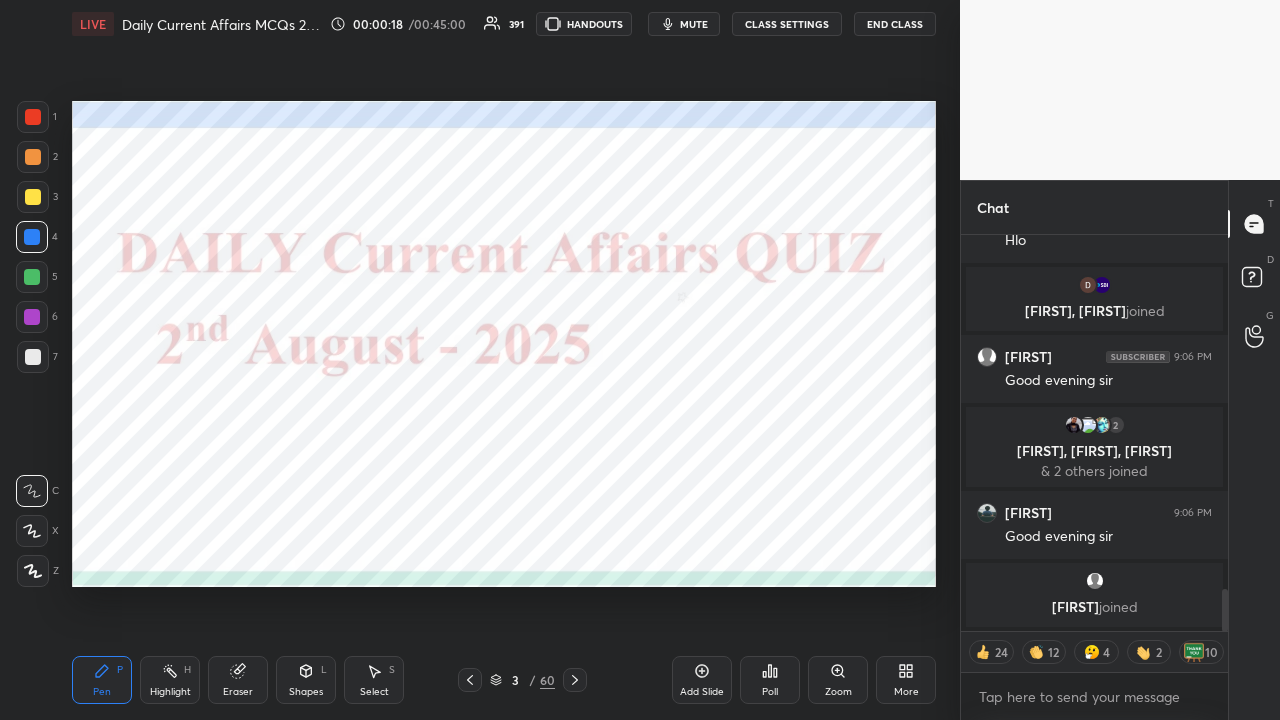 scroll, scrollTop: 3364, scrollLeft: 0, axis: vertical 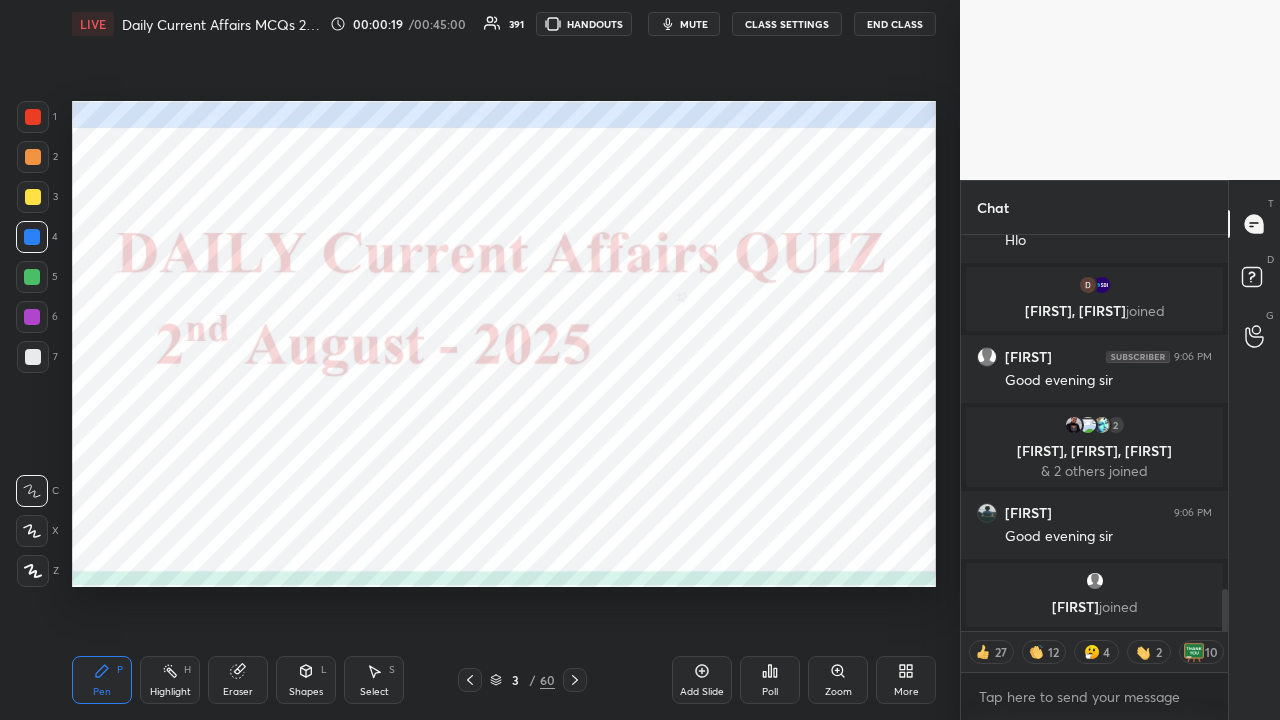 drag, startPoint x: 30, startPoint y: 568, endPoint x: 30, endPoint y: 583, distance: 15 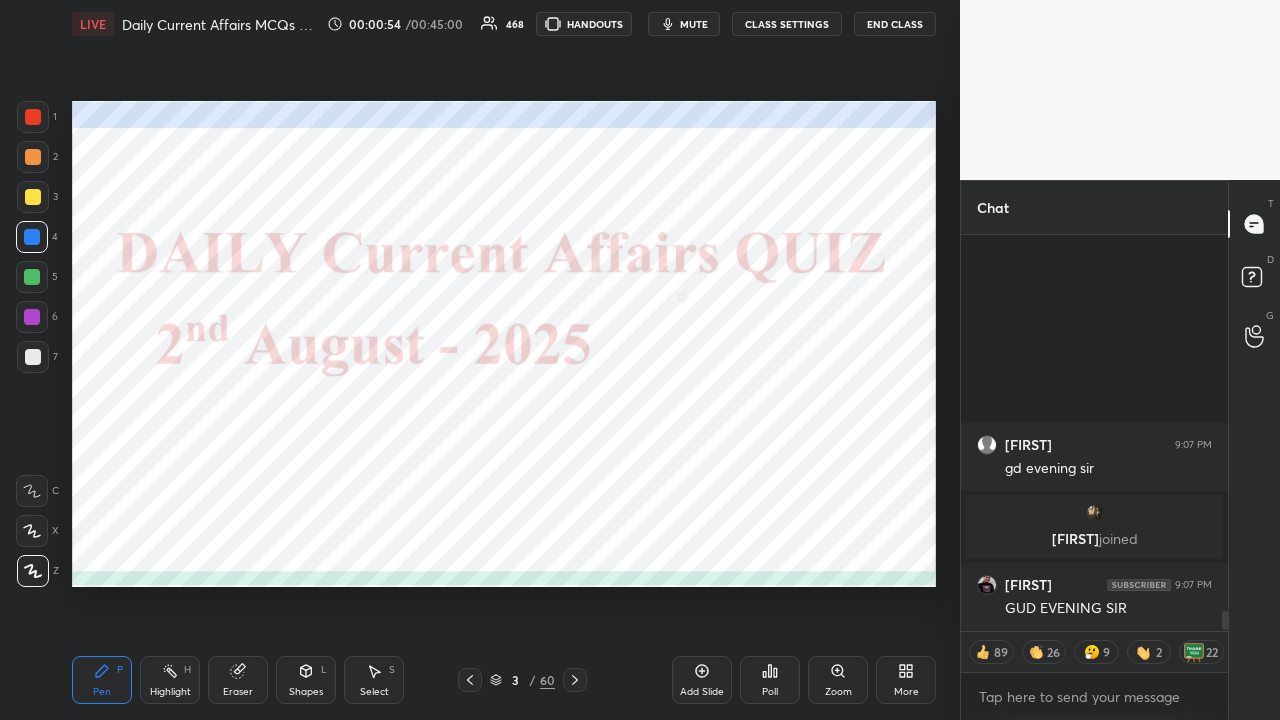 scroll, scrollTop: 7700, scrollLeft: 0, axis: vertical 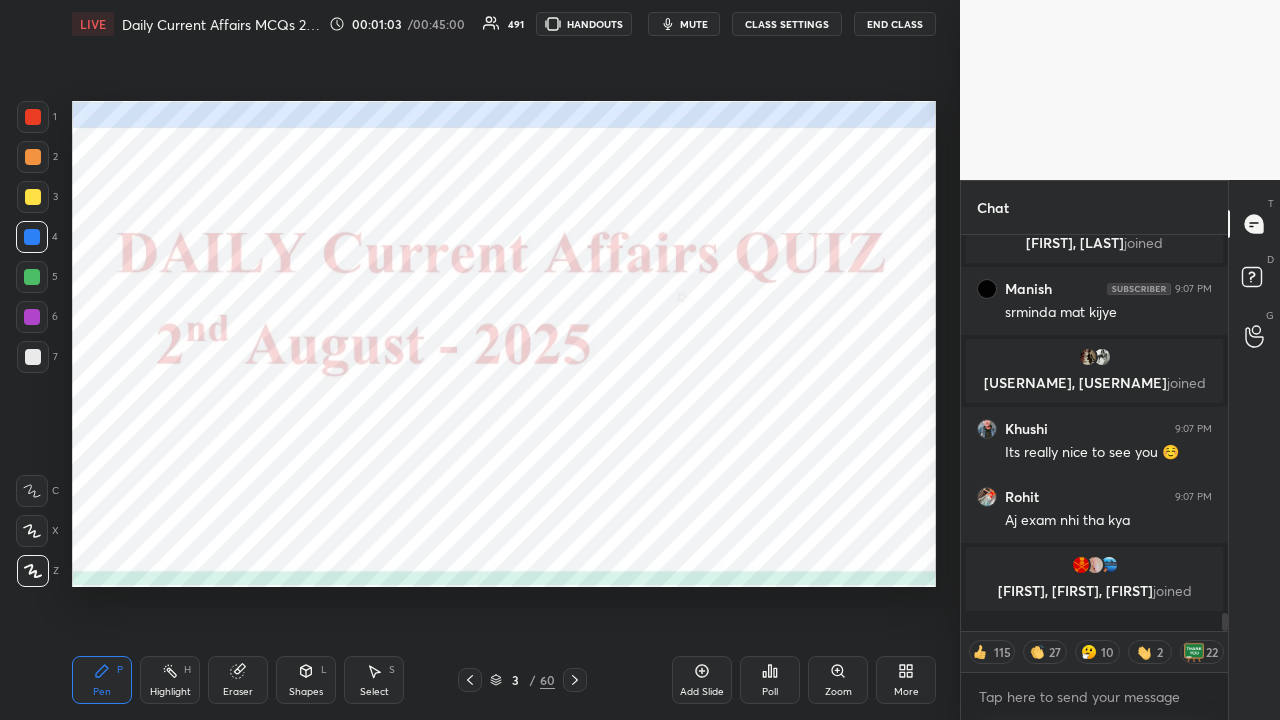 click at bounding box center (32, 237) 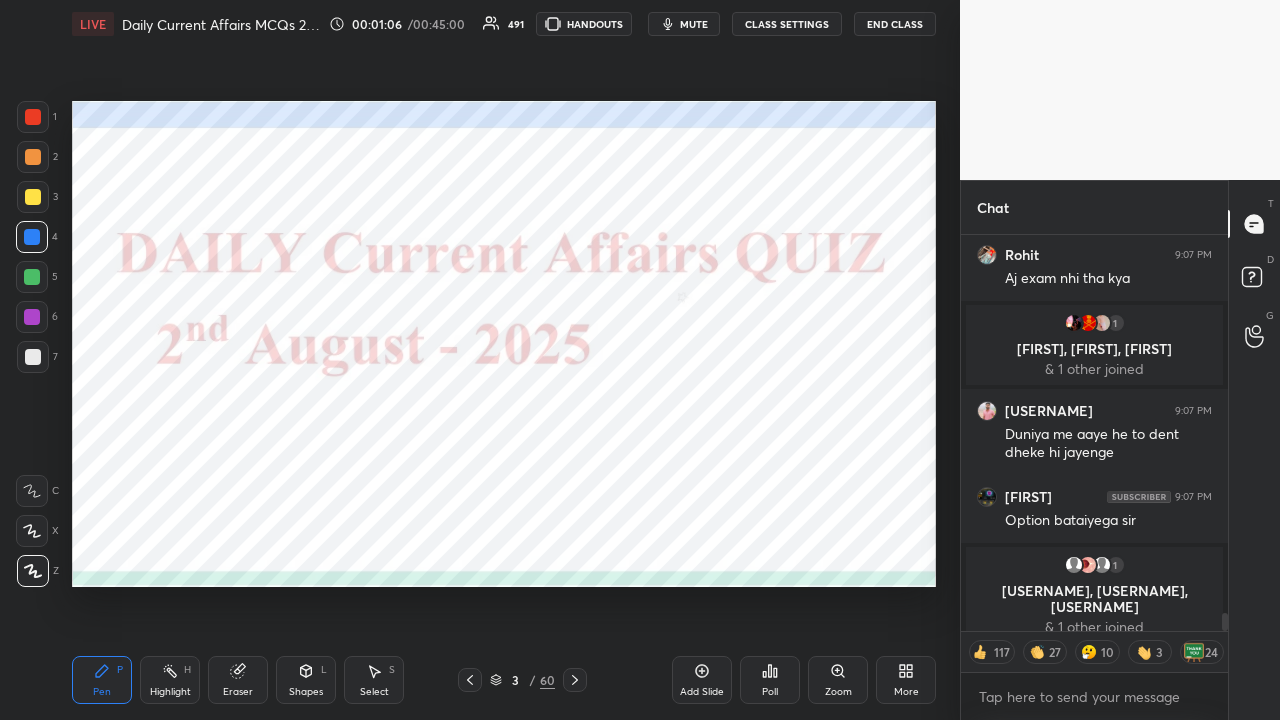 click at bounding box center (33, 571) 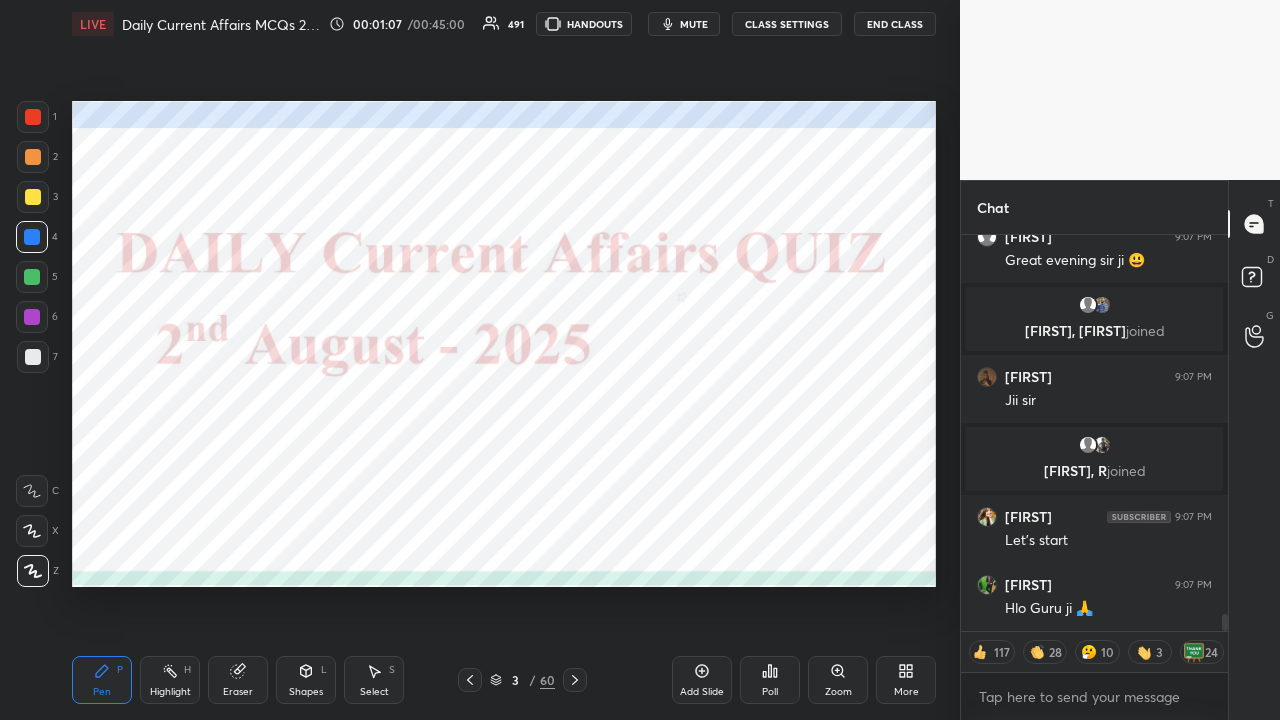 click on "CLASS SETTINGS" at bounding box center (787, 24) 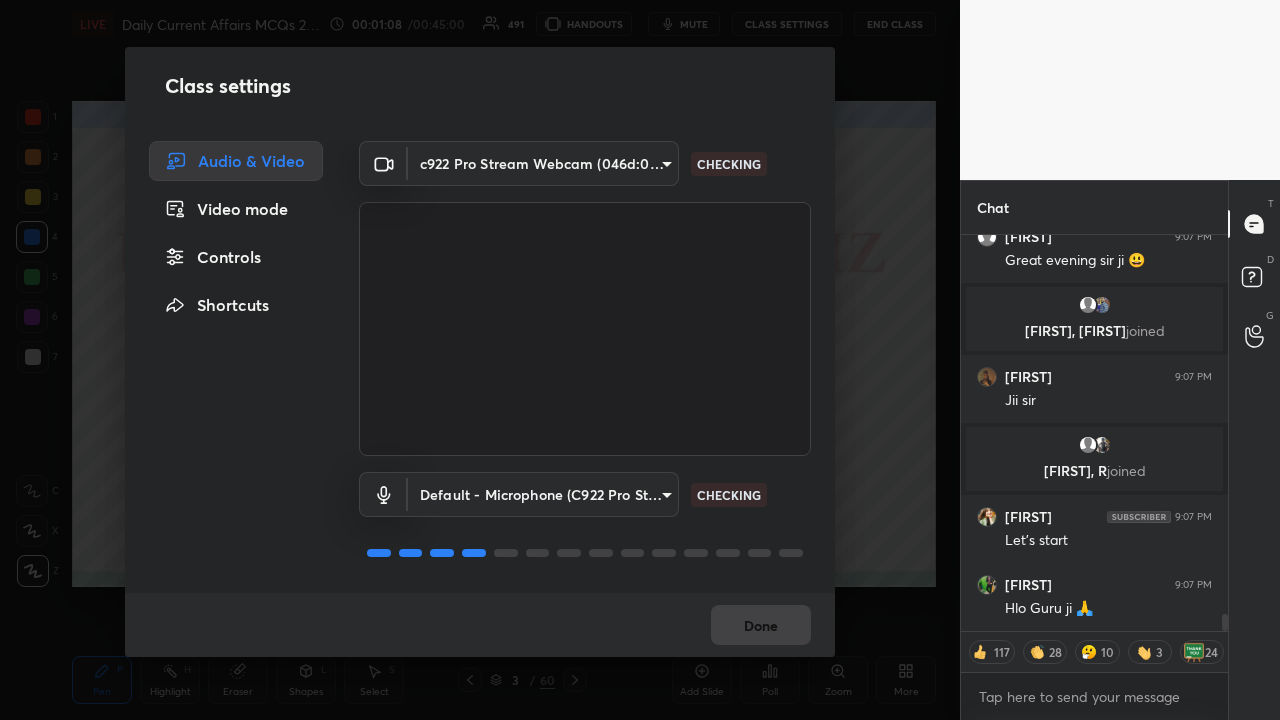 click on "Controls" at bounding box center (236, 257) 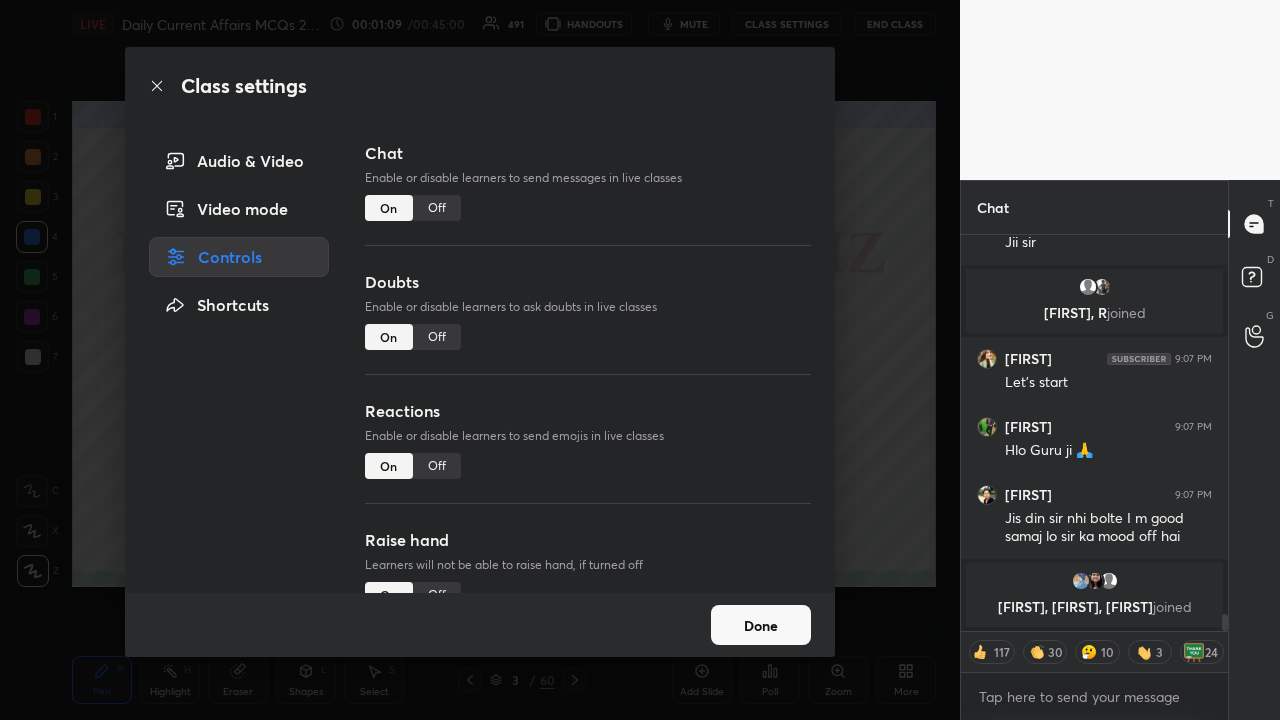 click on "Off" at bounding box center [437, 208] 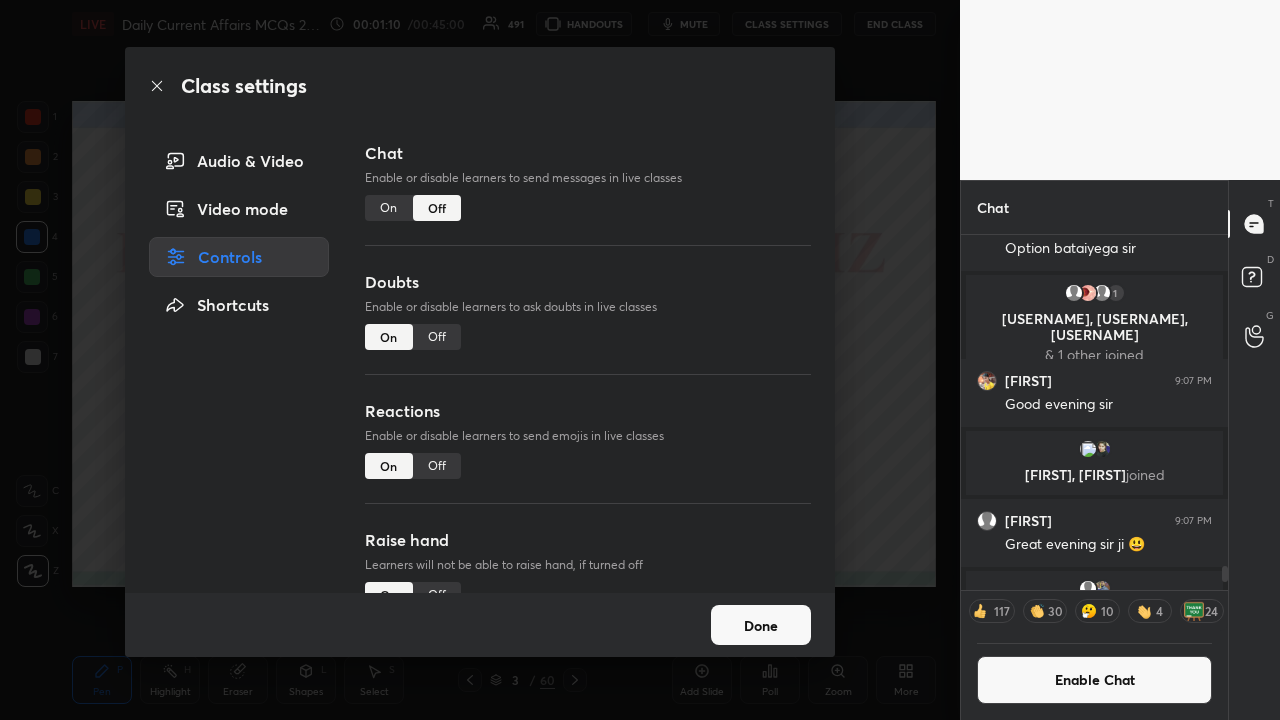 drag, startPoint x: 890, startPoint y: 350, endPoint x: 883, endPoint y: 341, distance: 11.401754 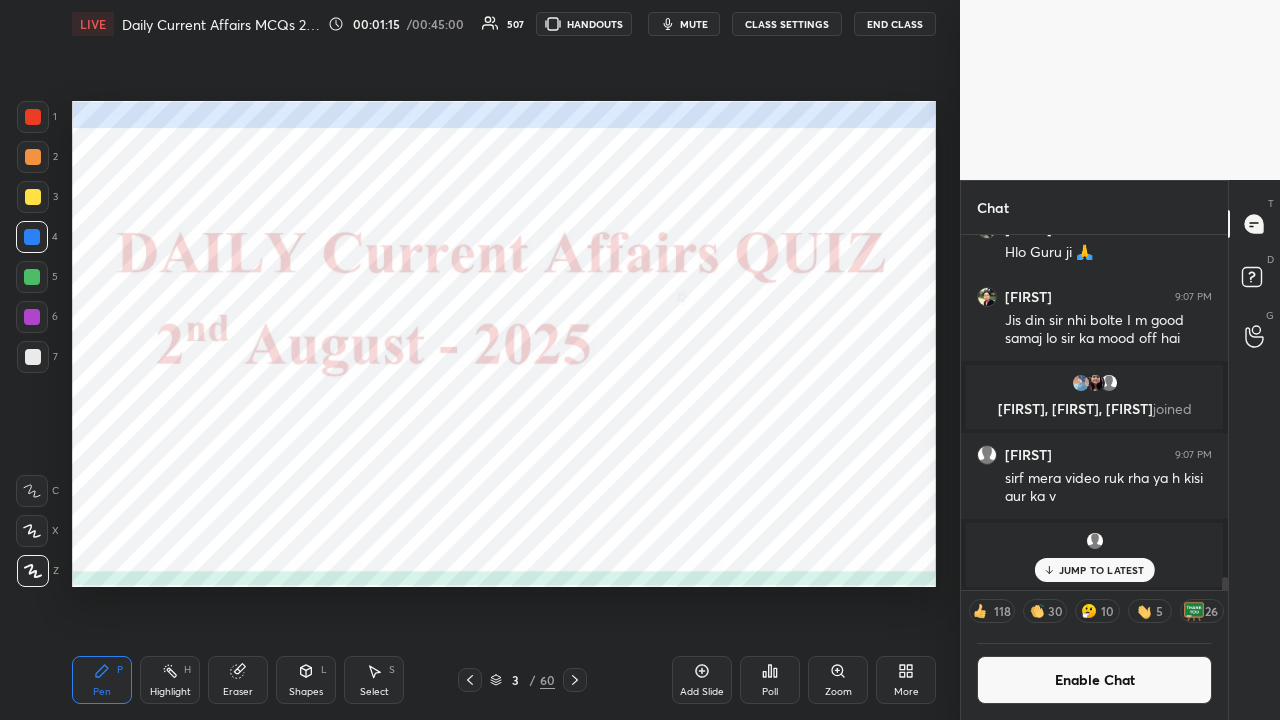 click 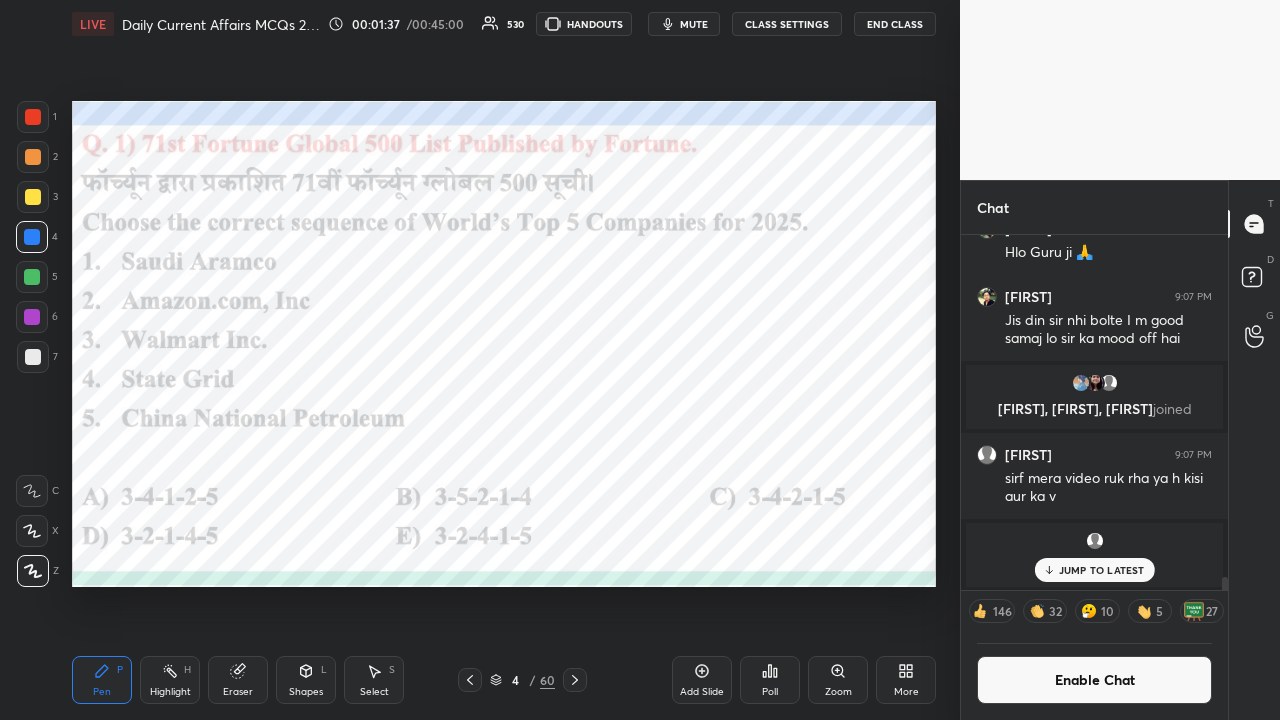 click on "Poll" at bounding box center [770, 680] 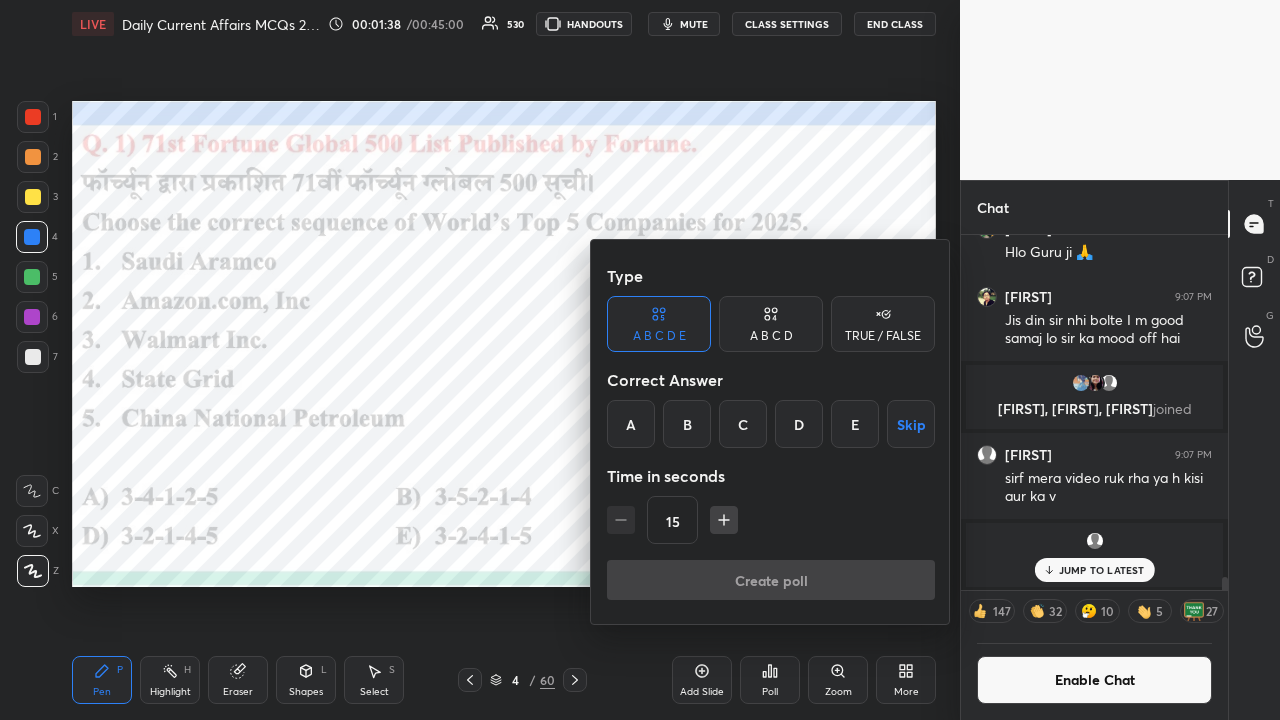 click on "E" at bounding box center [855, 424] 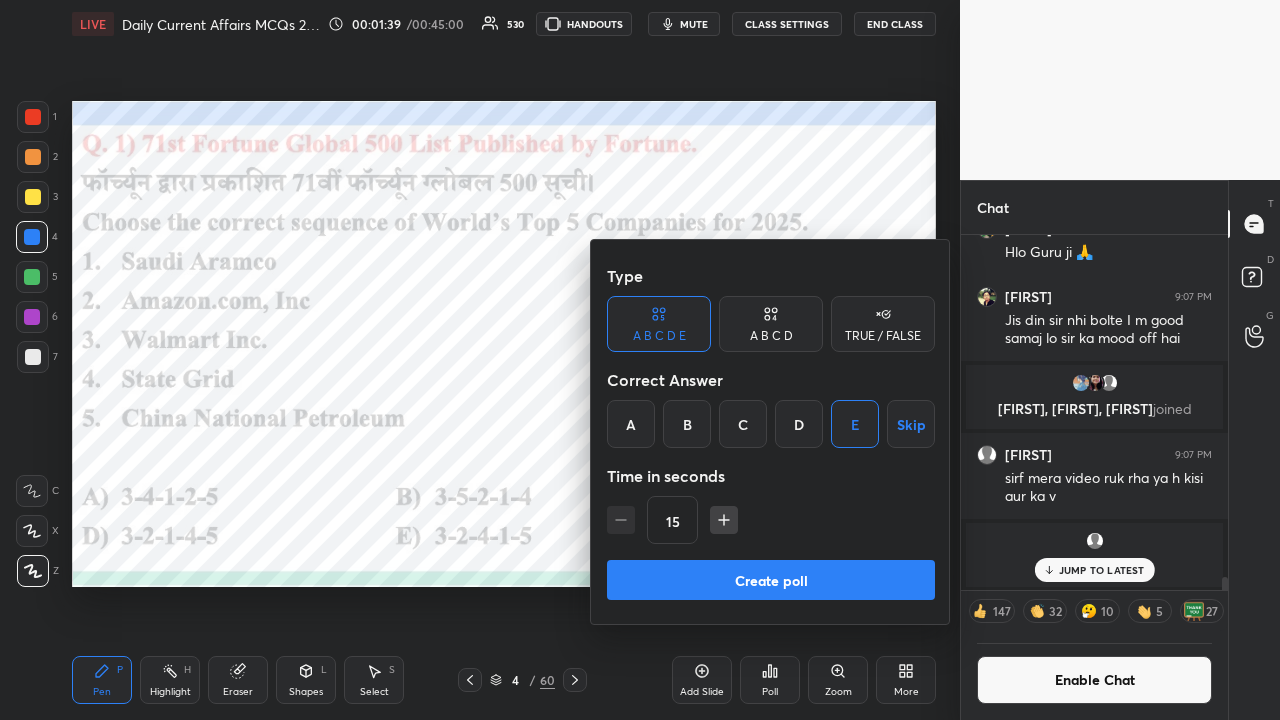 click on "Create poll" at bounding box center (771, 580) 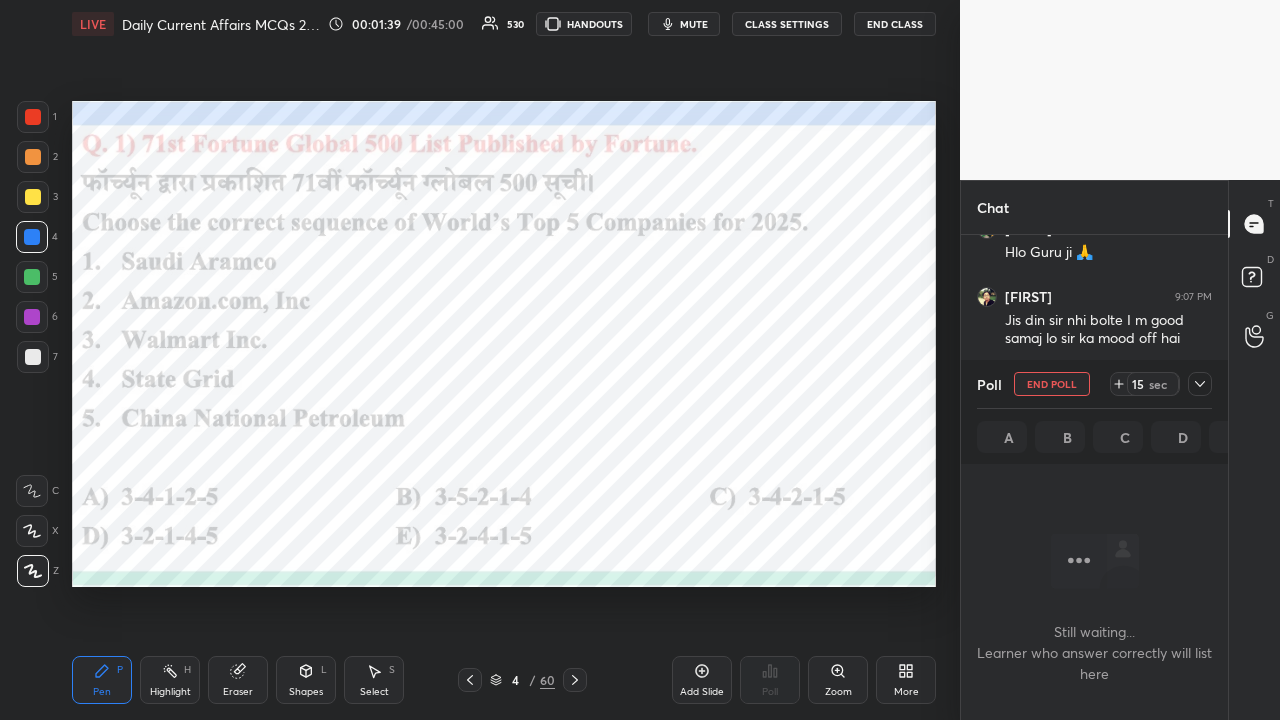 scroll, scrollTop: 250, scrollLeft: 261, axis: both 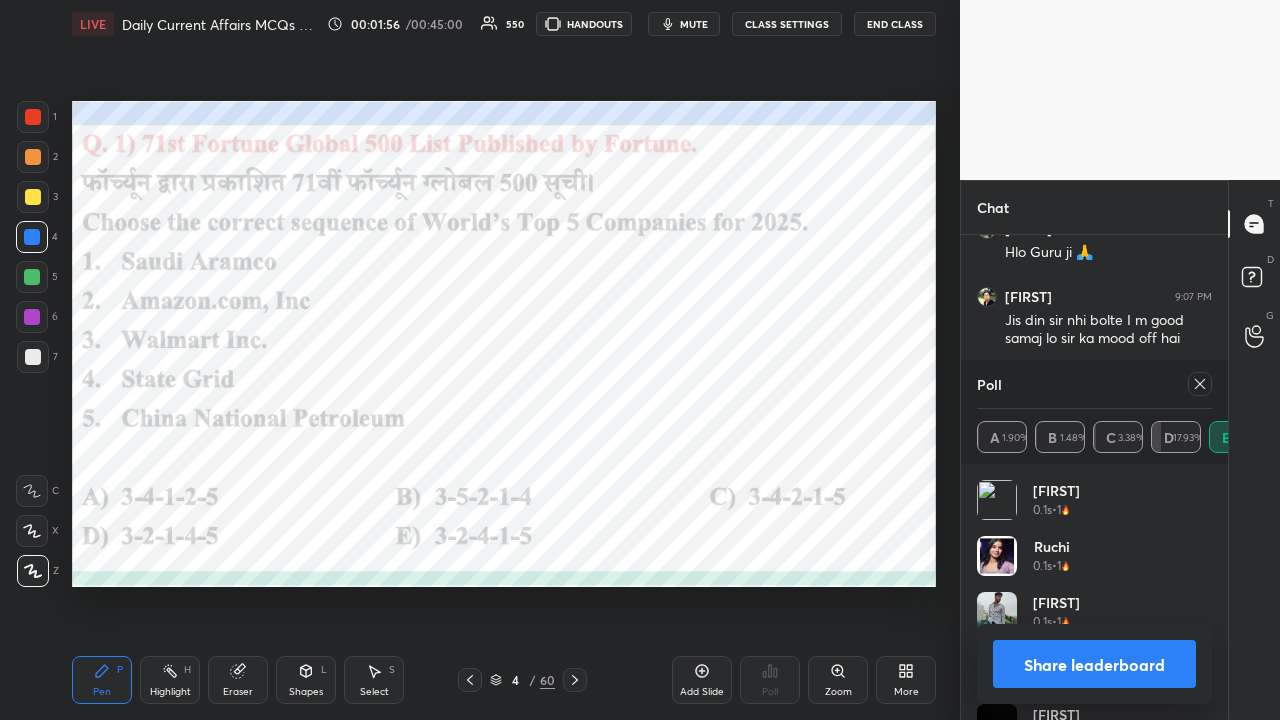 click 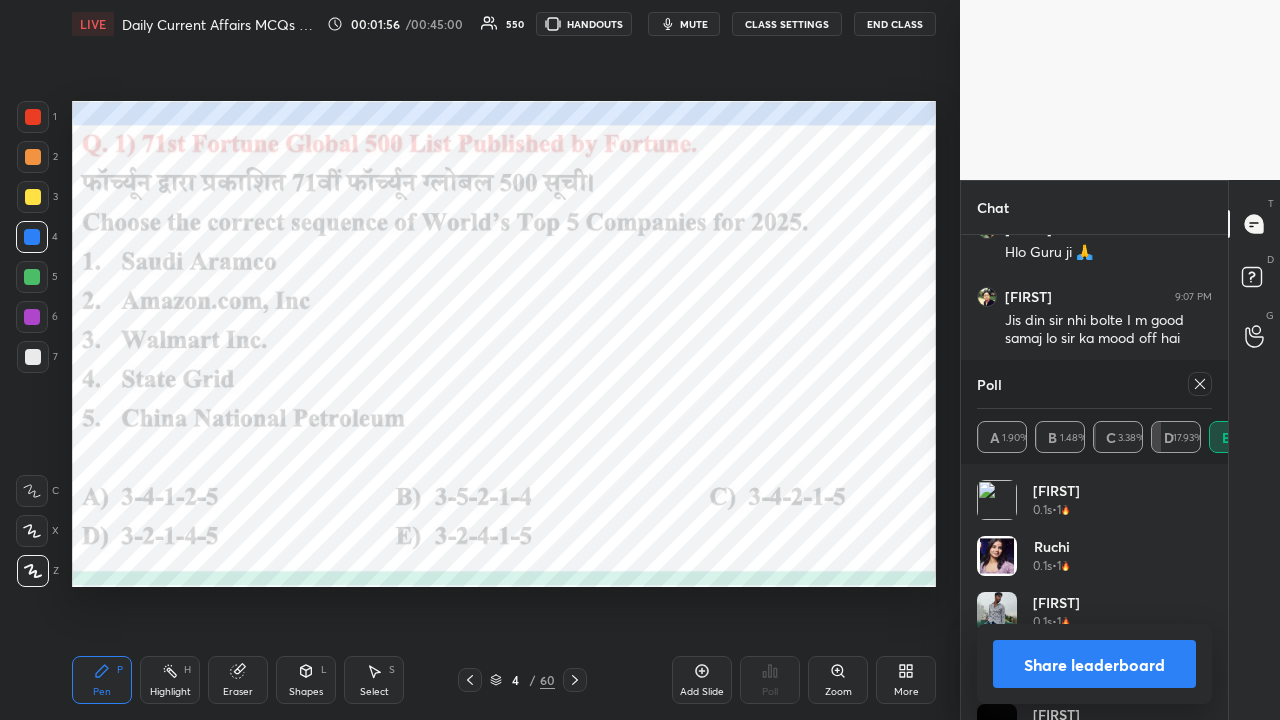 scroll, scrollTop: 87, scrollLeft: 229, axis: both 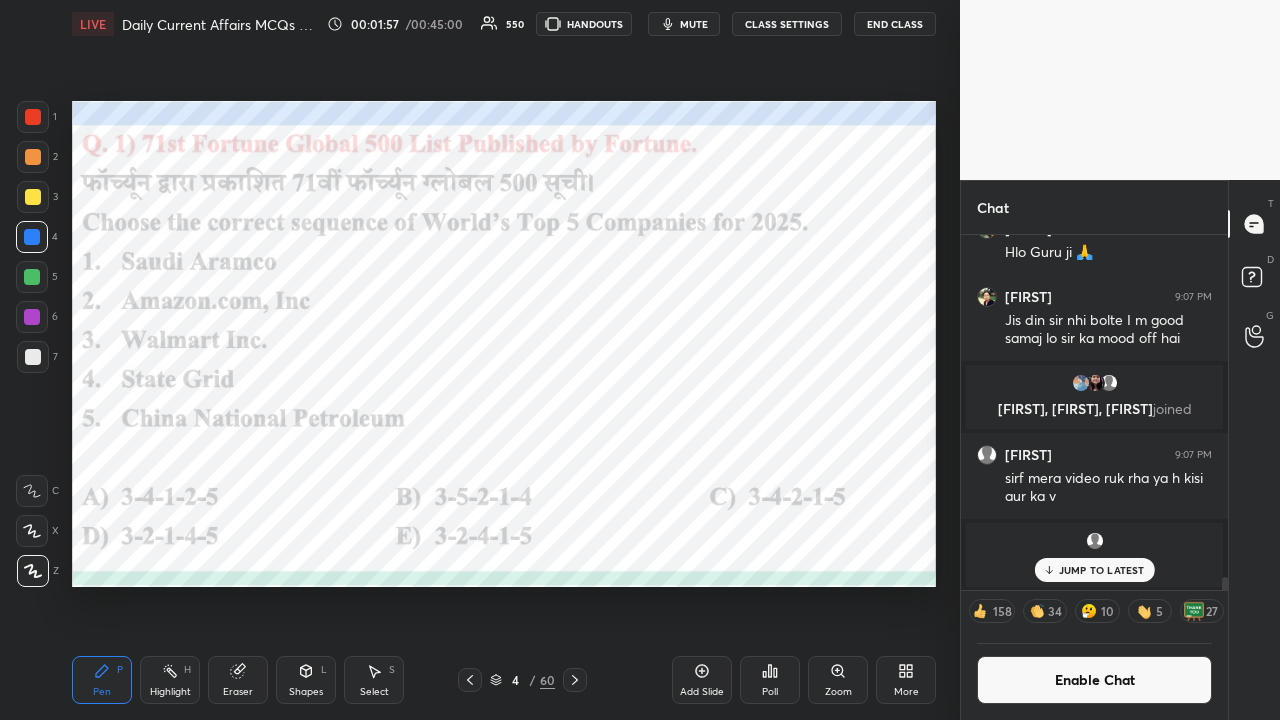click 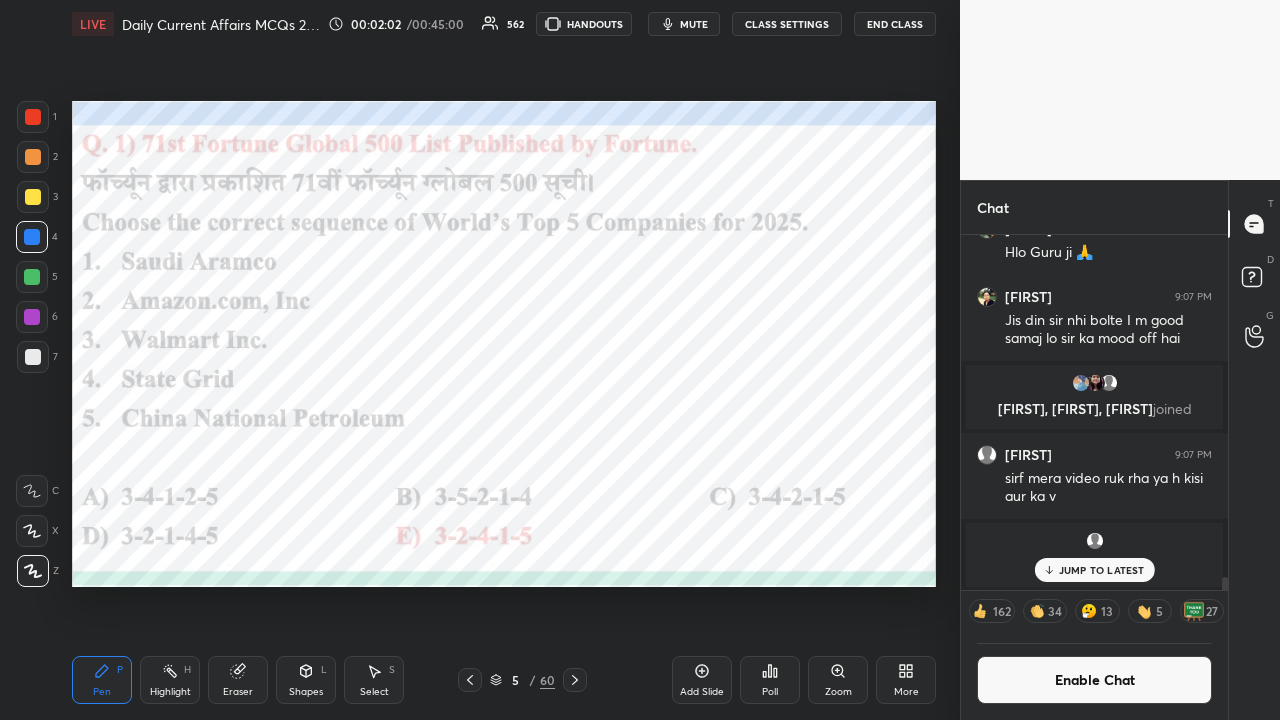 click 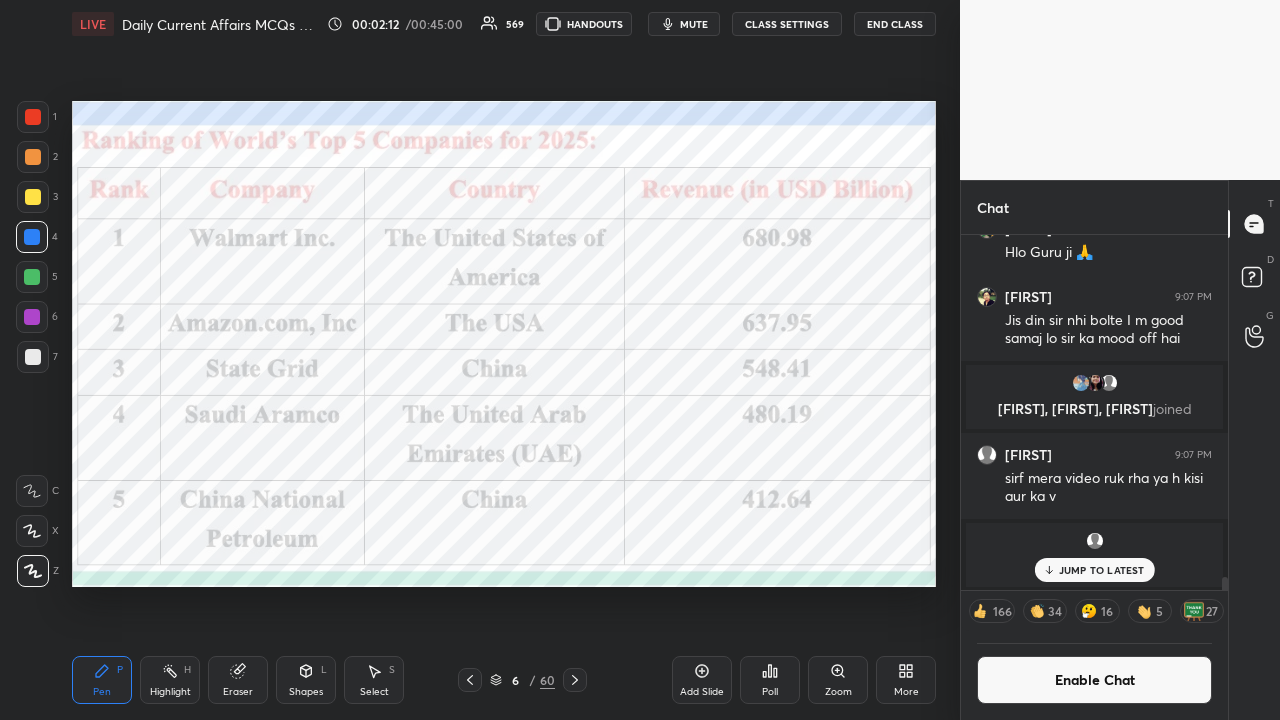 click 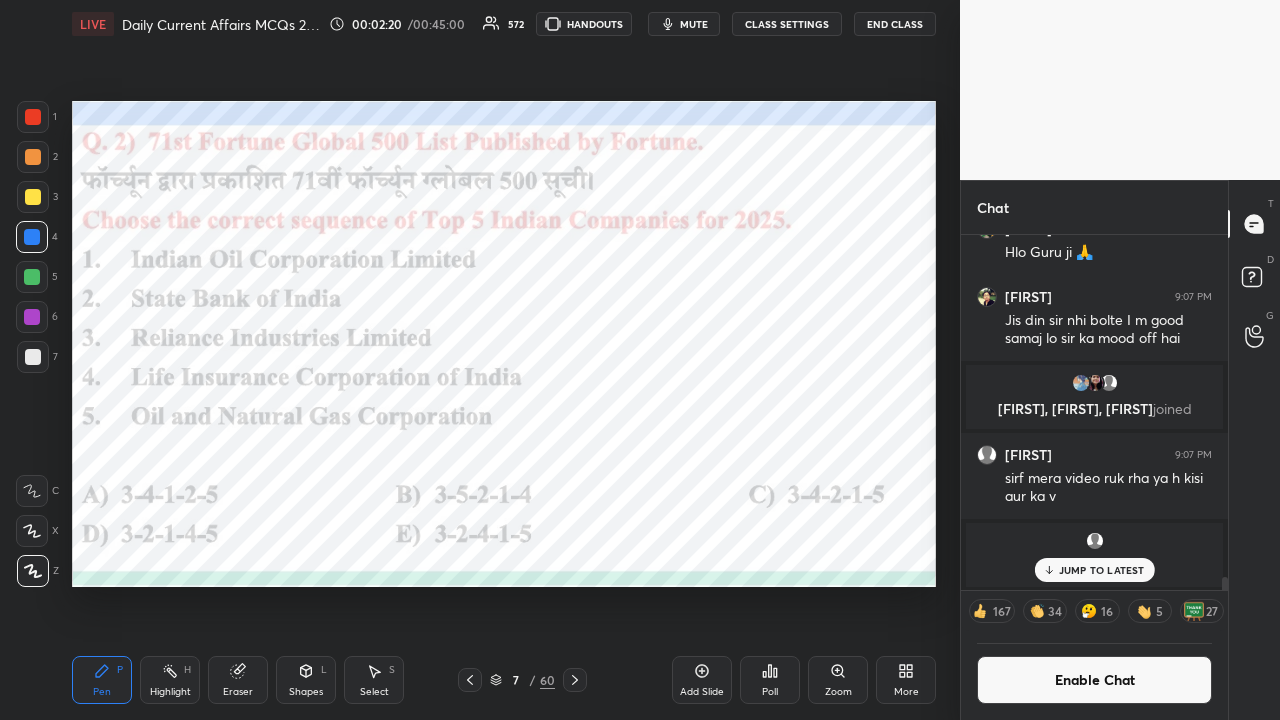 click on "JUMP TO LATEST" at bounding box center [1102, 570] 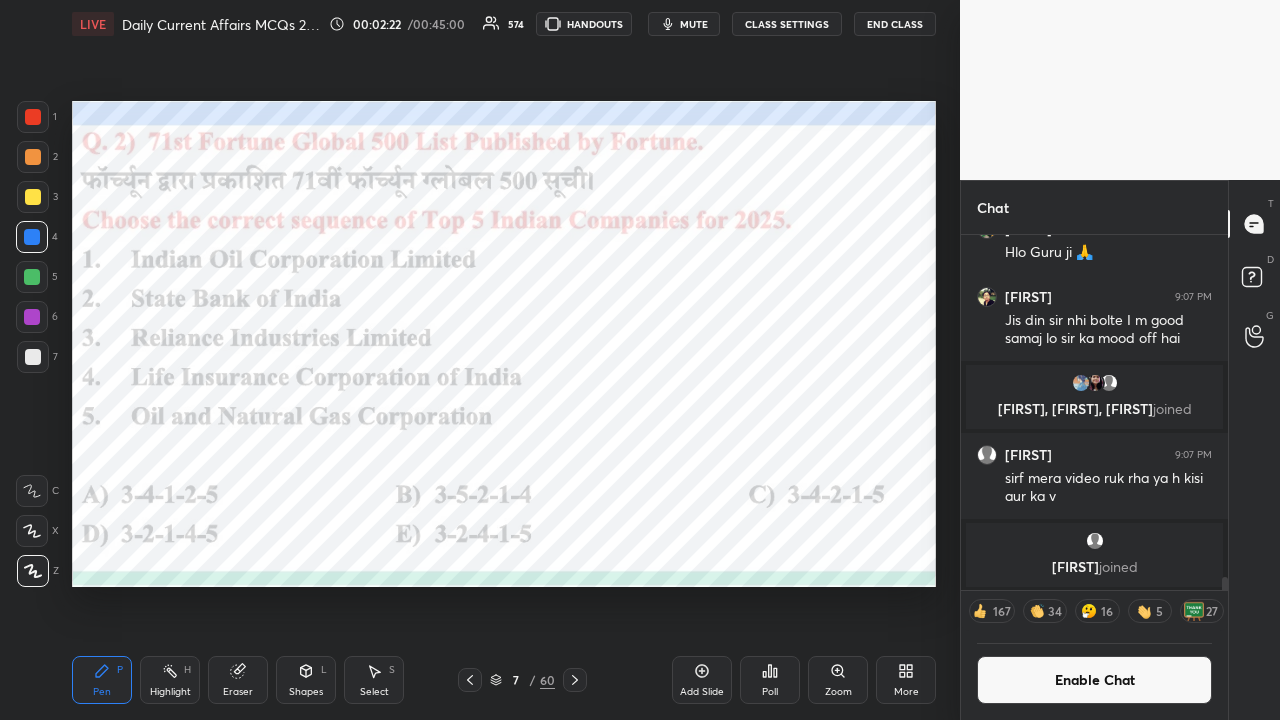 scroll, scrollTop: 7, scrollLeft: 6, axis: both 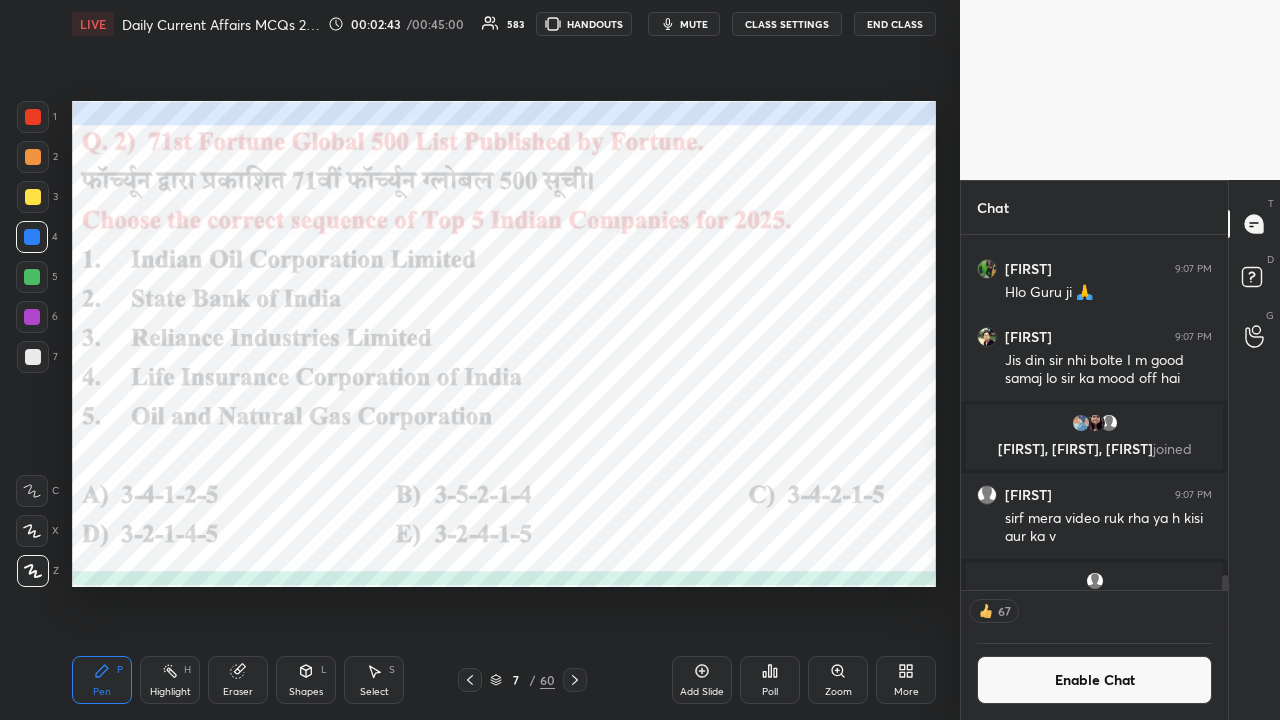 click 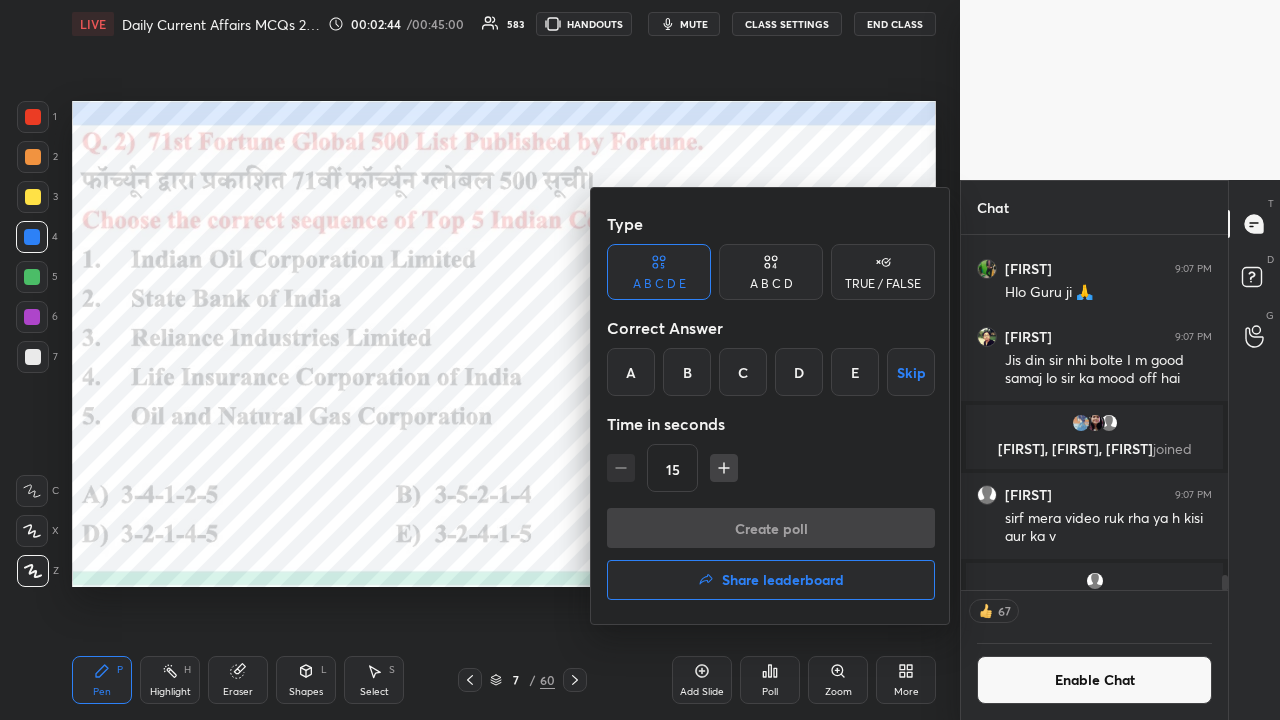 click on "A" at bounding box center [631, 372] 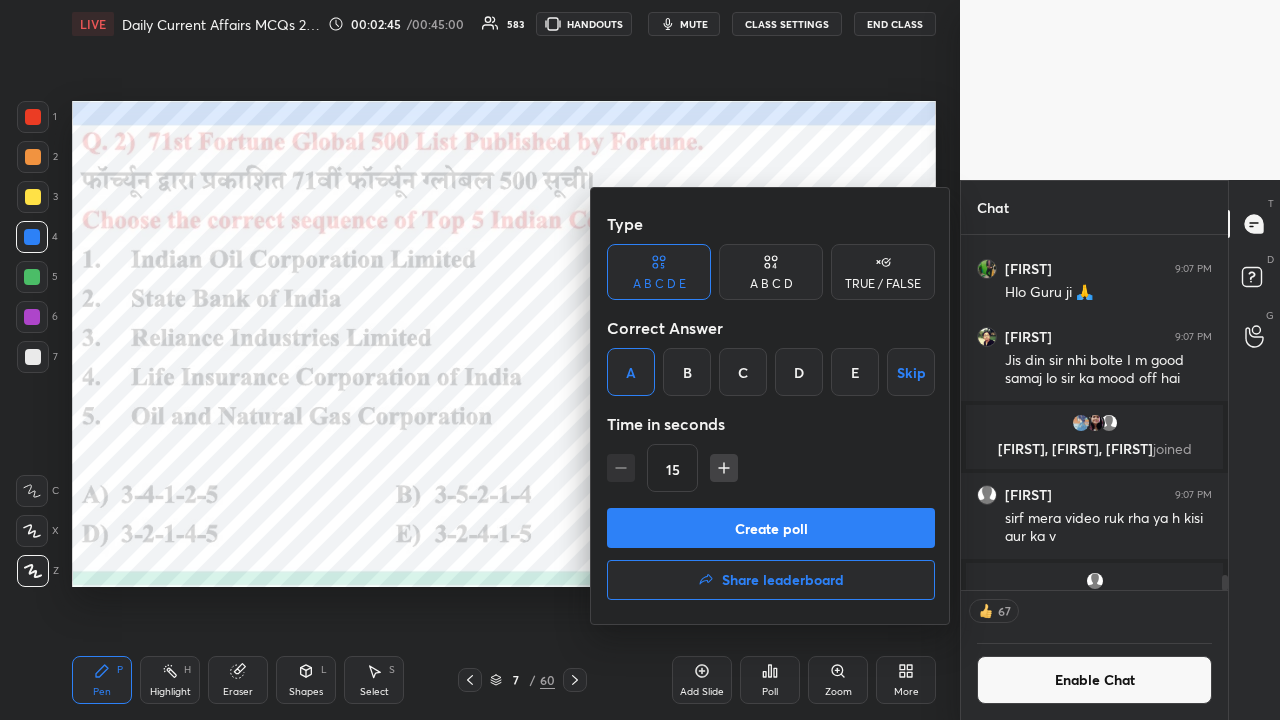 click on "Create poll" at bounding box center (771, 528) 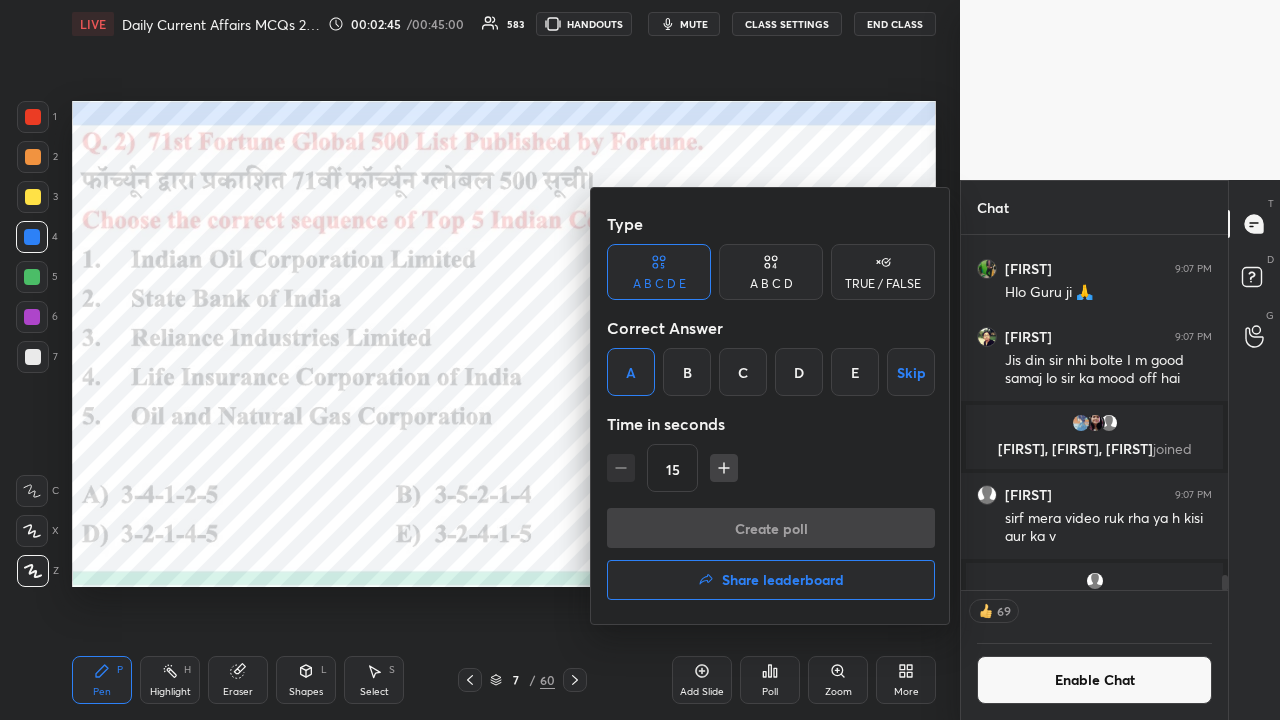 scroll, scrollTop: 316, scrollLeft: 261, axis: both 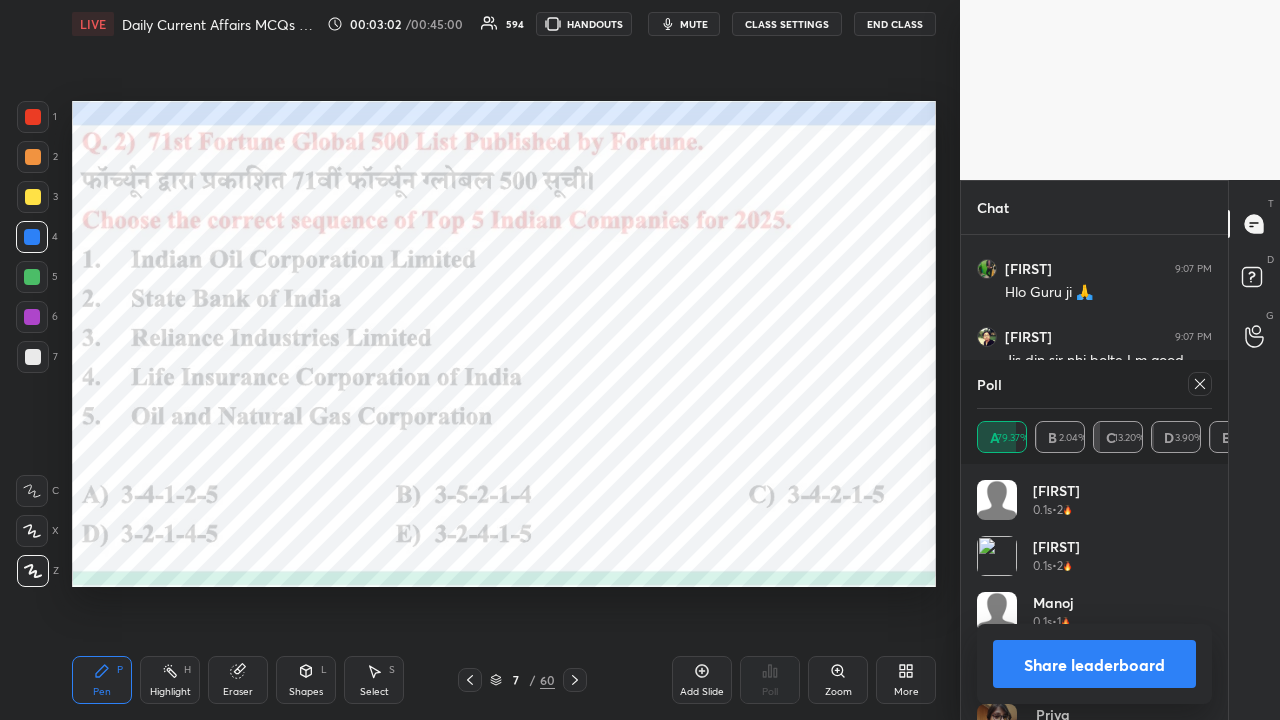 click 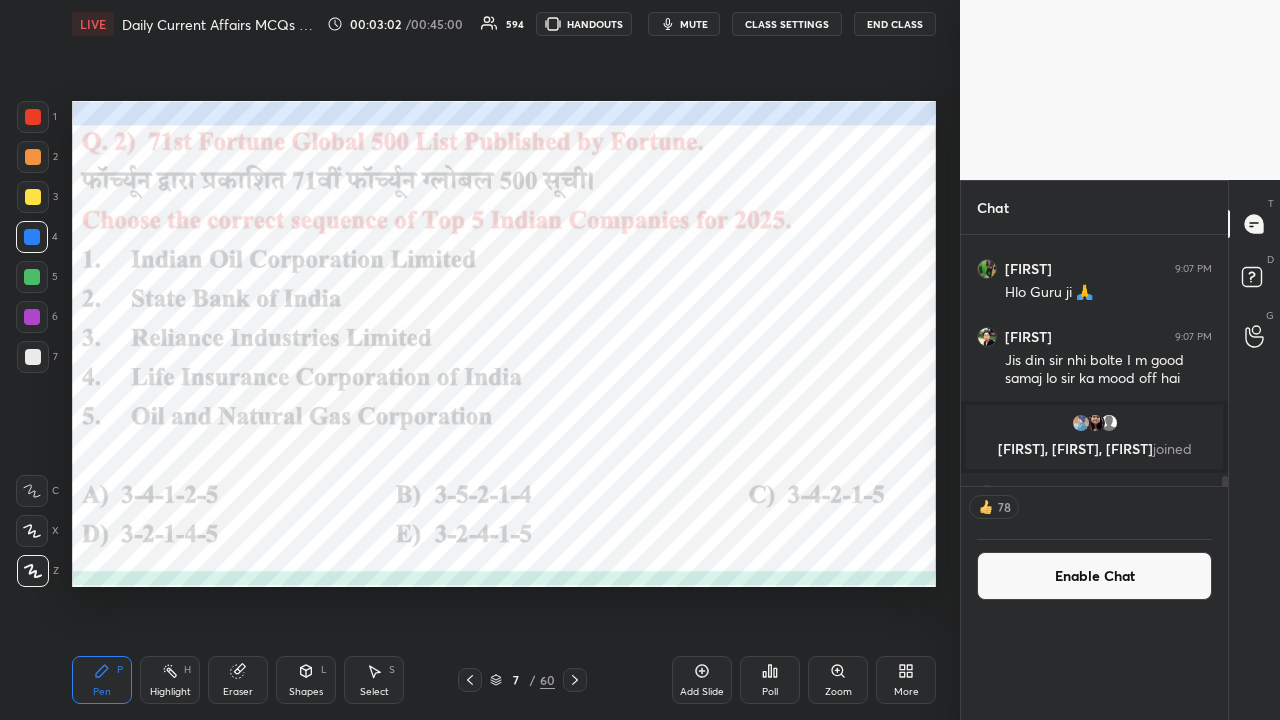 scroll, scrollTop: 87, scrollLeft: 229, axis: both 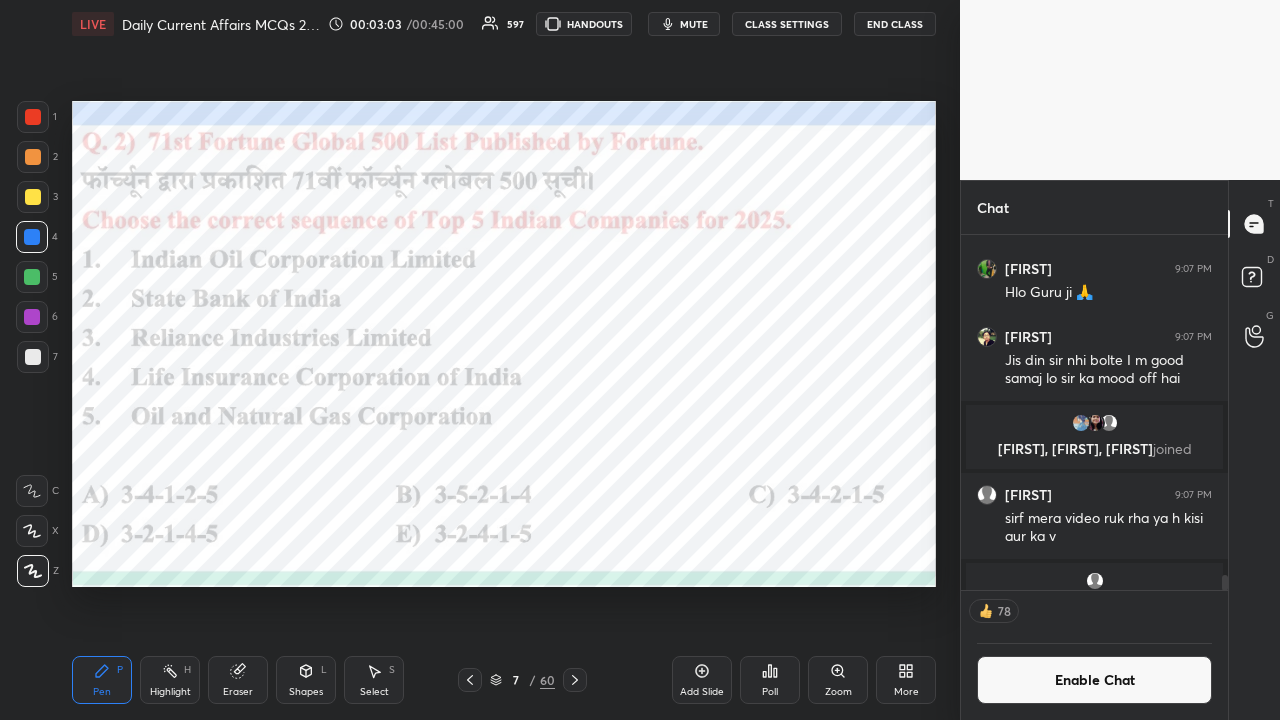 click 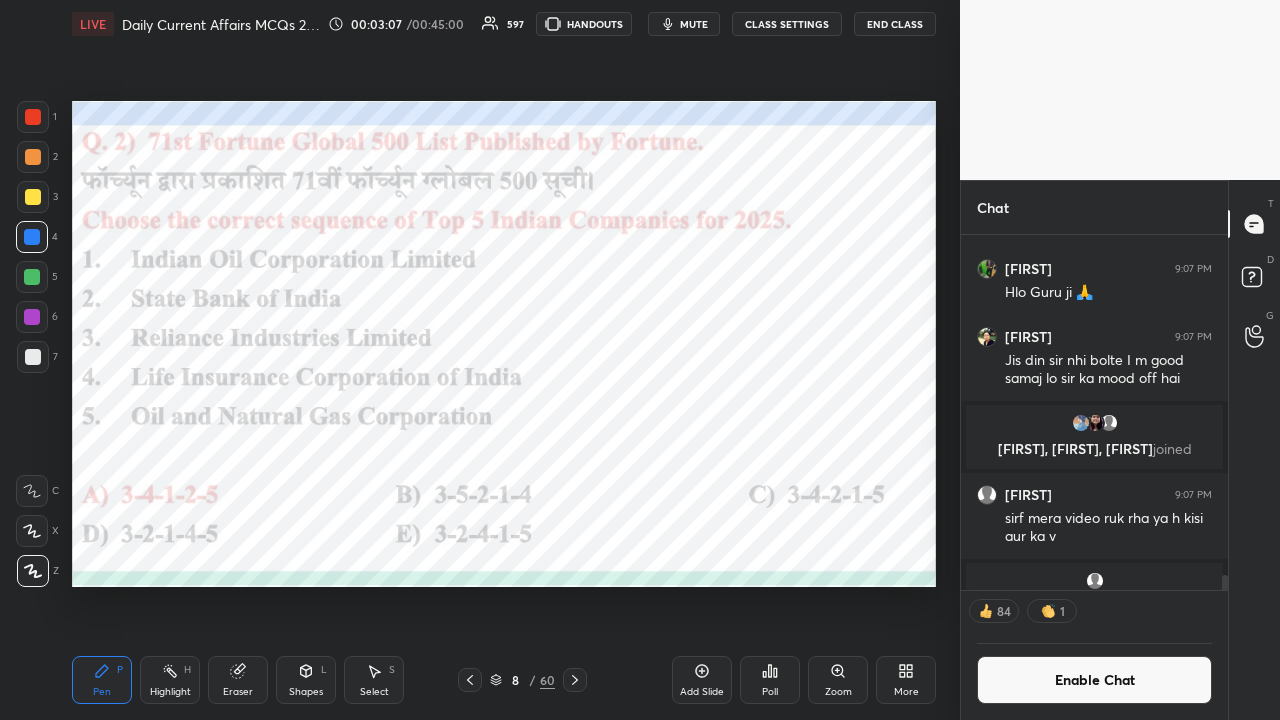 click 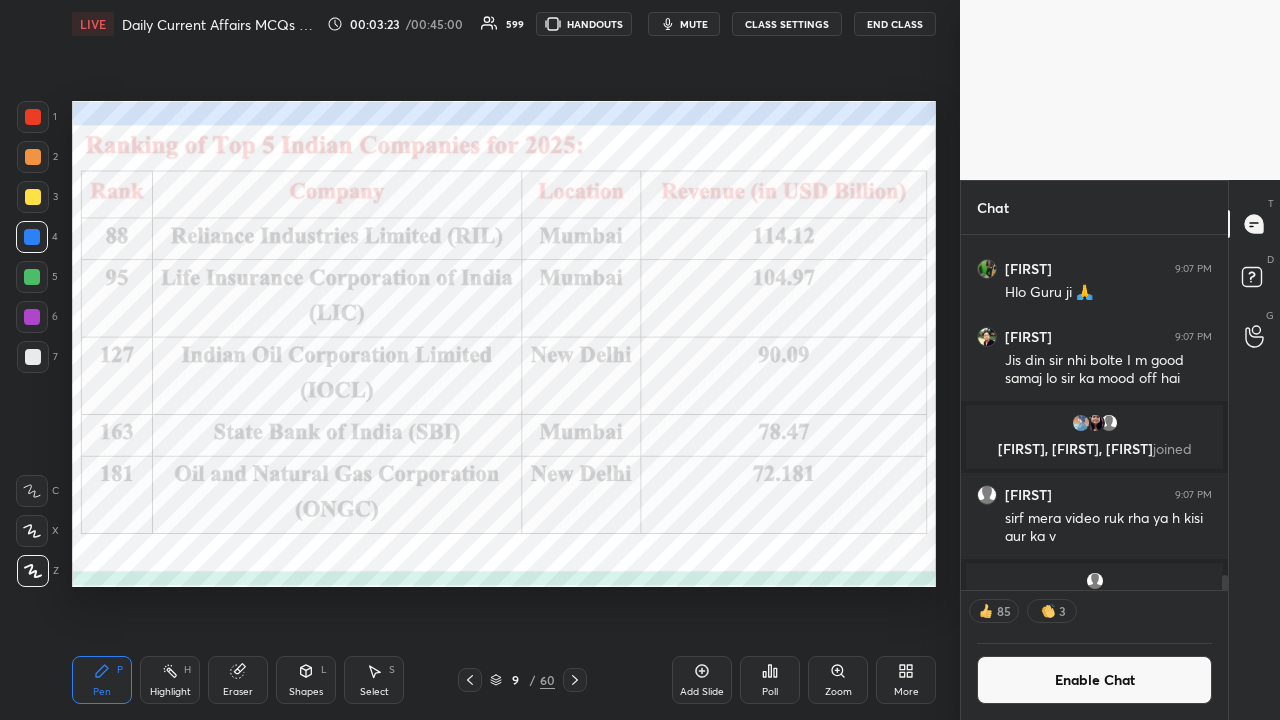 click on "CLASS SETTINGS" at bounding box center [787, 24] 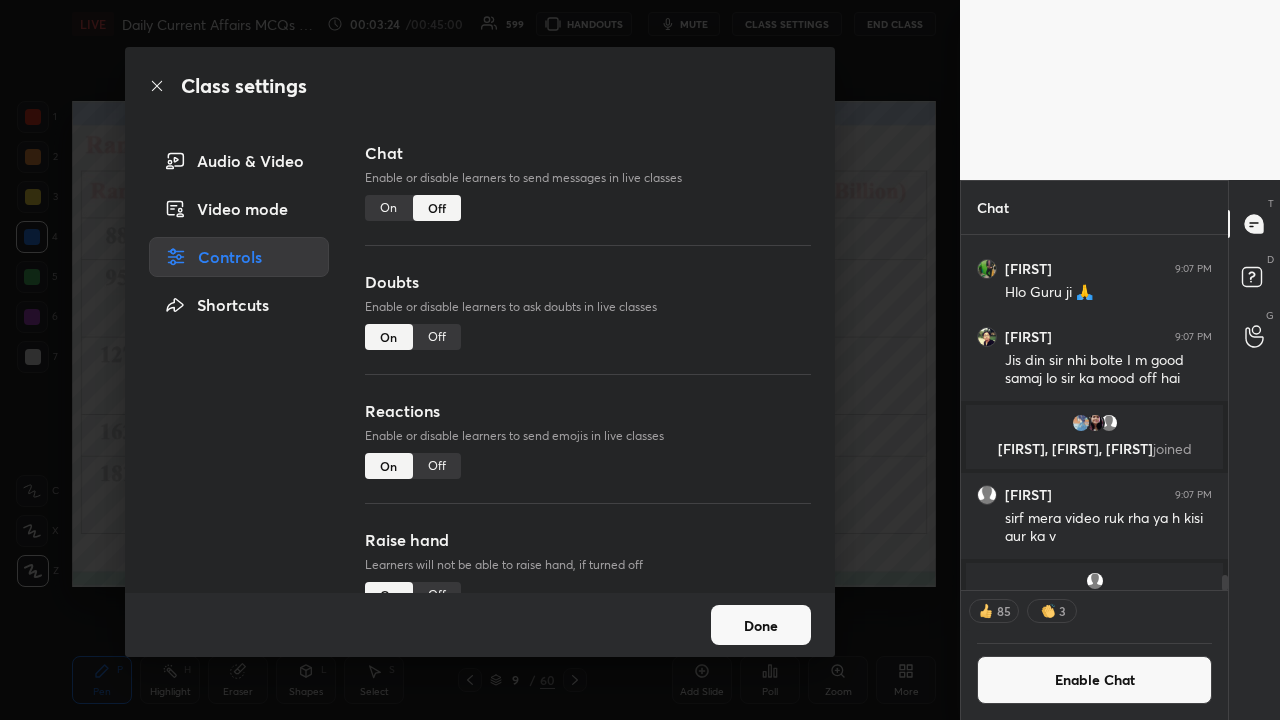 click on "On" at bounding box center (389, 208) 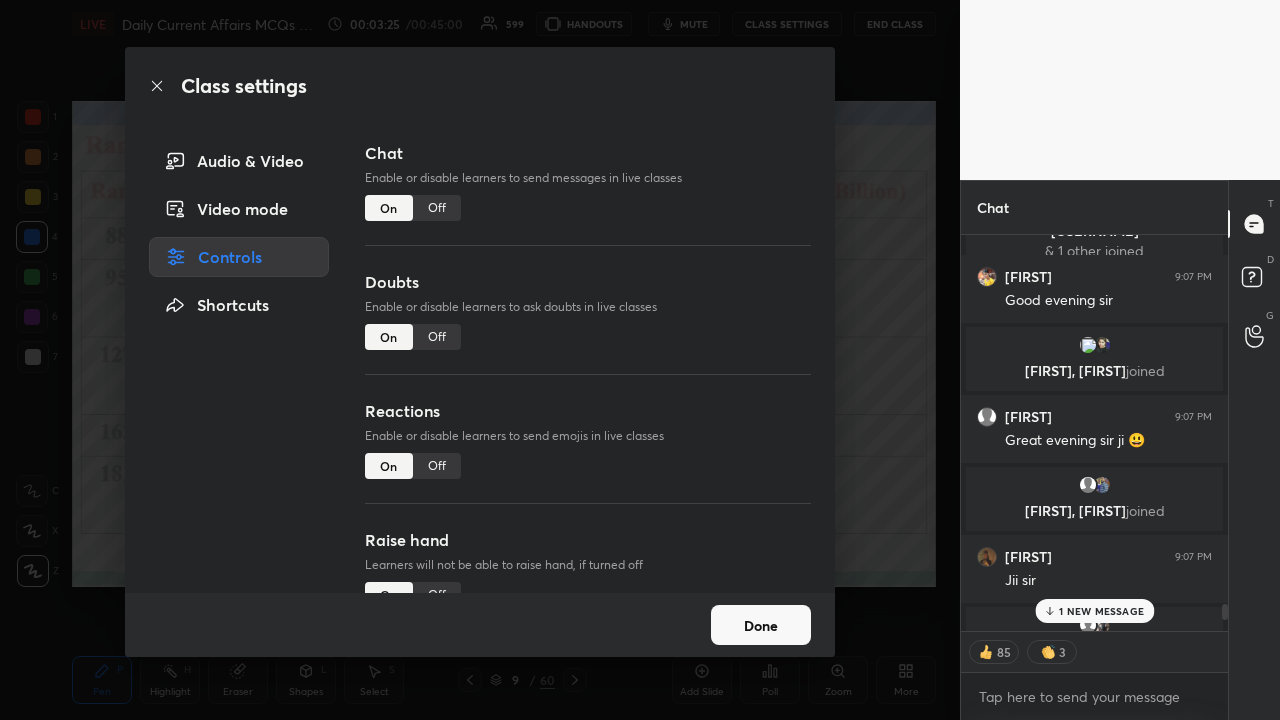 click on "Class settings Audio & Video Video mode Controls Shortcuts Chat Enable or disable learners to send messages in live classes On Off Doubts Enable or disable learners to ask doubts in live classes On Off Reactions Enable or disable learners to send emojis in live classes On Off Raise hand Learners will not be able to raise hand, if turned off On Off Poll Prediction Enable or disable poll prediction in case of a question on the slide On Off Done" at bounding box center (480, 360) 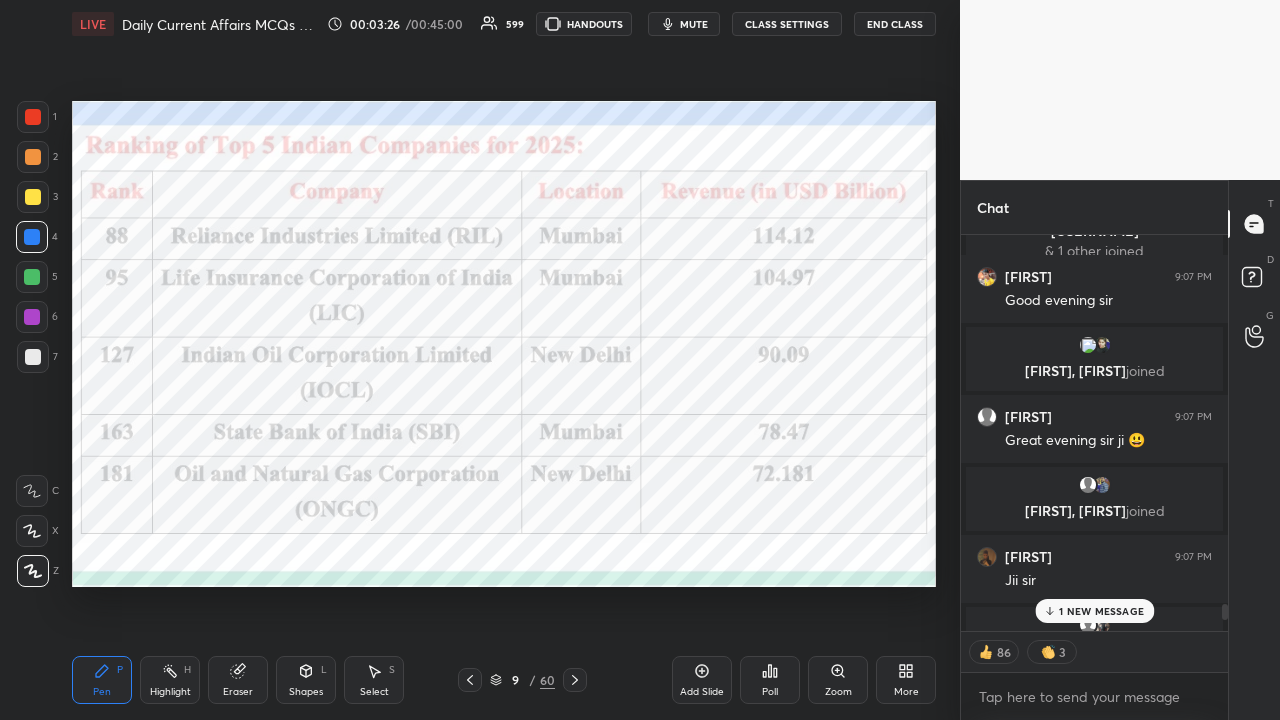 click 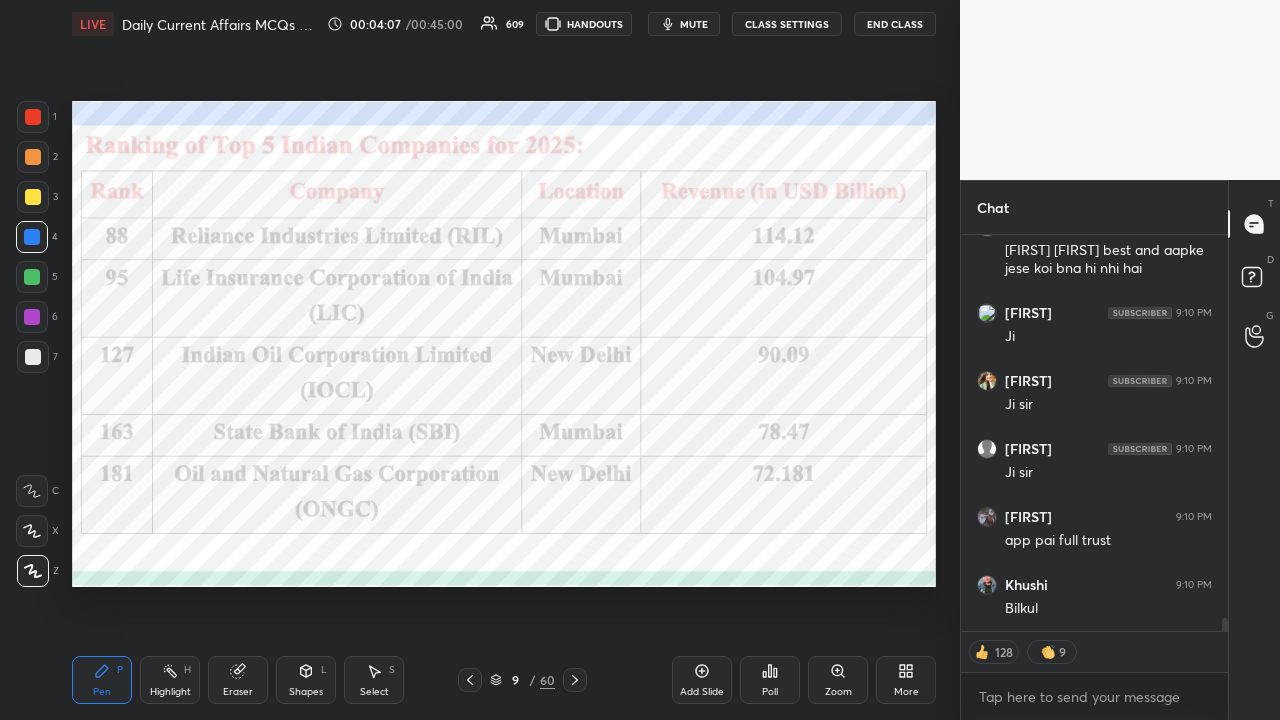 scroll, scrollTop: 11666, scrollLeft: 0, axis: vertical 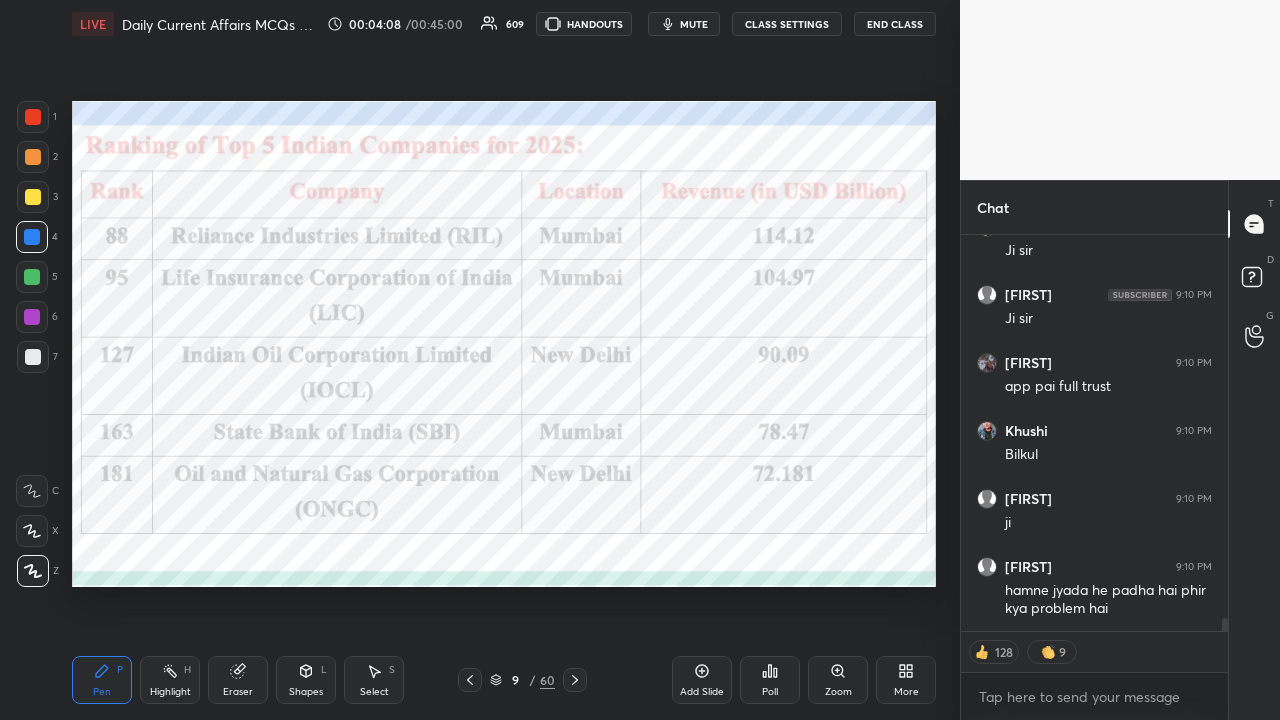 click on "CLASS SETTINGS" at bounding box center (787, 24) 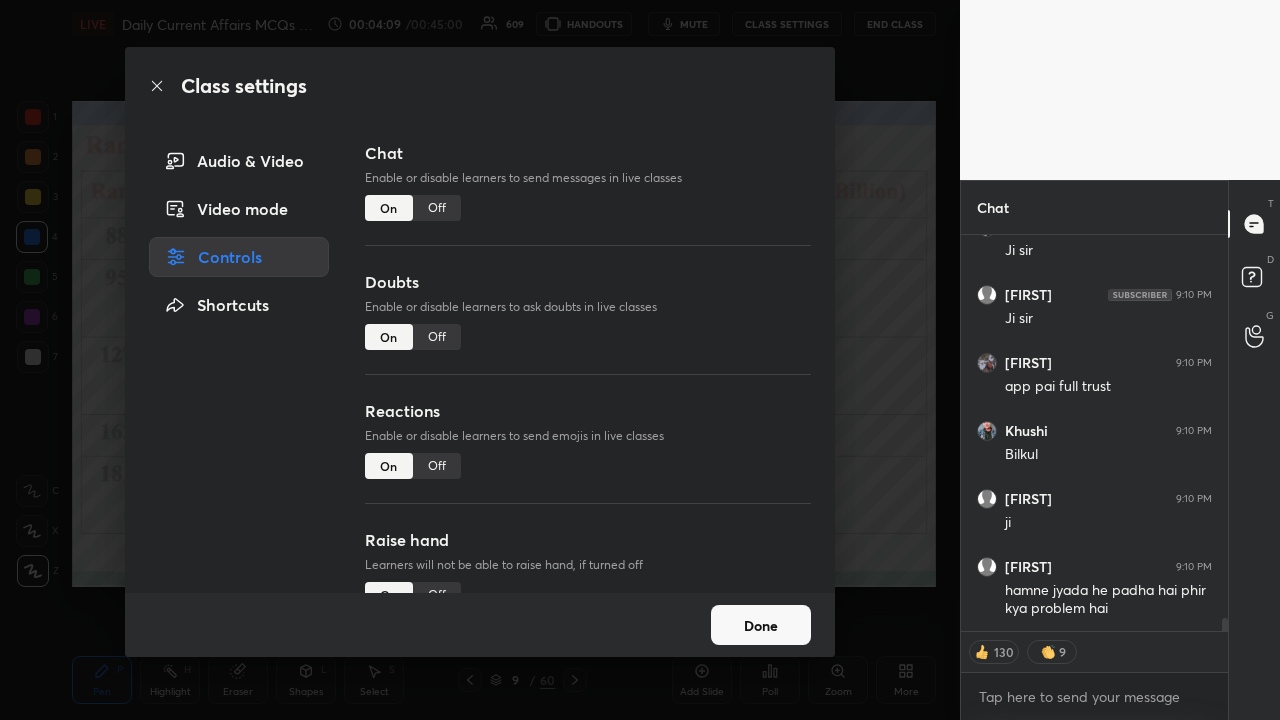 scroll, scrollTop: 11734, scrollLeft: 0, axis: vertical 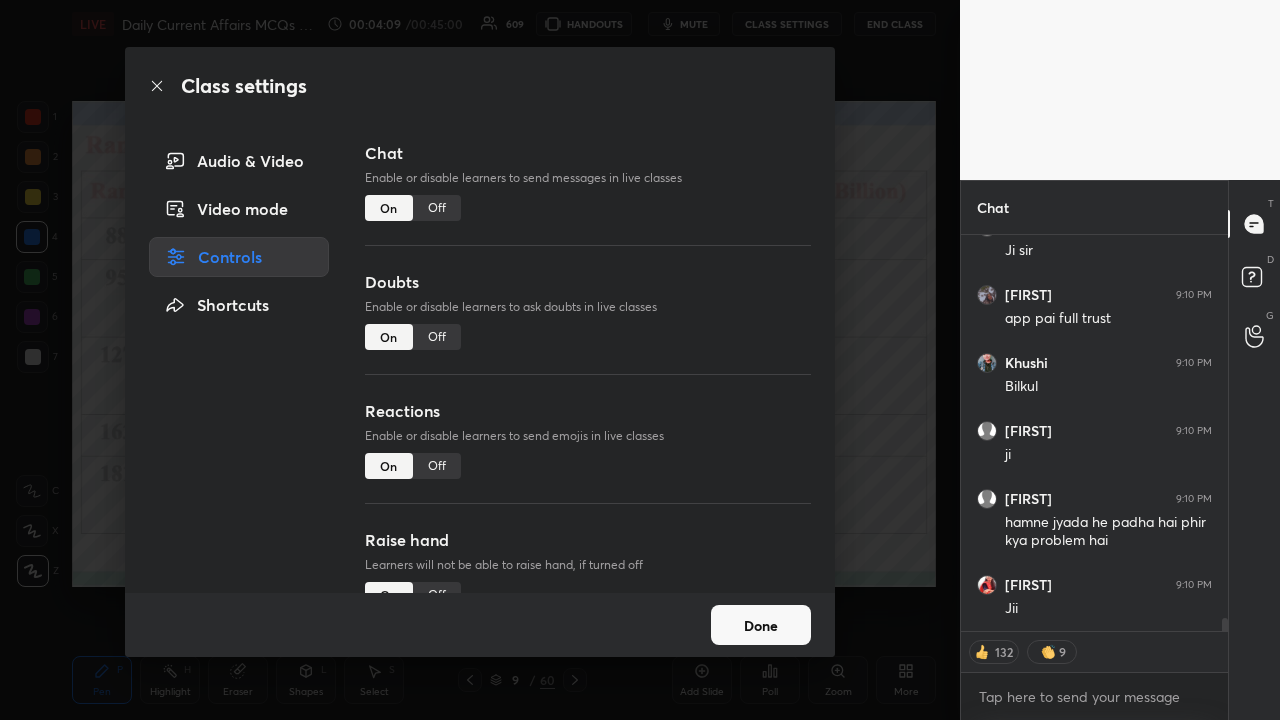 click on "Off" at bounding box center [437, 208] 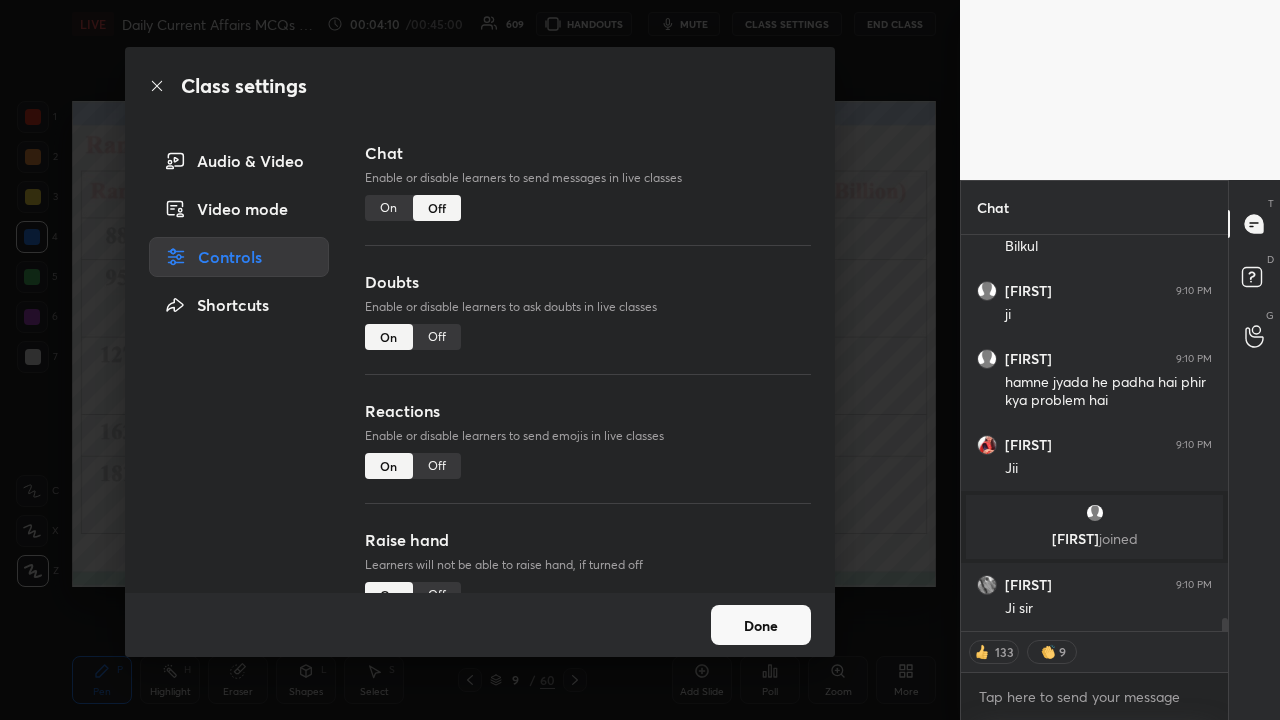 scroll, scrollTop: 11344, scrollLeft: 0, axis: vertical 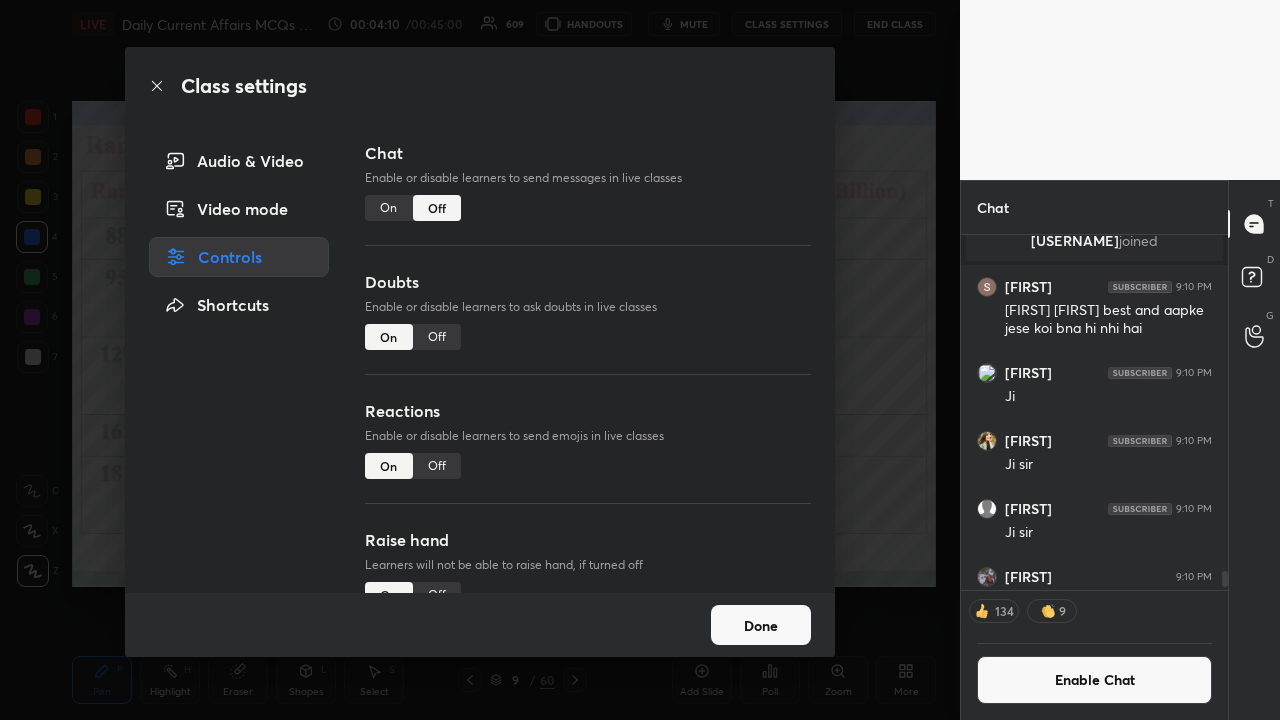 click on "Class settings Audio & Video Video mode Controls Shortcuts Chat Enable or disable learners to send messages in live classes On Off Doubts Enable or disable learners to ask doubts in live classes On Off Reactions Enable or disable learners to send emojis in live classes On Off Raise hand Learners will not be able to raise hand, if turned off On Off Poll Prediction Enable or disable poll prediction in case of a question on the slide On Off Done" at bounding box center (480, 360) 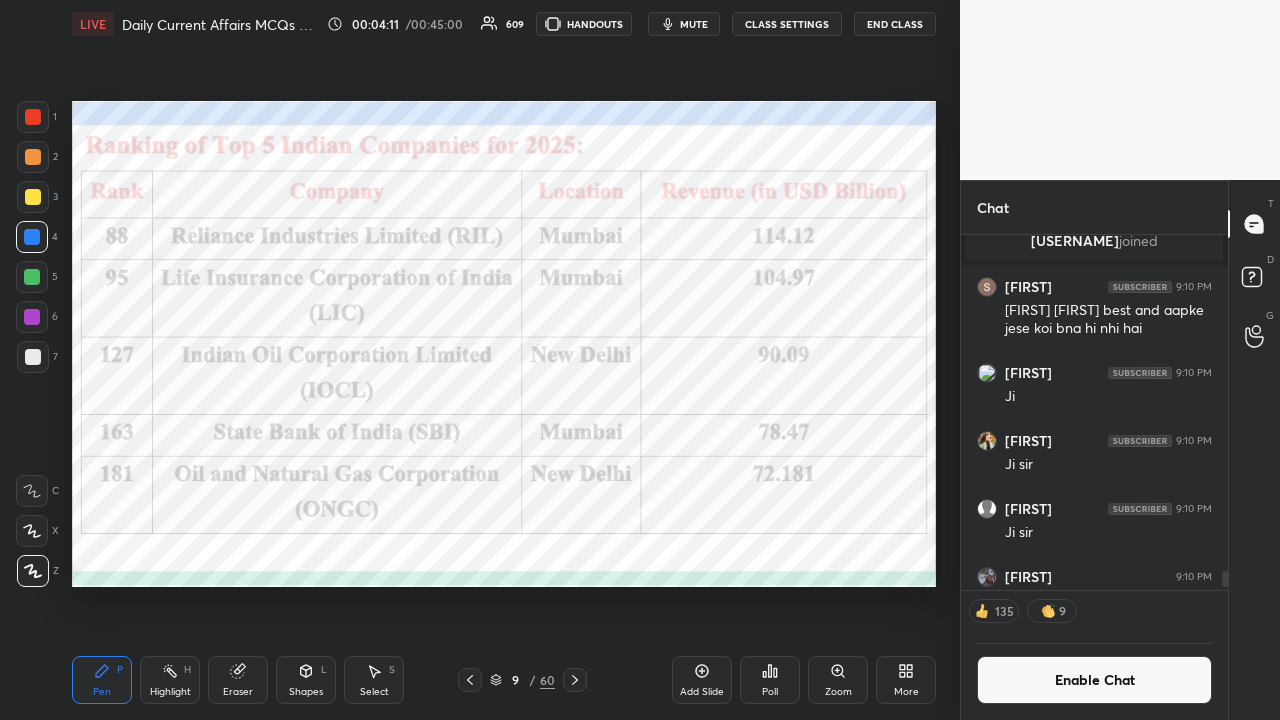 click at bounding box center (575, 680) 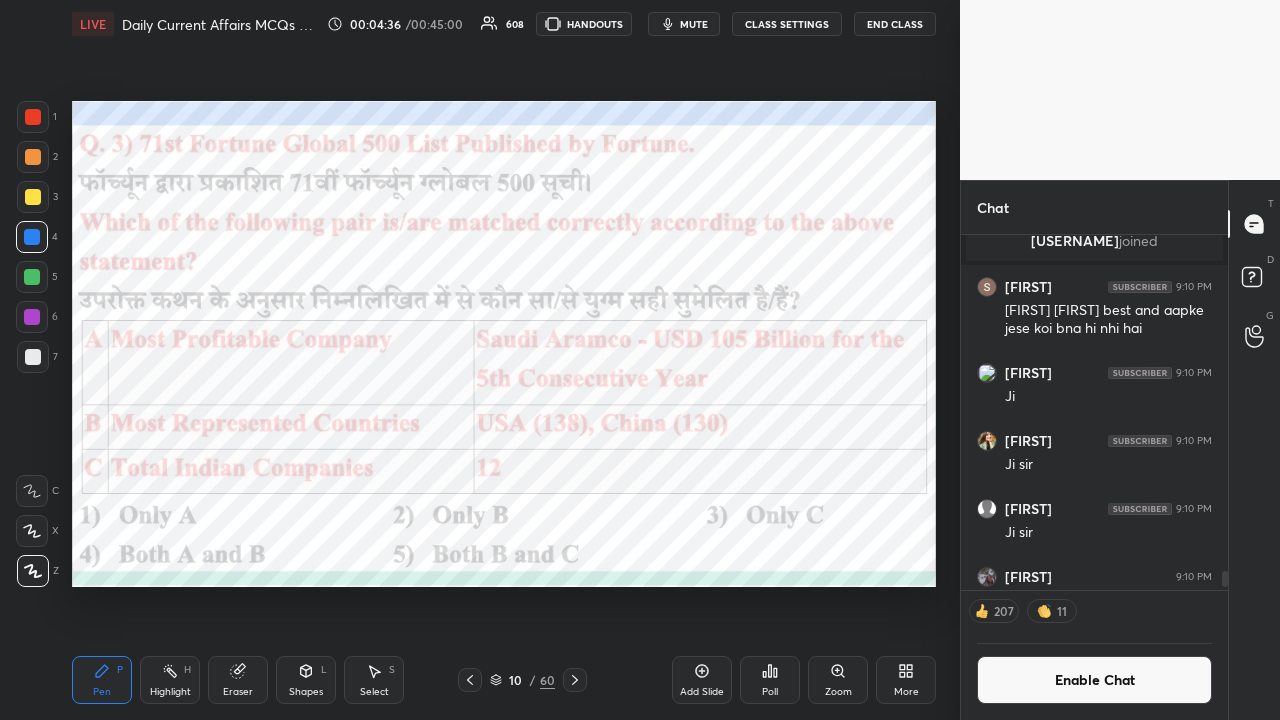 click on "Poll" at bounding box center [770, 680] 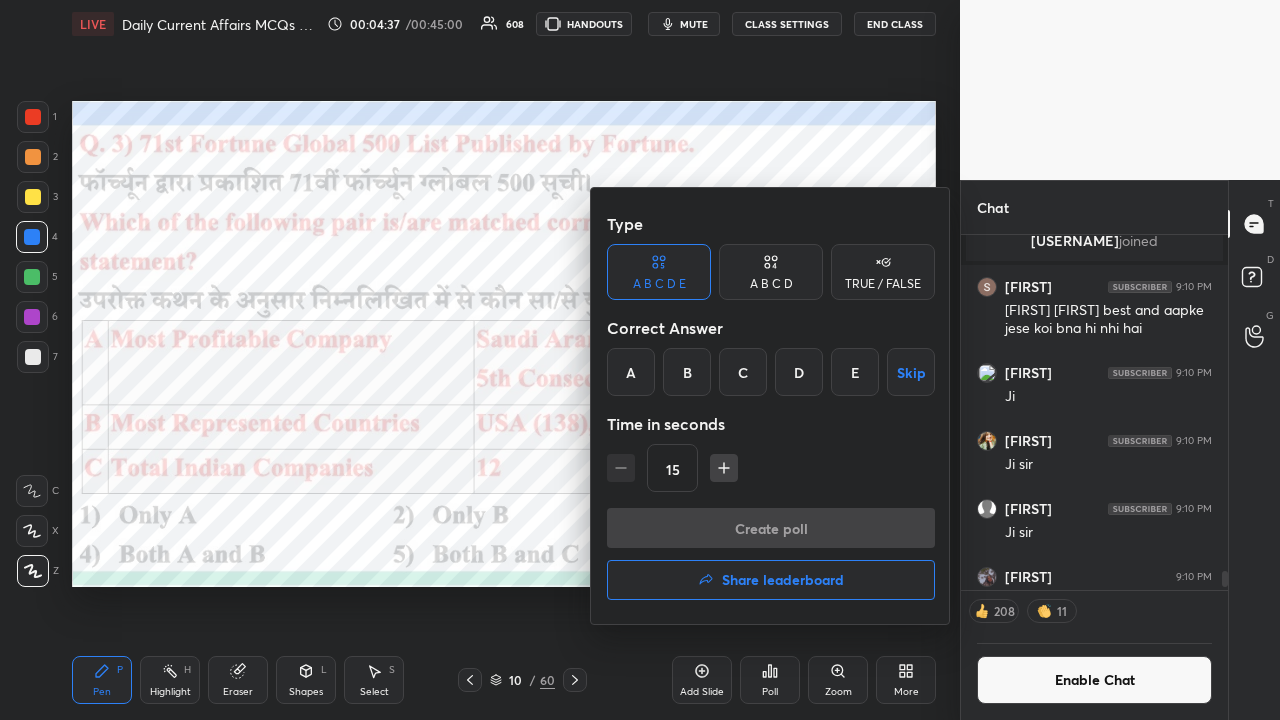 click on "B" at bounding box center [687, 372] 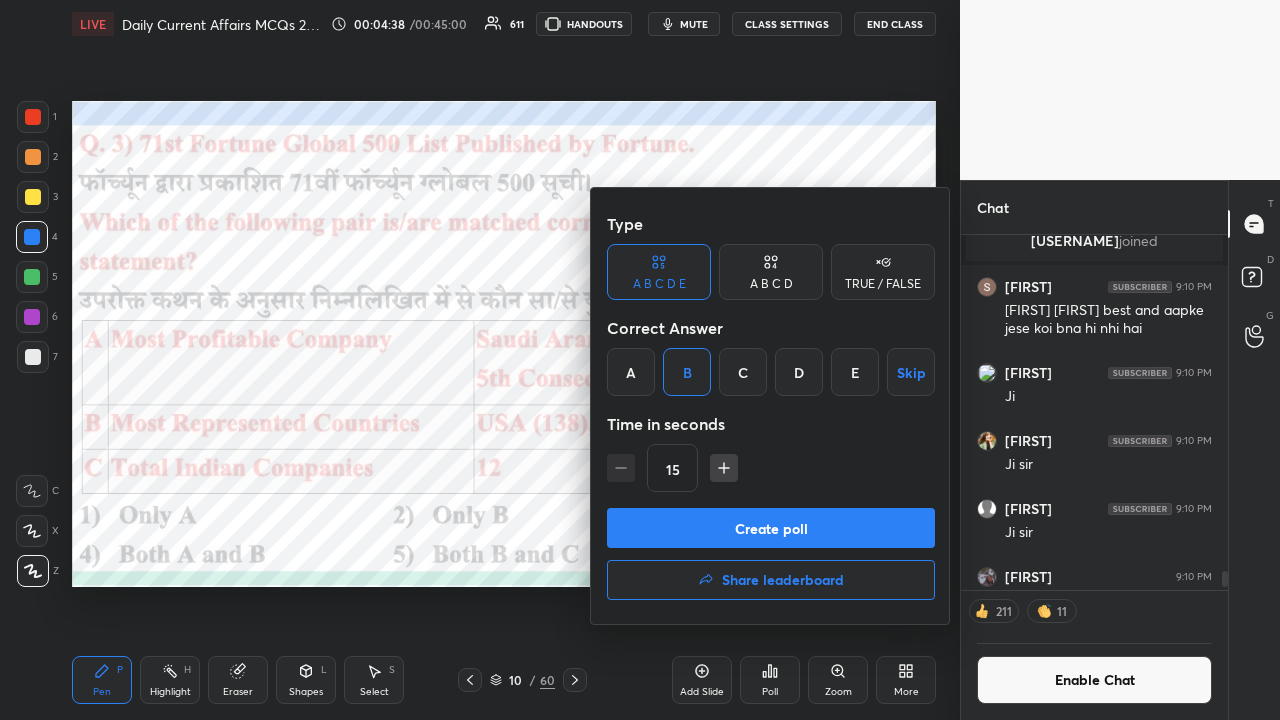click on "Create poll" at bounding box center [771, 528] 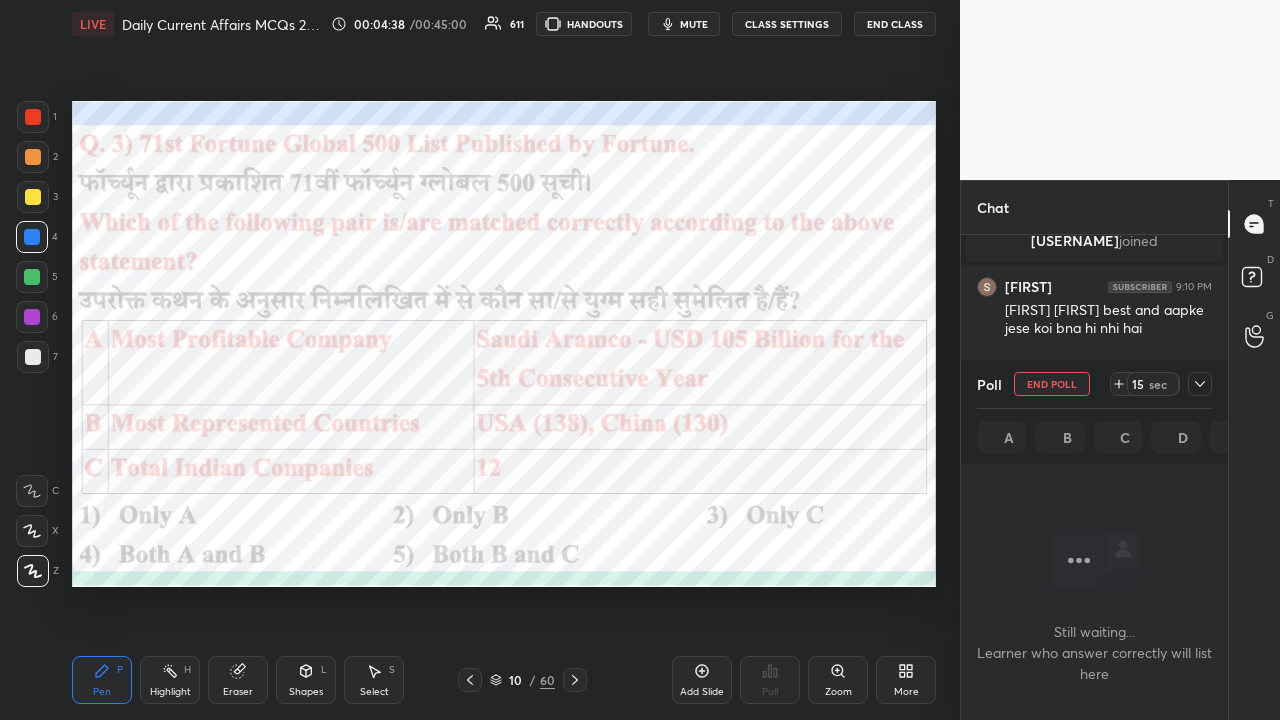 scroll, scrollTop: 250, scrollLeft: 261, axis: both 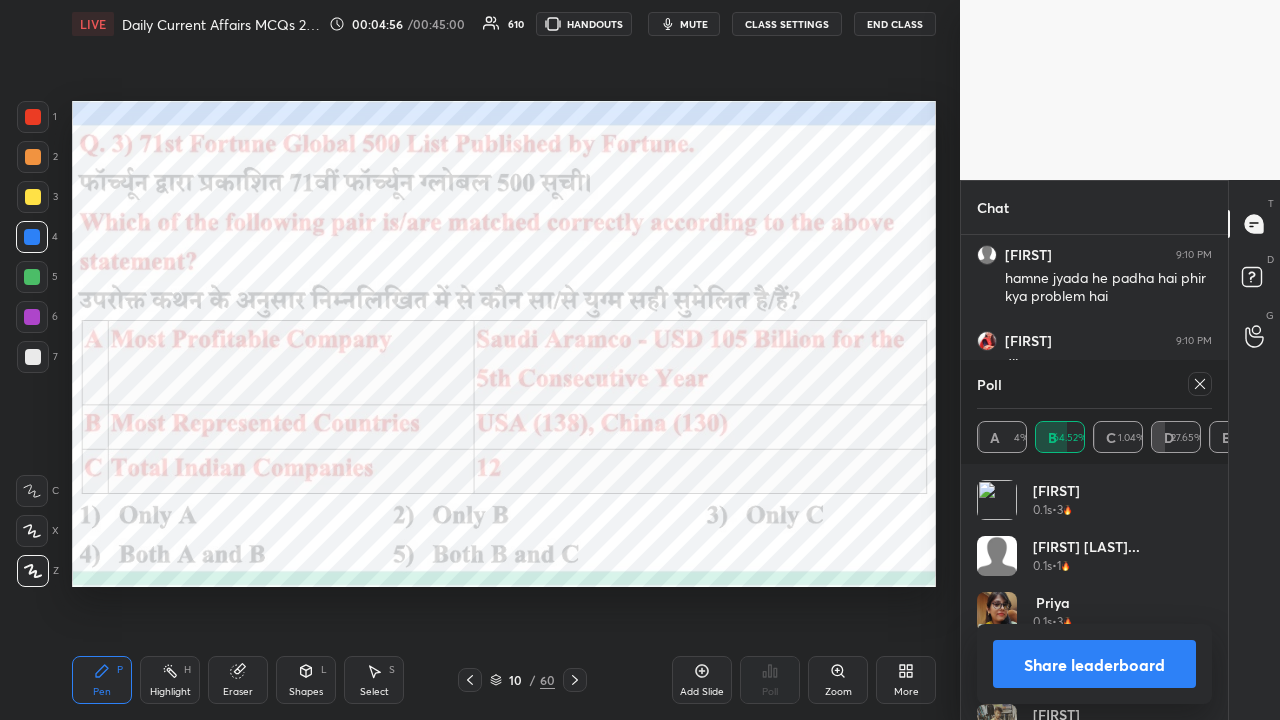 click 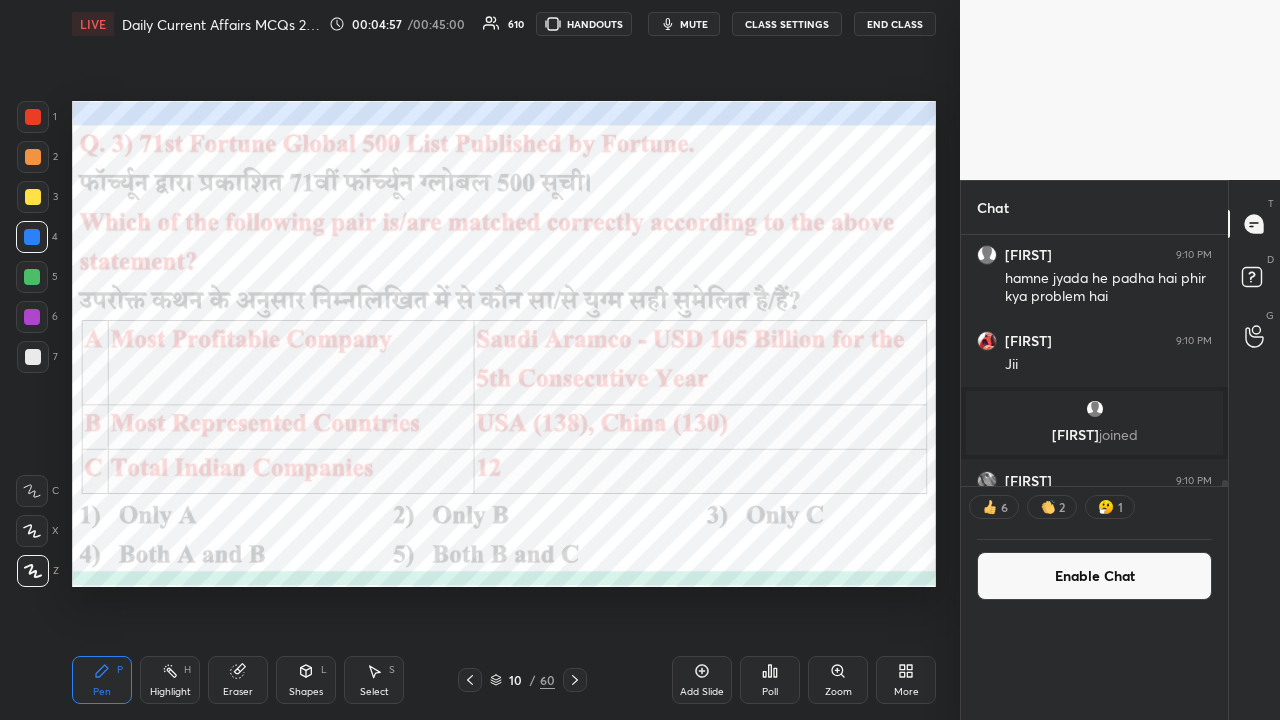 scroll, scrollTop: 88, scrollLeft: 229, axis: both 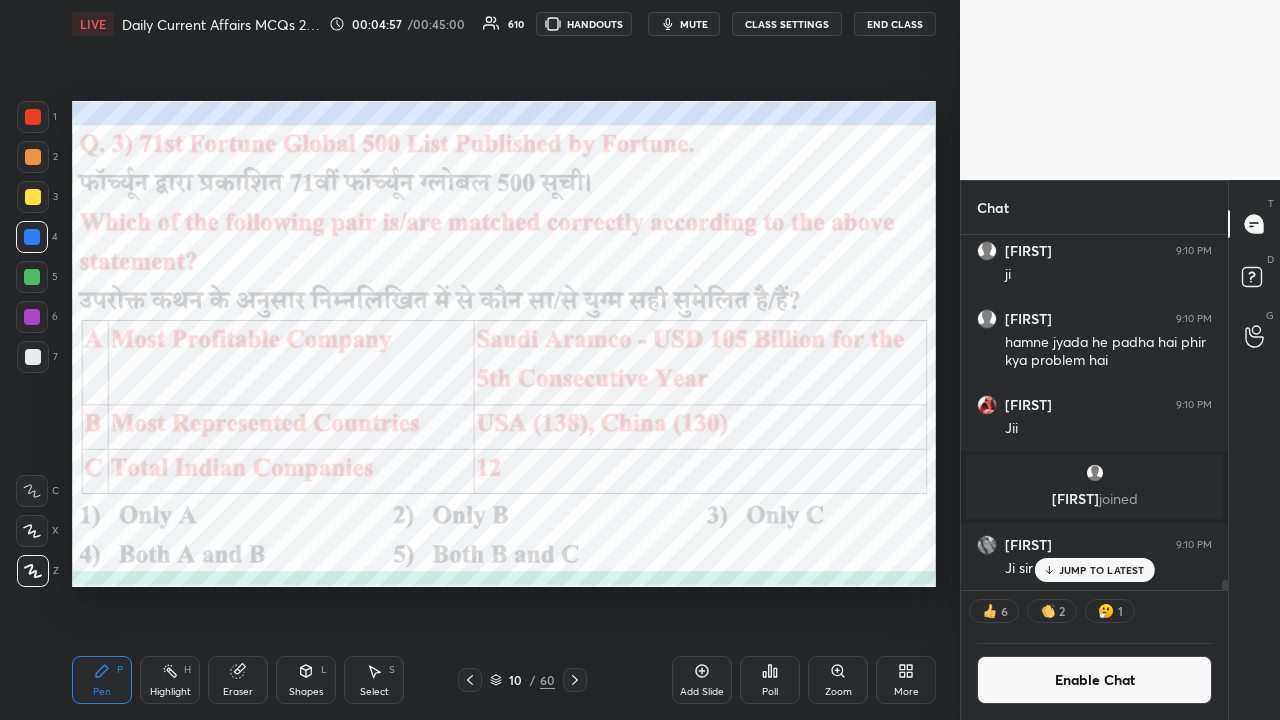 click on "CLASS SETTINGS" at bounding box center (787, 24) 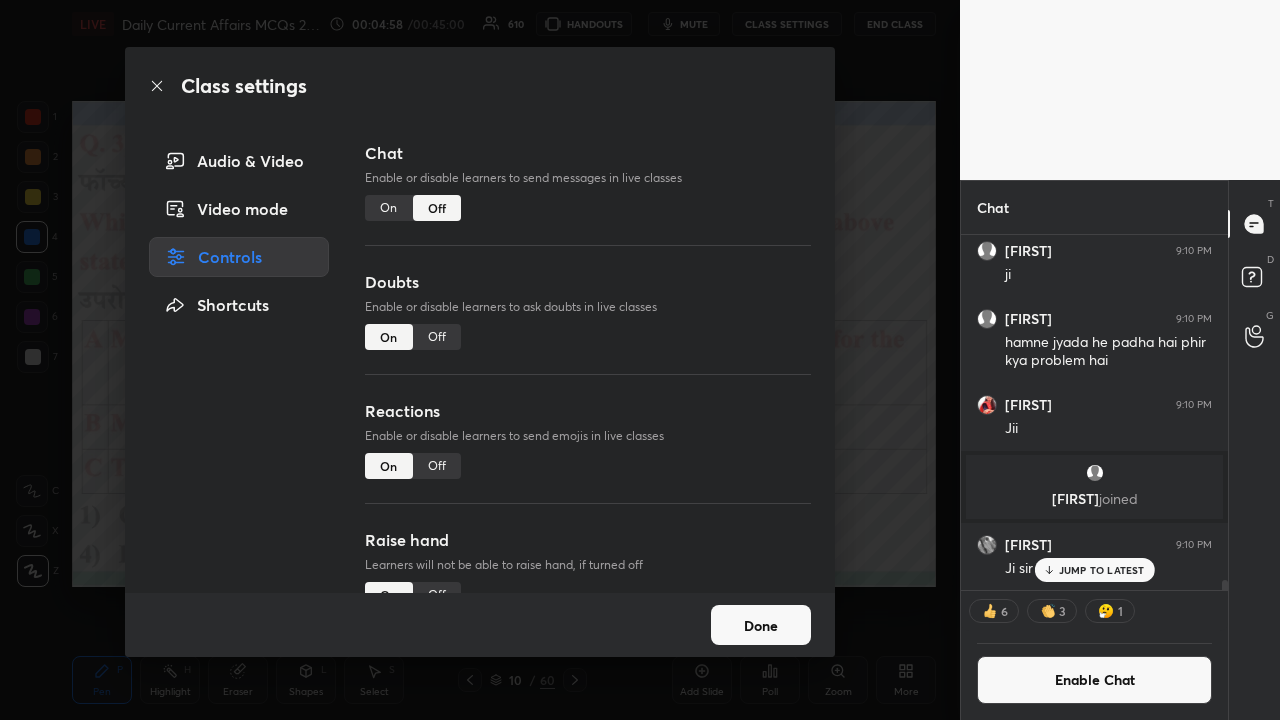 drag, startPoint x: 382, startPoint y: 211, endPoint x: 409, endPoint y: 258, distance: 54.20332 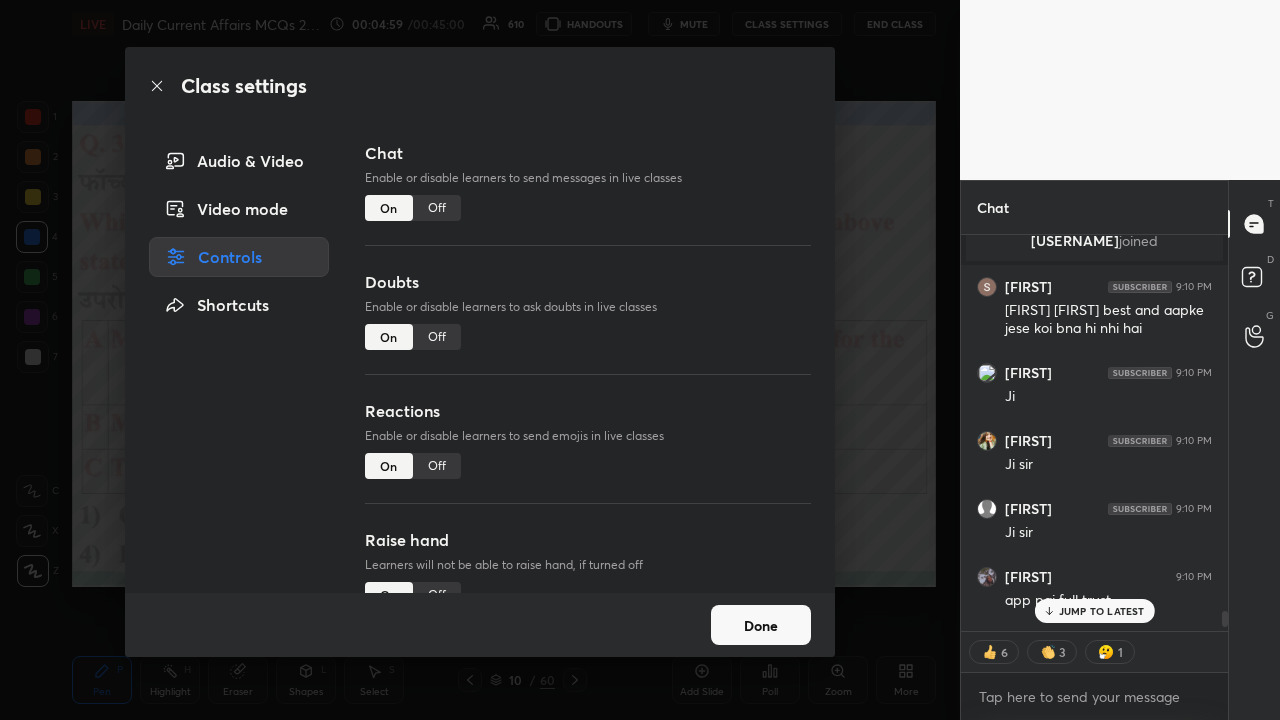 click on "Class settings Audio & Video Video mode Controls Shortcuts Chat Enable or disable learners to send messages in live classes On Off Doubts Enable or disable learners to ask doubts in live classes On Off Reactions Enable or disable learners to send emojis in live classes On Off Raise hand Learners will not be able to raise hand, if turned off On Off Poll Prediction Enable or disable poll prediction in case of a question on the slide On Off Done" at bounding box center [480, 360] 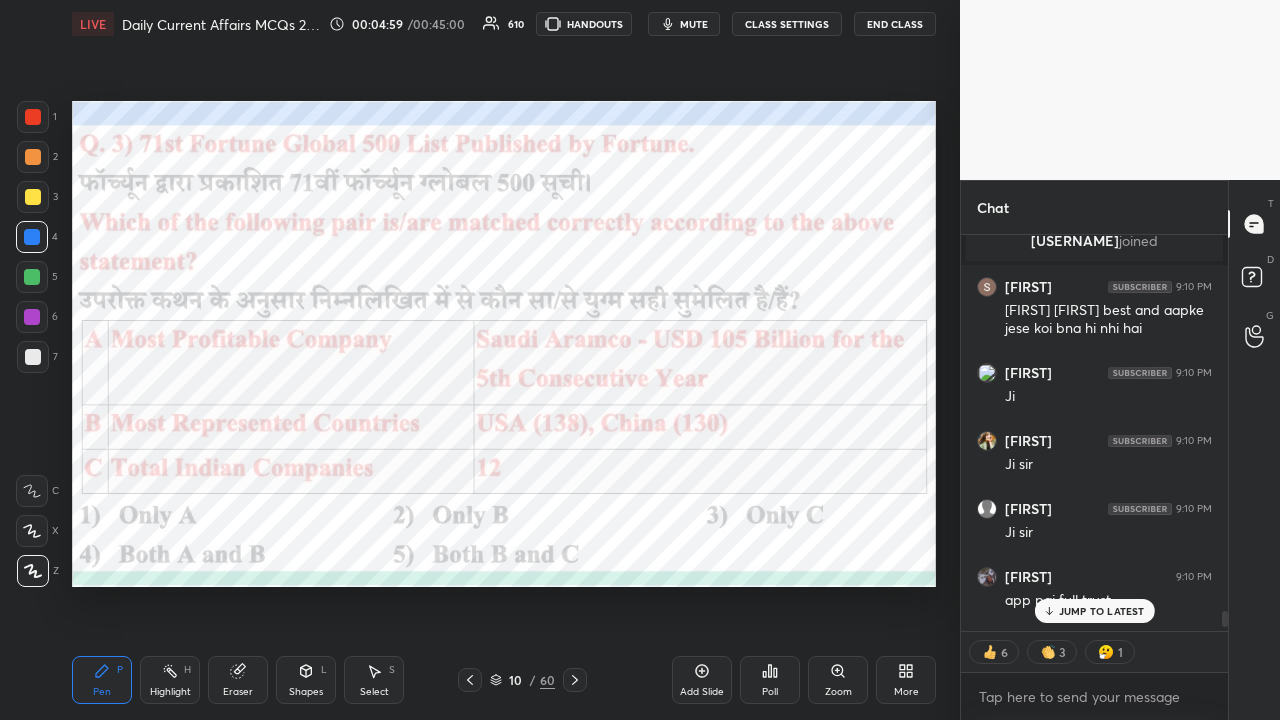 click 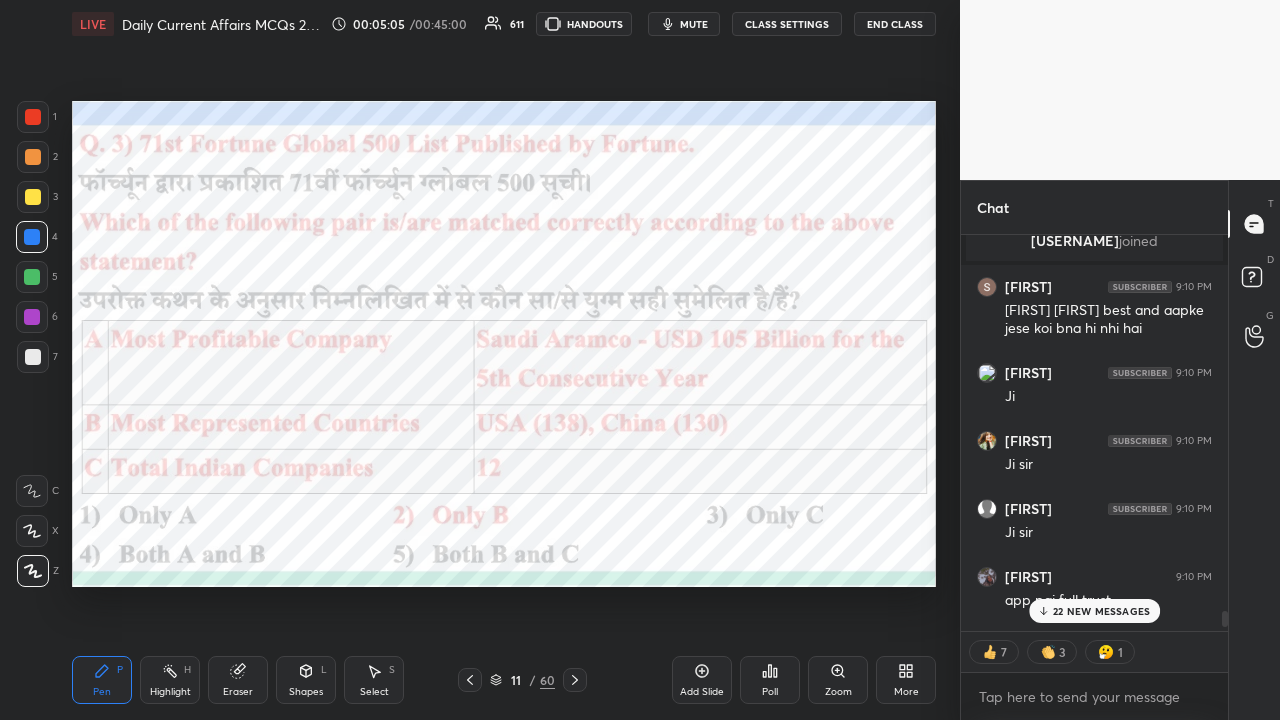 click on "22 NEW MESSAGES" at bounding box center [1095, 611] 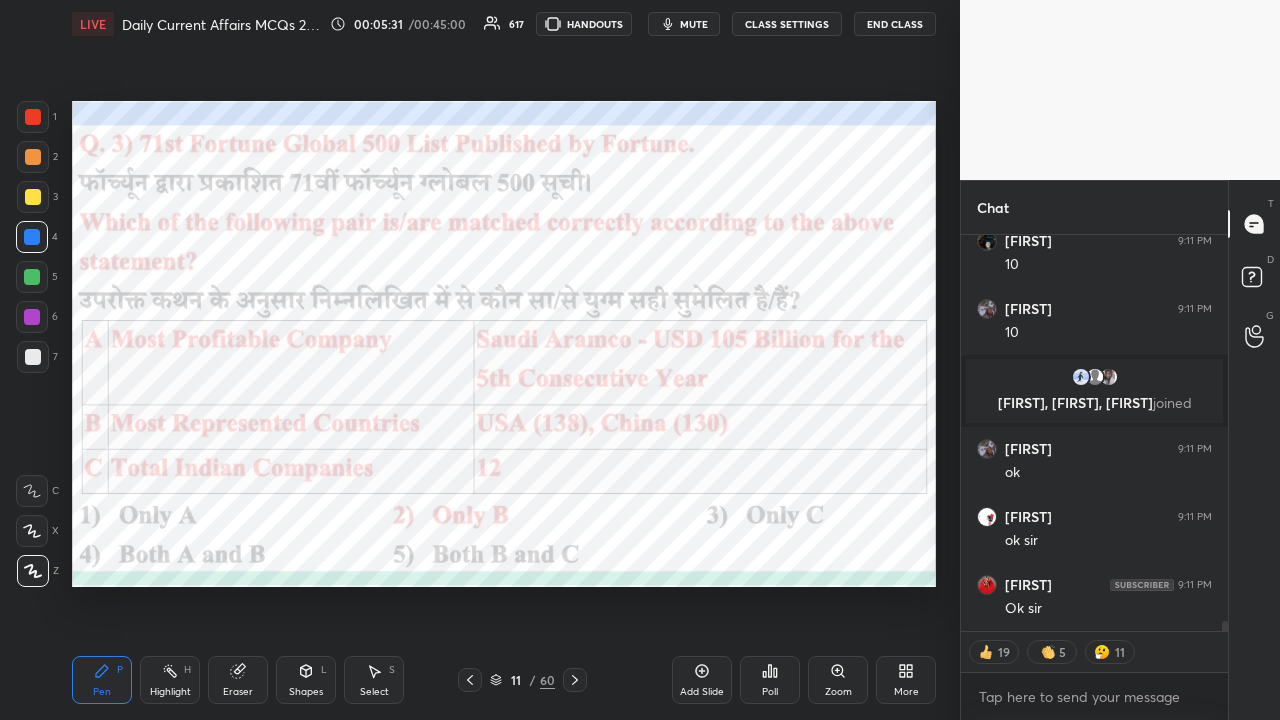 type on "x" 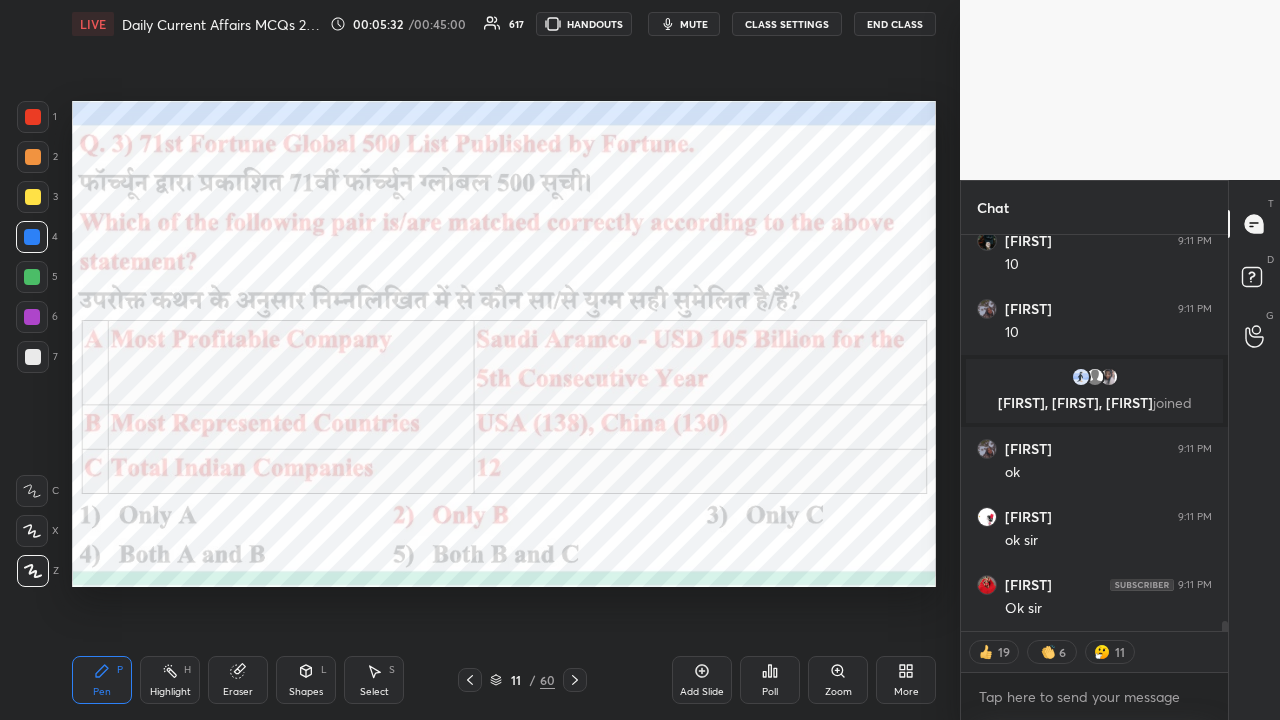 click on "CLASS SETTINGS" at bounding box center (787, 24) 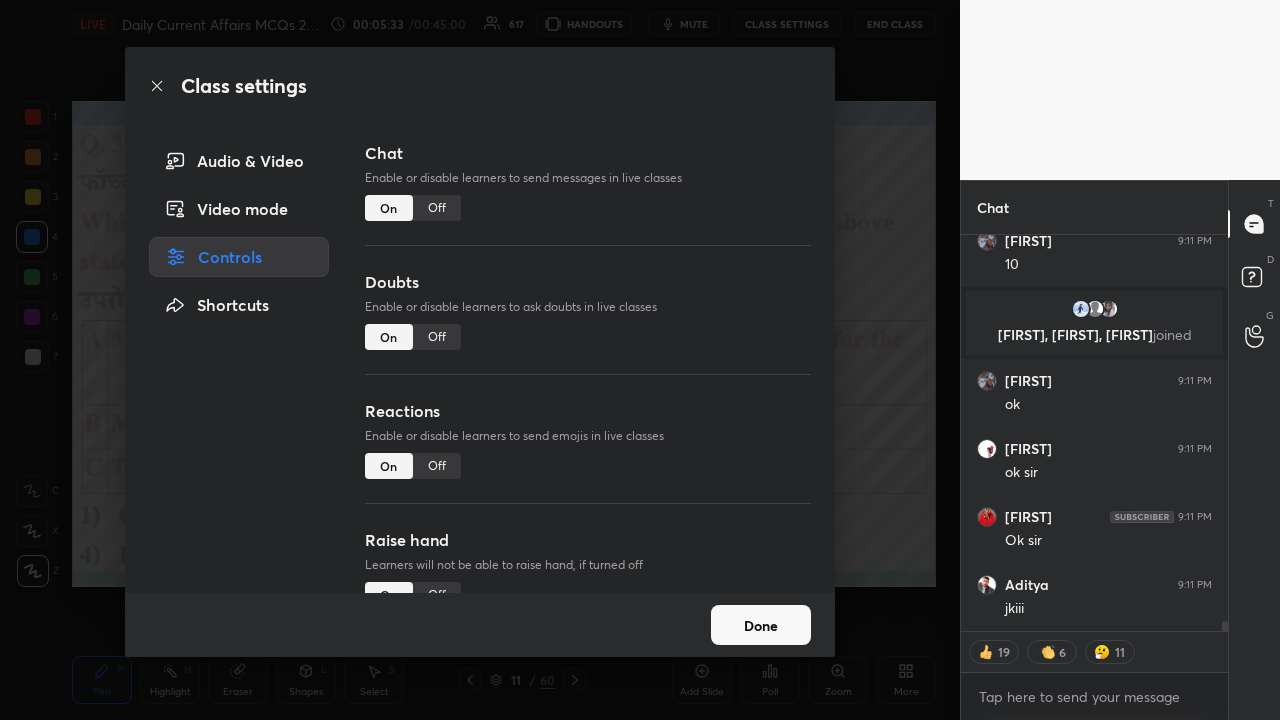 click on "Off" at bounding box center (437, 208) 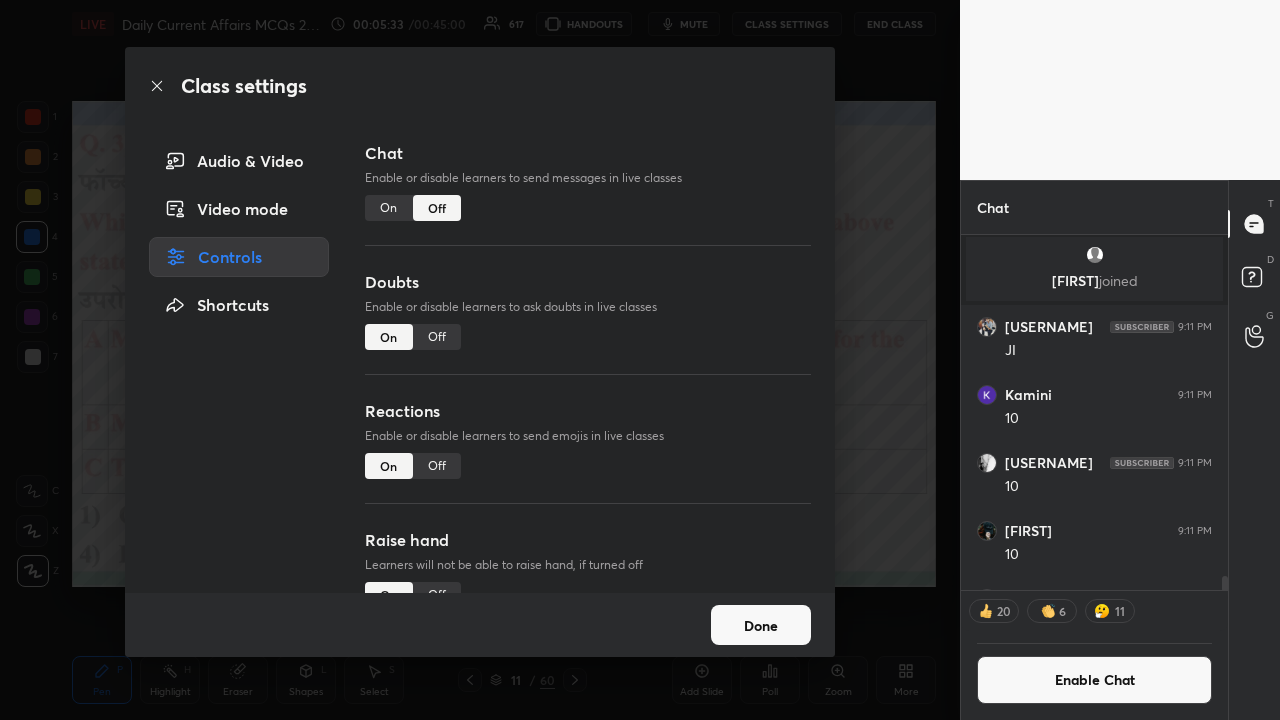click on "Class settings Audio & Video Video mode Controls Shortcuts Chat Enable or disable learners to send messages in live classes On Off Doubts Enable or disable learners to ask doubts in live classes On Off Reactions Enable or disable learners to send emojis in live classes On Off Raise hand Learners will not be able to raise hand, if turned off On Off Poll Prediction Enable or disable poll prediction in case of a question on the slide On Off Done" at bounding box center (480, 360) 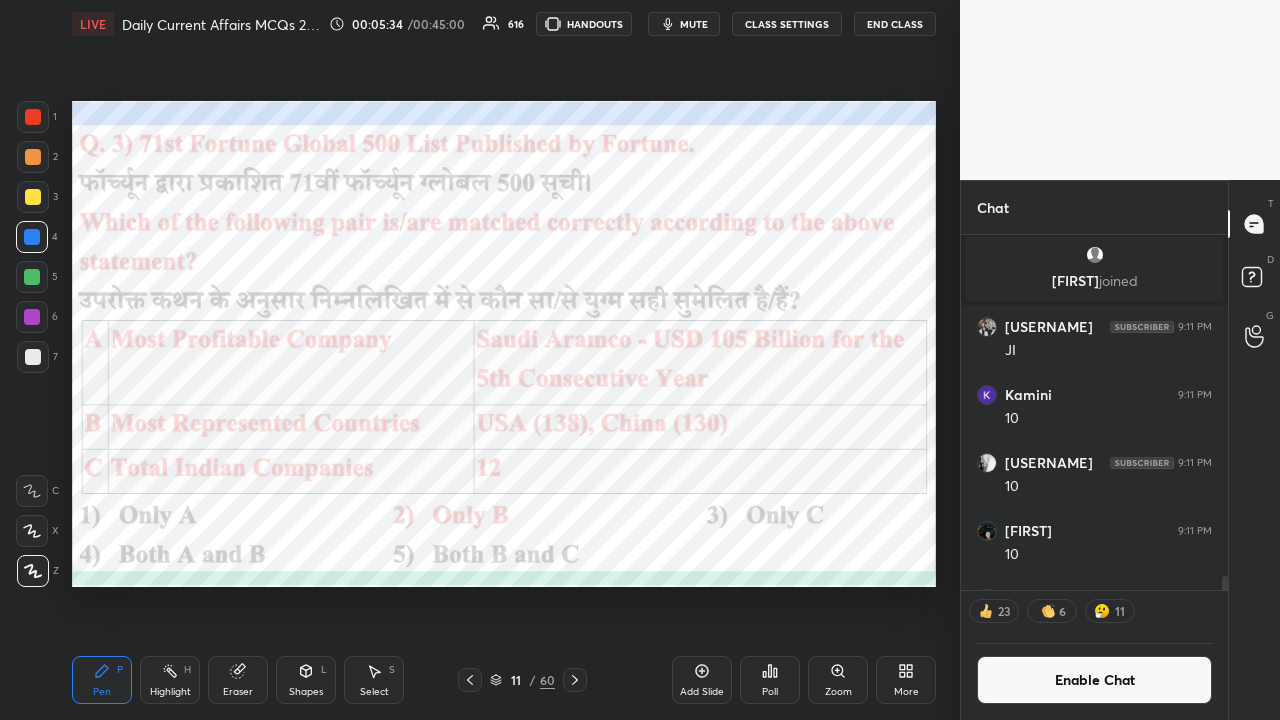 click 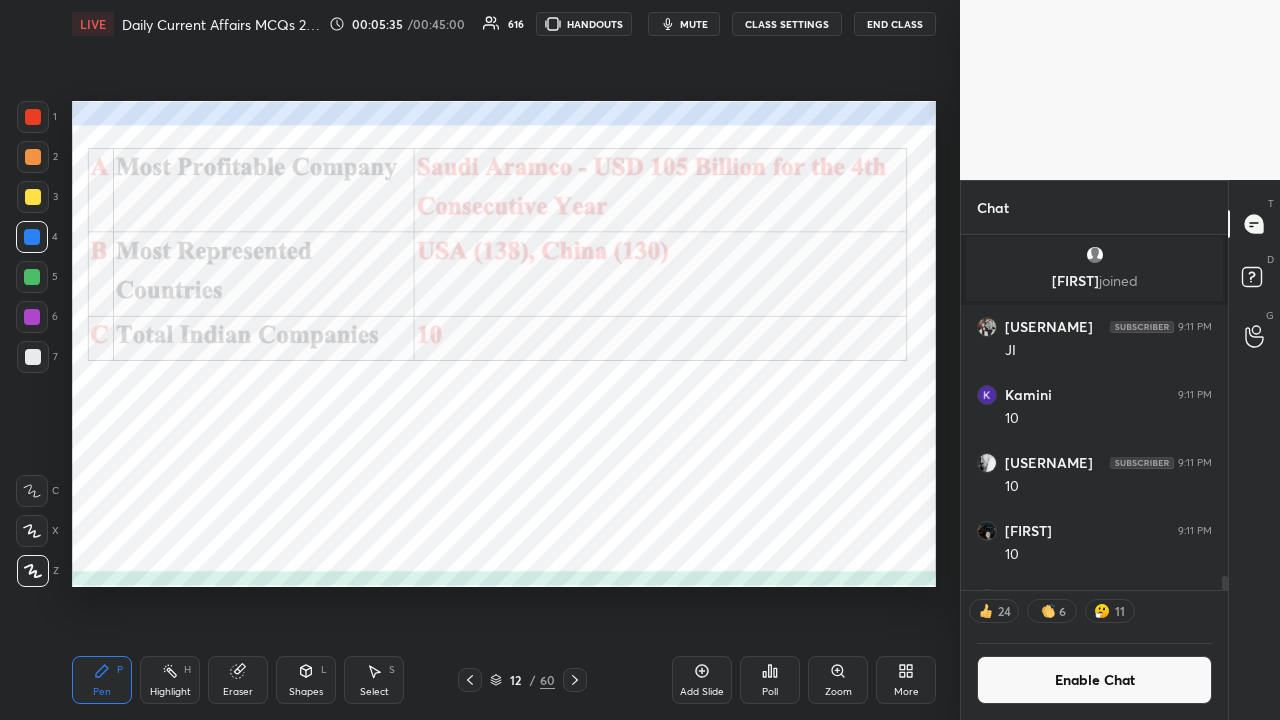 click 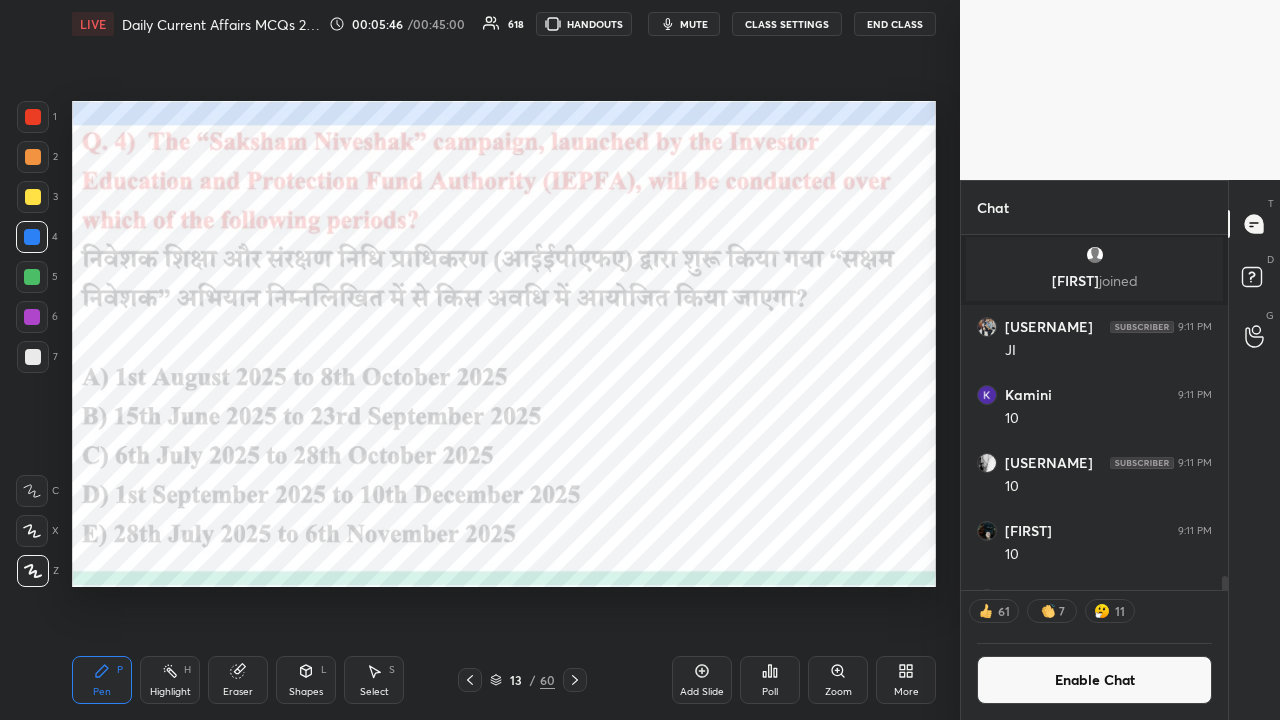 click on "Poll" at bounding box center [770, 680] 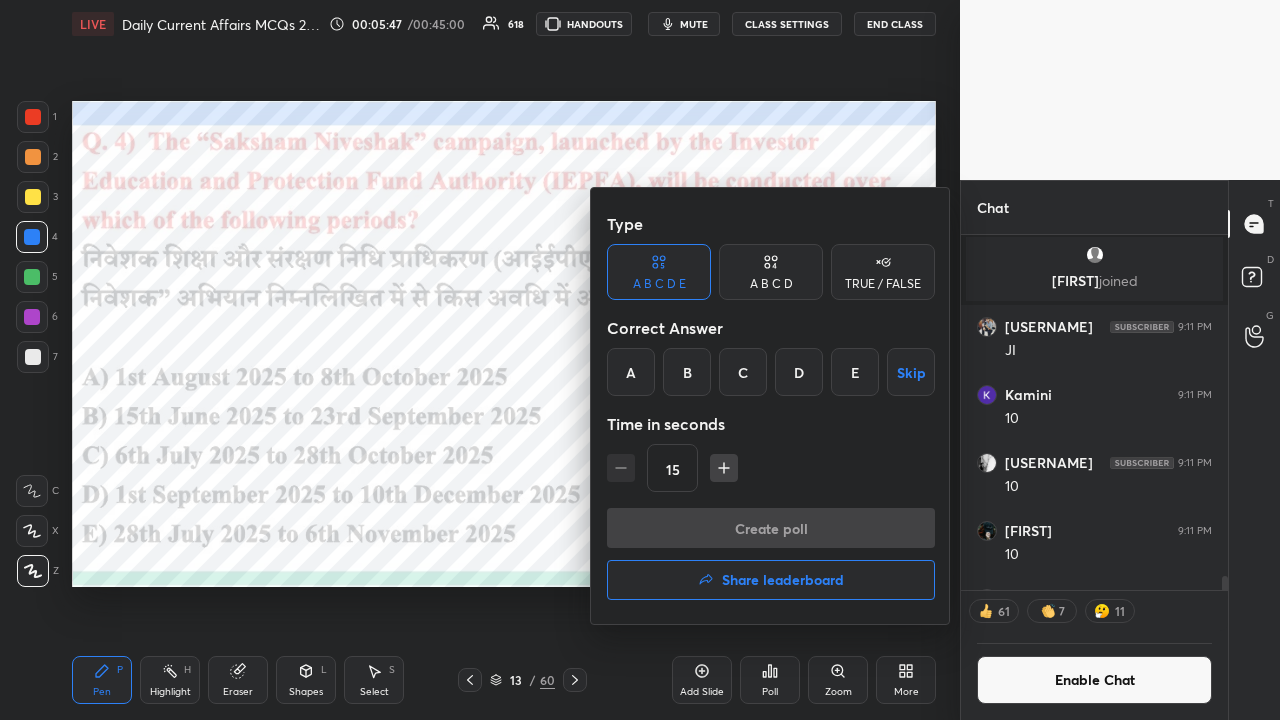 click on "E" at bounding box center (855, 372) 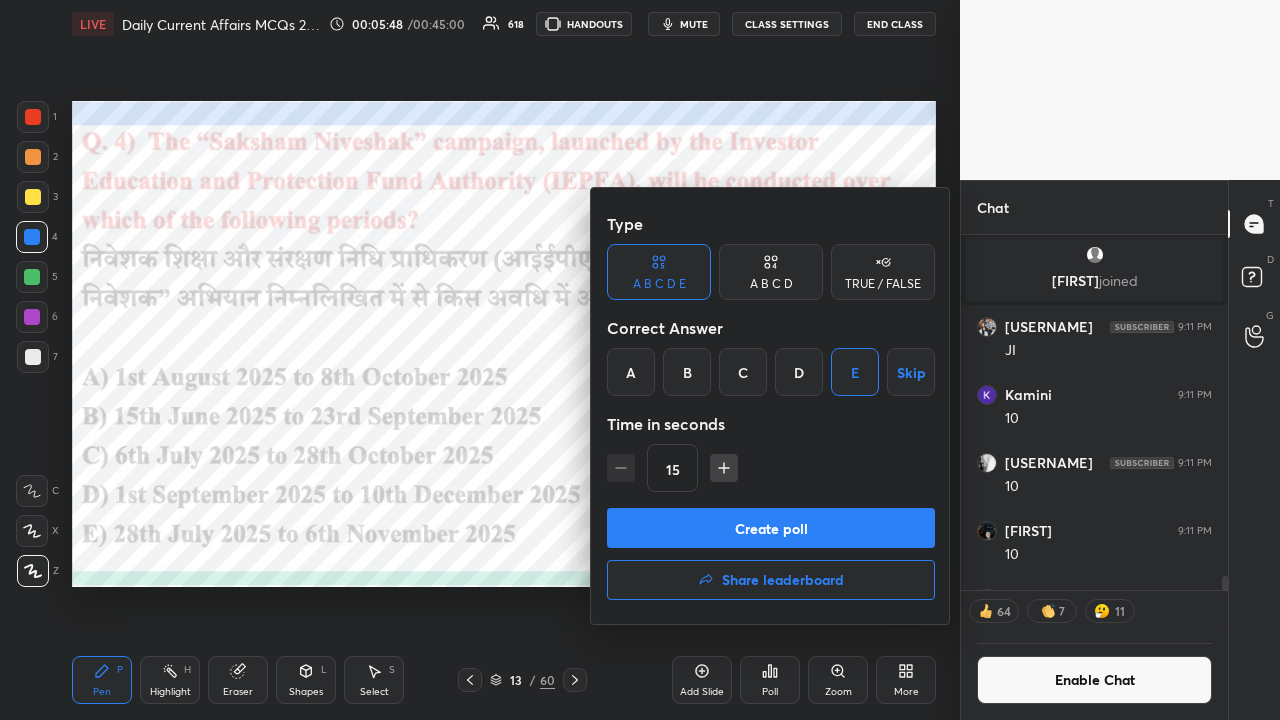 click on "Create poll" at bounding box center [771, 528] 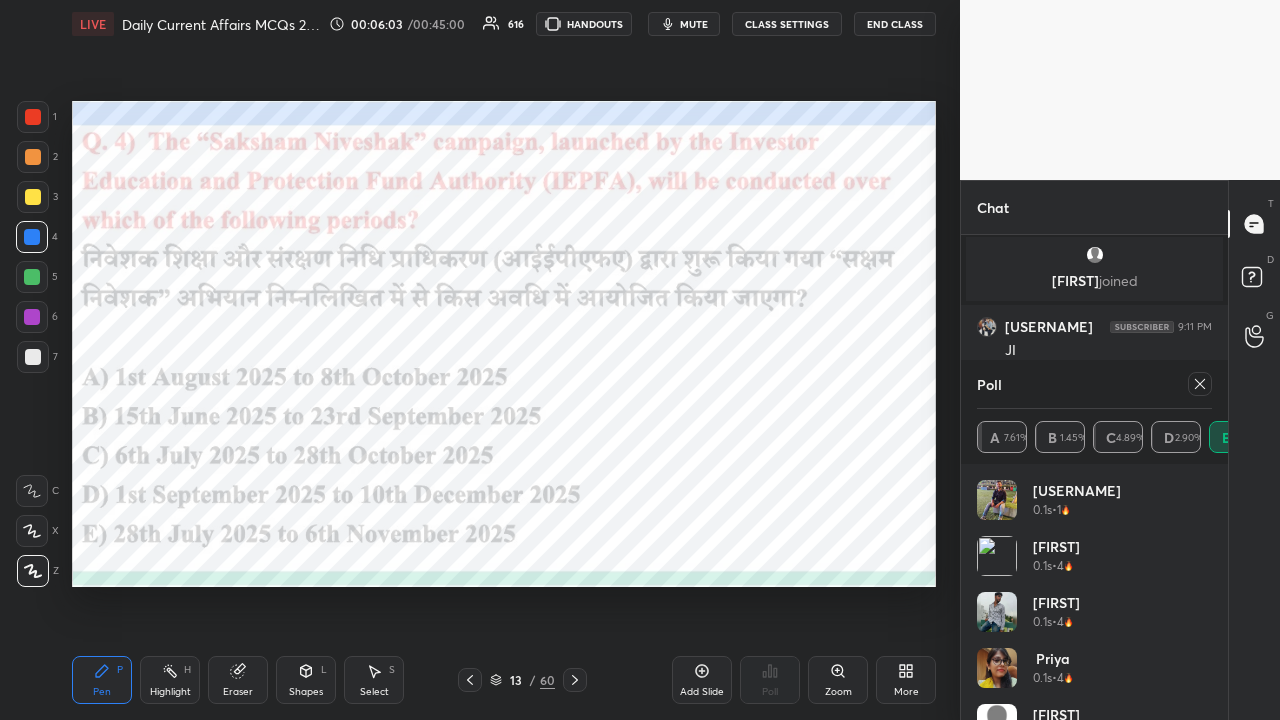 click 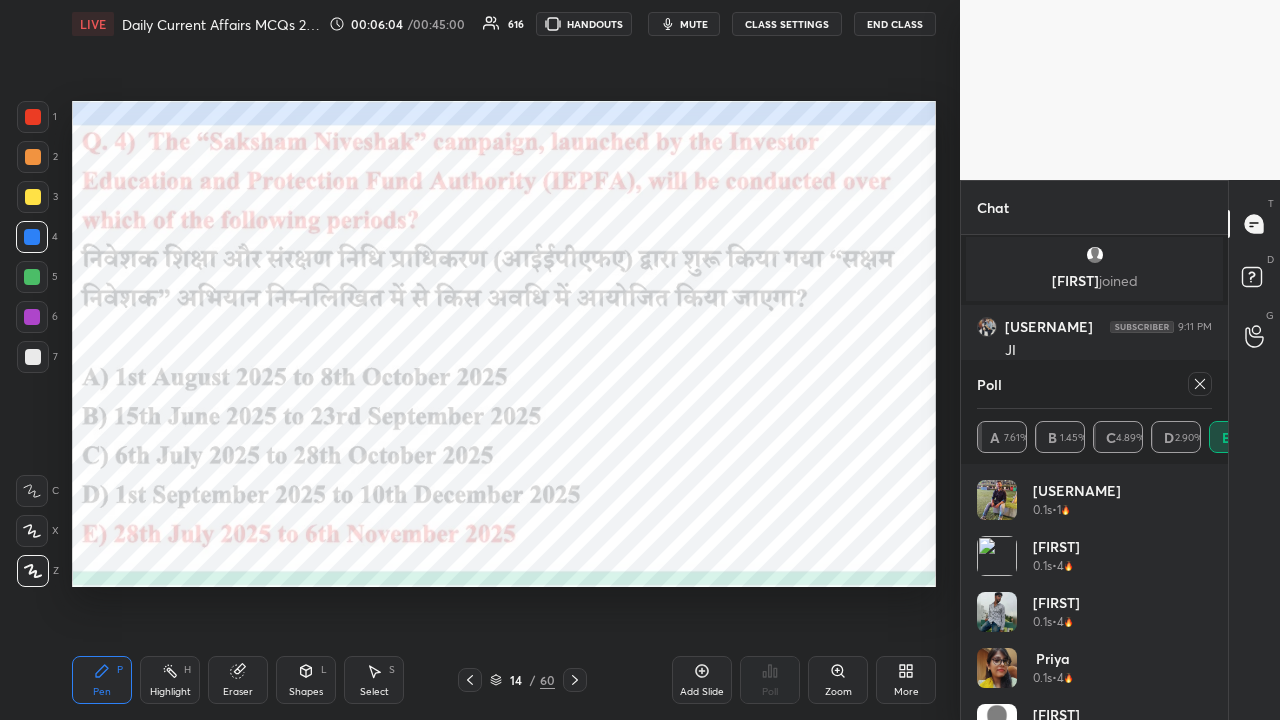 drag, startPoint x: 1196, startPoint y: 382, endPoint x: 1182, endPoint y: 385, distance: 14.3178215 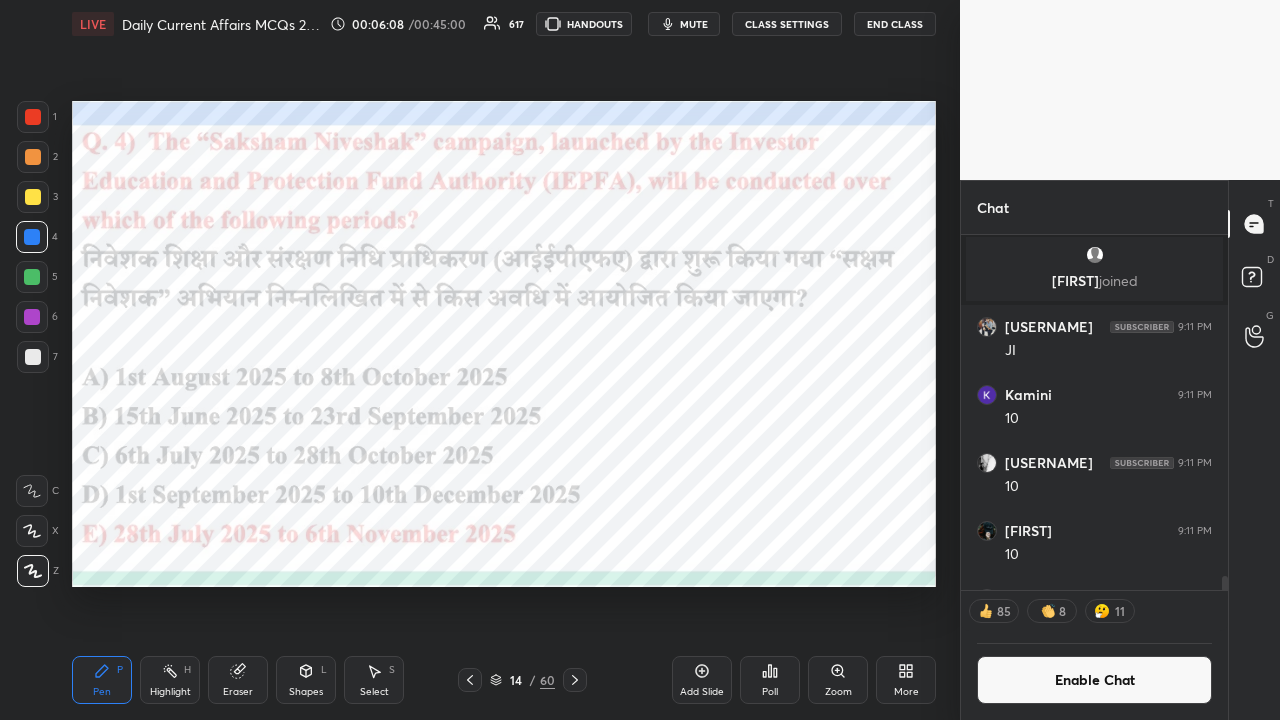 drag, startPoint x: 566, startPoint y: 674, endPoint x: 560, endPoint y: 662, distance: 13.416408 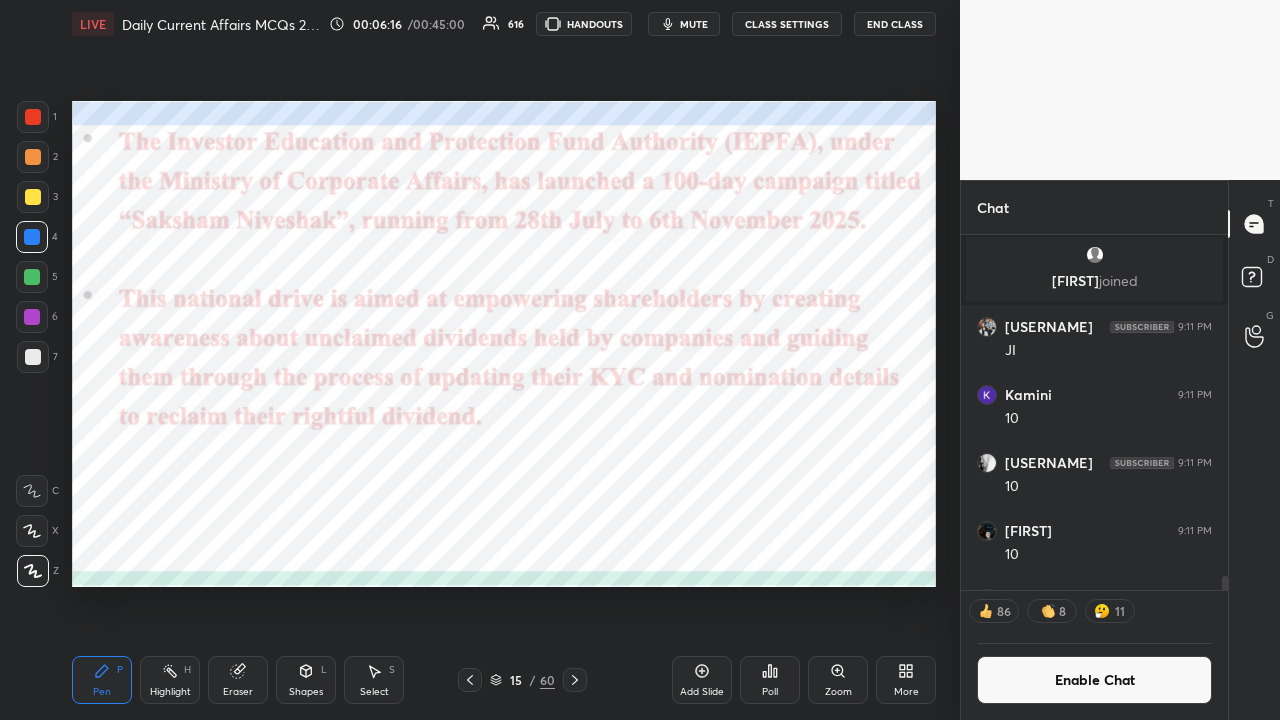 click 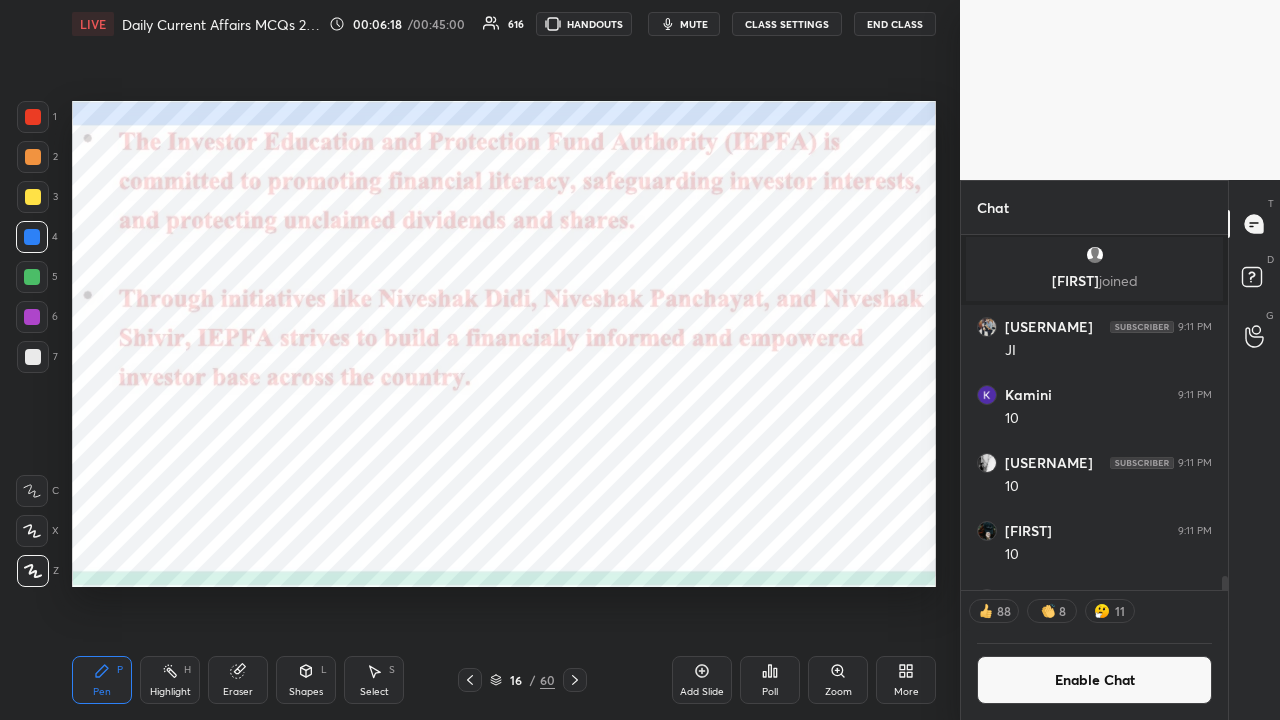 click 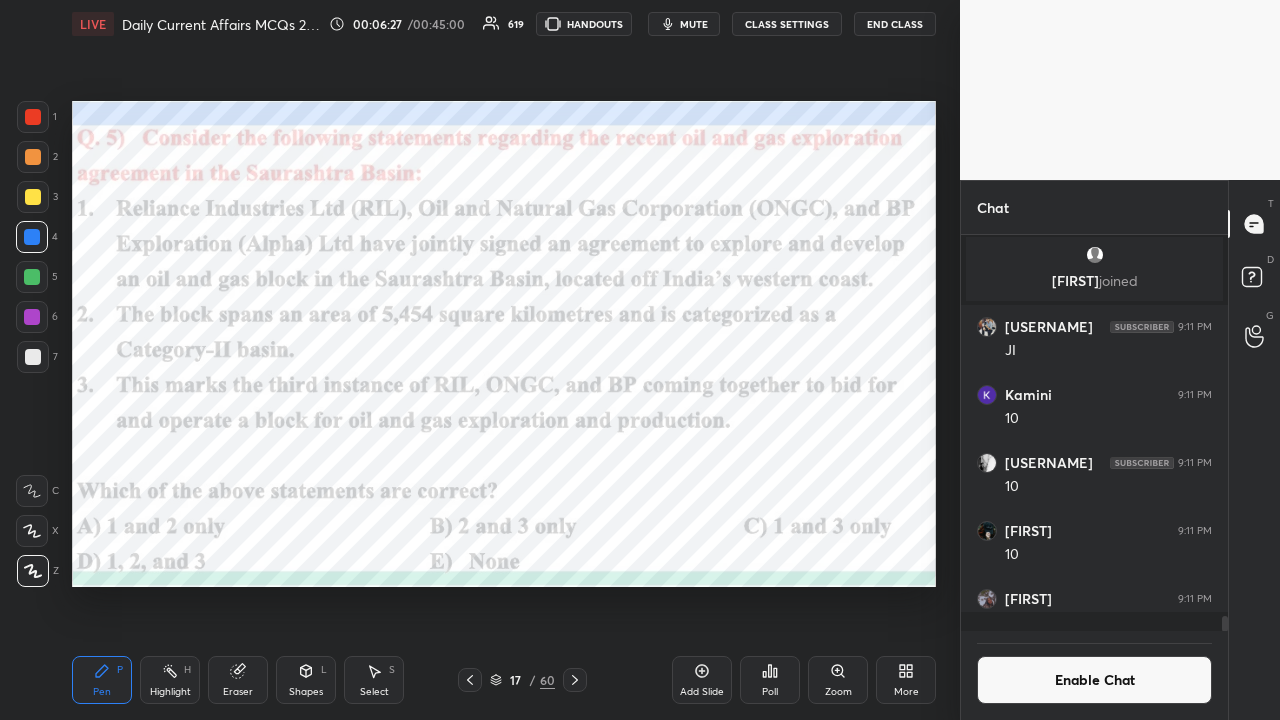 scroll, scrollTop: 6, scrollLeft: 6, axis: both 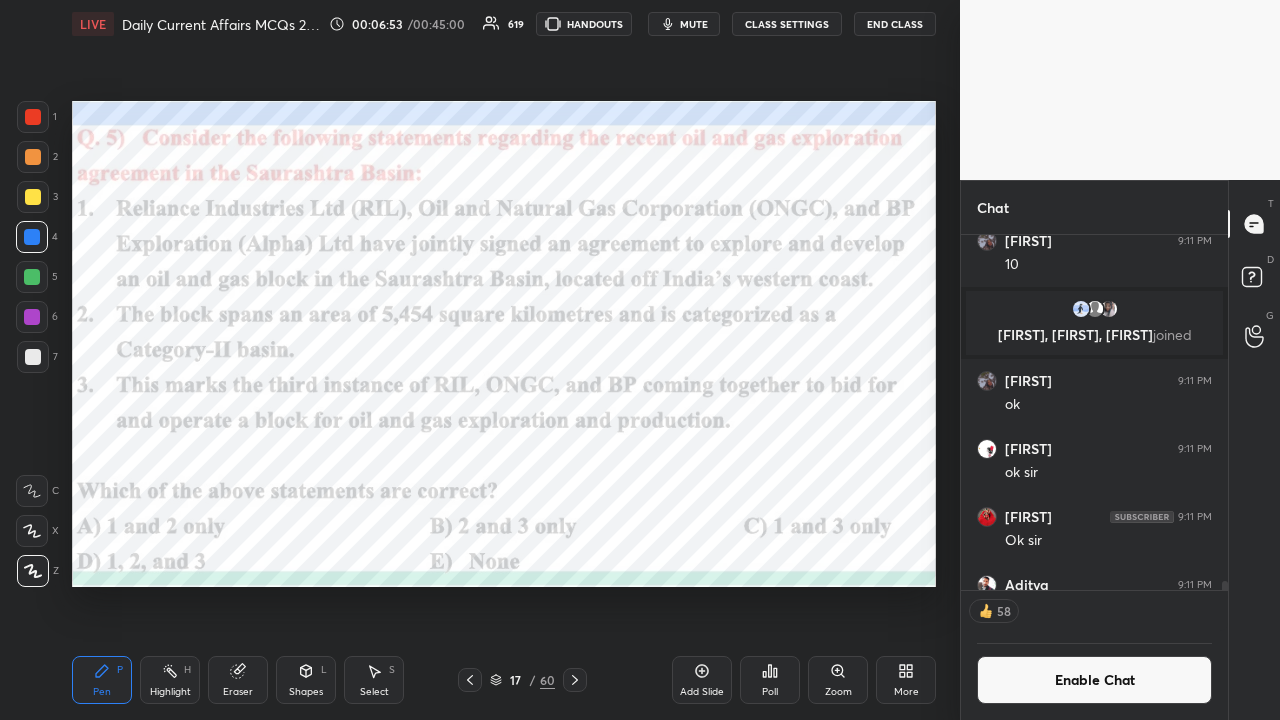 click on "Poll" at bounding box center [770, 680] 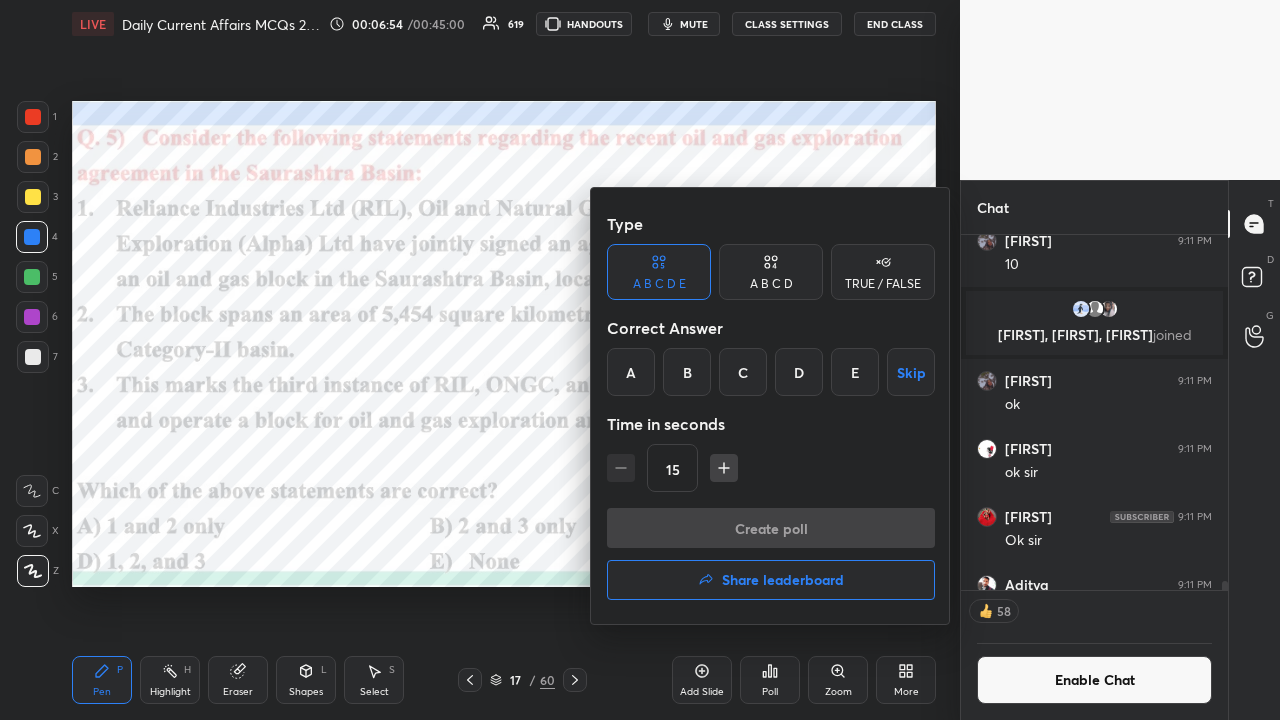 click on "A" at bounding box center [631, 372] 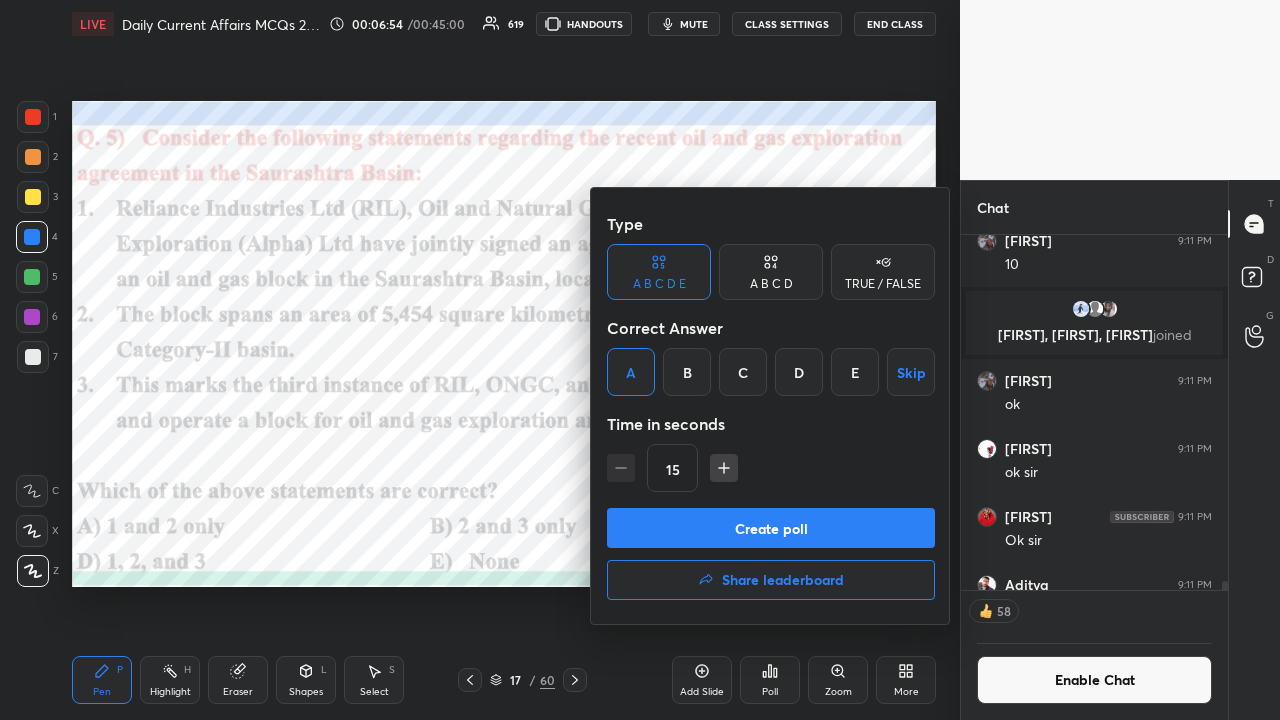 click on "Create poll" at bounding box center [771, 528] 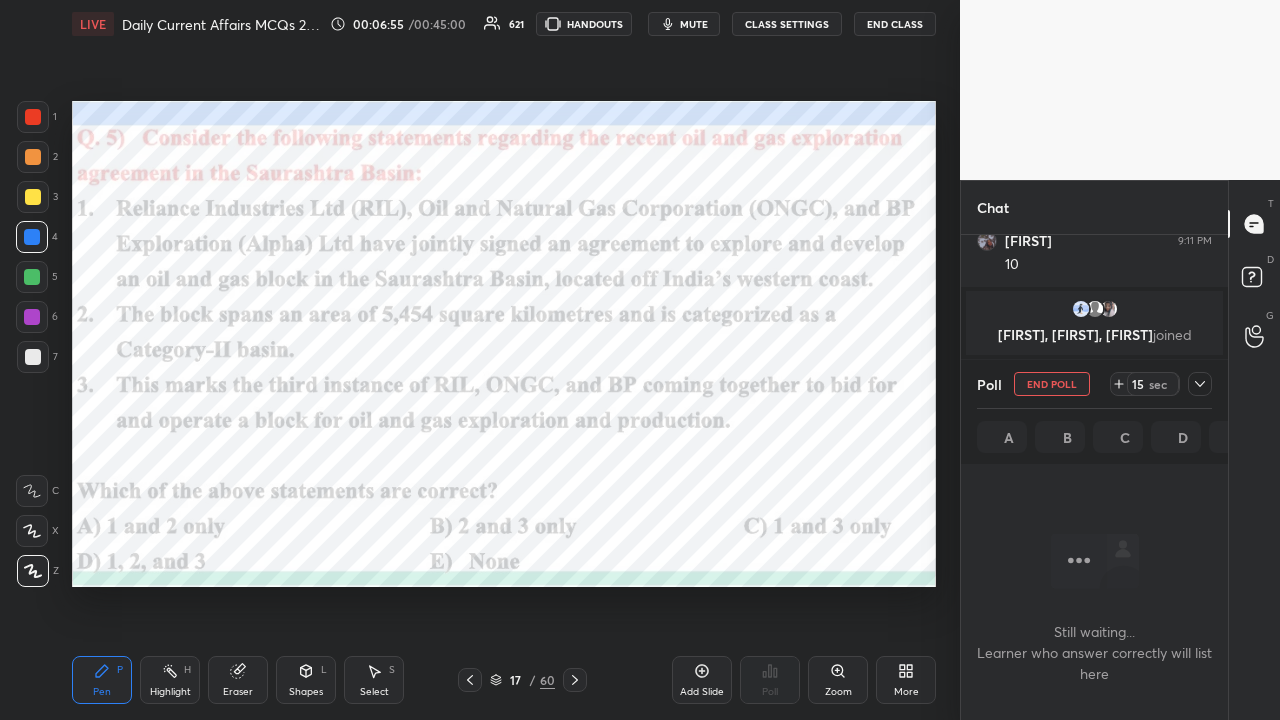 scroll, scrollTop: 306, scrollLeft: 261, axis: both 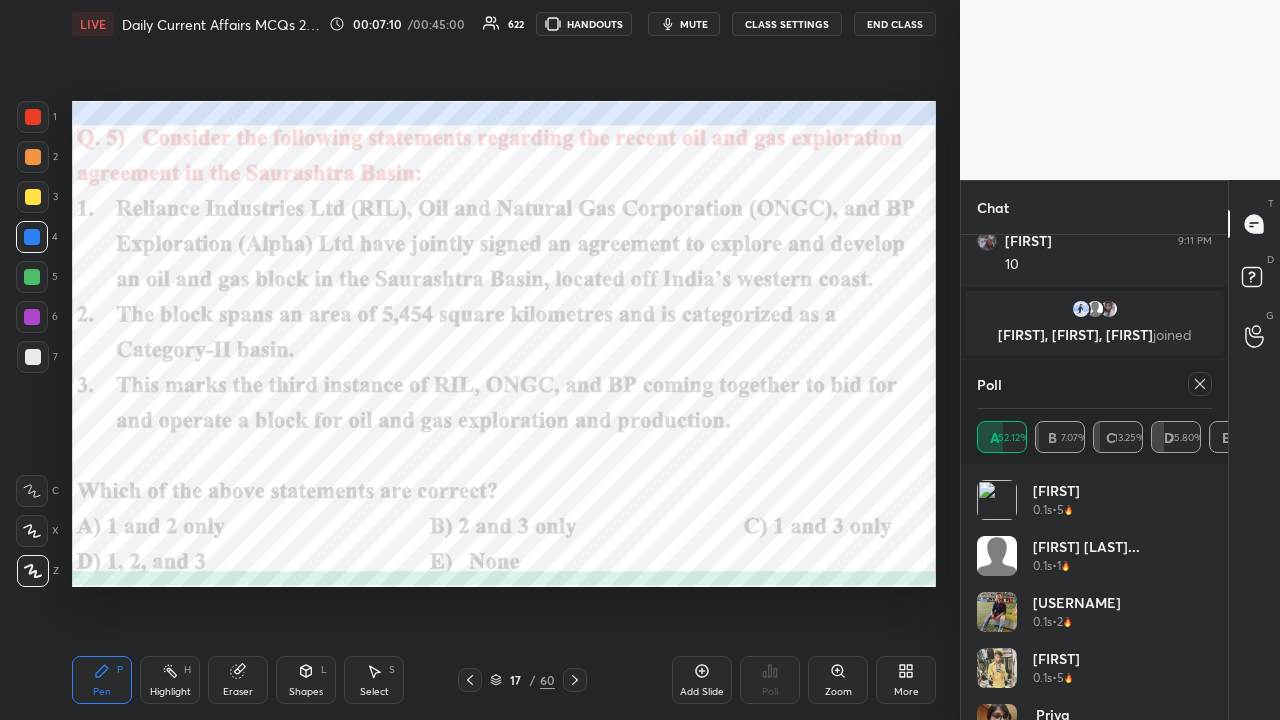 click 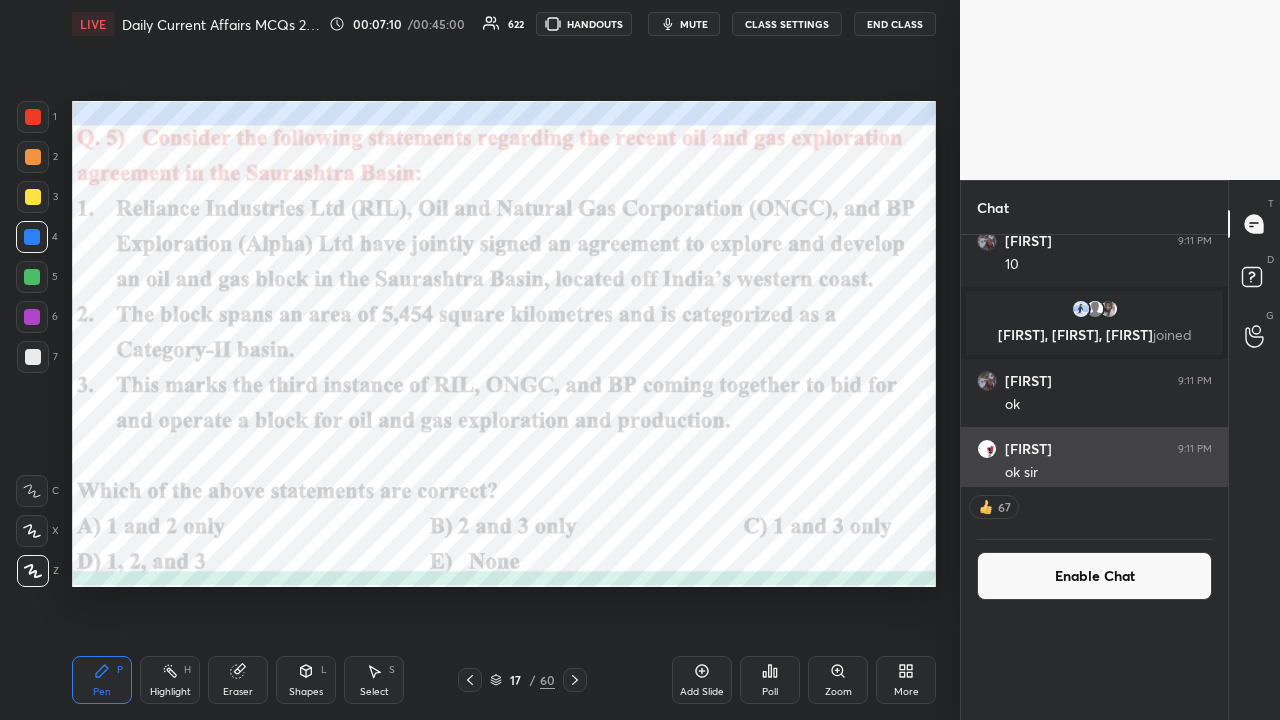 scroll, scrollTop: 88, scrollLeft: 229, axis: both 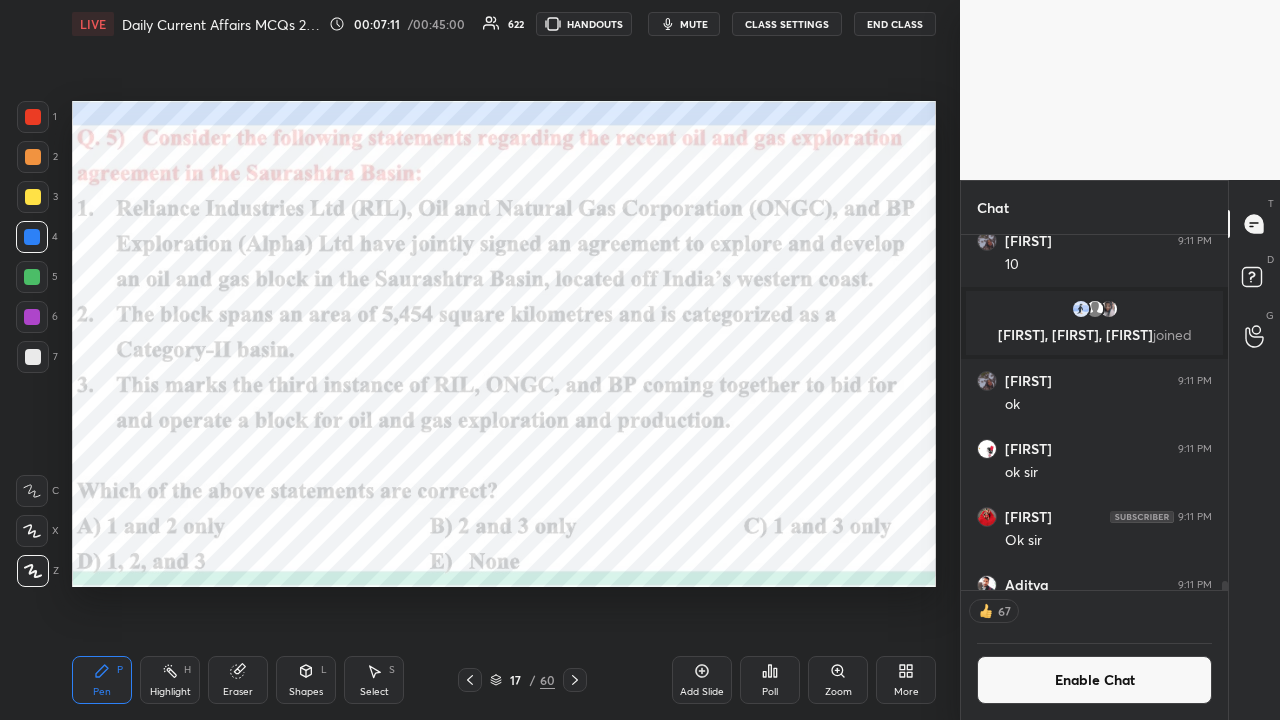 click on "CLASS SETTINGS" at bounding box center (787, 24) 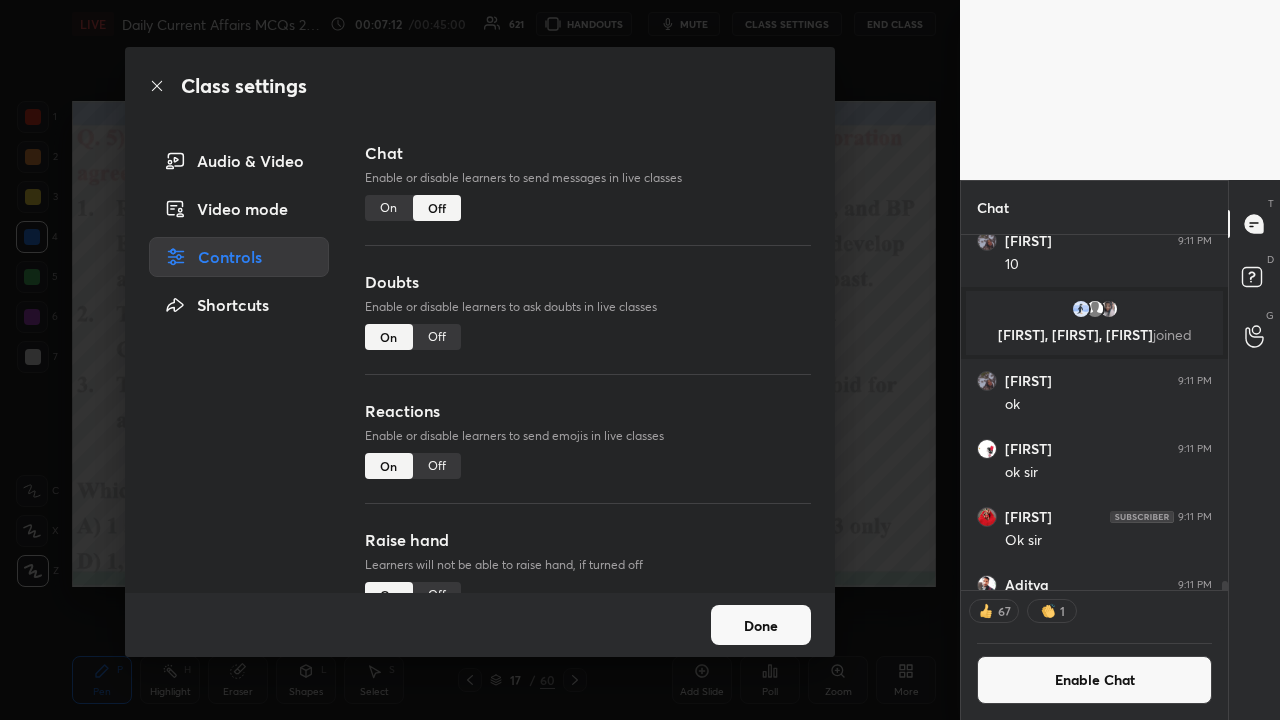 click on "On" at bounding box center [389, 208] 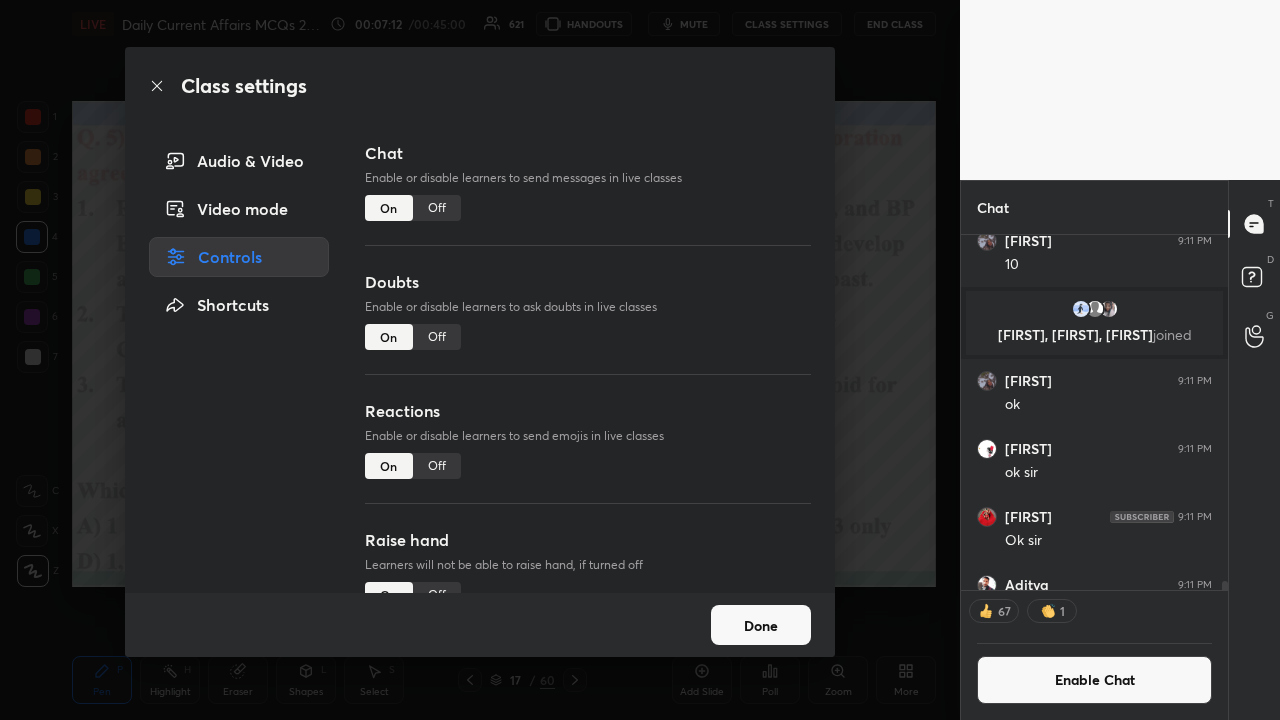 scroll, scrollTop: 14830, scrollLeft: 0, axis: vertical 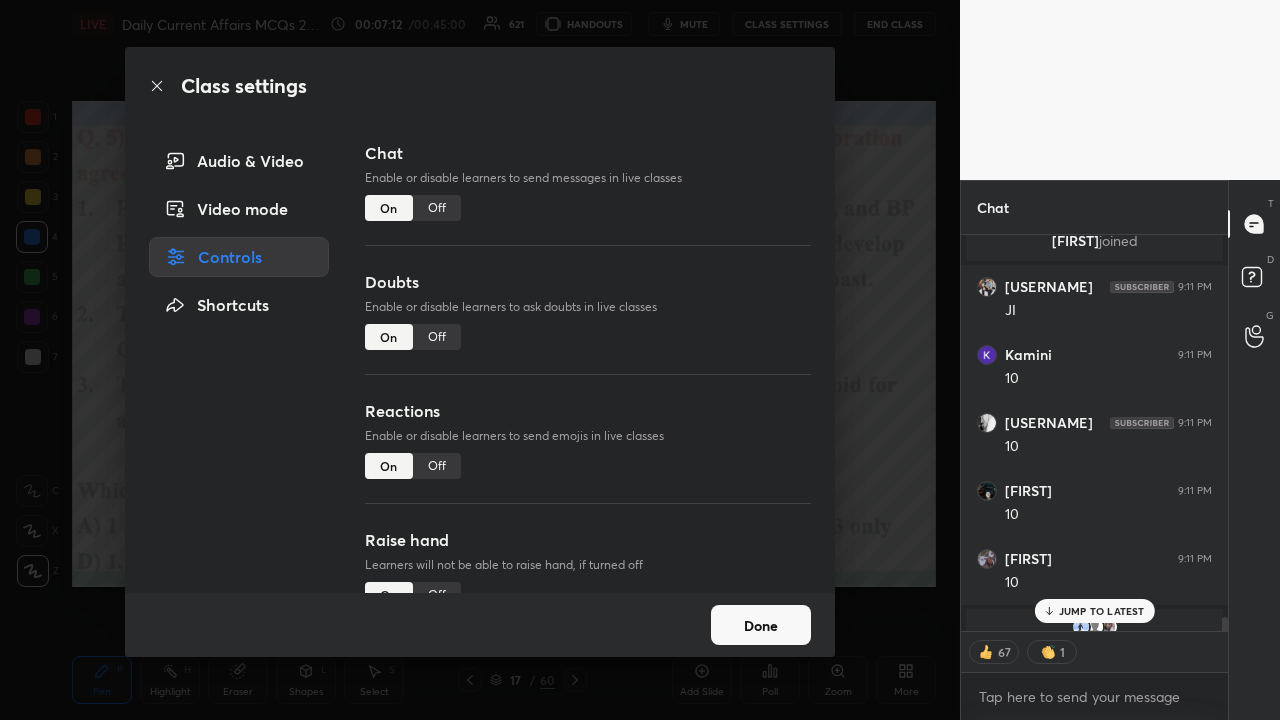 click on "Class settings Audio & Video Video mode Controls Shortcuts Chat Enable or disable learners to send messages in live classes On Off Doubts Enable or disable learners to ask doubts in live classes On Off Reactions Enable or disable learners to send emojis in live classes On Off Raise hand Learners will not be able to raise hand, if turned off On Off Poll Prediction Enable or disable poll prediction in case of a question on the slide On Off Done" at bounding box center (480, 360) 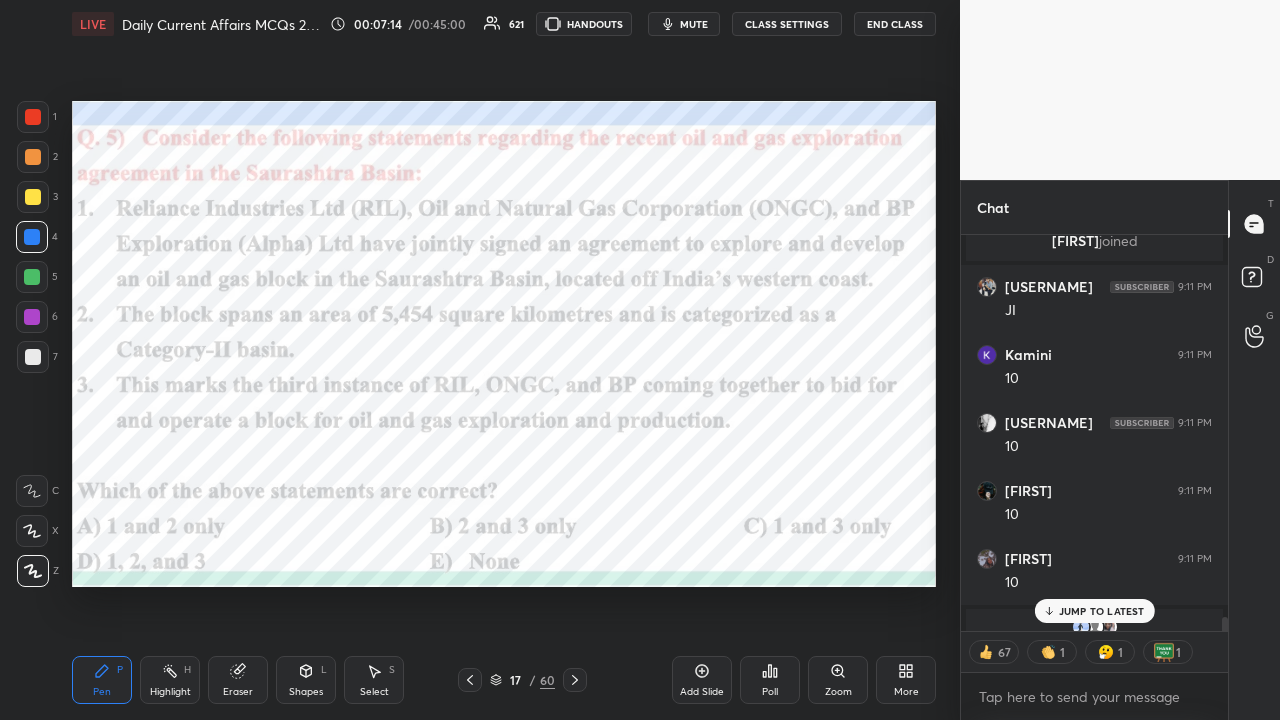 click 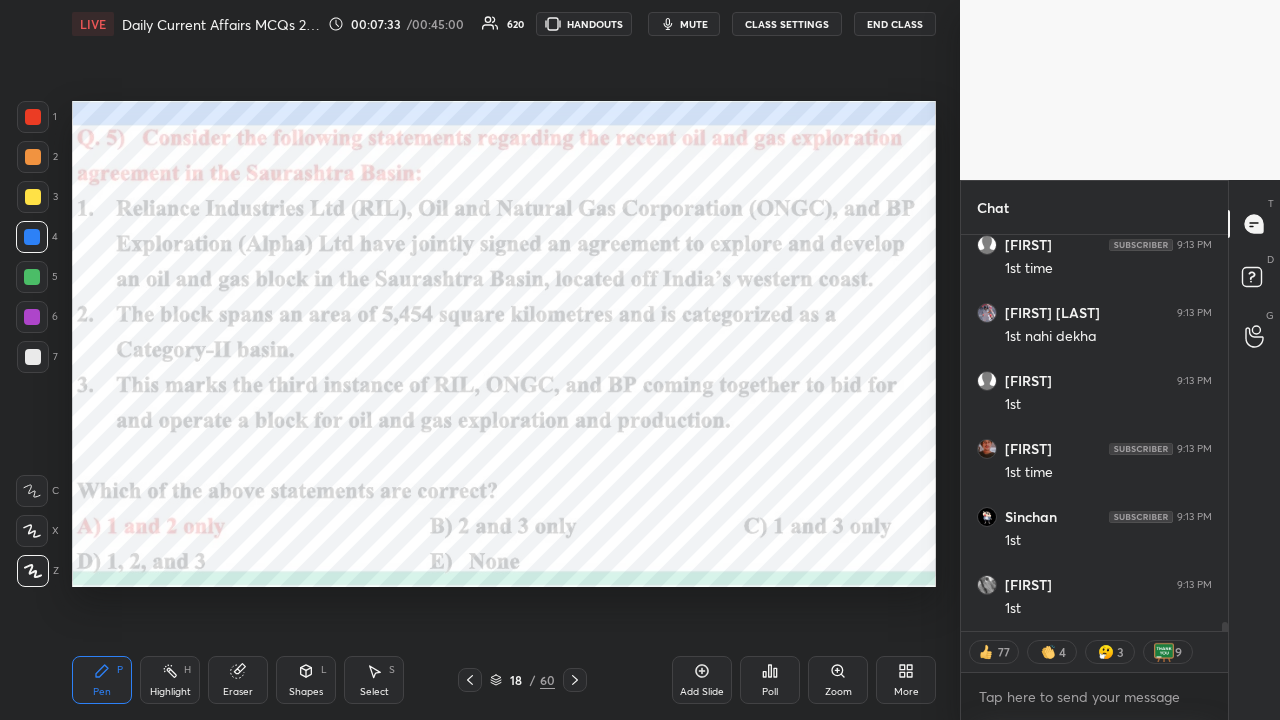 click 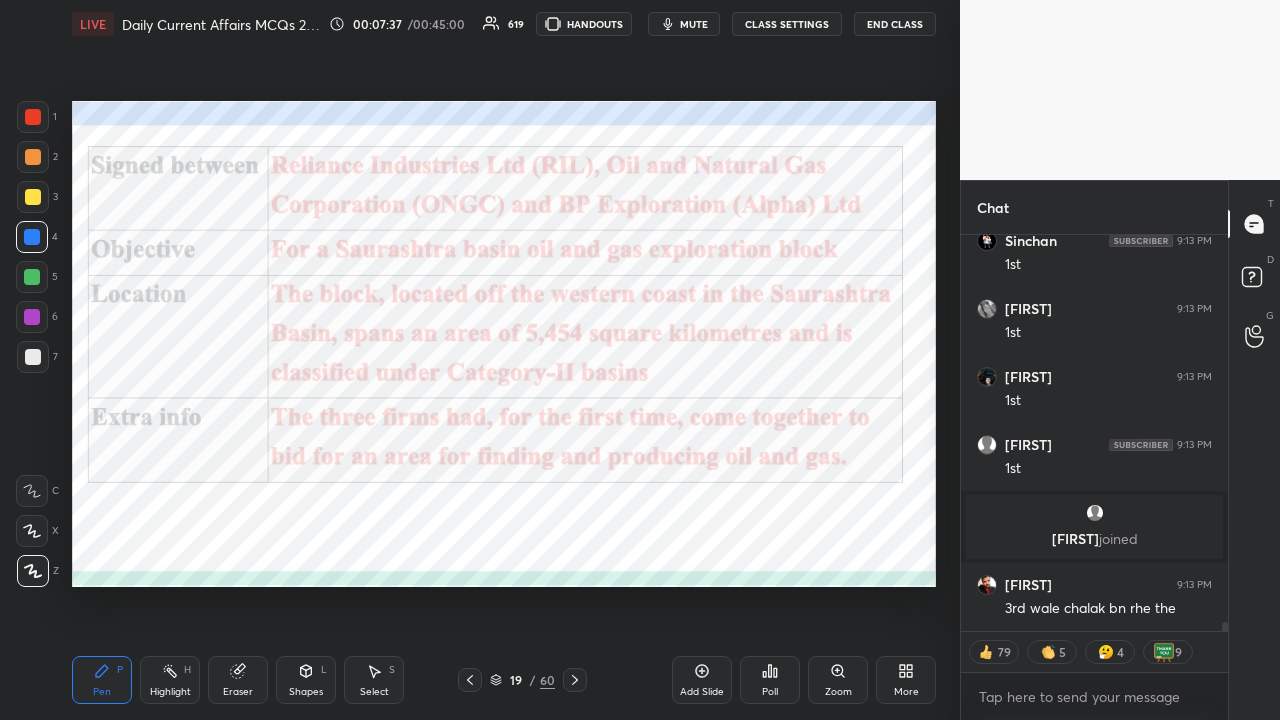 click on "CLASS SETTINGS" at bounding box center [787, 24] 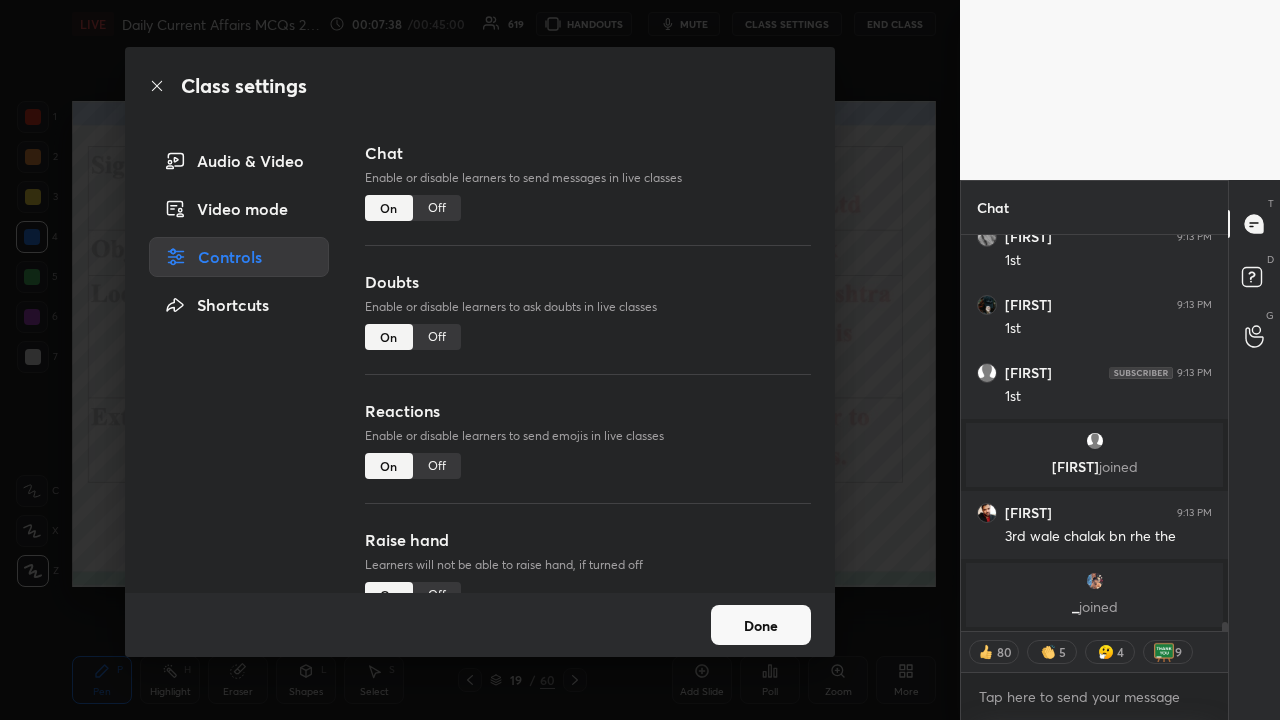 type on "x" 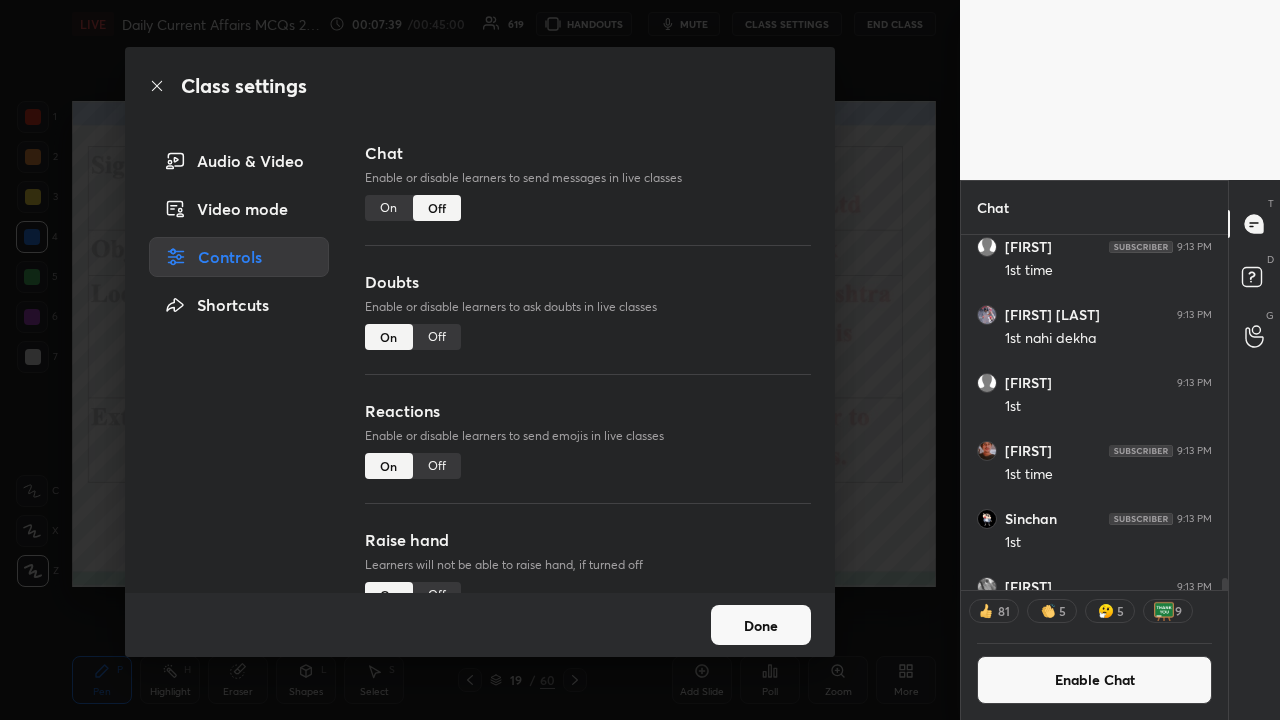 click on "Class settings Audio & Video Video mode Controls Shortcuts Chat Enable or disable learners to send messages in live classes On Off Doubts Enable or disable learners to ask doubts in live classes On Off Reactions Enable or disable learners to send emojis in live classes On Off Raise hand Learners will not be able to raise hand, if turned off On Off Poll Prediction Enable or disable poll prediction in case of a question on the slide On Off Done" at bounding box center (480, 360) 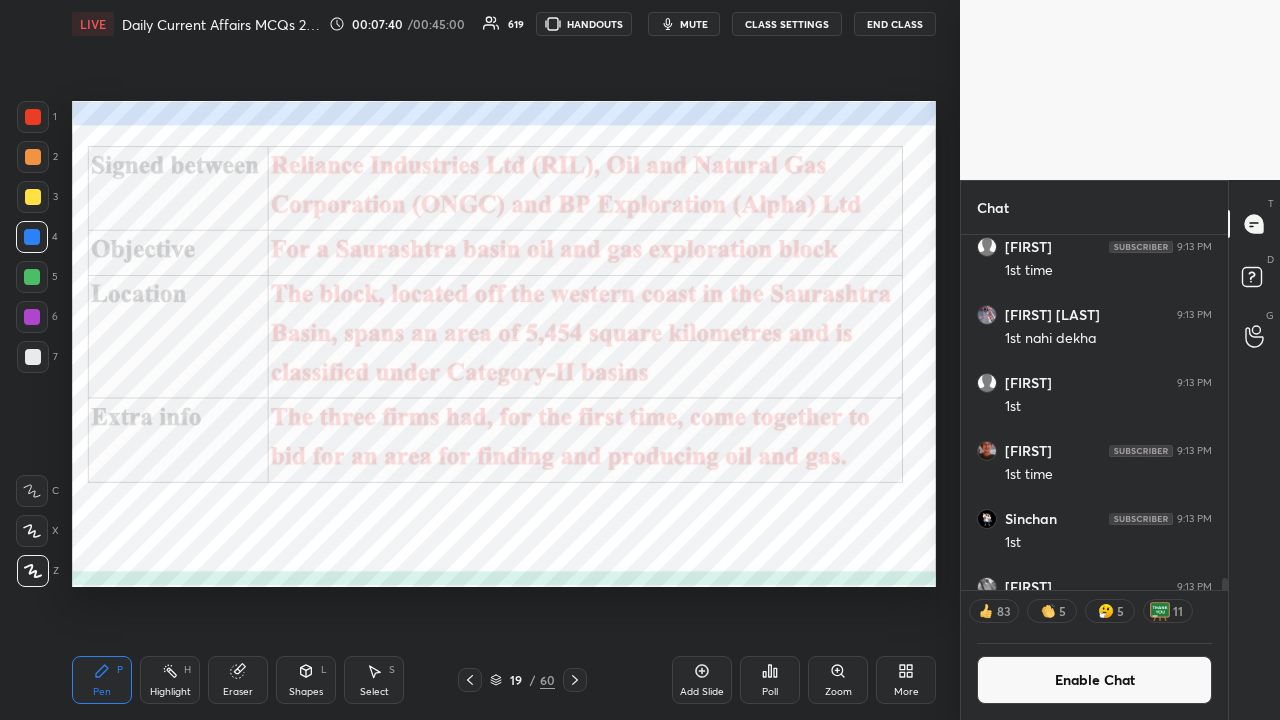 click 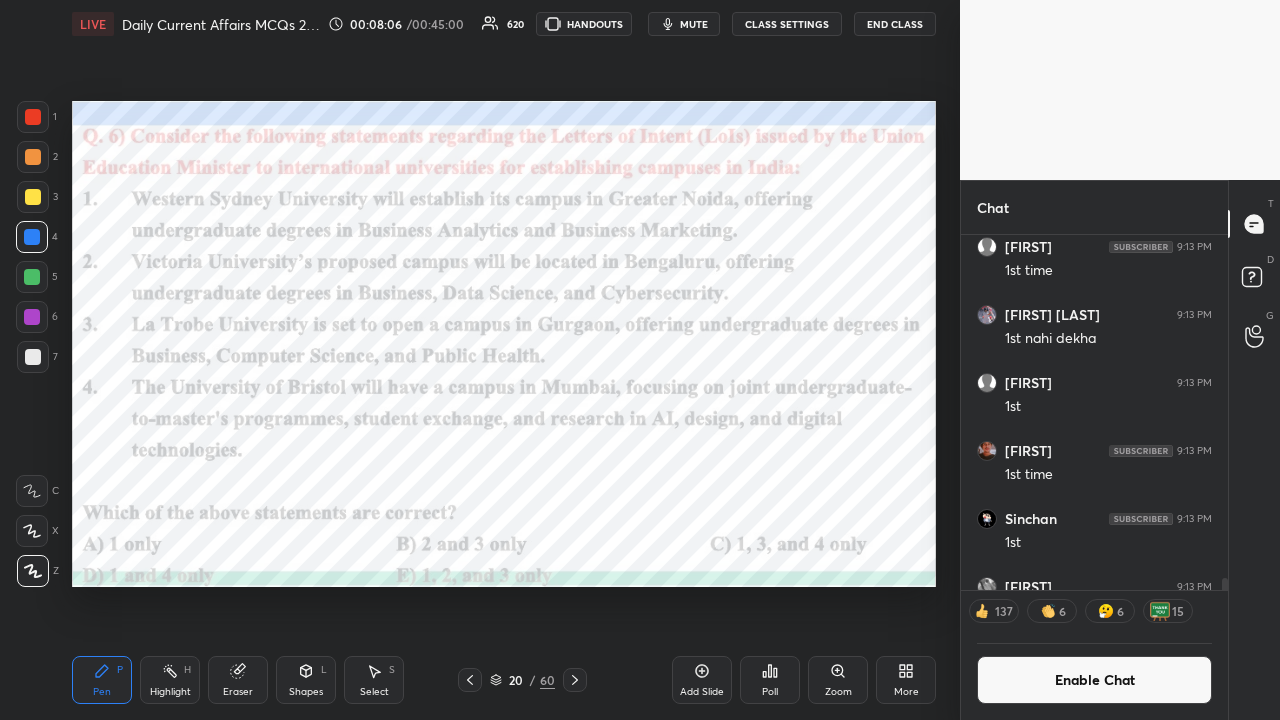 click on "Poll" at bounding box center (770, 680) 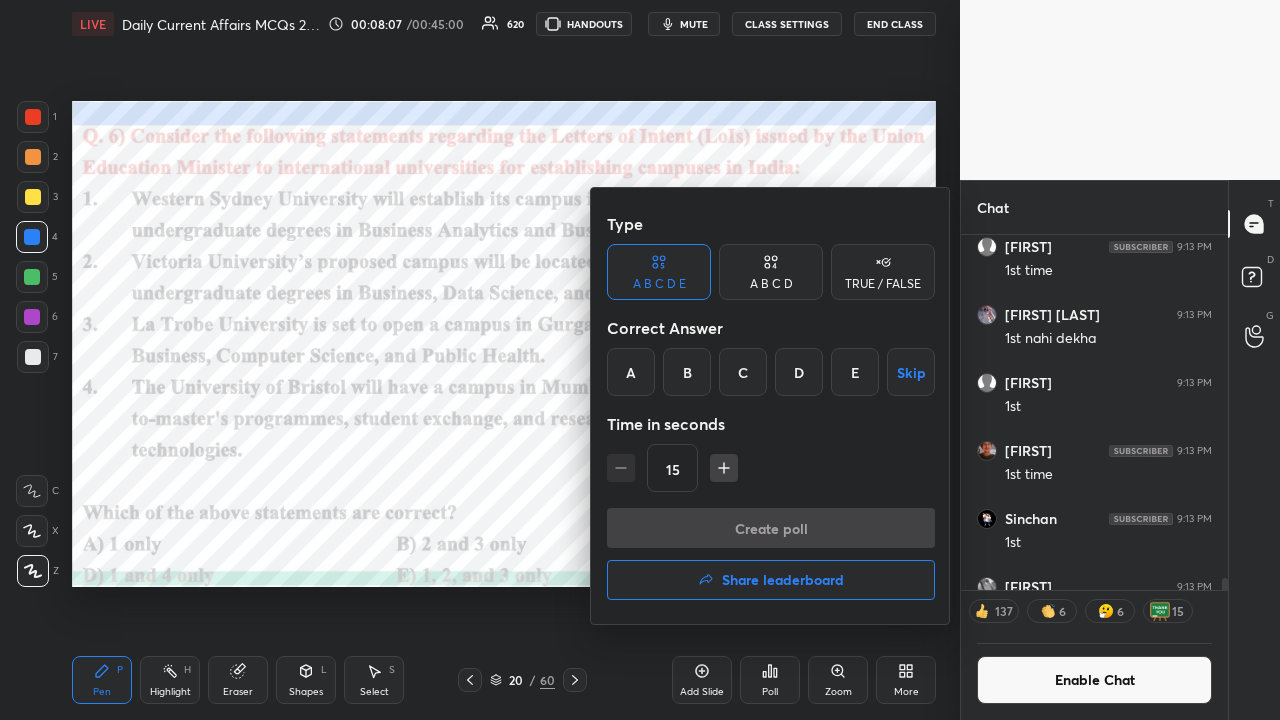 click on "D" at bounding box center [799, 372] 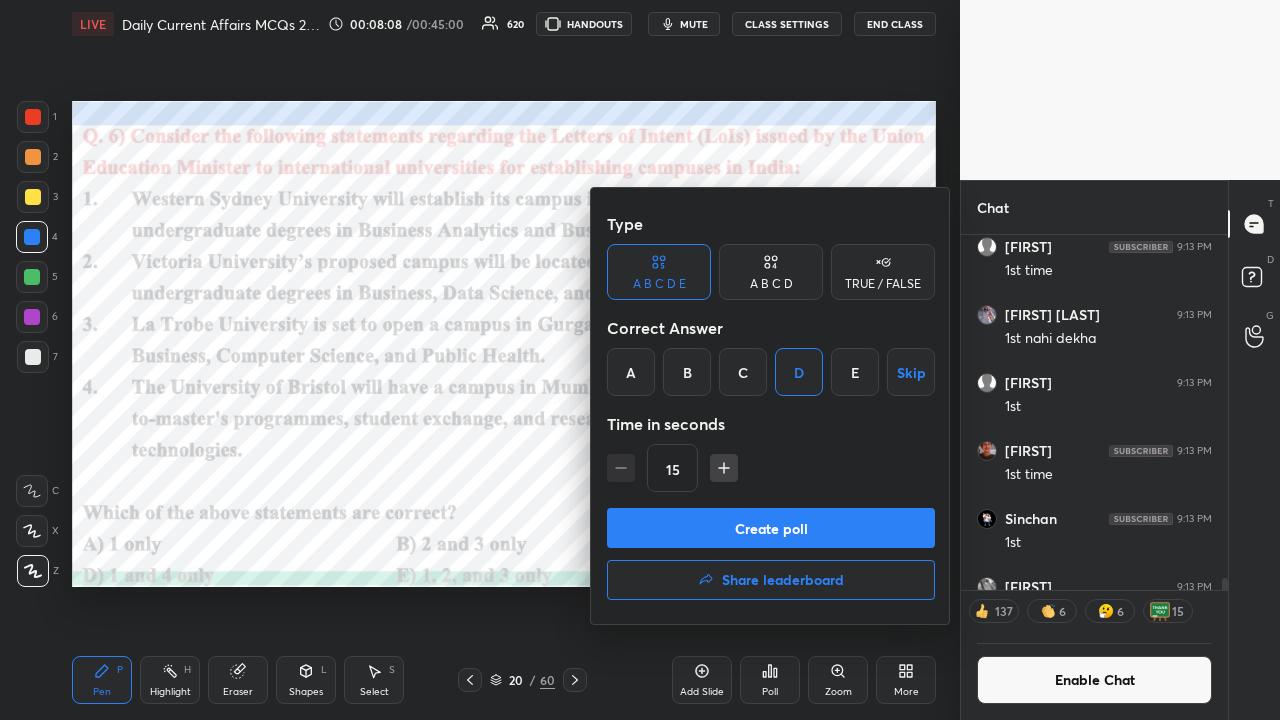 click on "Type A B C D E A B C D TRUE / FALSE Correct Answer A B C D E Skip Time in seconds 15" at bounding box center [771, 356] 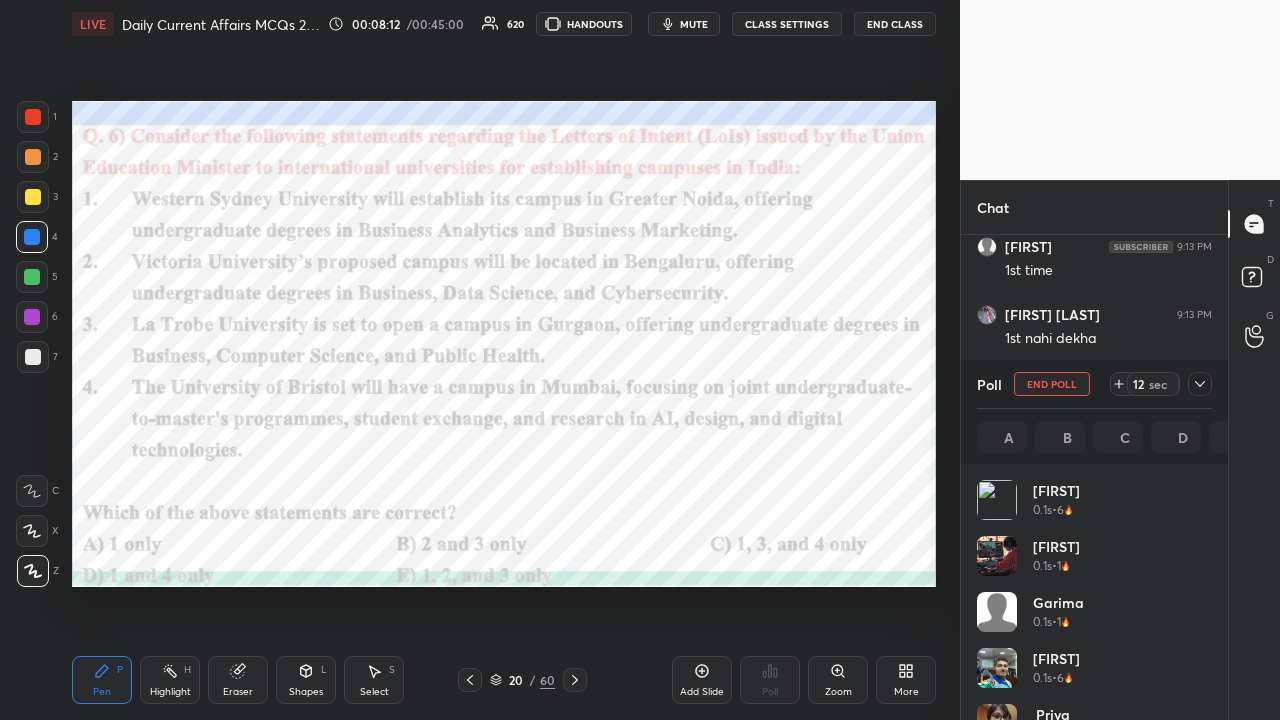 scroll, scrollTop: 7, scrollLeft: 6, axis: both 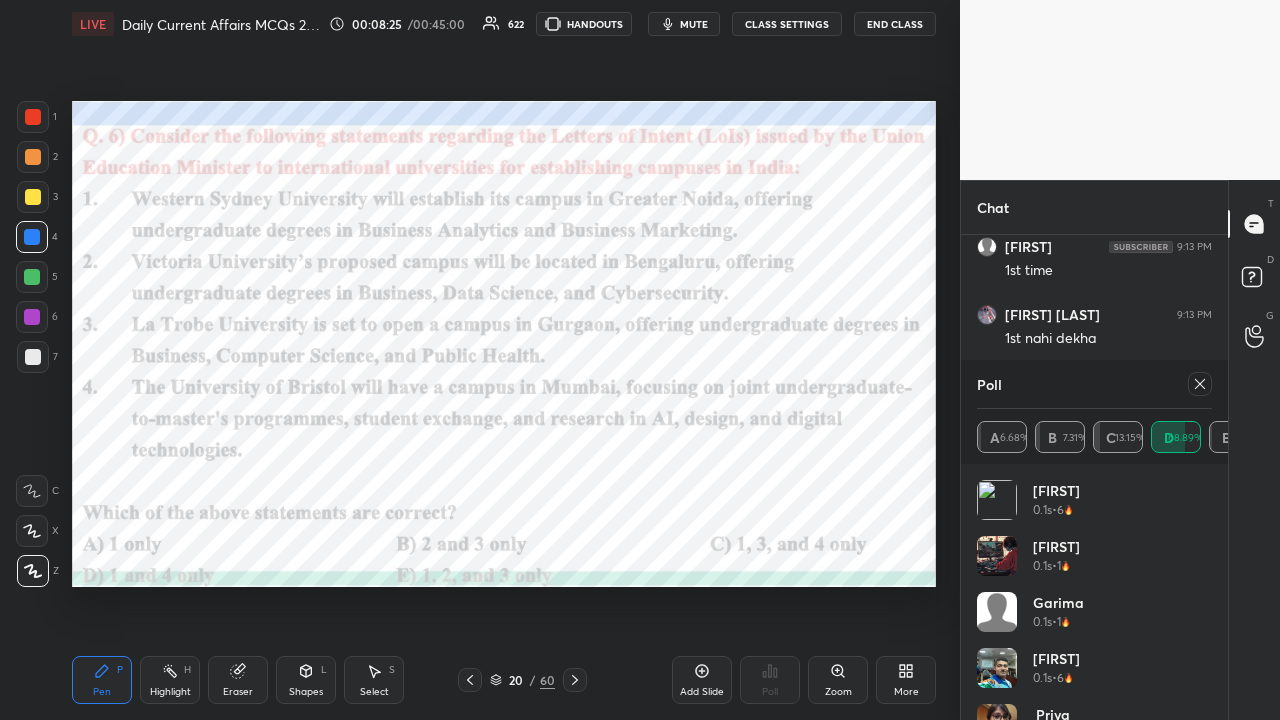 click 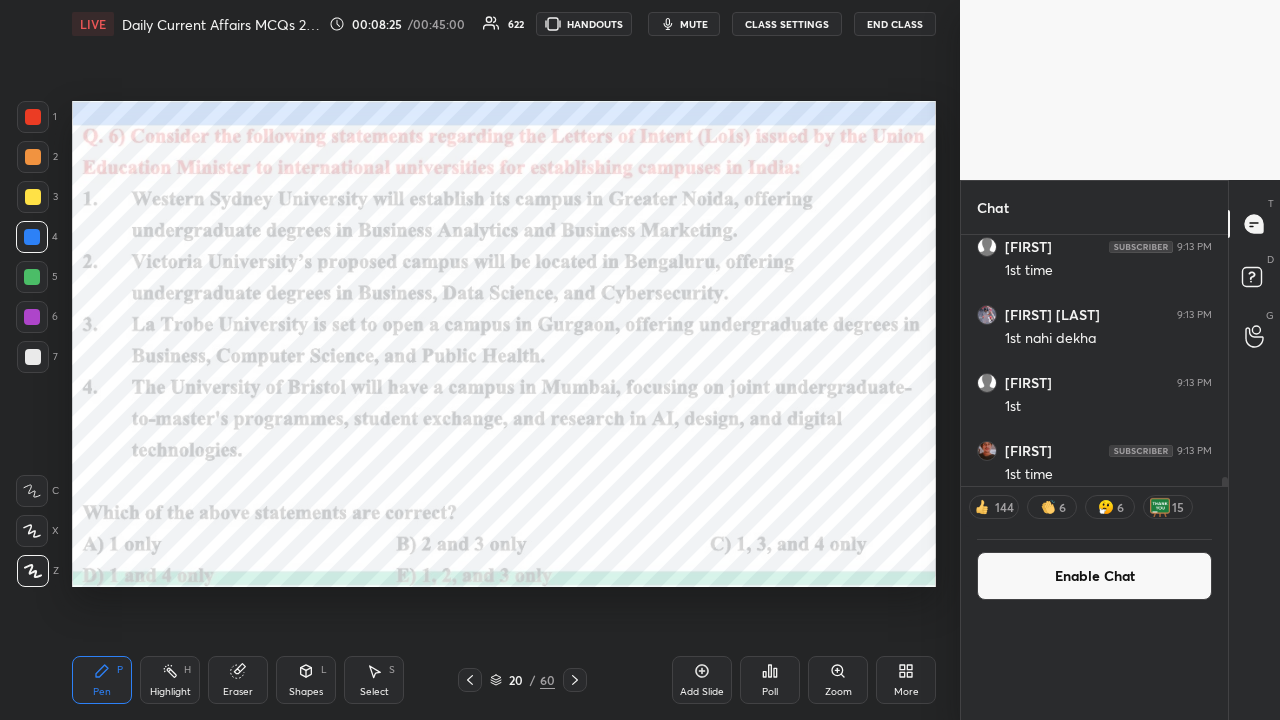 scroll, scrollTop: 0, scrollLeft: 0, axis: both 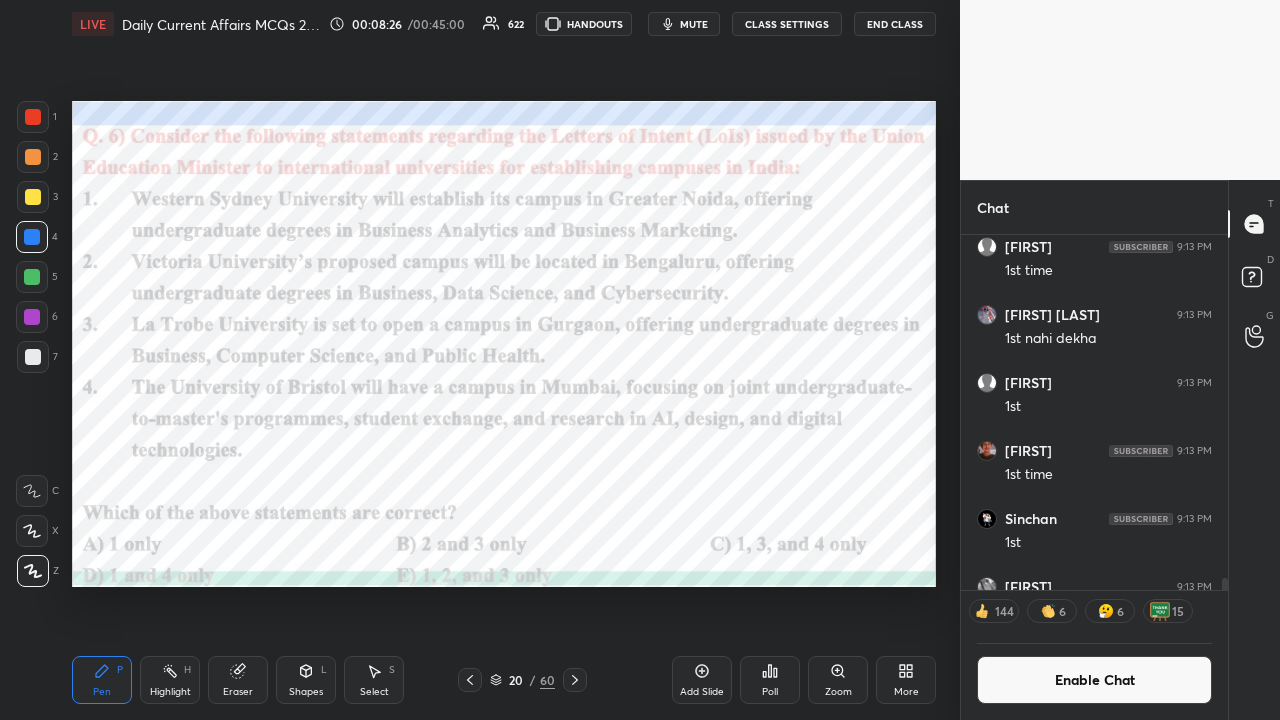 click on "CLASS SETTINGS" at bounding box center (787, 24) 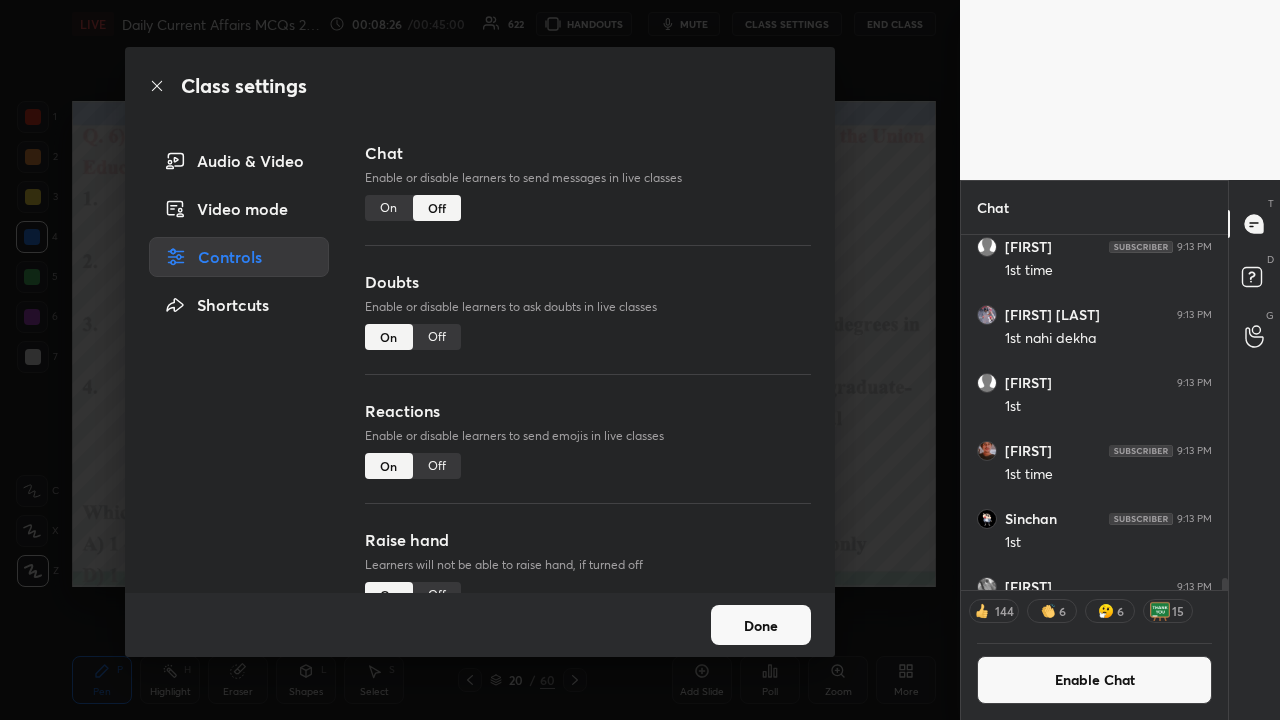 click on "On" at bounding box center [389, 208] 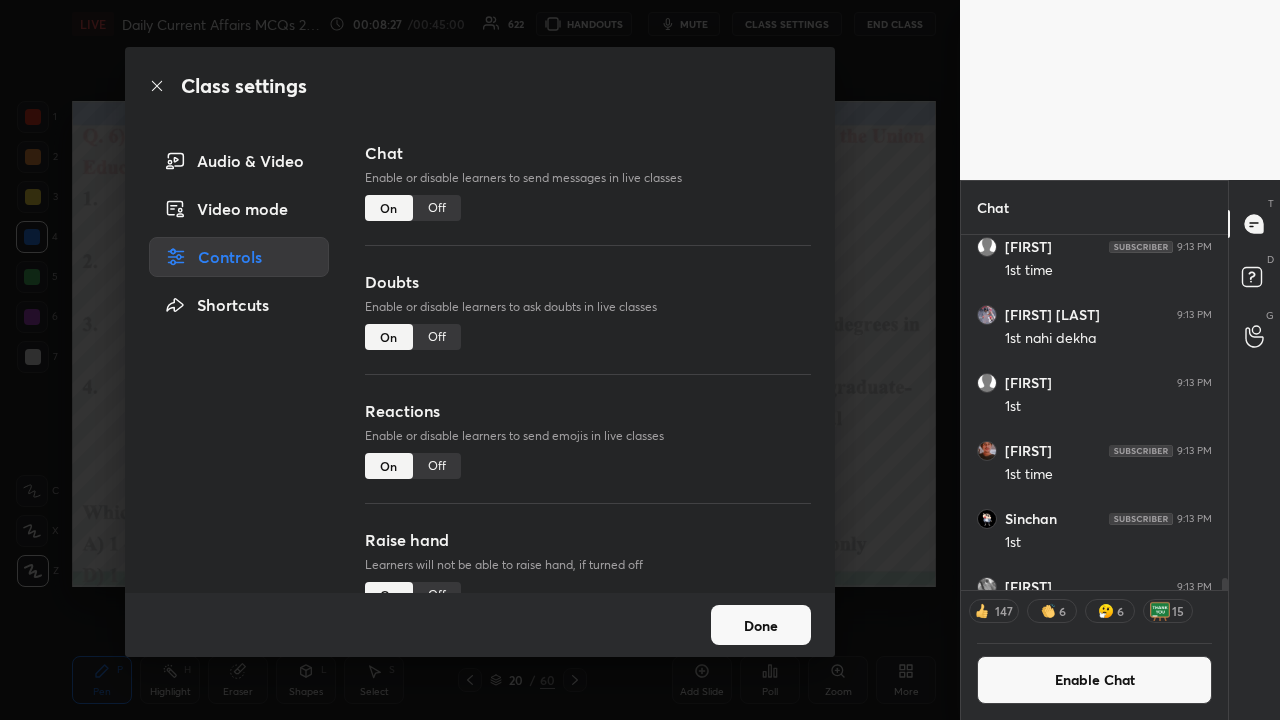 click on "Class settings Audio & Video Video mode Controls Shortcuts Chat Enable or disable learners to send messages in live classes On Off Doubts Enable or disable learners to ask doubts in live classes On Off Reactions Enable or disable learners to send emojis in live classes On Off Raise hand Learners will not be able to raise hand, if turned off On Off Poll Prediction Enable or disable poll prediction in case of a question on the slide On Off Done" at bounding box center [480, 360] 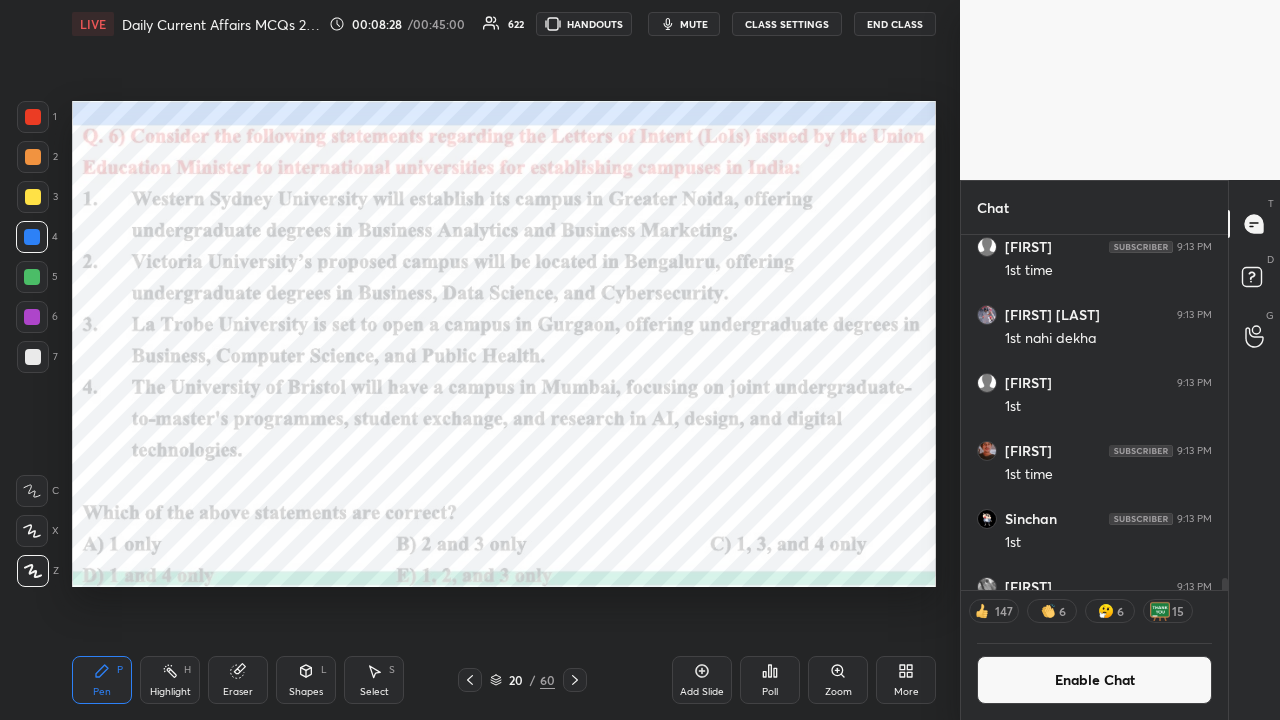 click 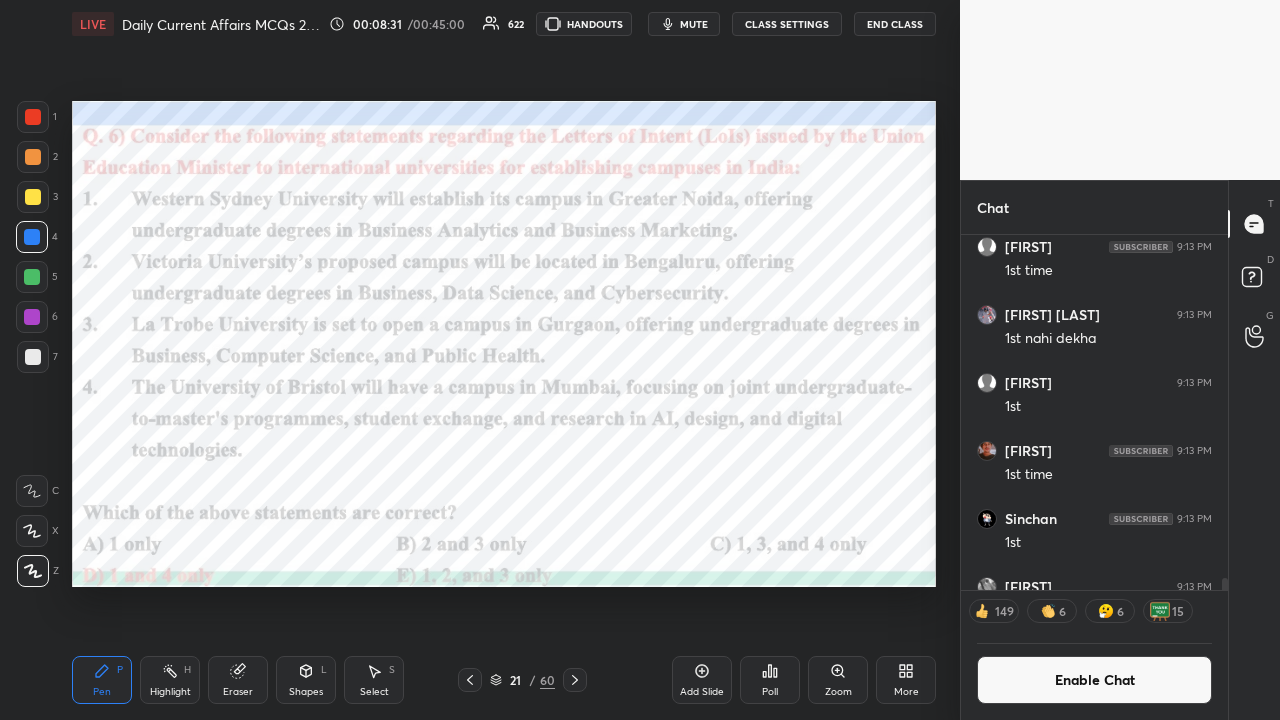 scroll, scrollTop: 6, scrollLeft: 6, axis: both 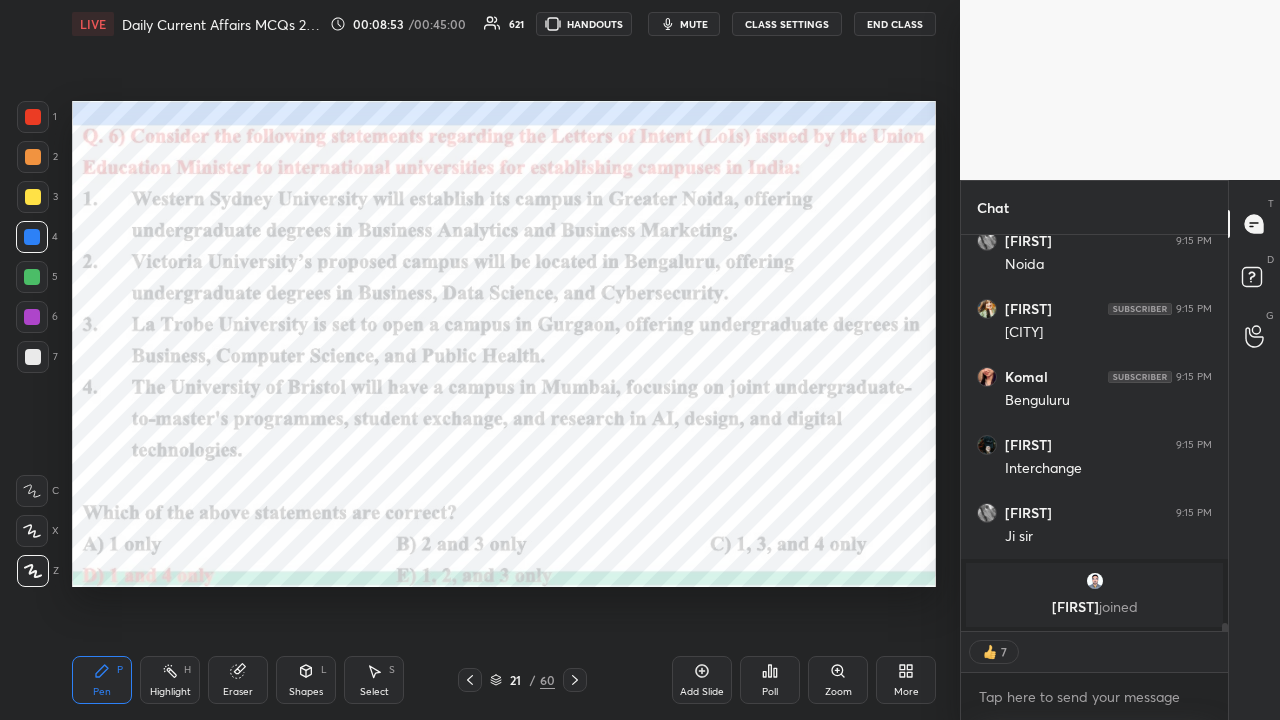 type on "x" 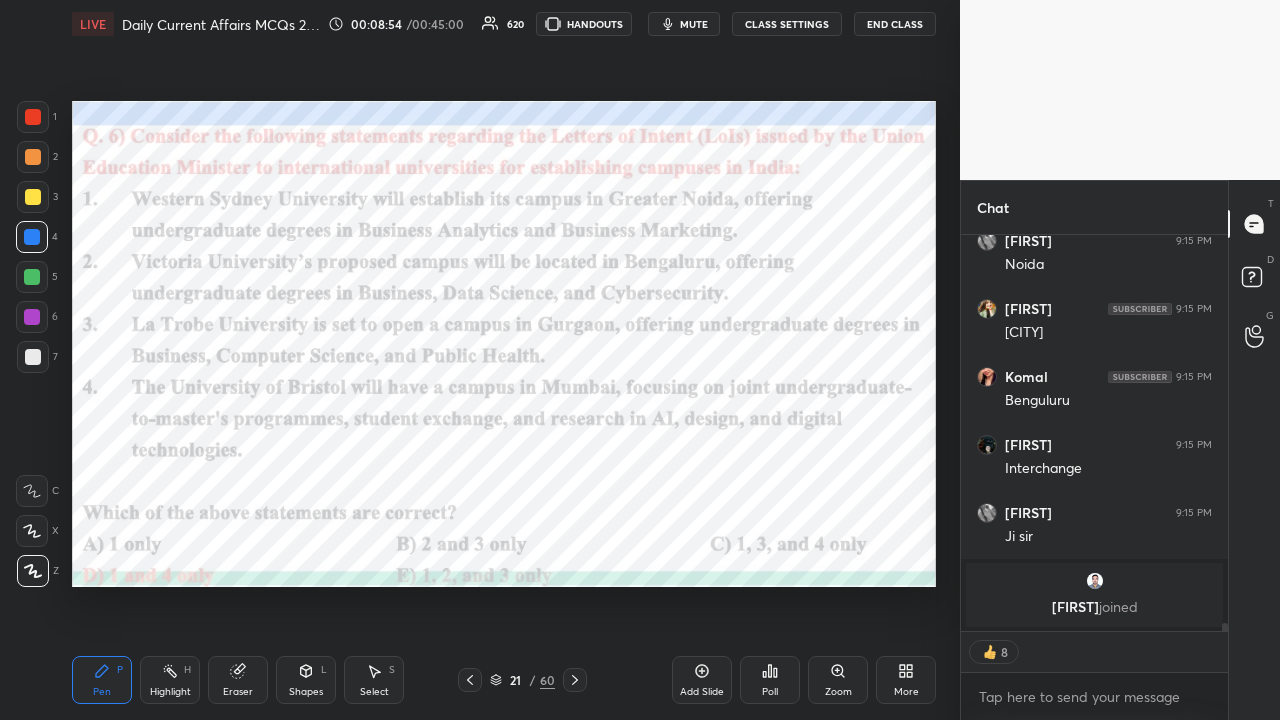 click on "CLASS SETTINGS" at bounding box center [787, 24] 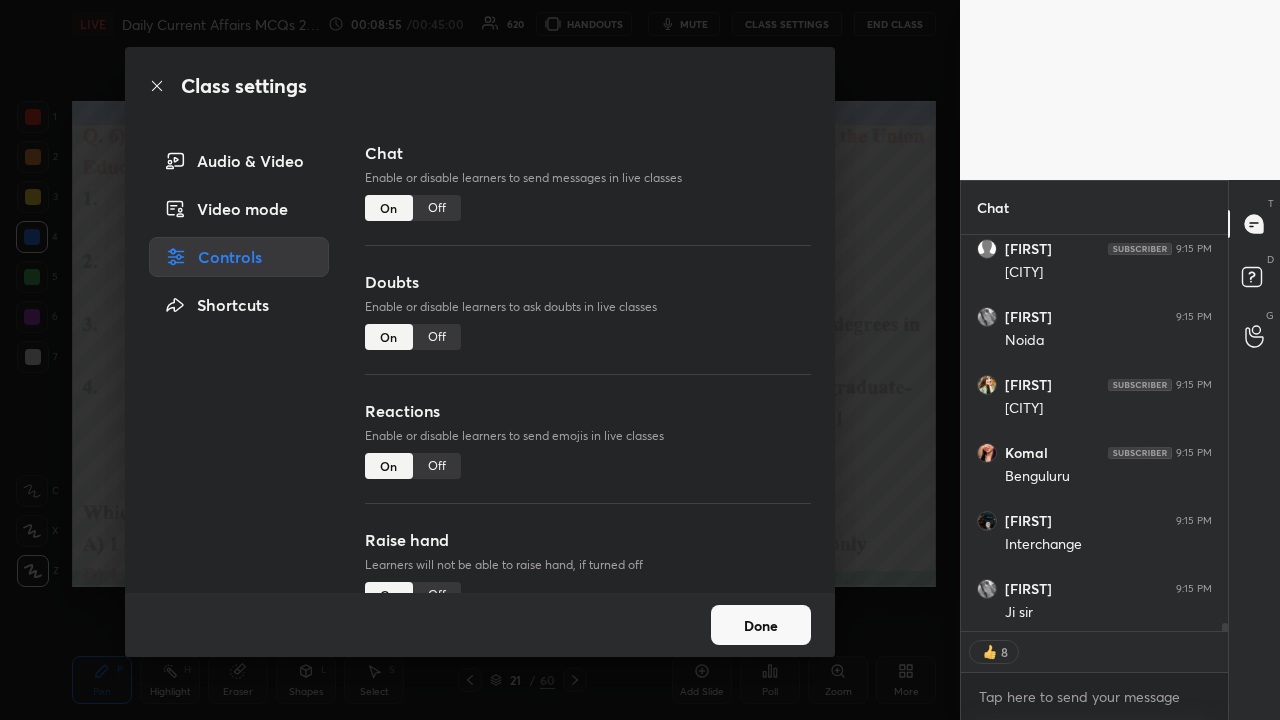 click on "Off" at bounding box center (437, 208) 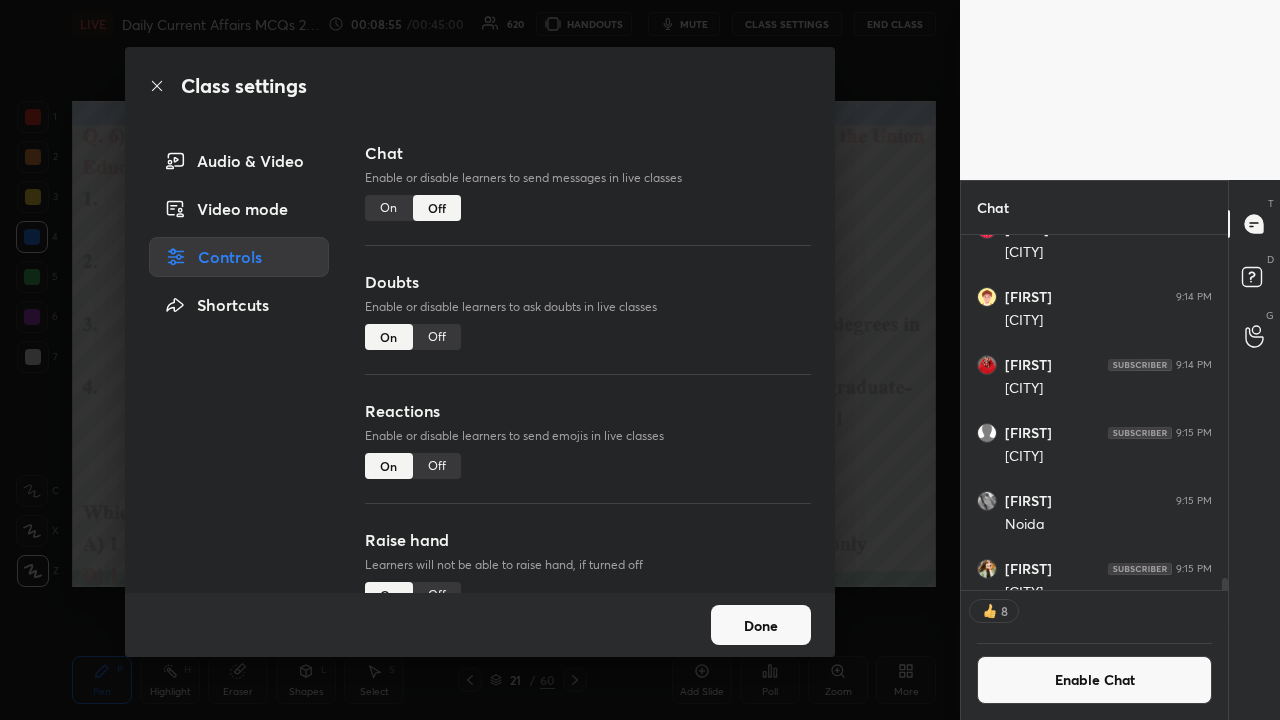 click on "Class settings Audio & Video Video mode Controls Shortcuts Chat Enable or disable learners to send messages in live classes On Off Doubts Enable or disable learners to ask doubts in live classes On Off Reactions Enable or disable learners to send emojis in live classes On Off Raise hand Learners will not be able to raise hand, if turned off On Off Poll Prediction Enable or disable poll prediction in case of a question on the slide On Off Done" at bounding box center [480, 360] 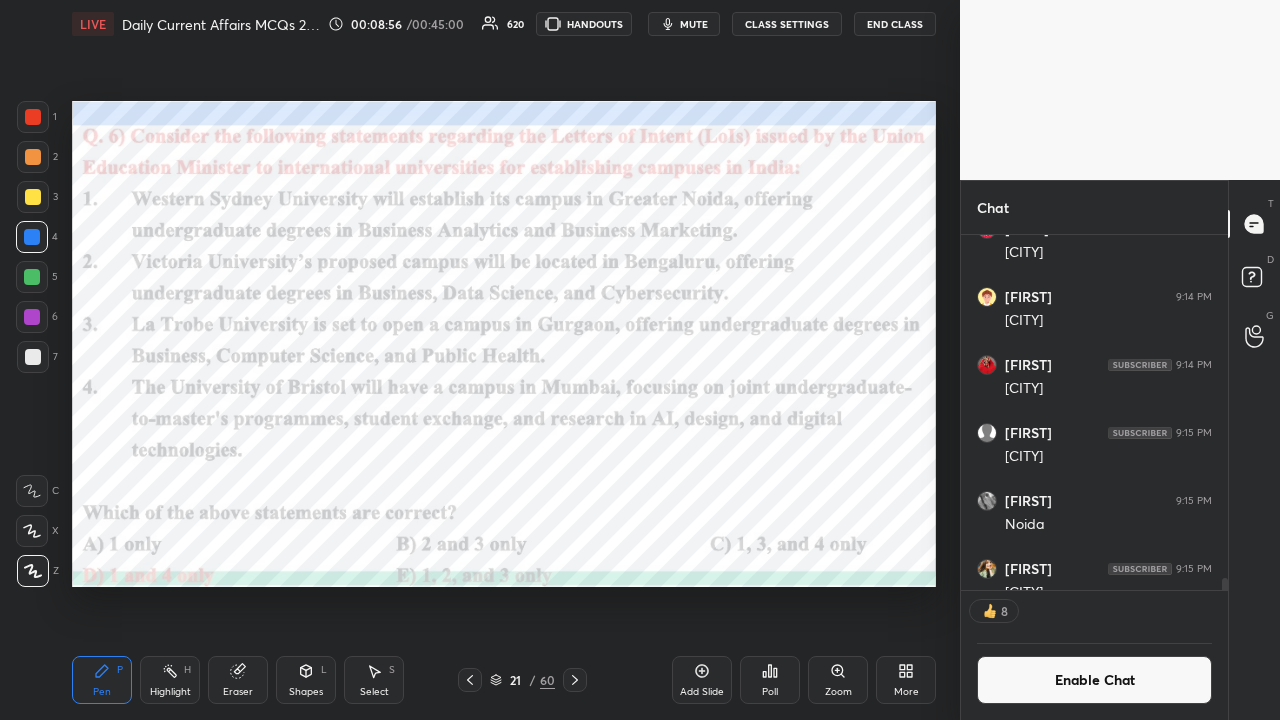 click 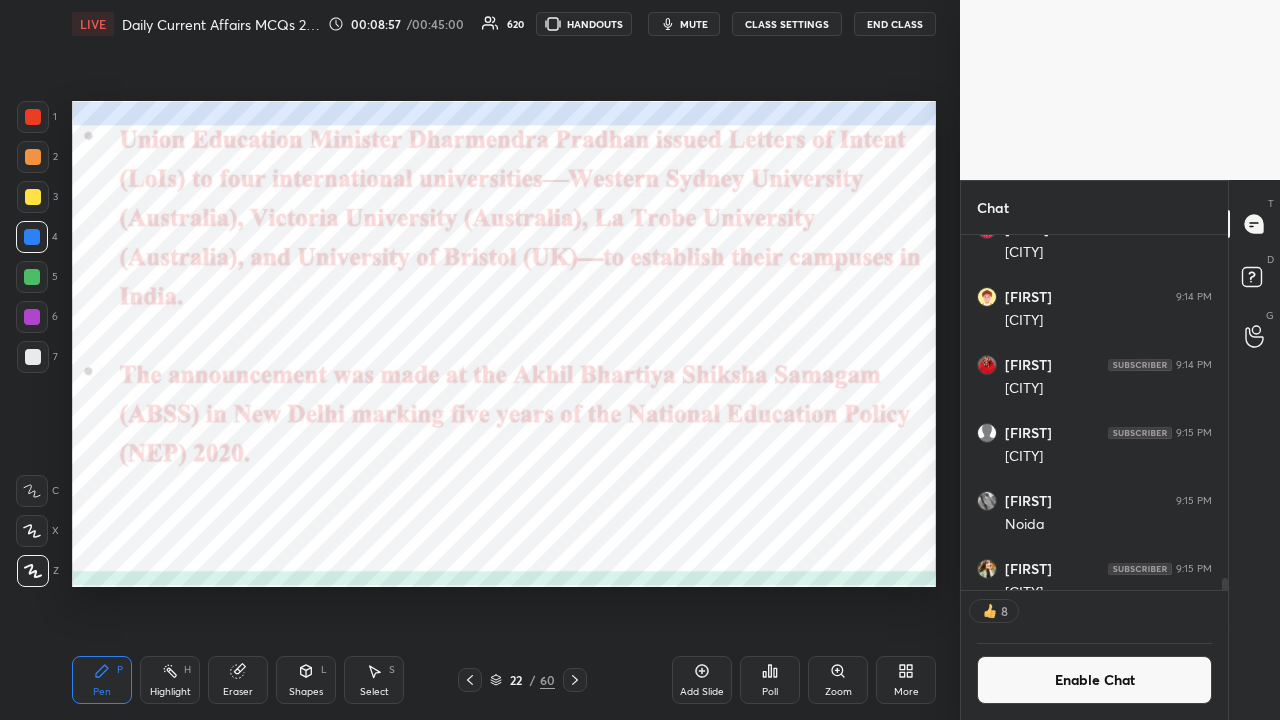 click 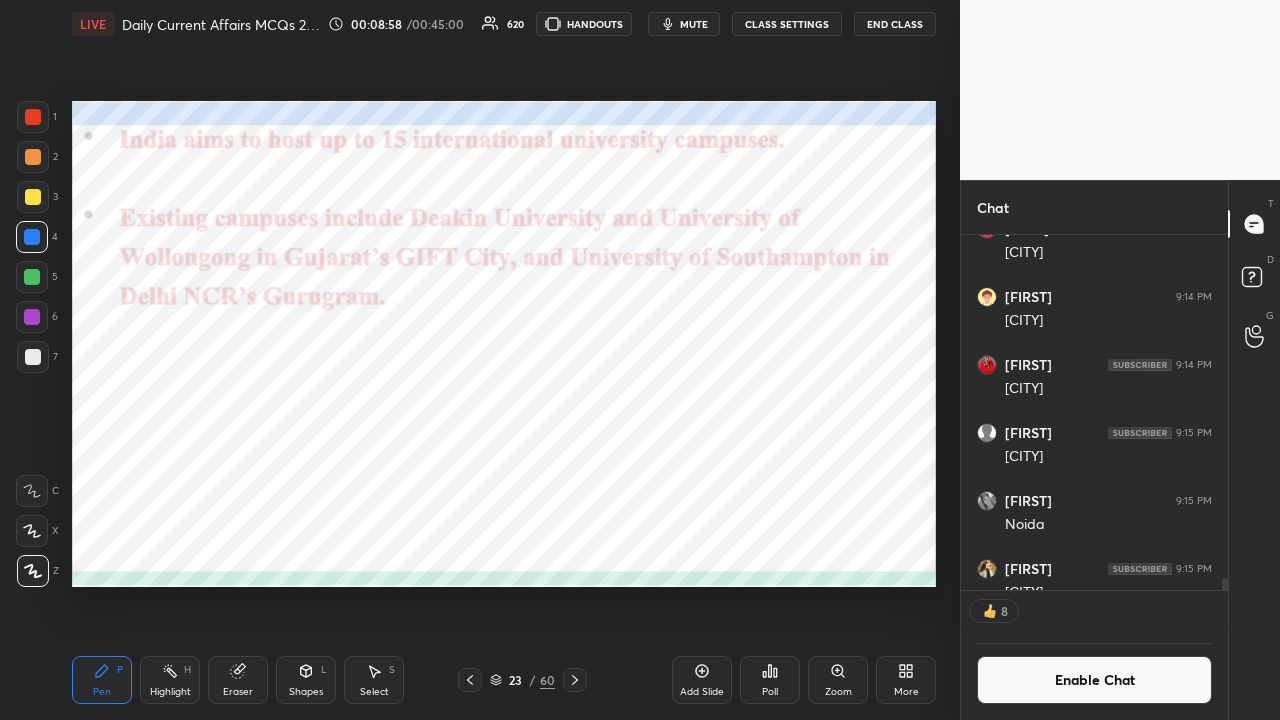 click 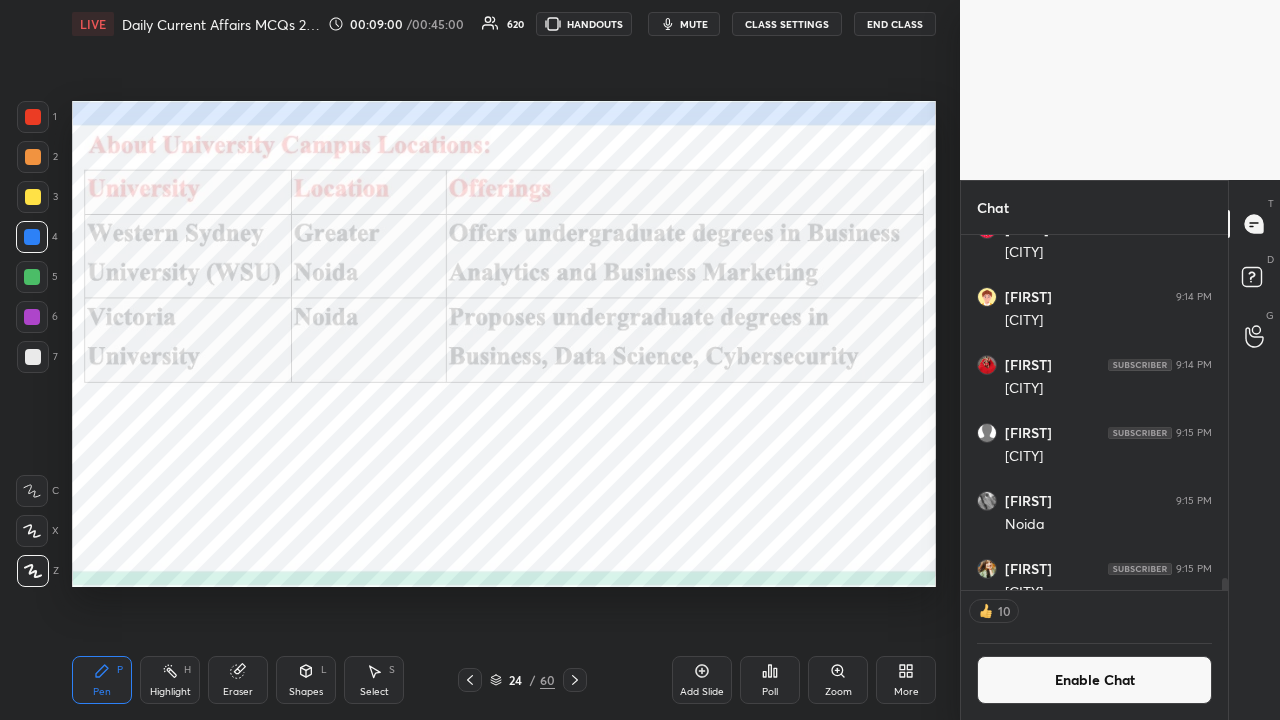 click 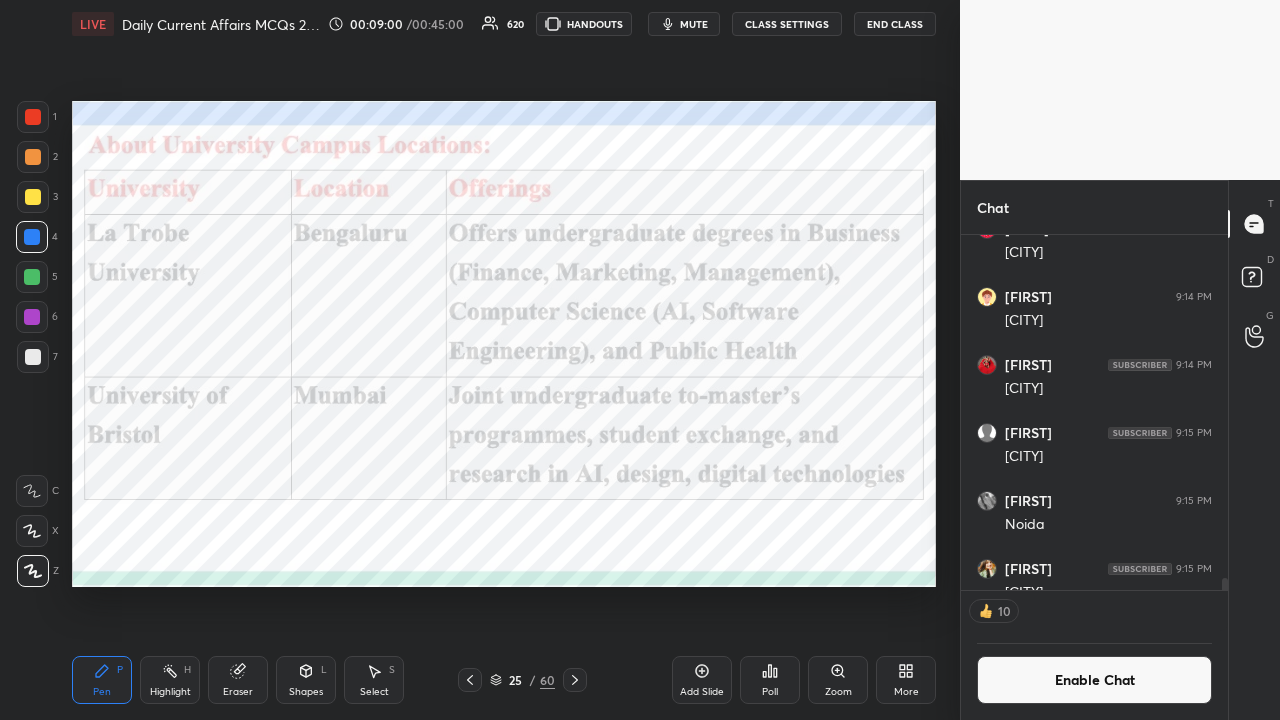 click 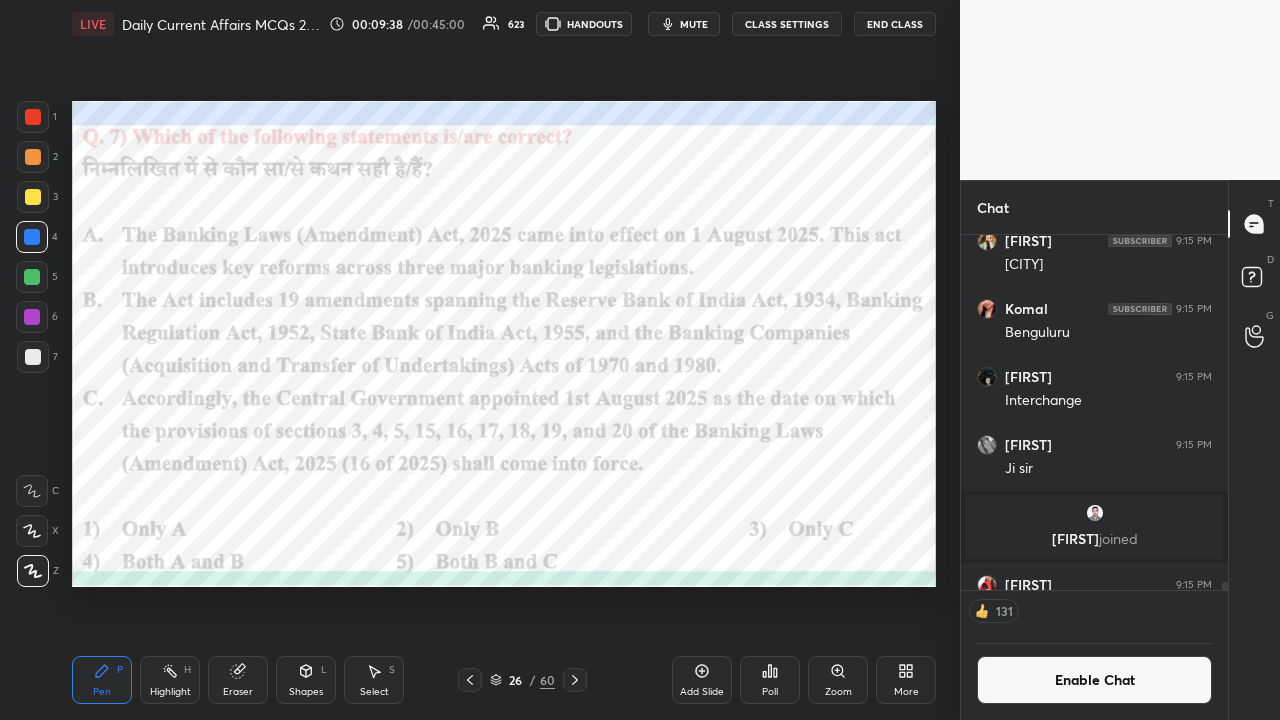 click on "Poll" at bounding box center (770, 692) 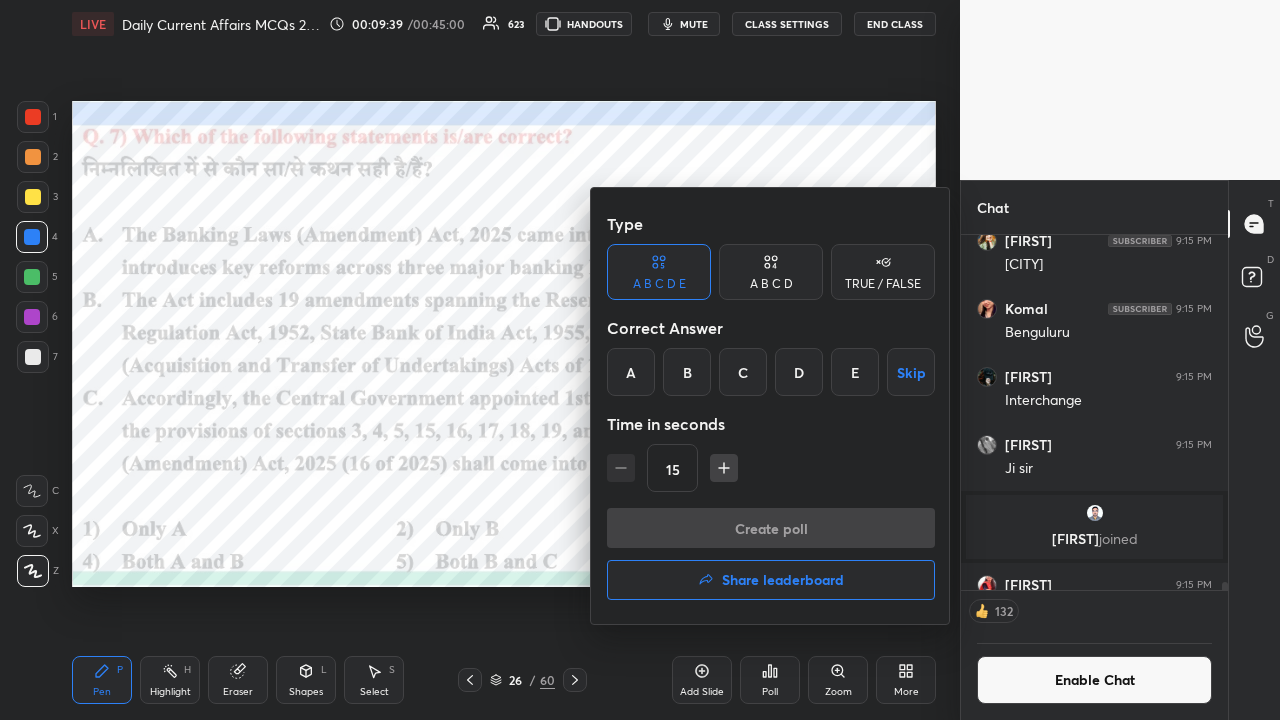 click on "C" at bounding box center [743, 372] 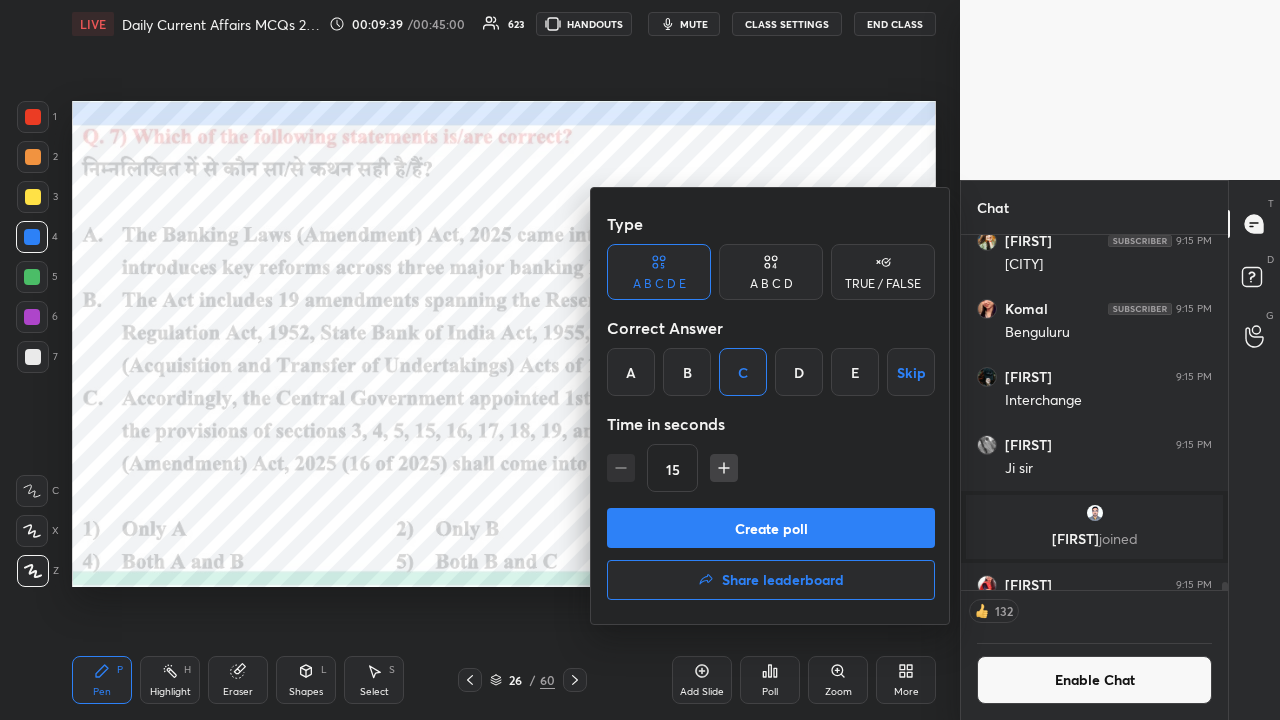 click on "Create poll" at bounding box center [771, 528] 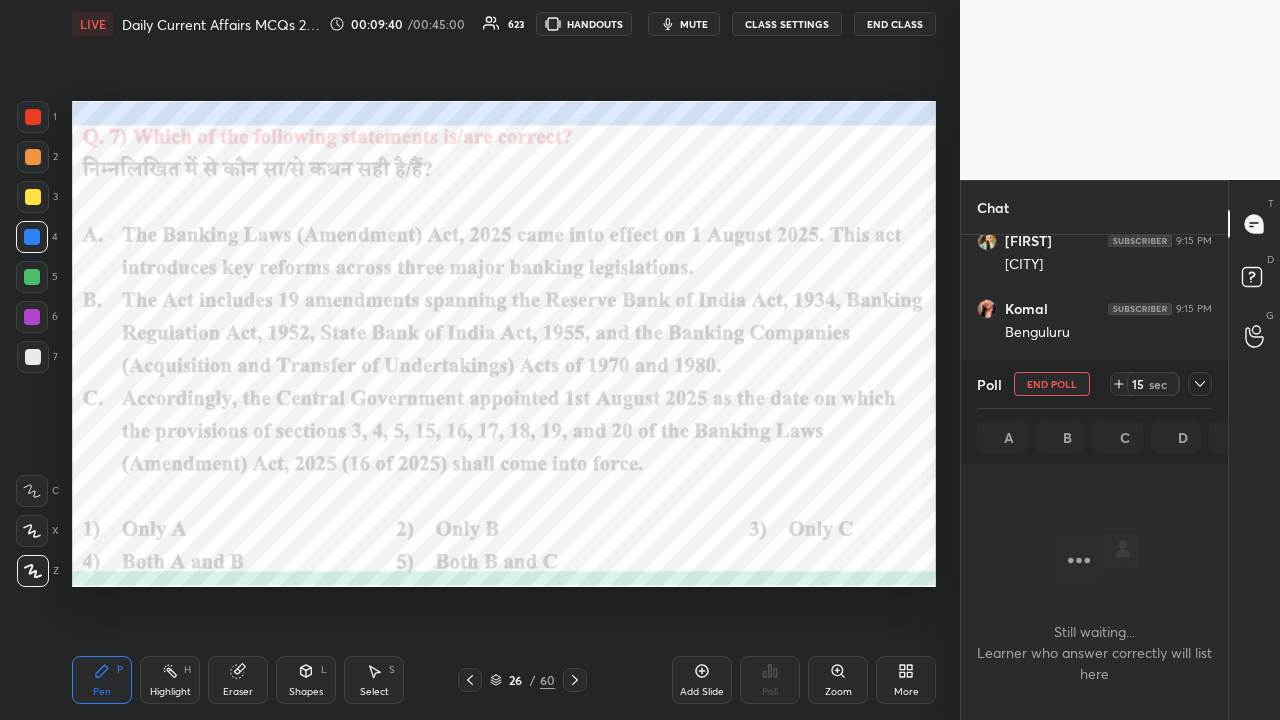 scroll, scrollTop: 250, scrollLeft: 261, axis: both 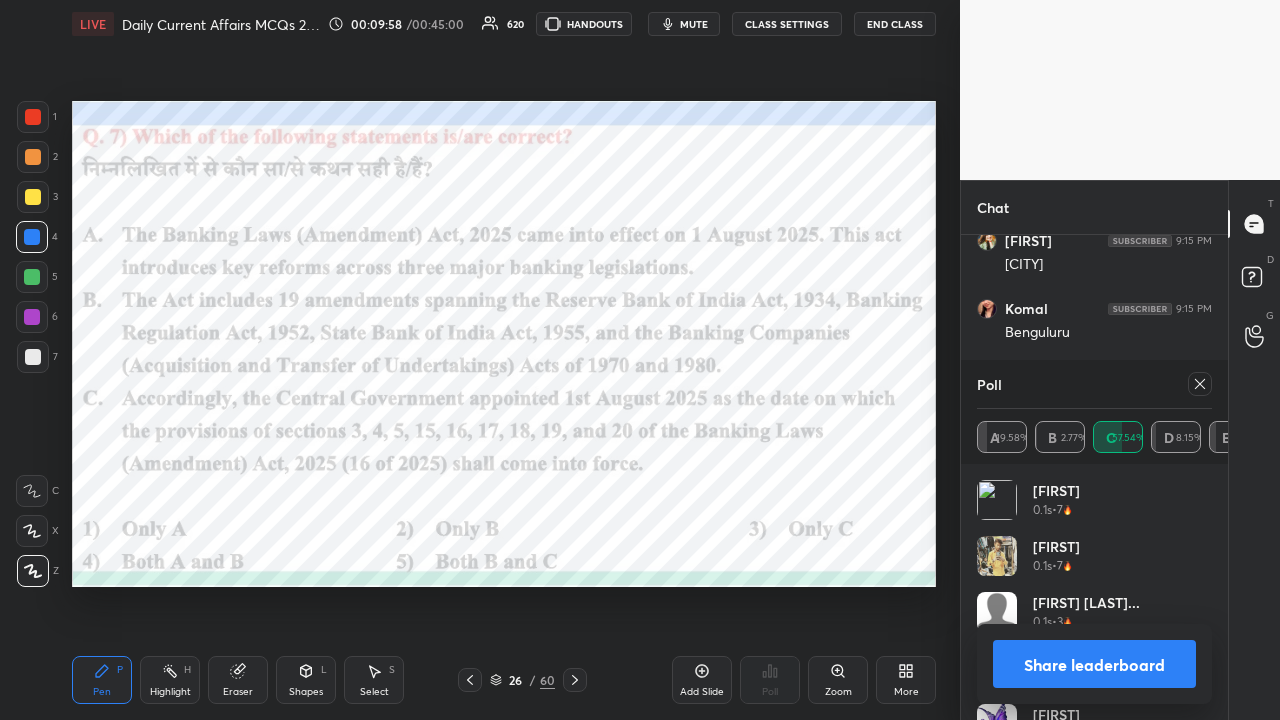 click 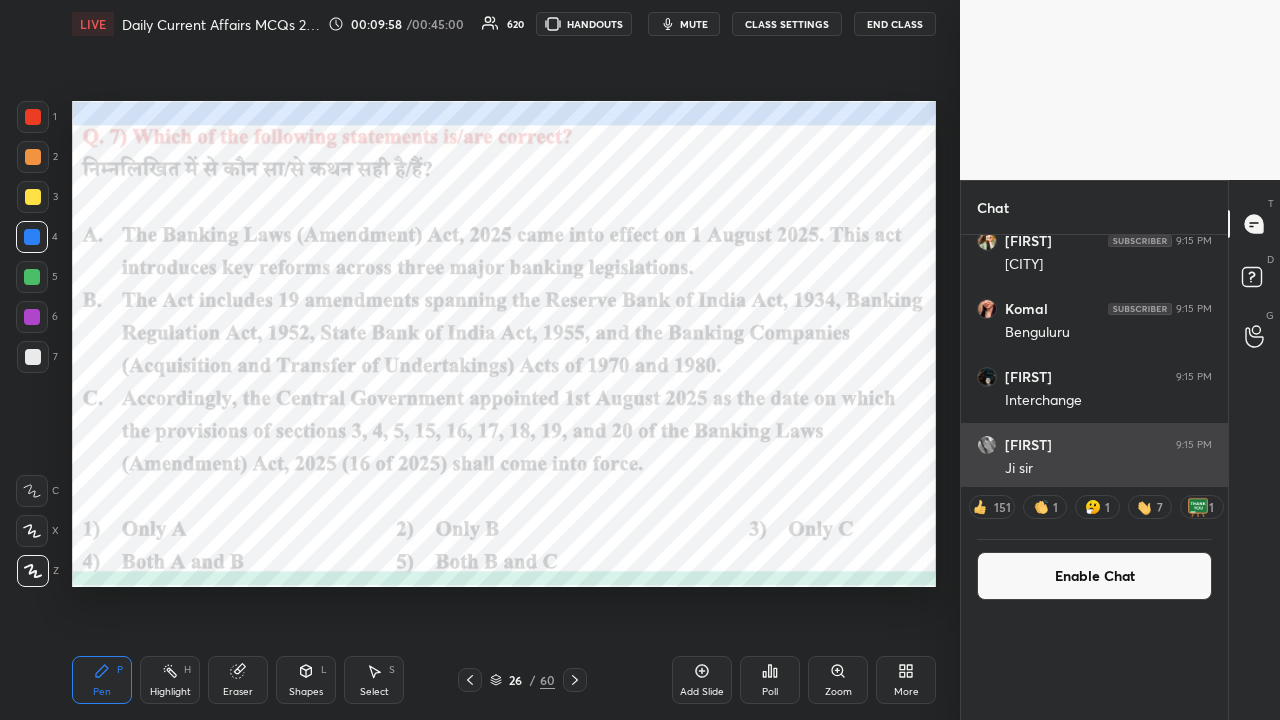 scroll, scrollTop: 0, scrollLeft: 0, axis: both 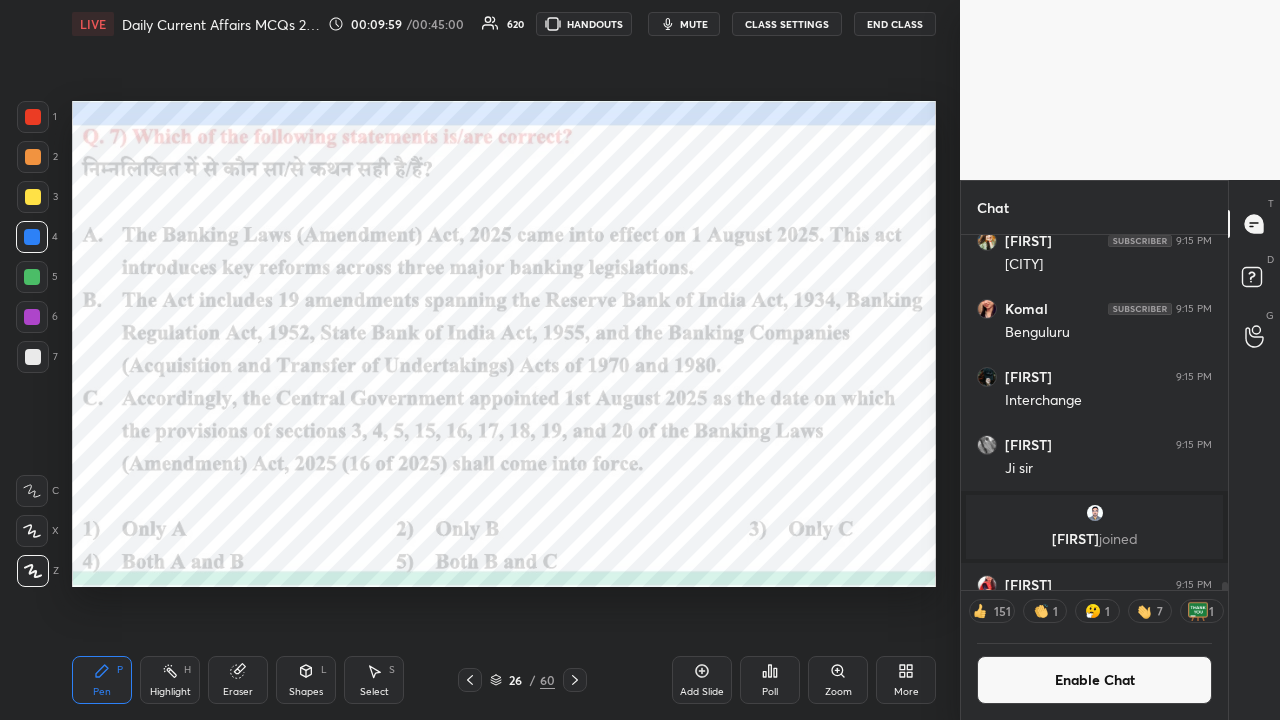 click on "CLASS SETTINGS" at bounding box center (787, 24) 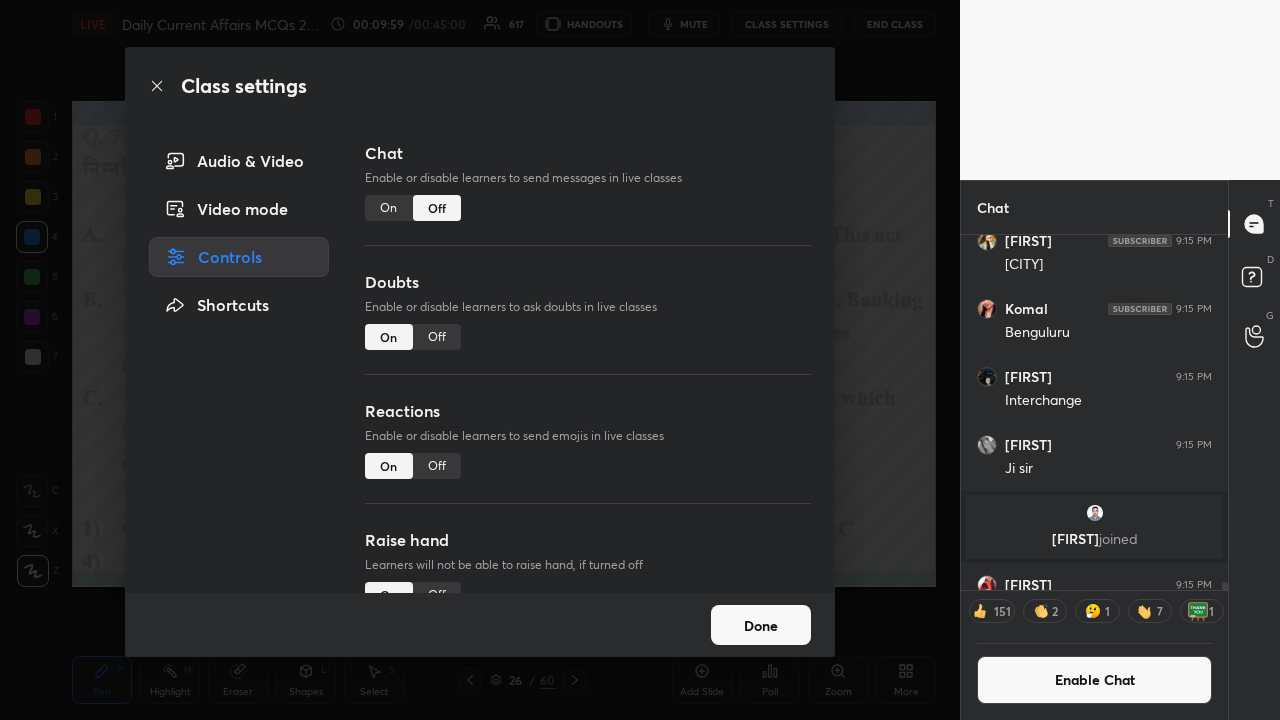 click on "On" at bounding box center [389, 208] 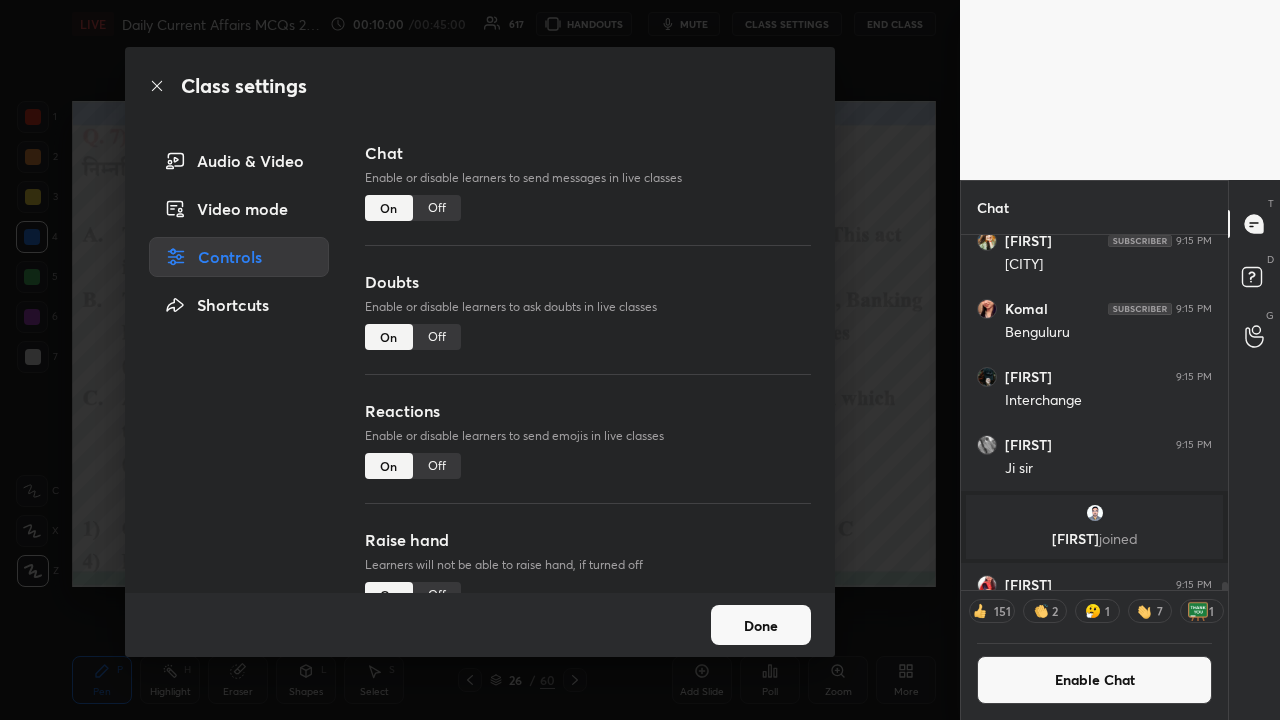scroll, scrollTop: 17834, scrollLeft: 0, axis: vertical 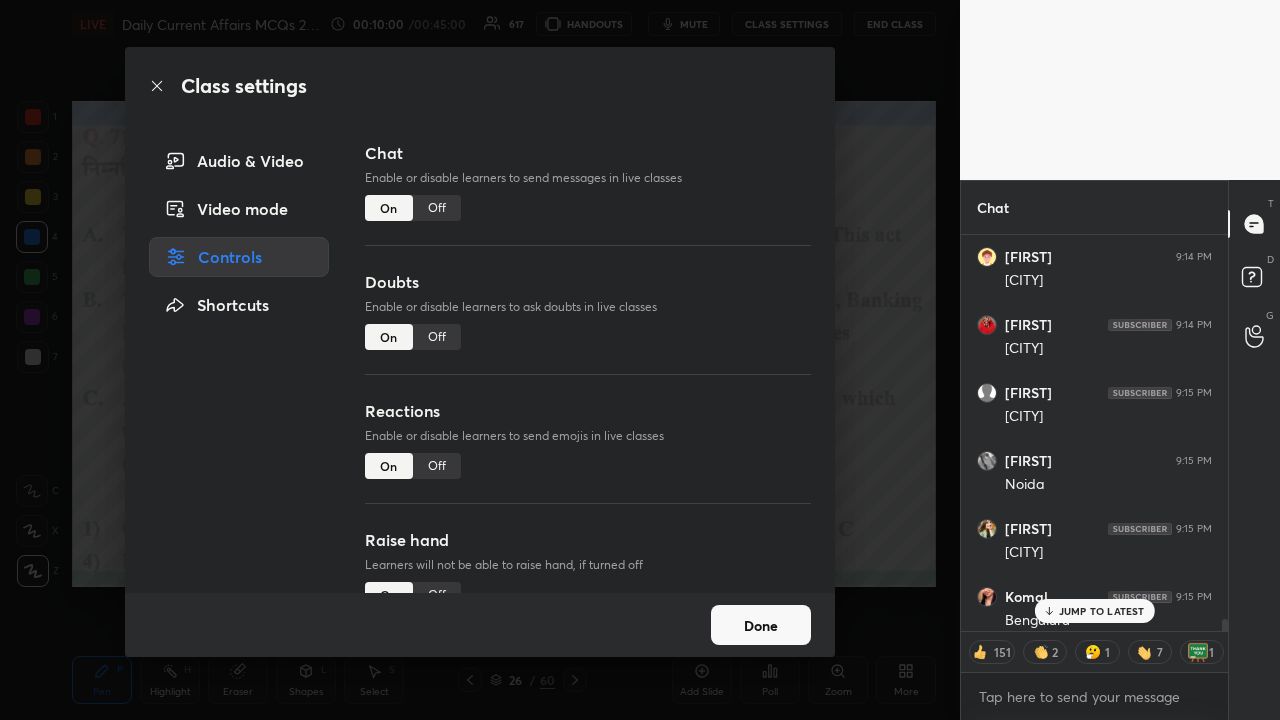 click on "Class settings Audio & Video Video mode Controls Shortcuts Chat Enable or disable learners to send messages in live classes On Off Doubts Enable or disable learners to ask doubts in live classes On Off Reactions Enable or disable learners to send emojis in live classes On Off Raise hand Learners will not be able to raise hand, if turned off On Off Poll Prediction Enable or disable poll prediction in case of a question on the slide On Off Done" at bounding box center (480, 360) 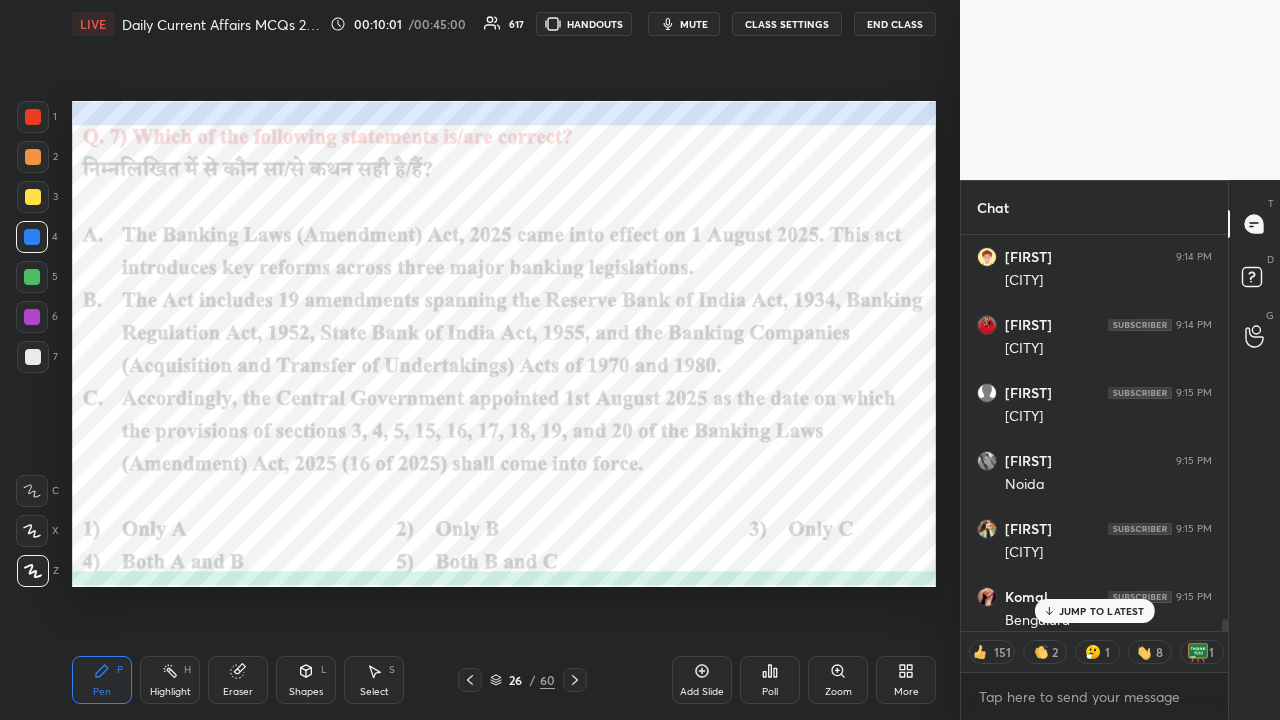click 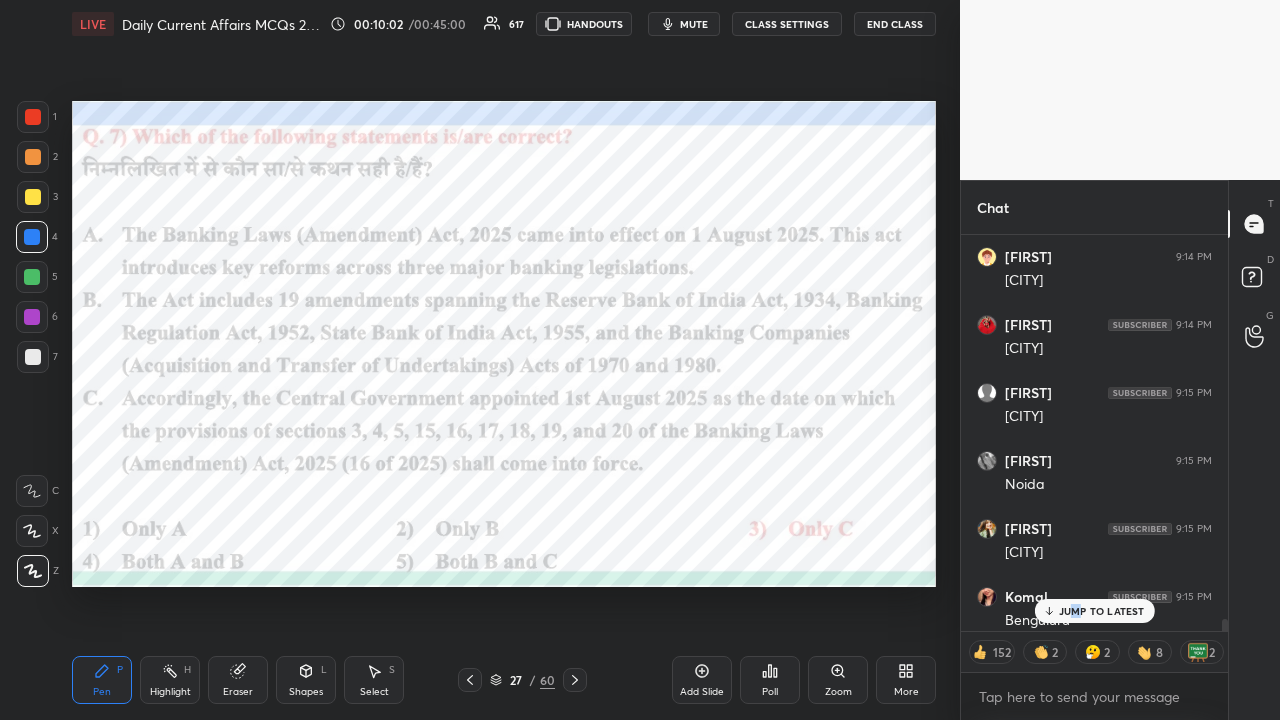 click on "JUMP TO LATEST" at bounding box center [1102, 611] 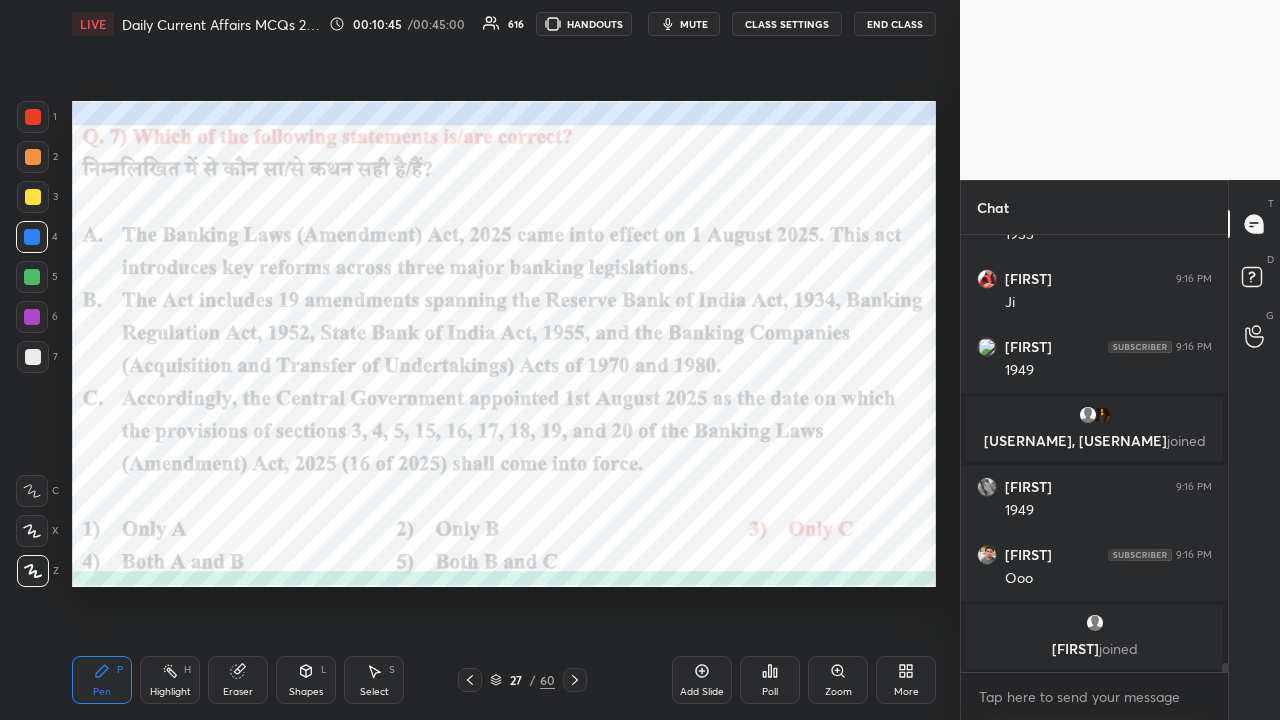 click 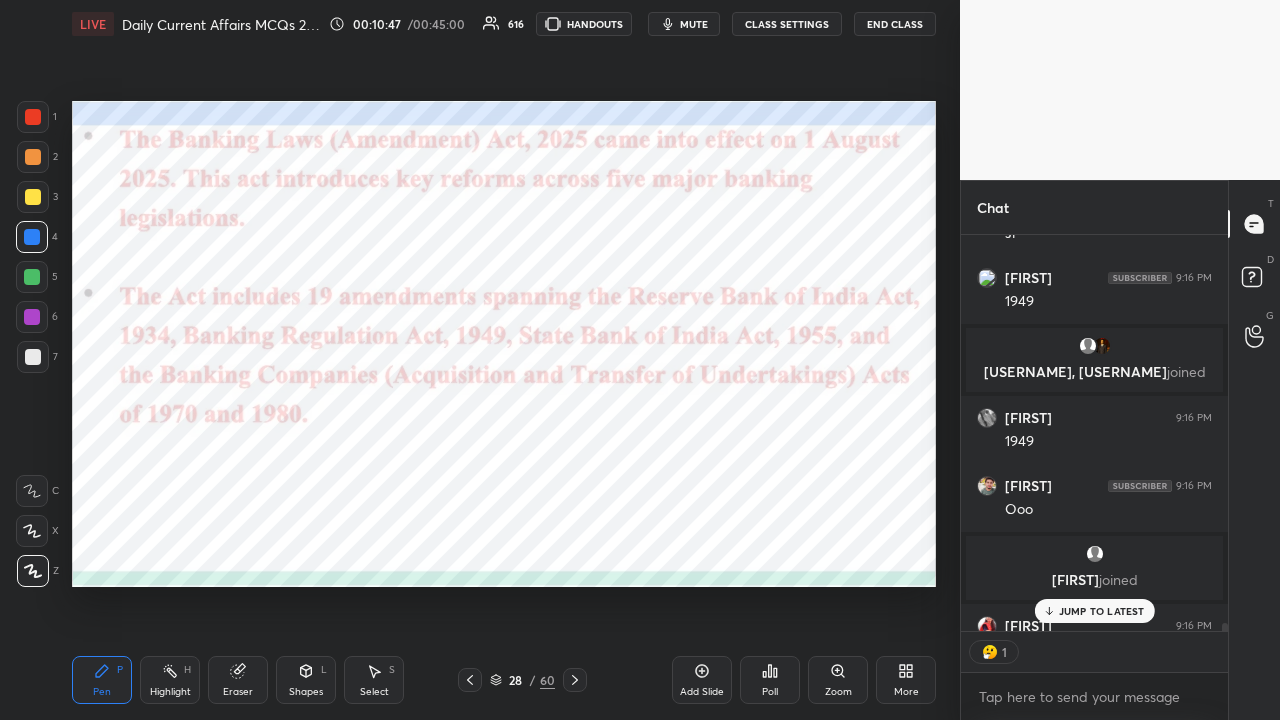 click 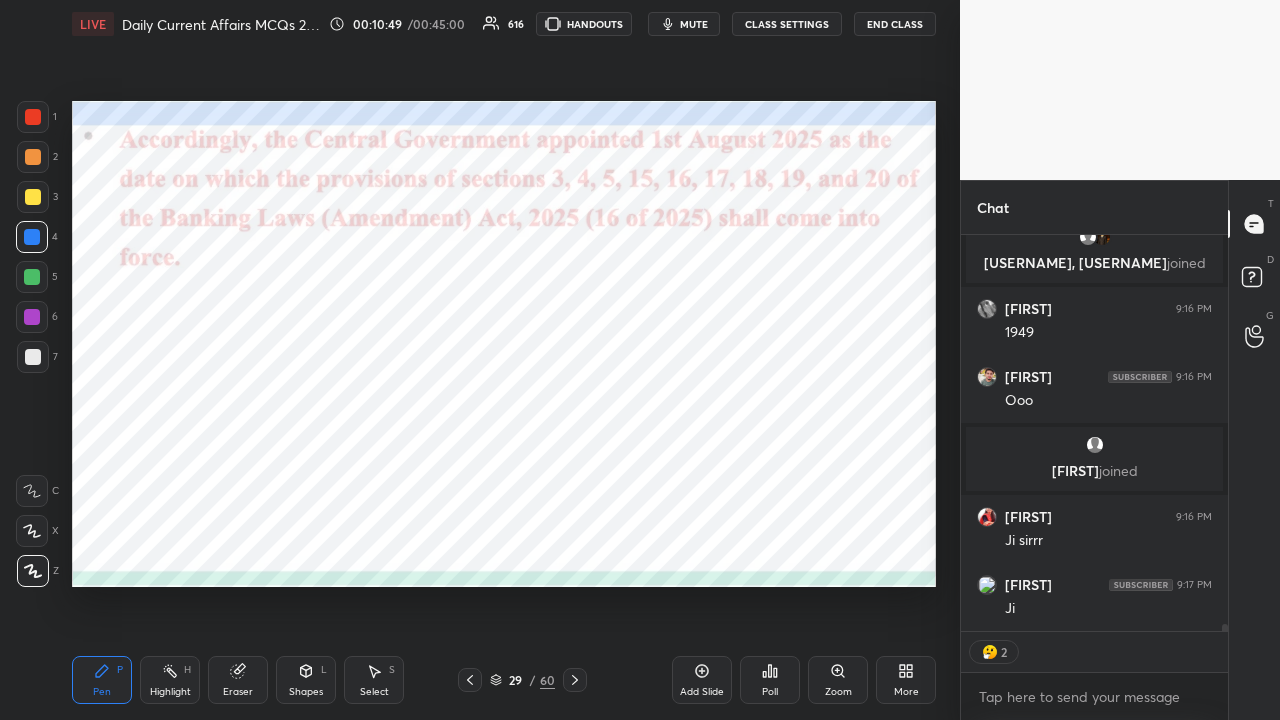 click on "CLASS SETTINGS" at bounding box center [787, 24] 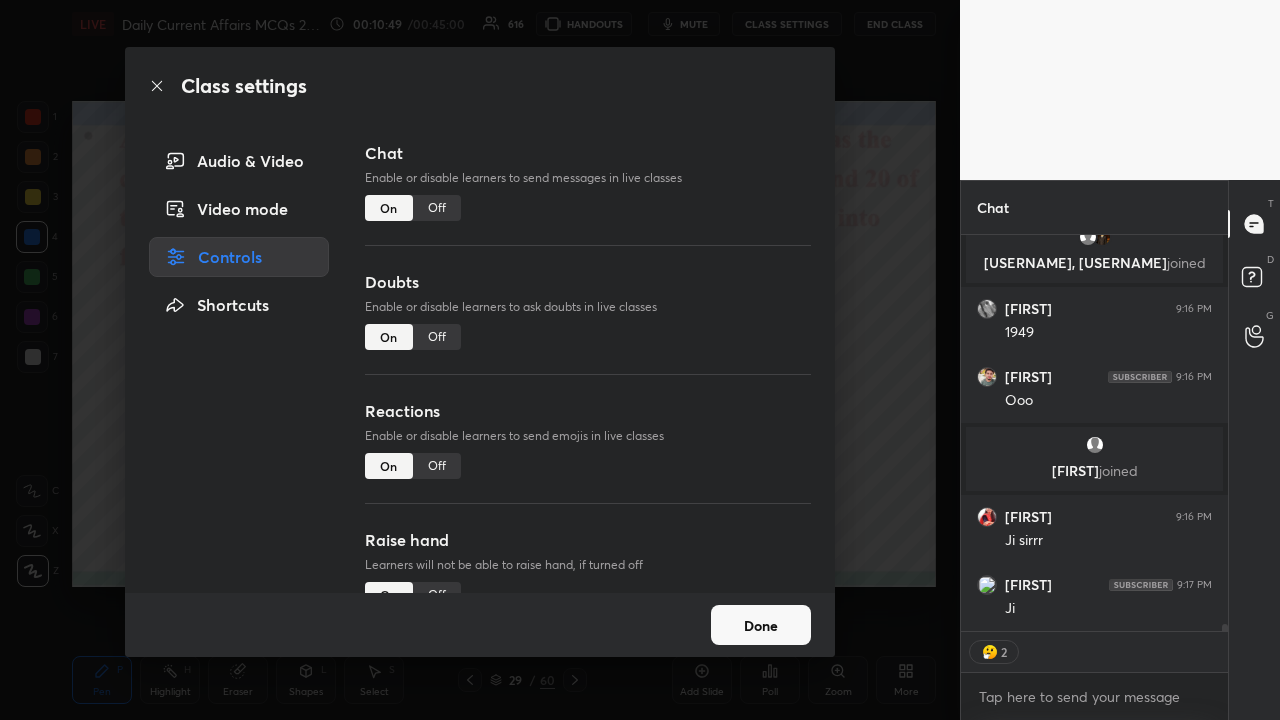 click on "Off" at bounding box center [437, 208] 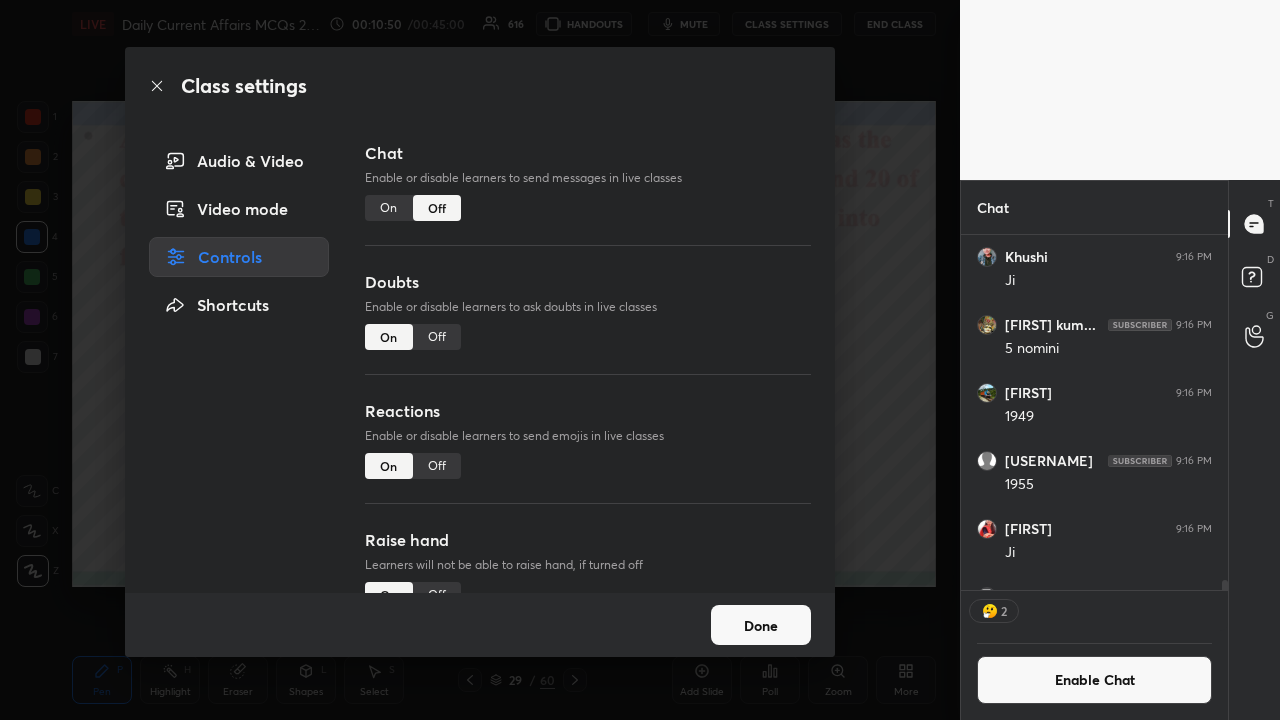 click on "Class settings Audio & Video Video mode Controls Shortcuts Chat Enable or disable learners to send messages in live classes On Off Doubts Enable or disable learners to ask doubts in live classes On Off Reactions Enable or disable learners to send emojis in live classes On Off Raise hand Learners will not be able to raise hand, if turned off On Off Poll Prediction Enable or disable poll prediction in case of a question on the slide On Off Done" at bounding box center (480, 360) 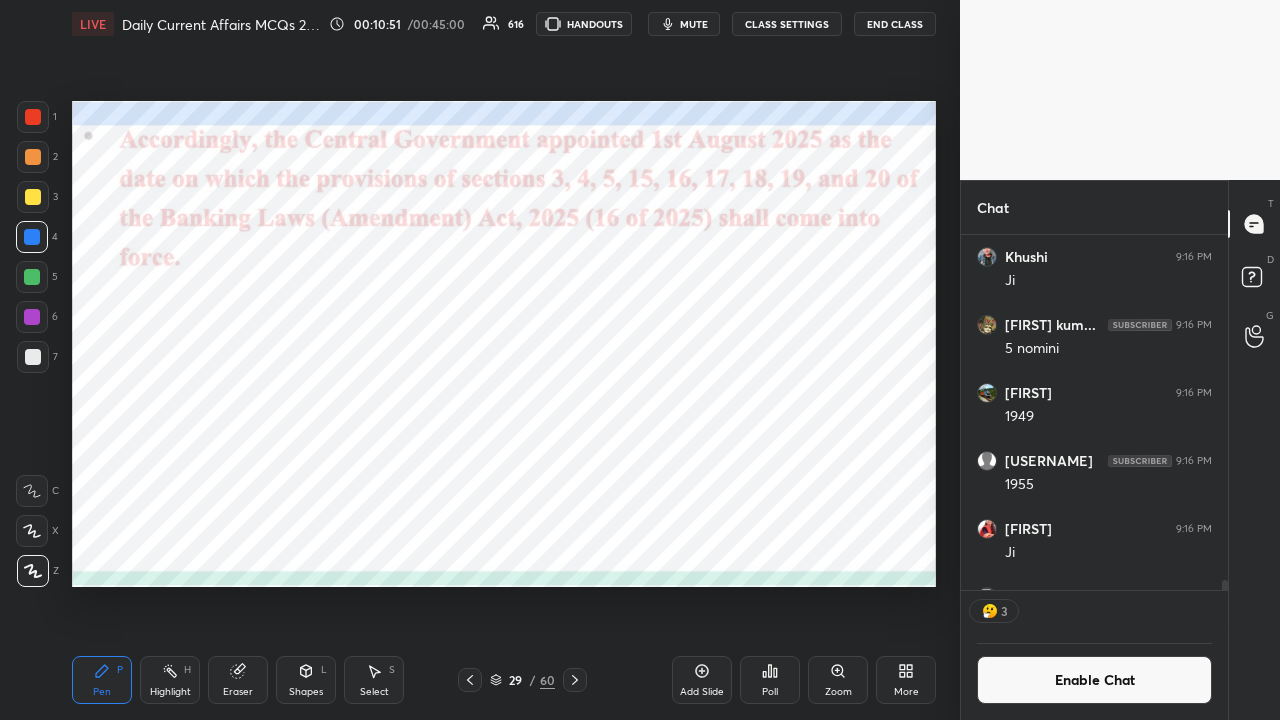 click at bounding box center (575, 680) 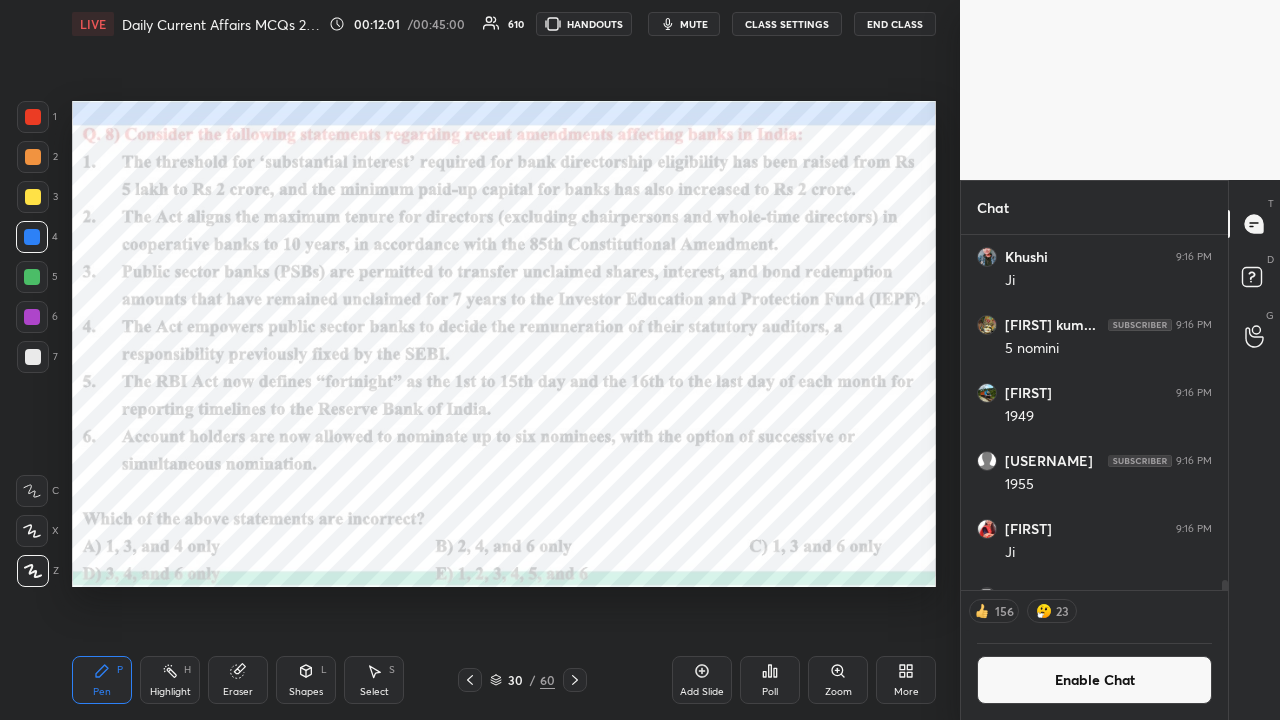 click on "Poll" at bounding box center (770, 680) 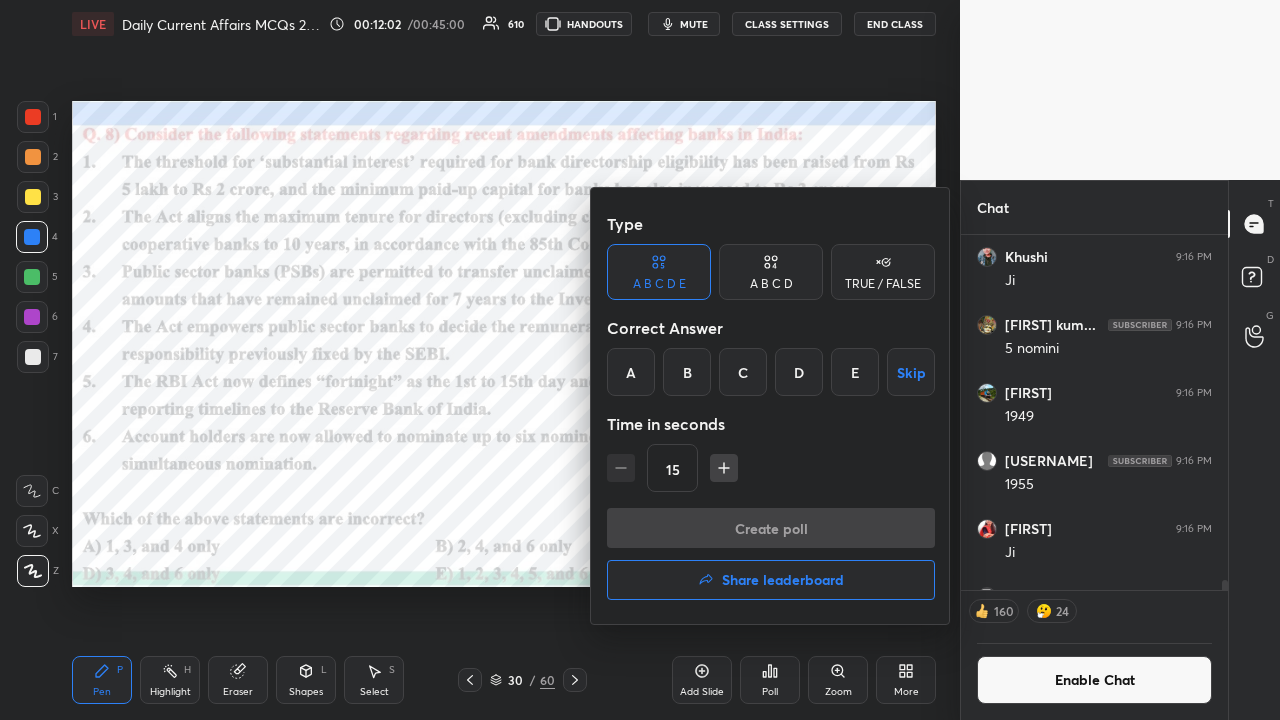drag, startPoint x: 686, startPoint y: 374, endPoint x: 682, endPoint y: 385, distance: 11.7046995 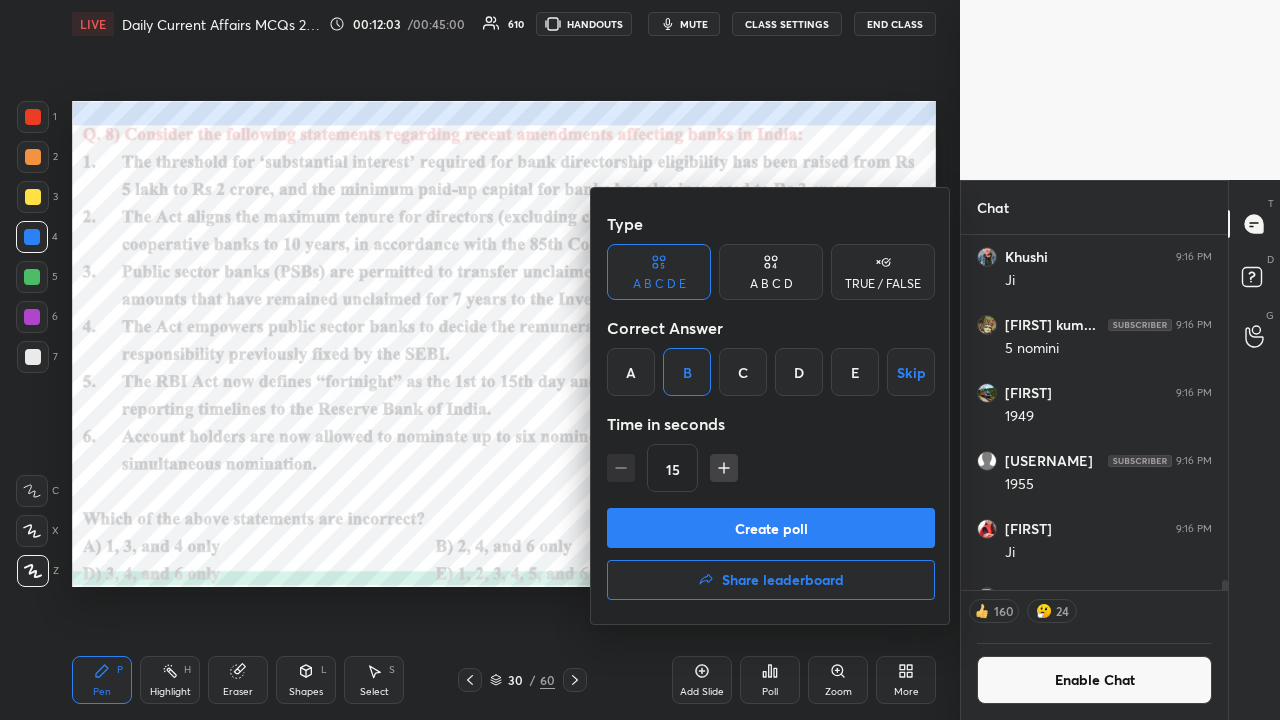 click on "Create poll" at bounding box center (771, 528) 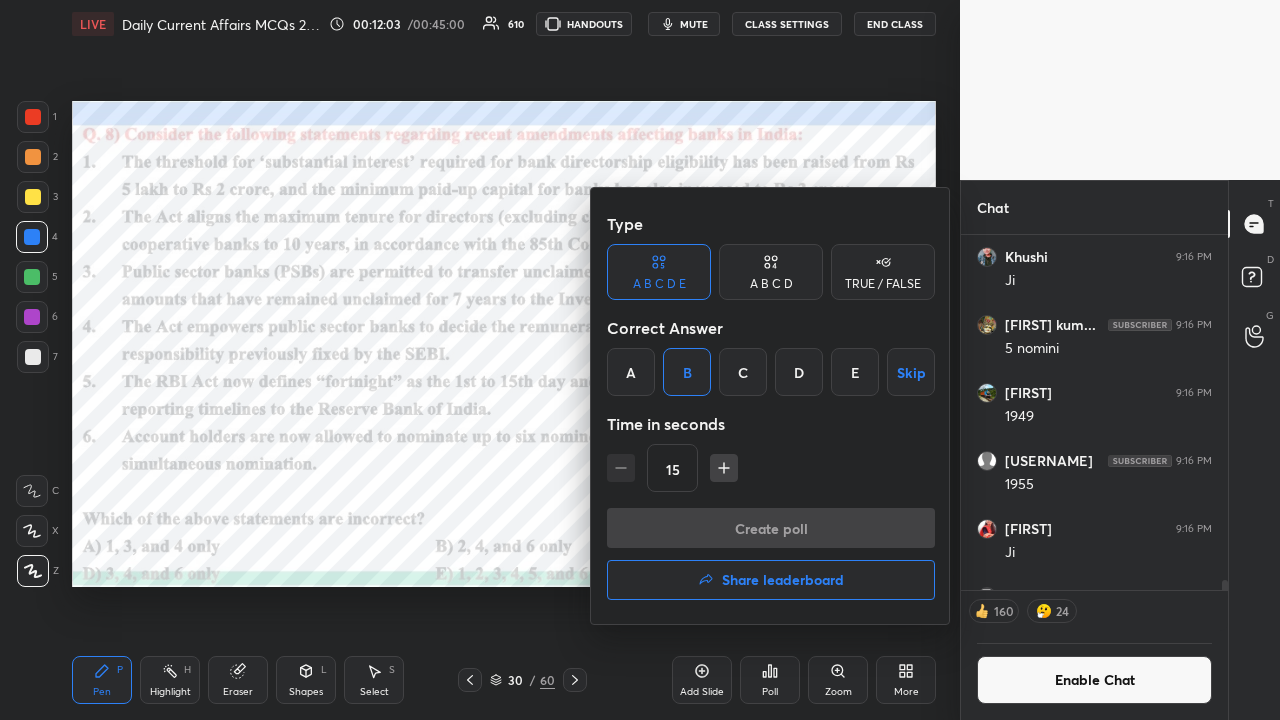 scroll, scrollTop: 316, scrollLeft: 261, axis: both 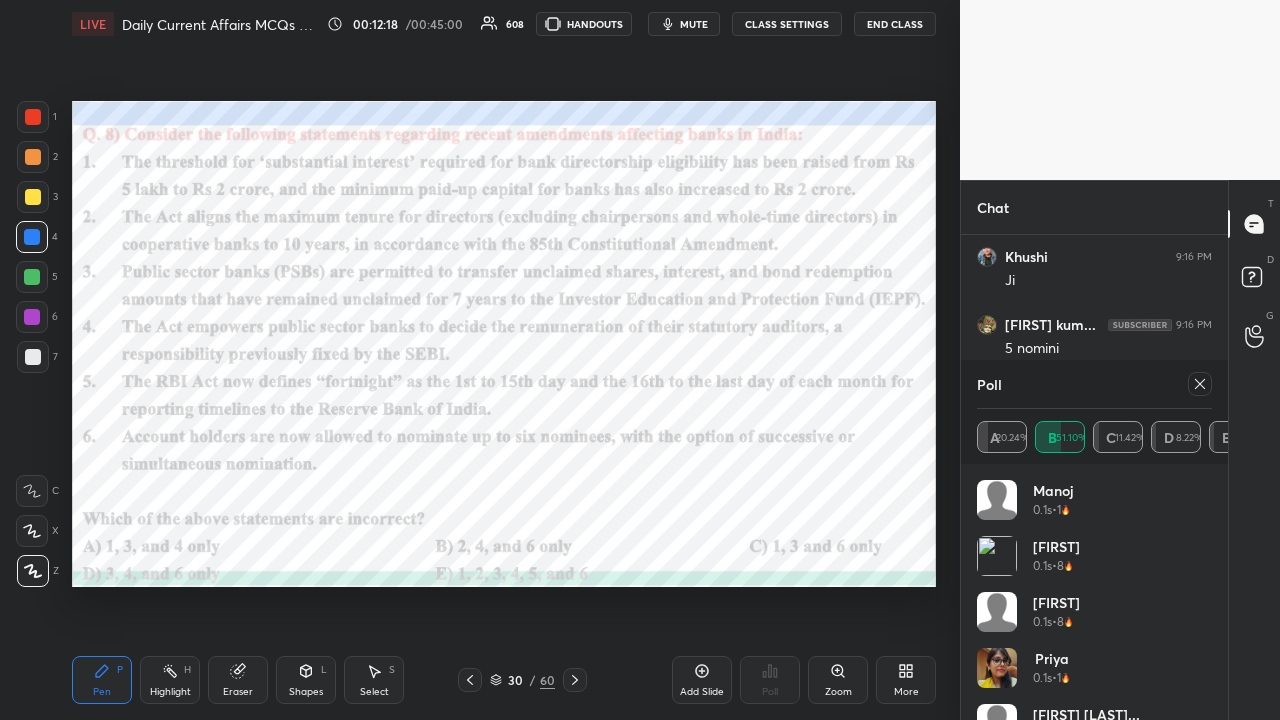 click 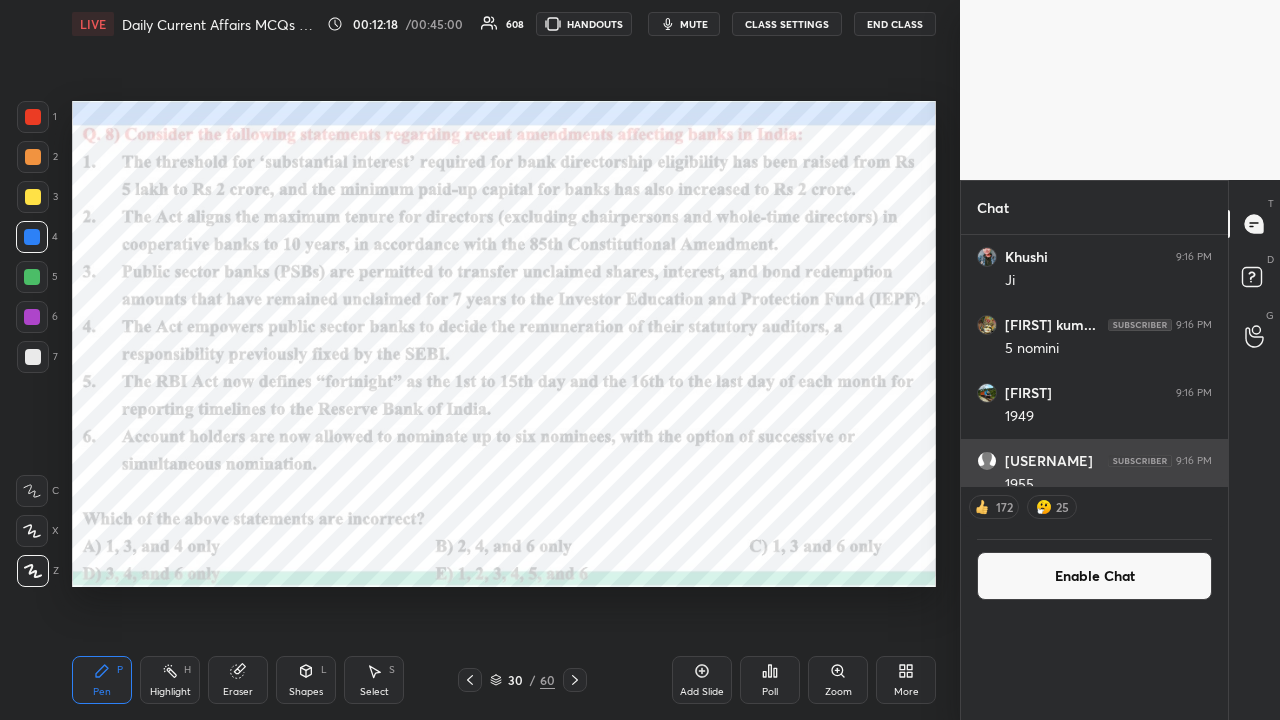 scroll, scrollTop: 54, scrollLeft: 229, axis: both 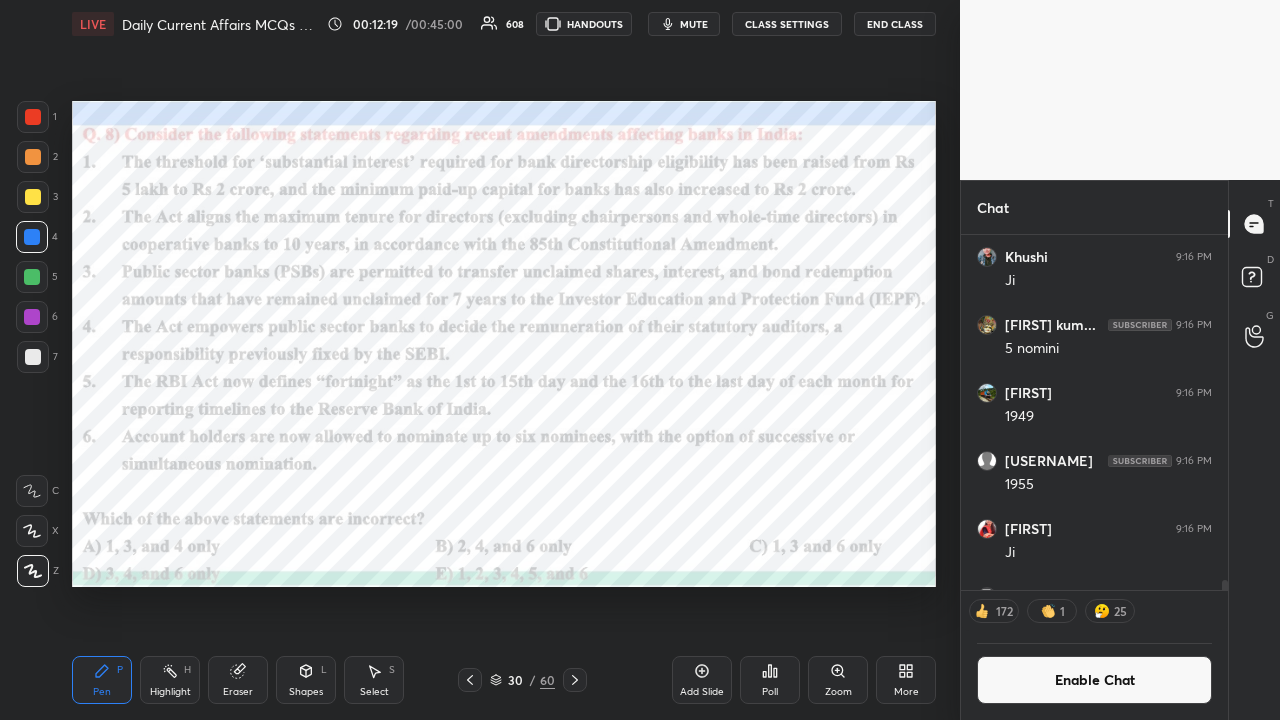click 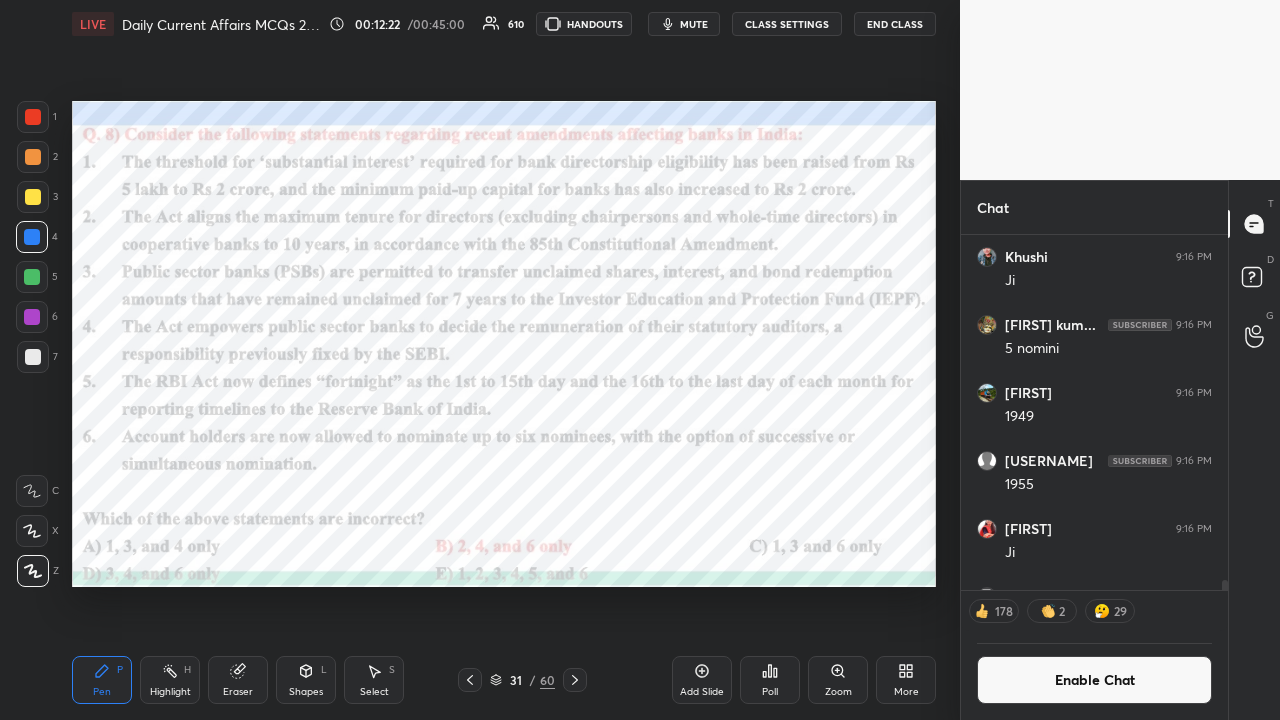 click on "CLASS SETTINGS" at bounding box center [787, 24] 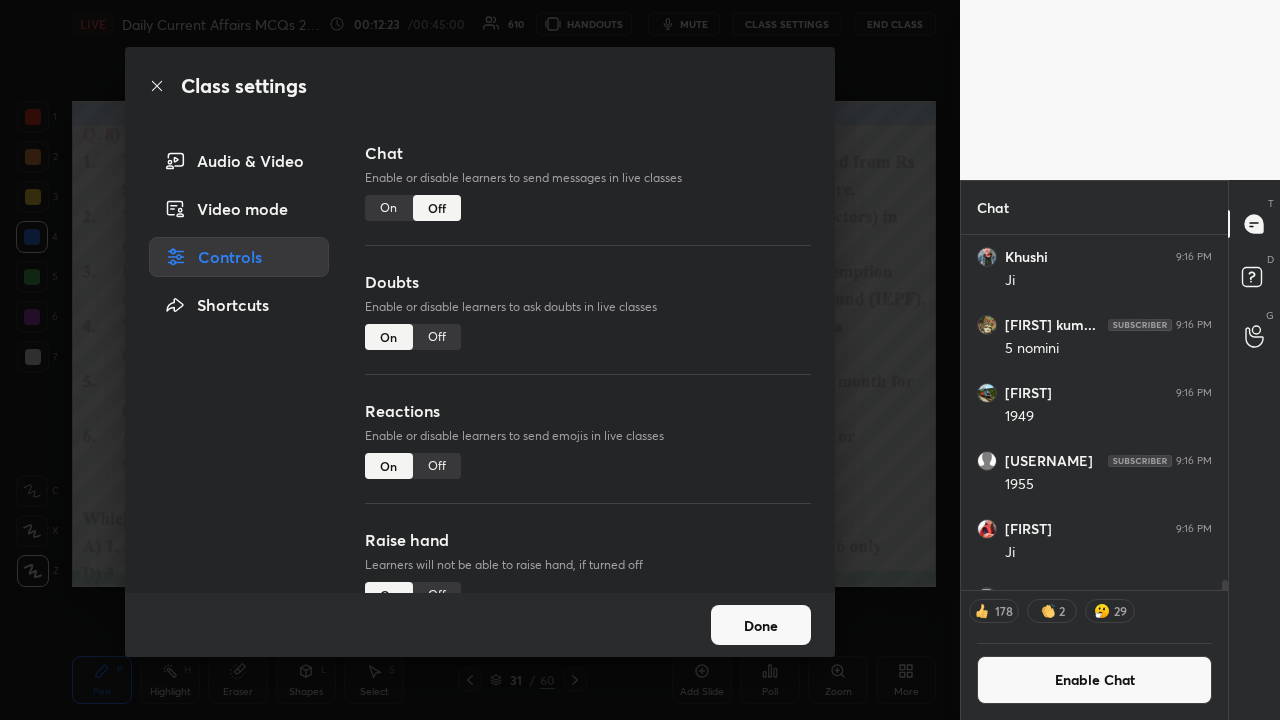 click on "On" at bounding box center [389, 208] 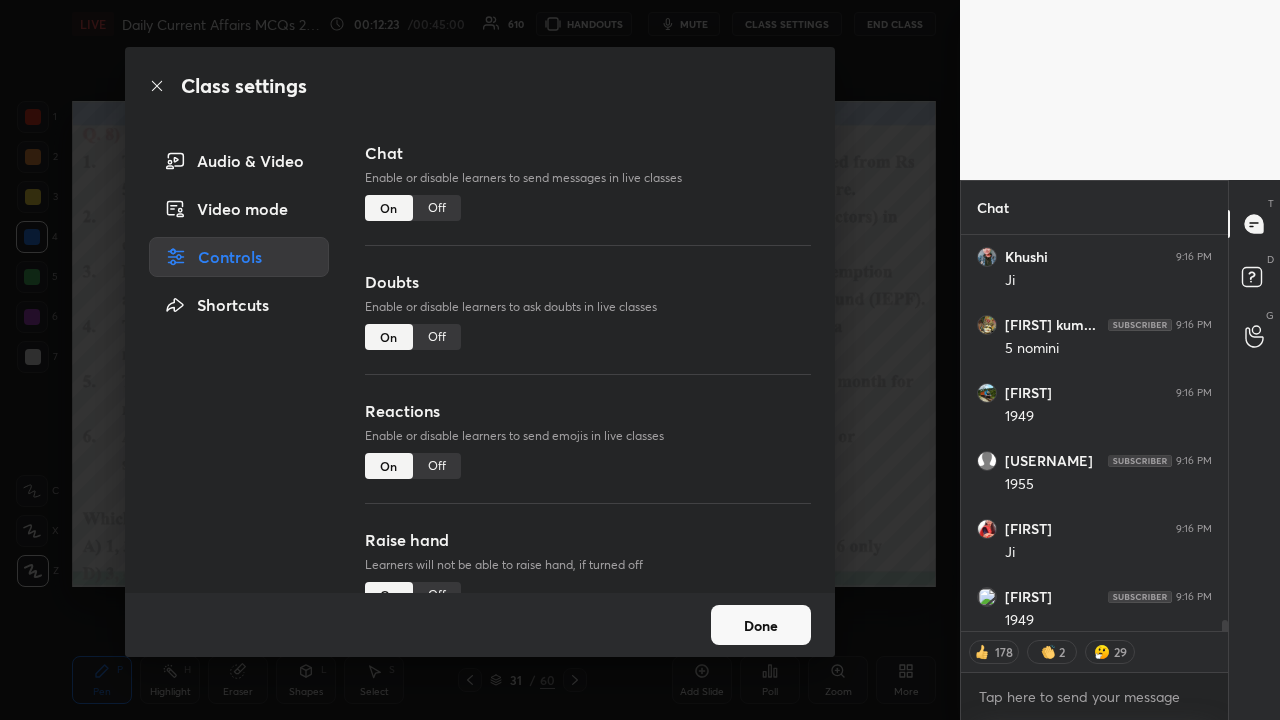 scroll, scrollTop: 6, scrollLeft: 6, axis: both 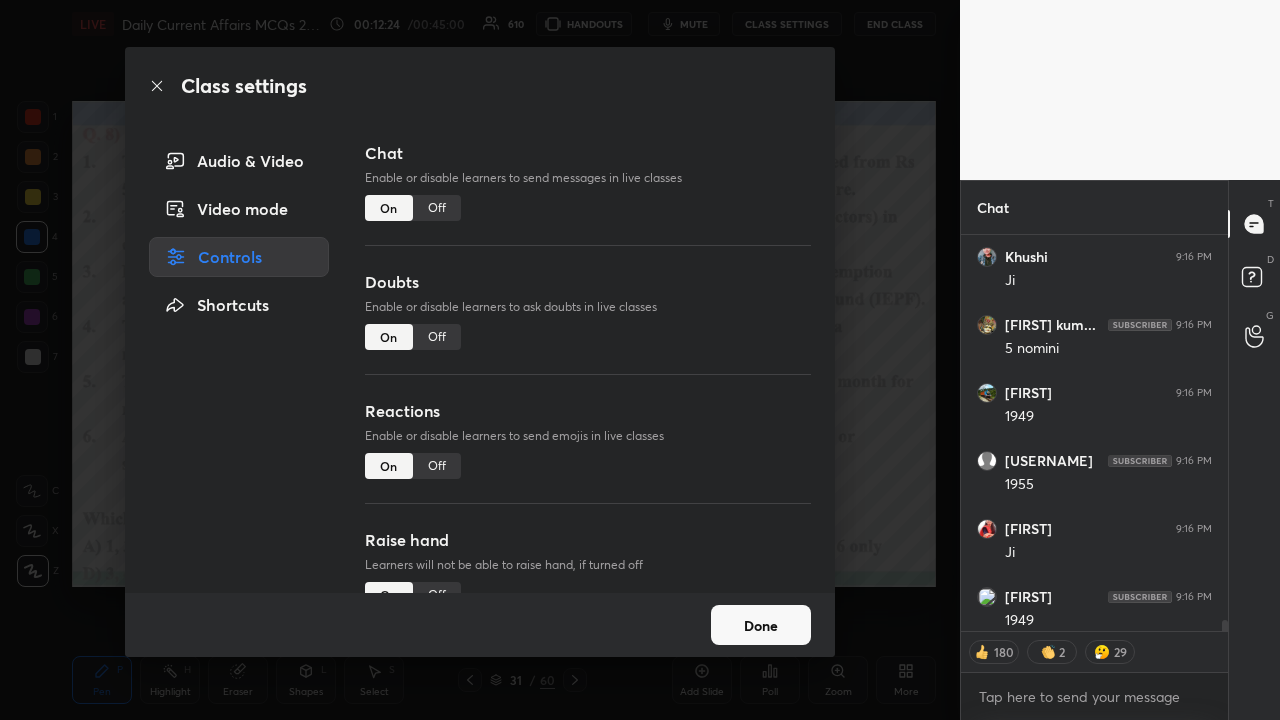 click on "Class settings Audio & Video Video mode Controls Shortcuts Chat Enable or disable learners to send messages in live classes On Off Doubts Enable or disable learners to ask doubts in live classes On Off Reactions Enable or disable learners to send emojis in live classes On Off Raise hand Learners will not be able to raise hand, if turned off On Off Poll Prediction Enable or disable poll prediction in case of a question on the slide On Off Done" at bounding box center [480, 360] 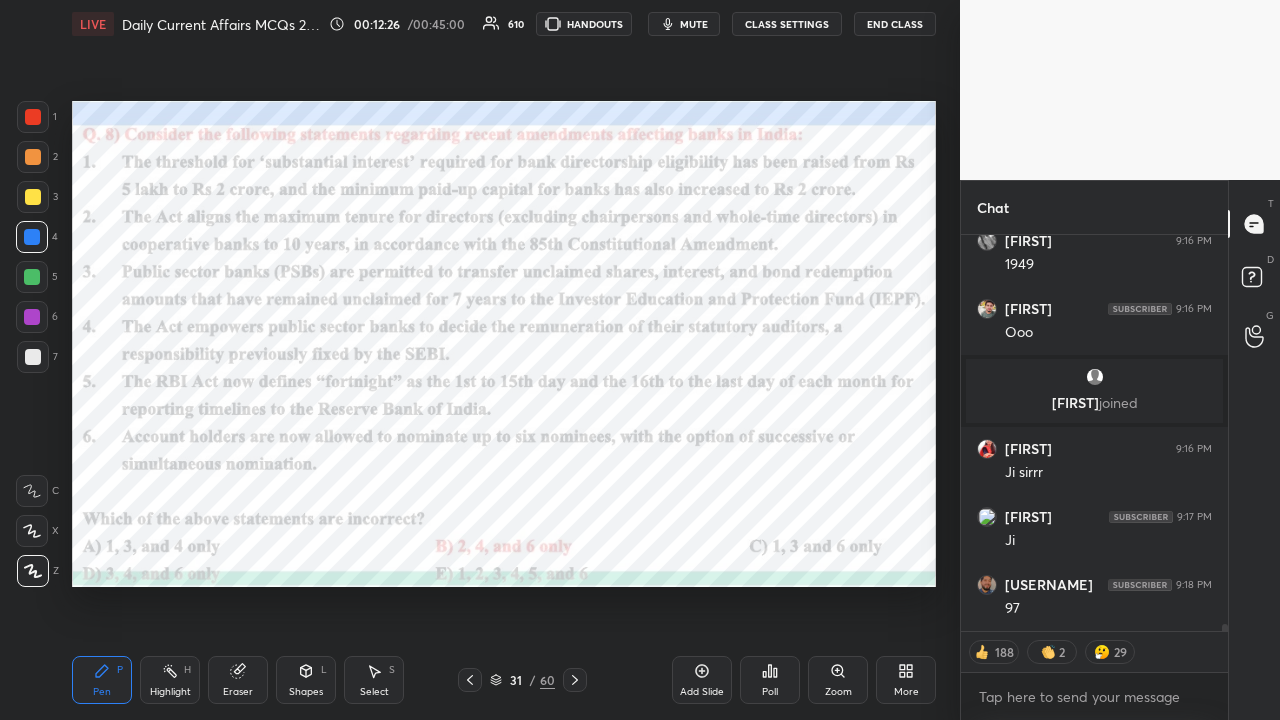 scroll, scrollTop: 21854, scrollLeft: 0, axis: vertical 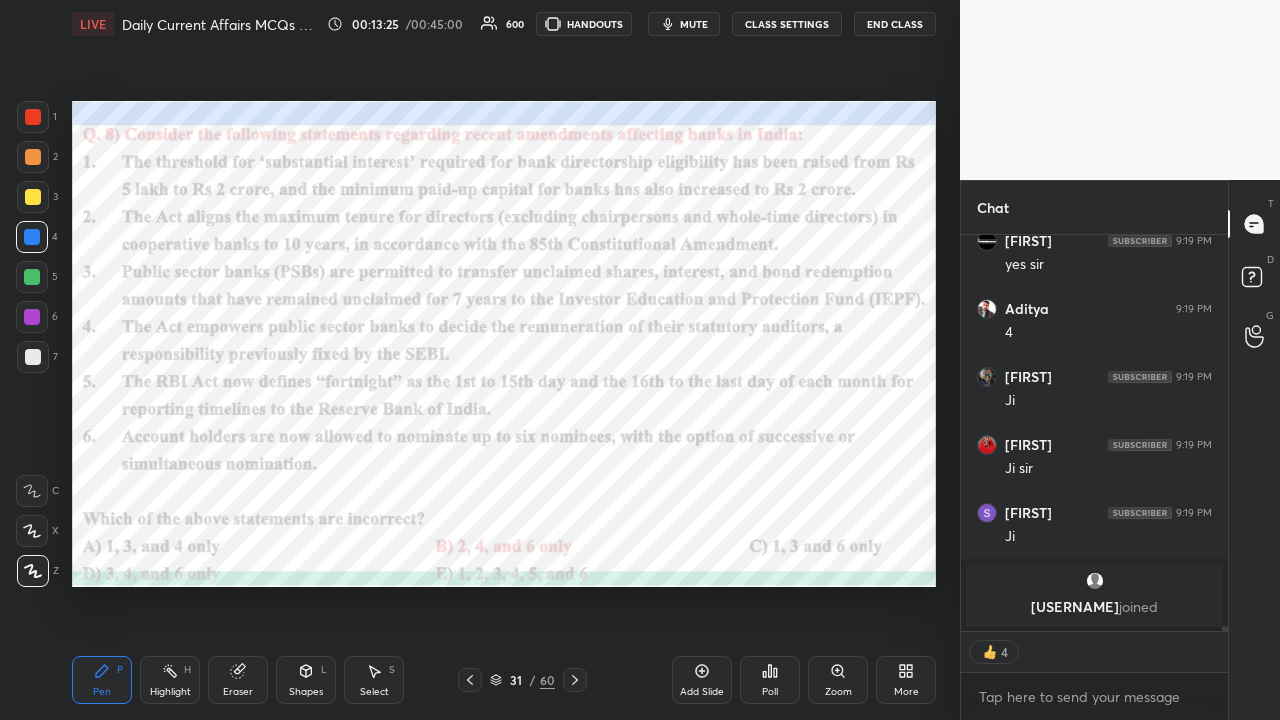 click at bounding box center [575, 680] 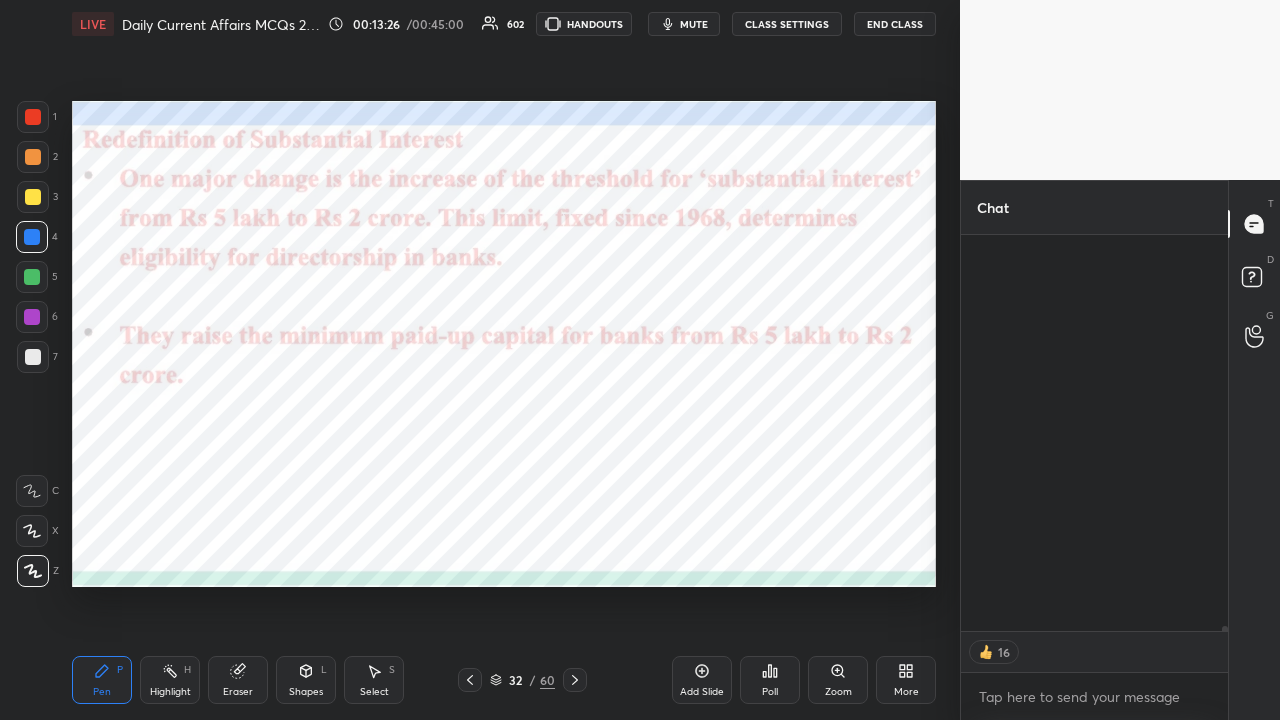 click 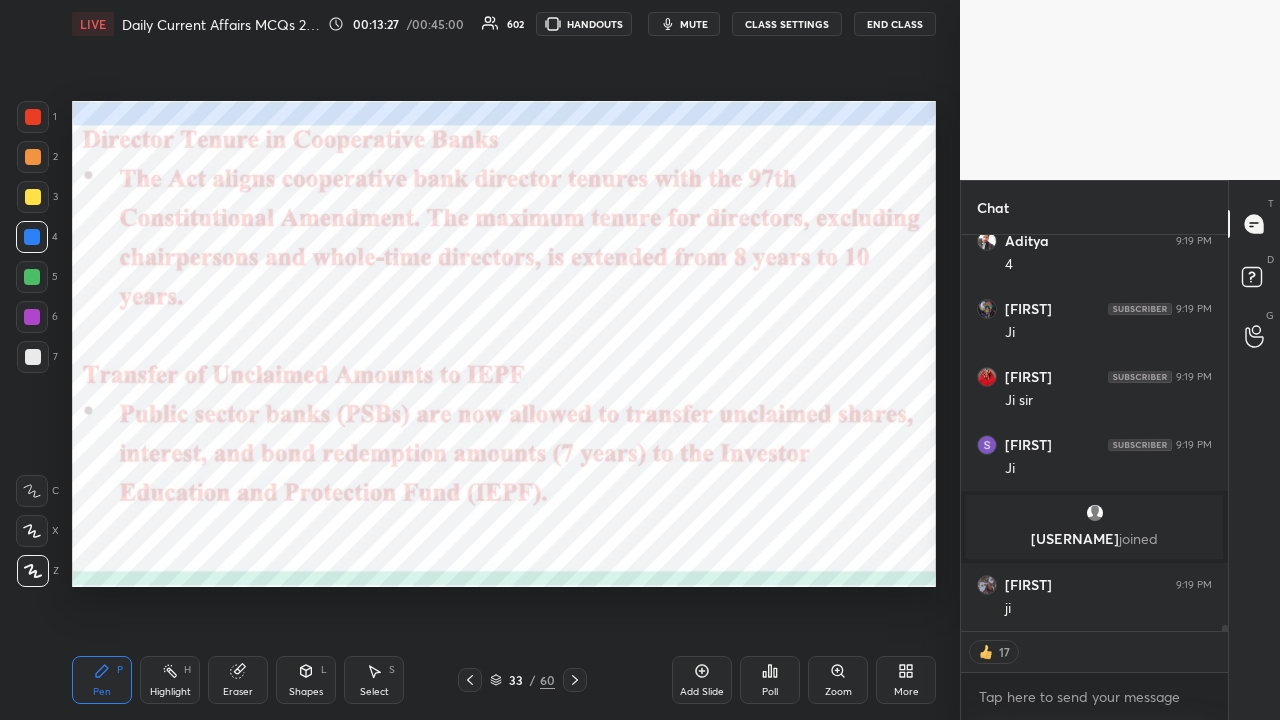 click 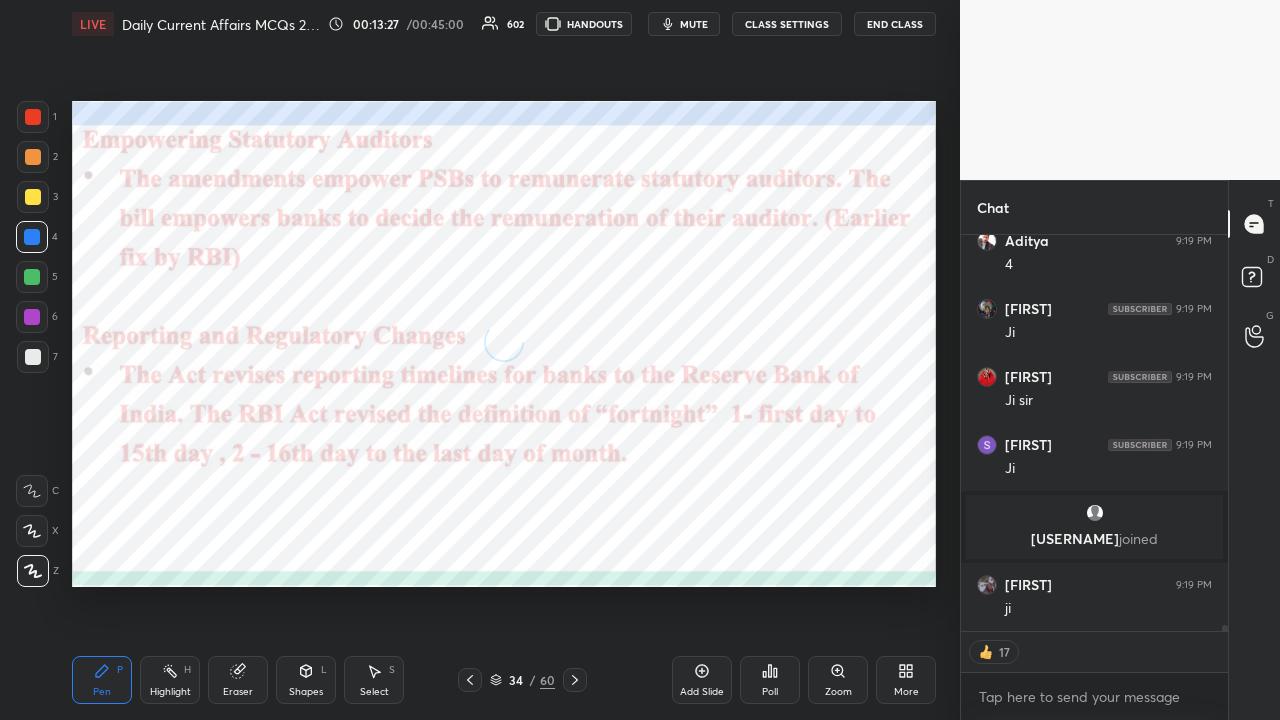 type on "x" 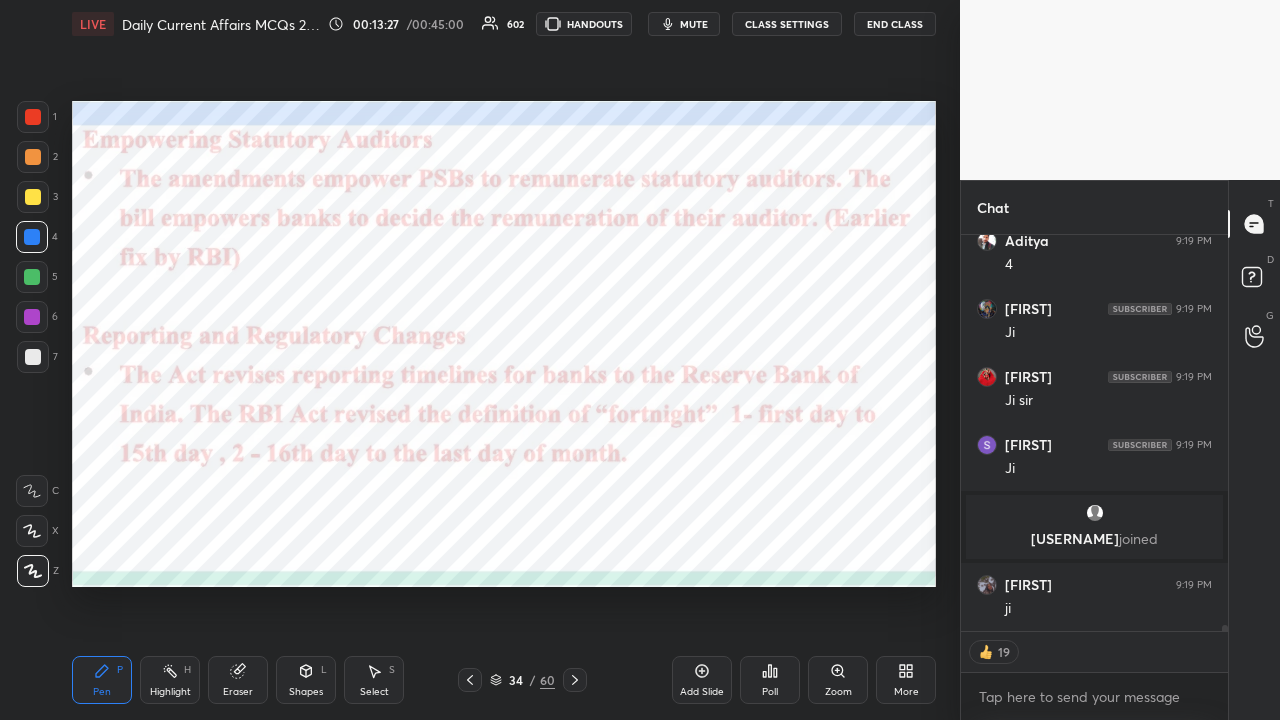 click 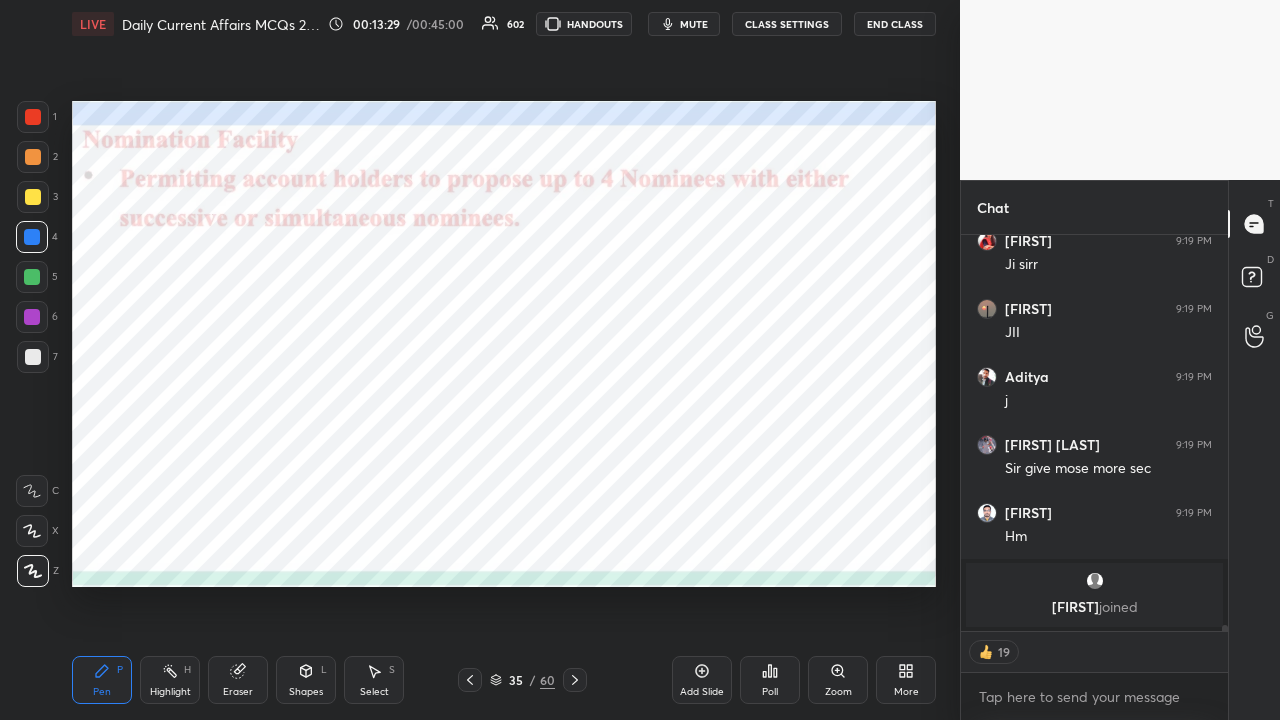 click on "CLASS SETTINGS" at bounding box center [787, 24] 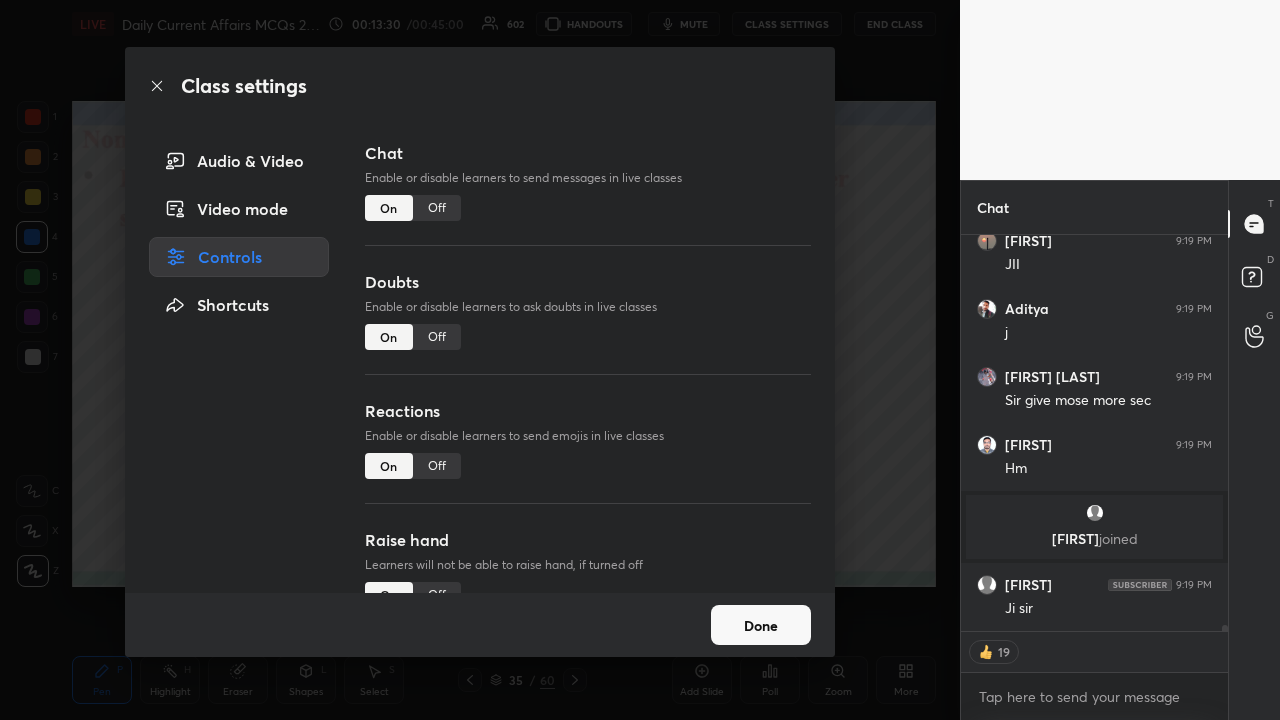 click on "Off" at bounding box center [437, 208] 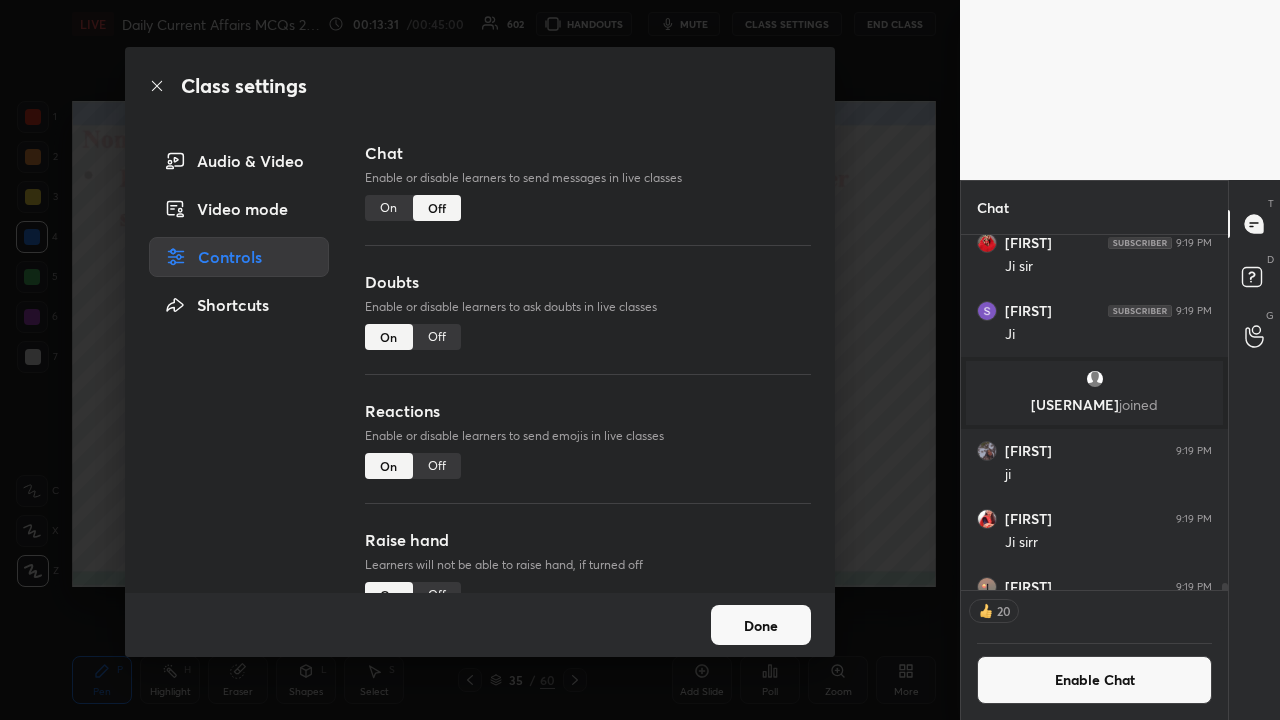 click on "Class settings Audio & Video Video mode Controls Shortcuts Chat Enable or disable learners to send messages in live classes On Off Doubts Enable or disable learners to ask doubts in live classes On Off Reactions Enable or disable learners to send emojis in live classes On Off Raise hand Learners will not be able to raise hand, if turned off On Off Poll Prediction Enable or disable poll prediction in case of a question on the slide On Off Done" at bounding box center (480, 360) 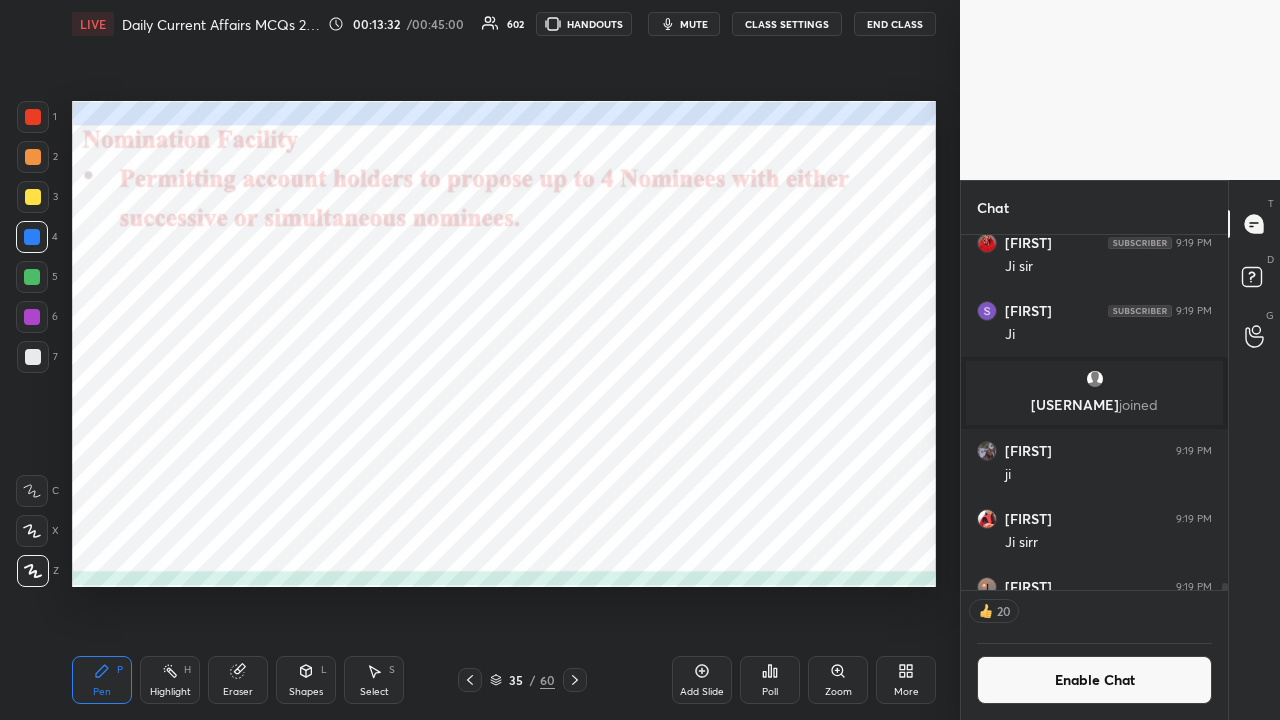click 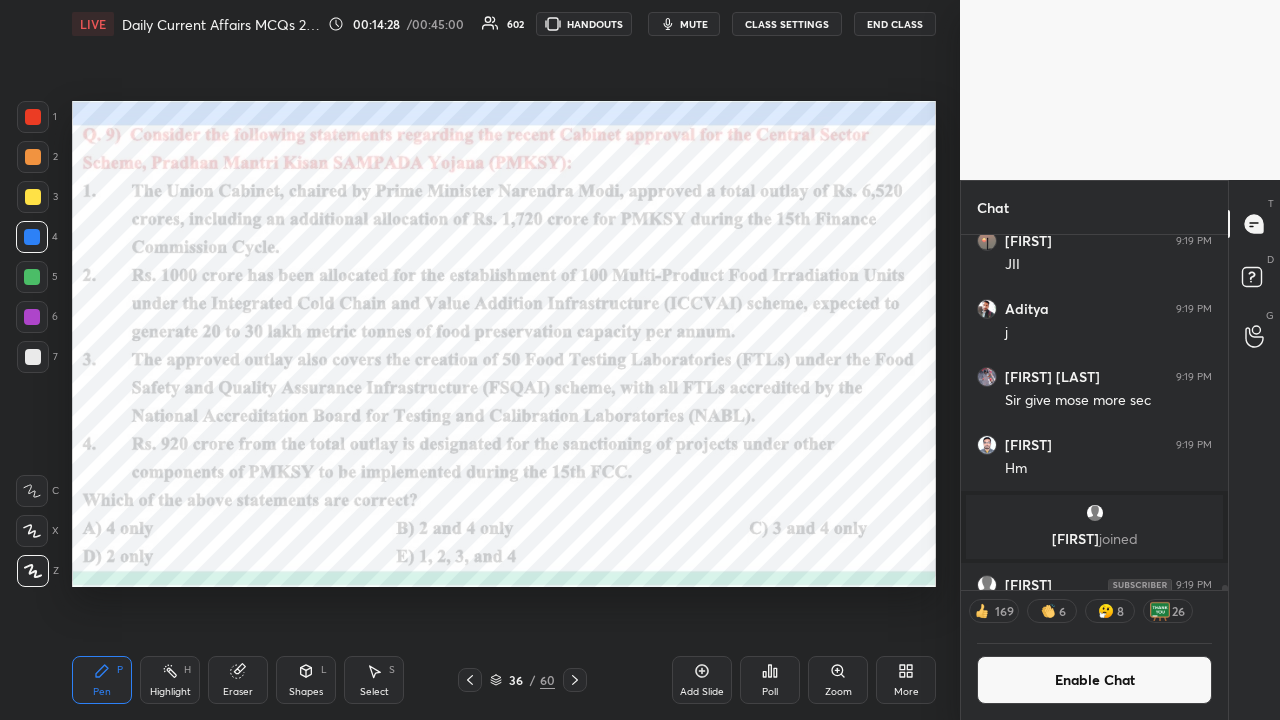 click 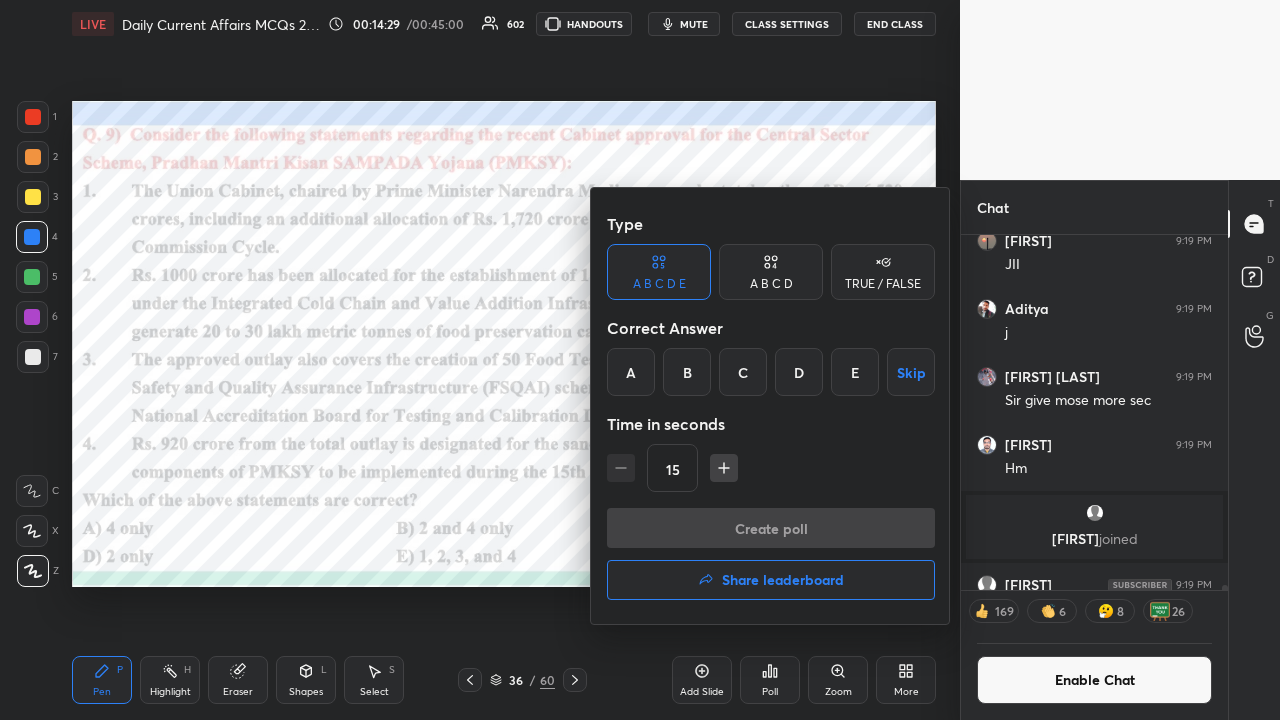 click on "A" at bounding box center (631, 372) 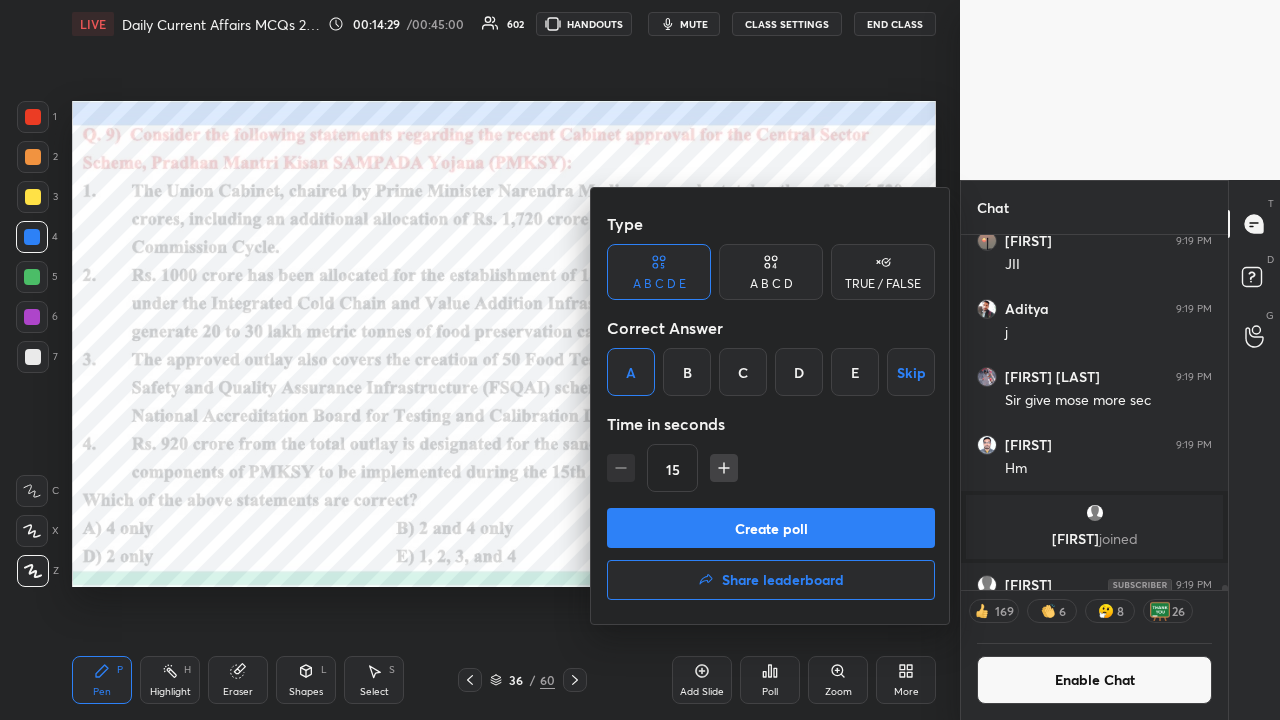 click on "Create poll" at bounding box center (771, 528) 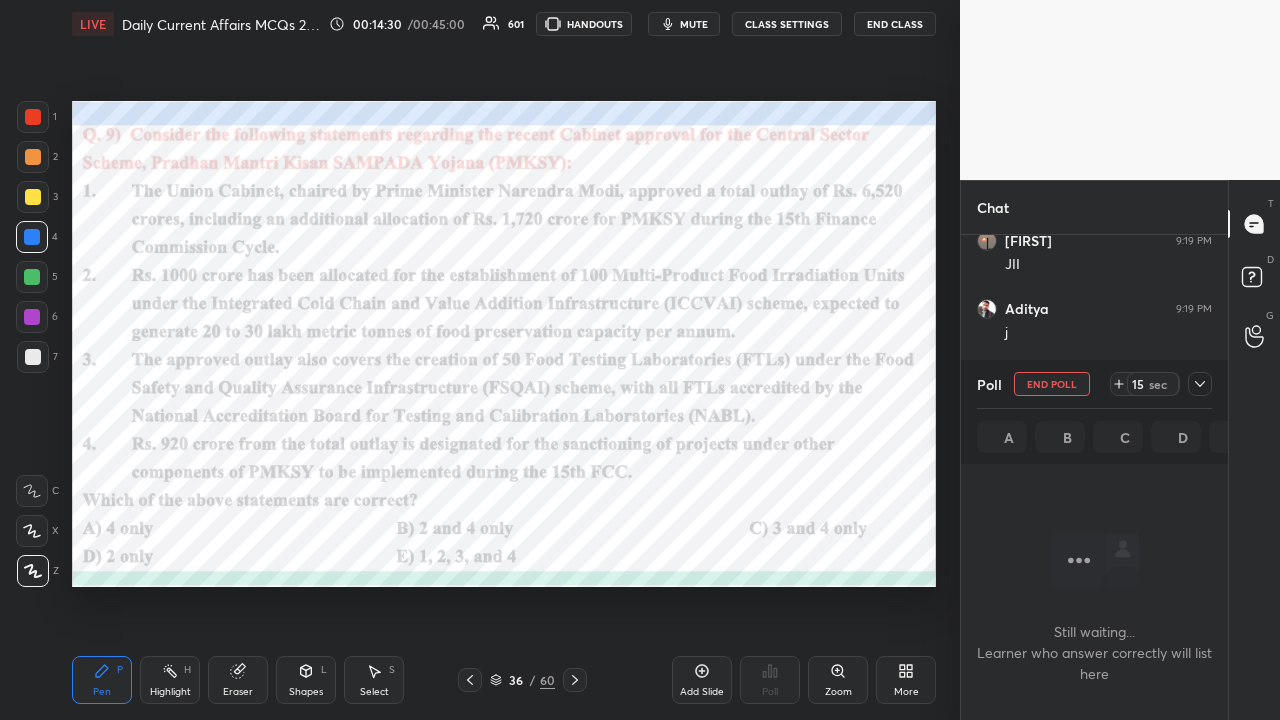 scroll, scrollTop: 248, scrollLeft: 261, axis: both 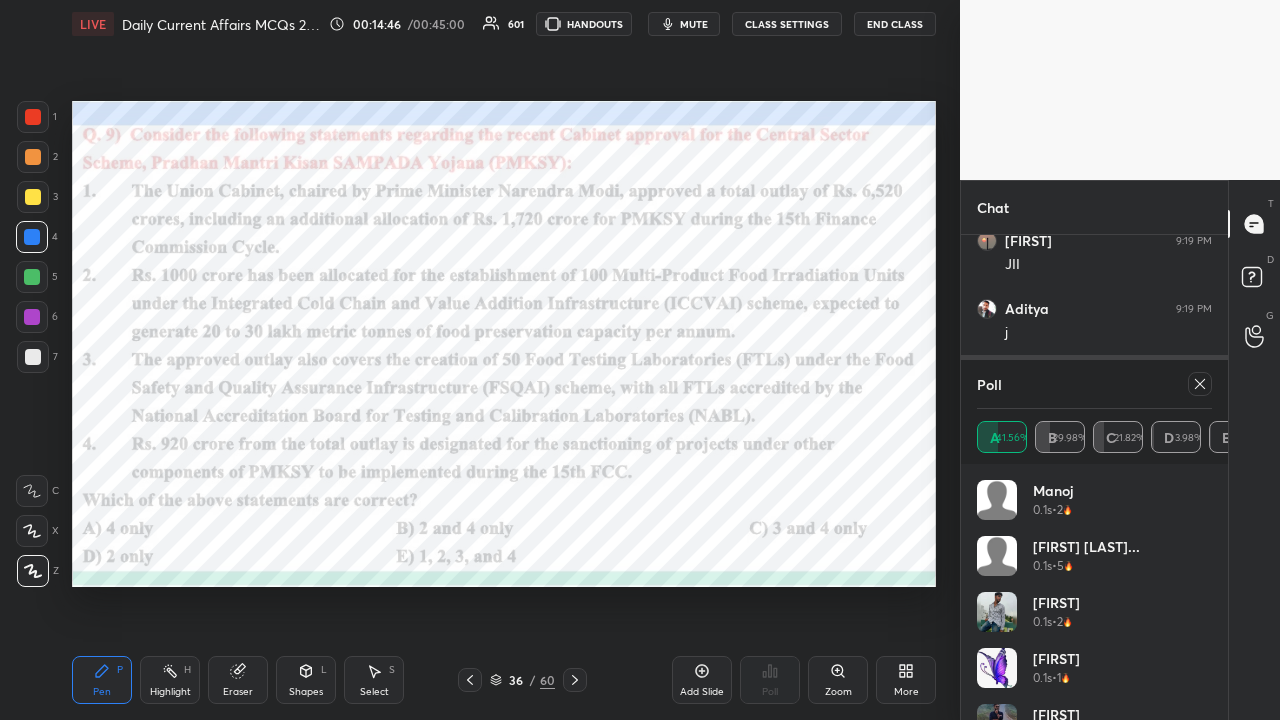 click 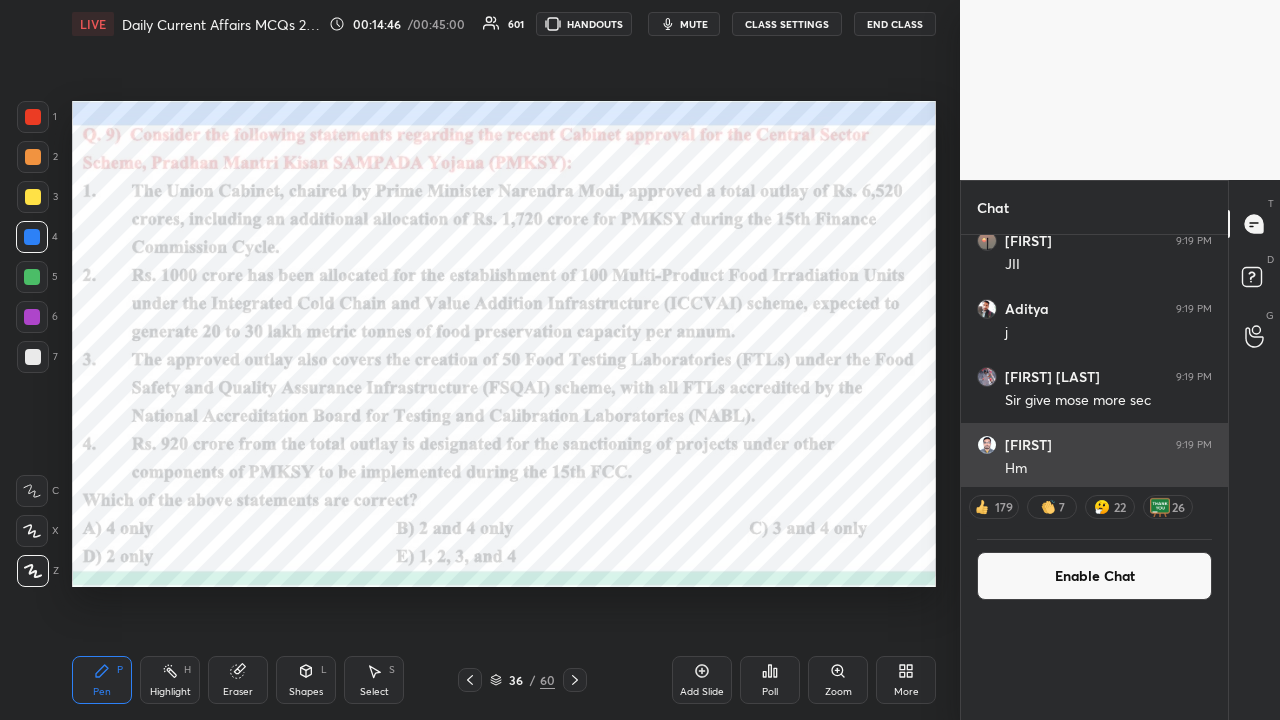 scroll, scrollTop: 0, scrollLeft: 0, axis: both 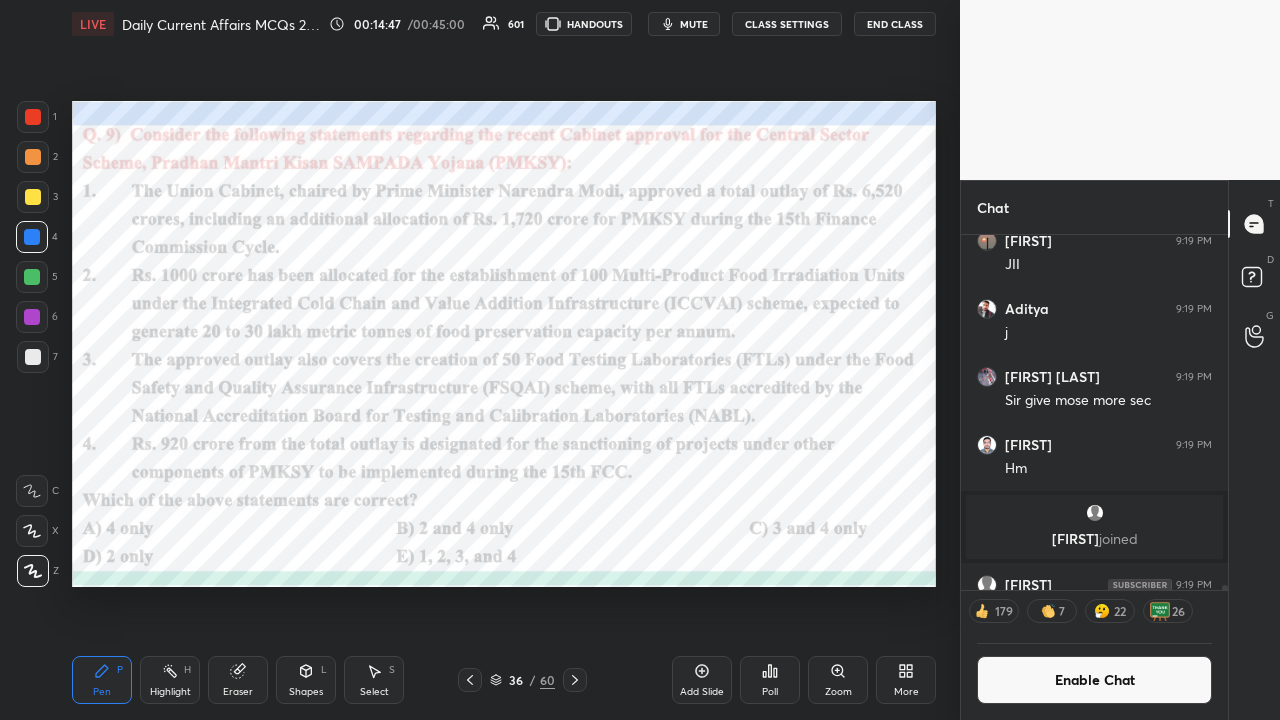 click 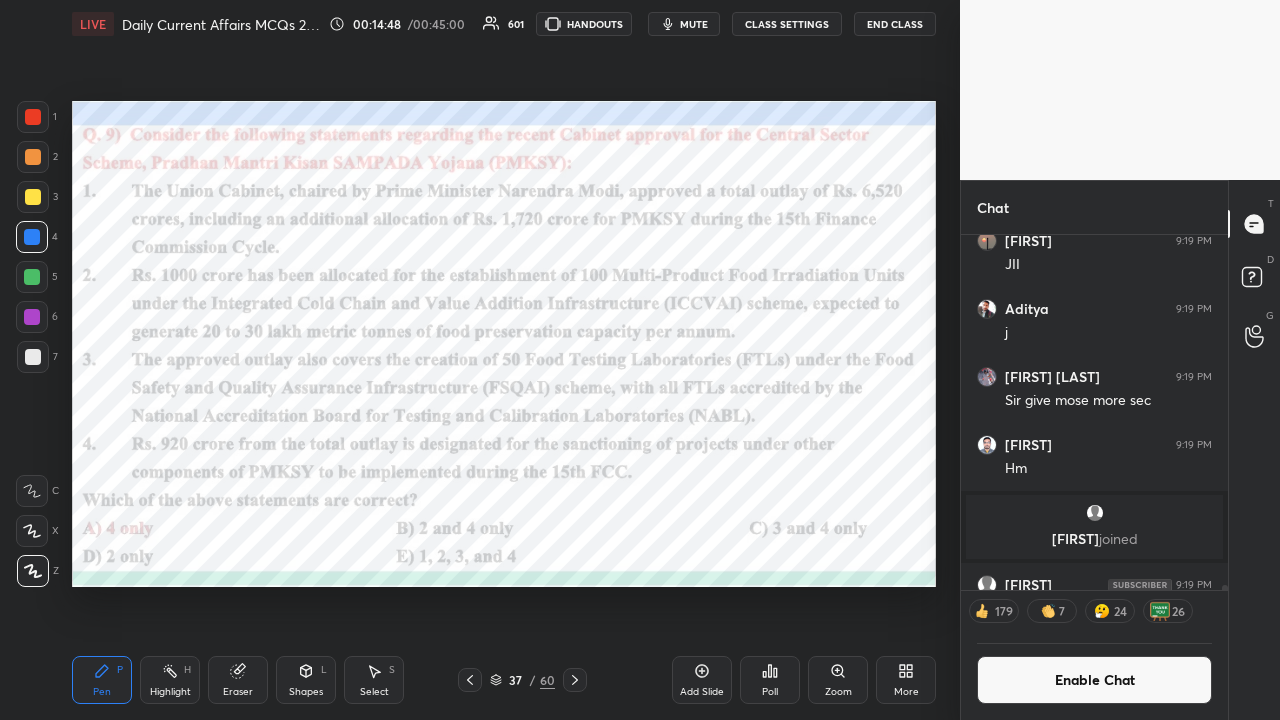 click on "CLASS SETTINGS" at bounding box center [787, 24] 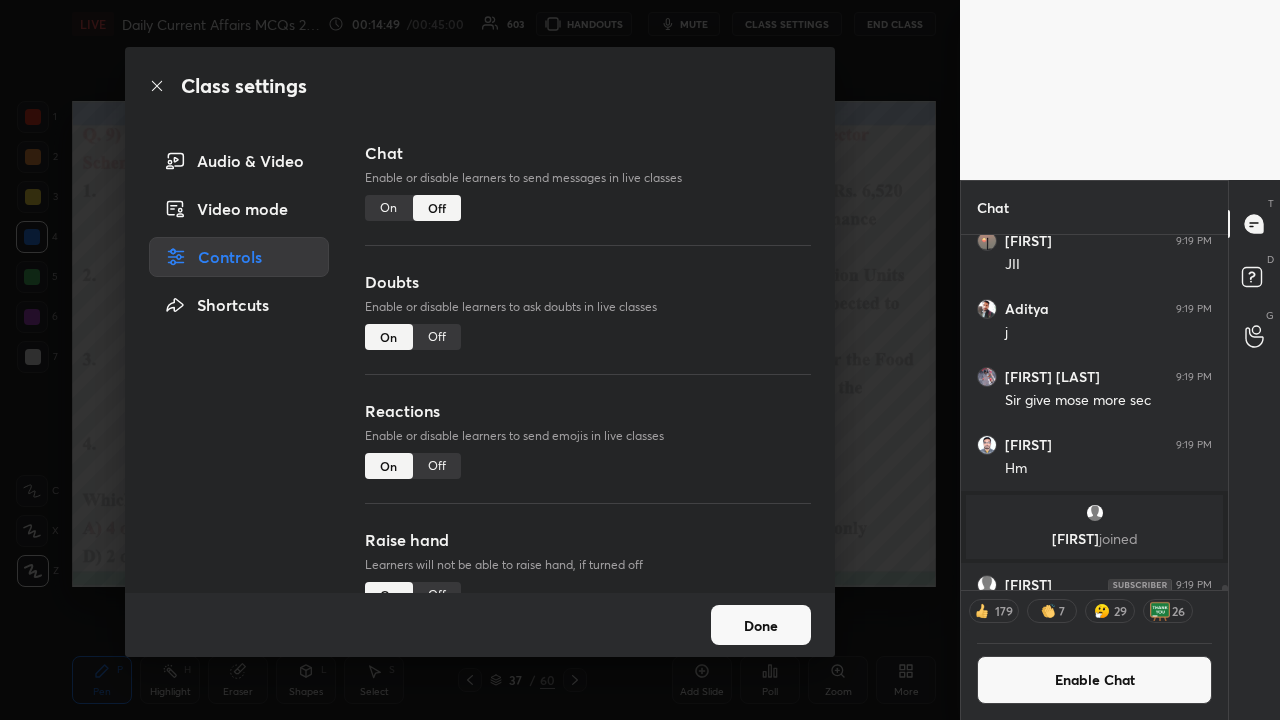 click on "On" at bounding box center (389, 208) 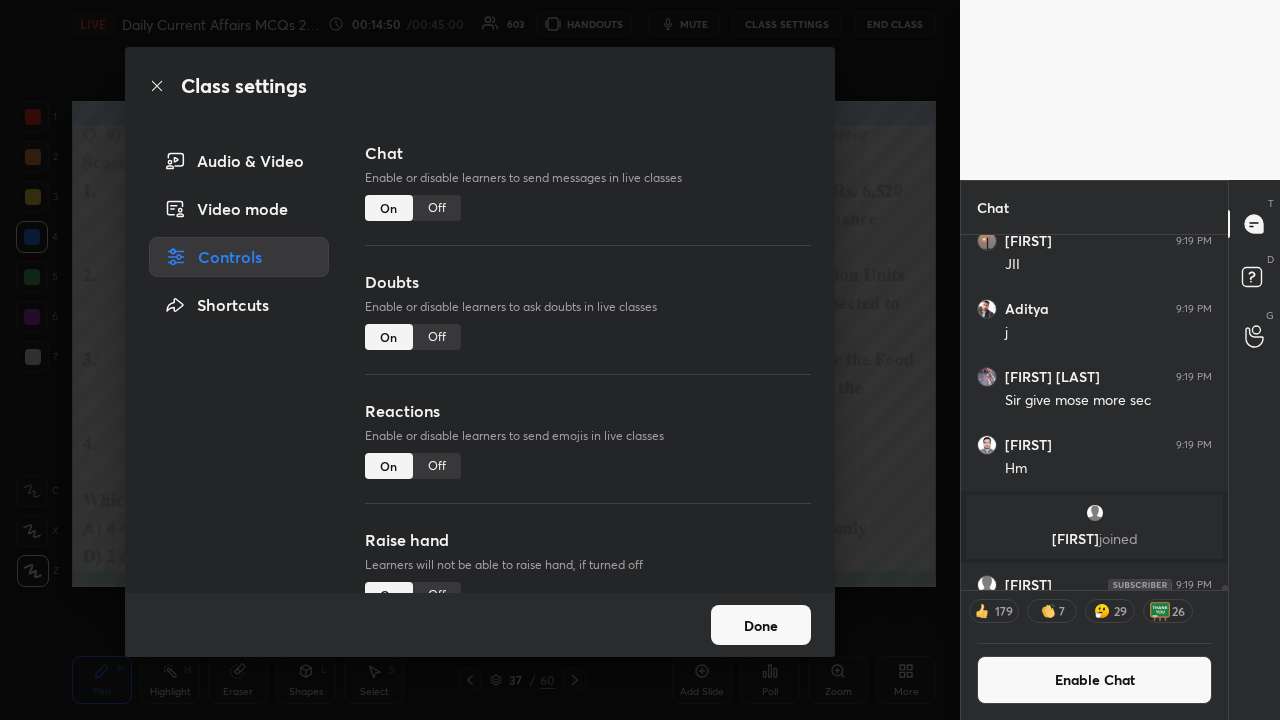click on "Class settings Audio & Video Video mode Controls Shortcuts Chat Enable or disable learners to send messages in live classes On Off Doubts Enable or disable learners to ask doubts in live classes On Off Reactions Enable or disable learners to send emojis in live classes On Off Raise hand Learners will not be able to raise hand, if turned off On Off Poll Prediction Enable or disable poll prediction in case of a question on the slide On Off Done" at bounding box center (480, 360) 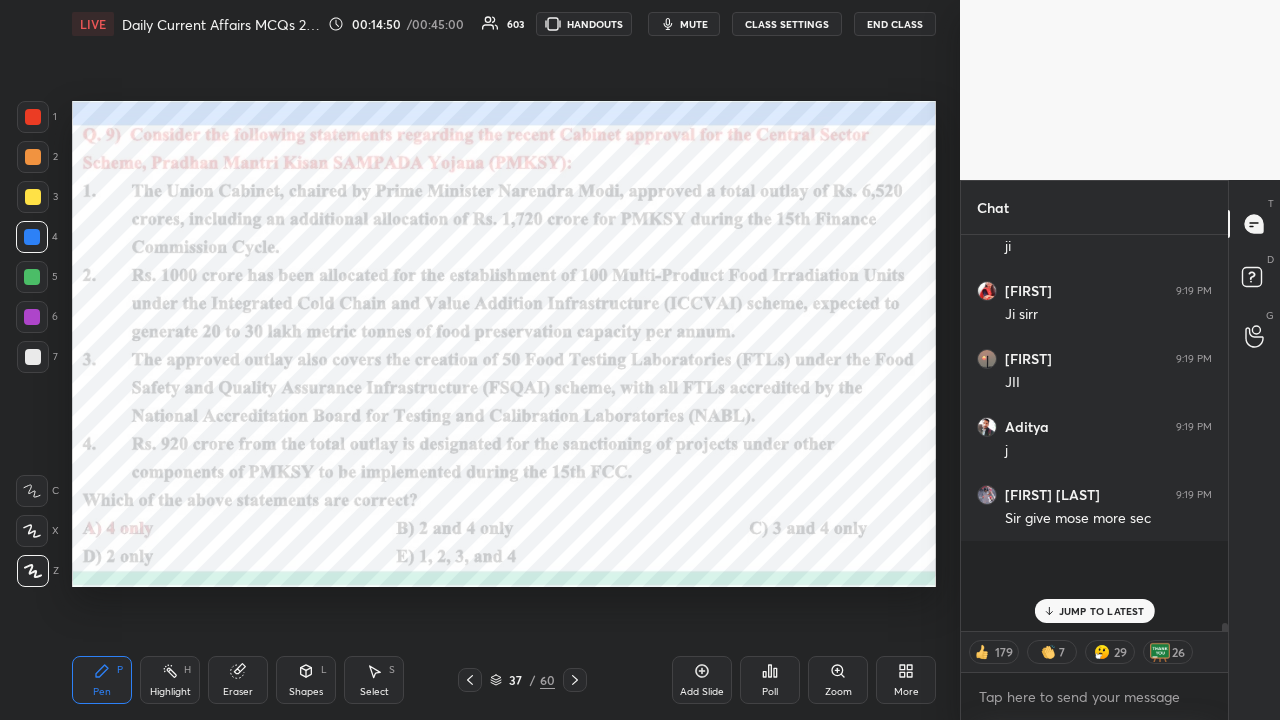 scroll, scrollTop: 27434, scrollLeft: 0, axis: vertical 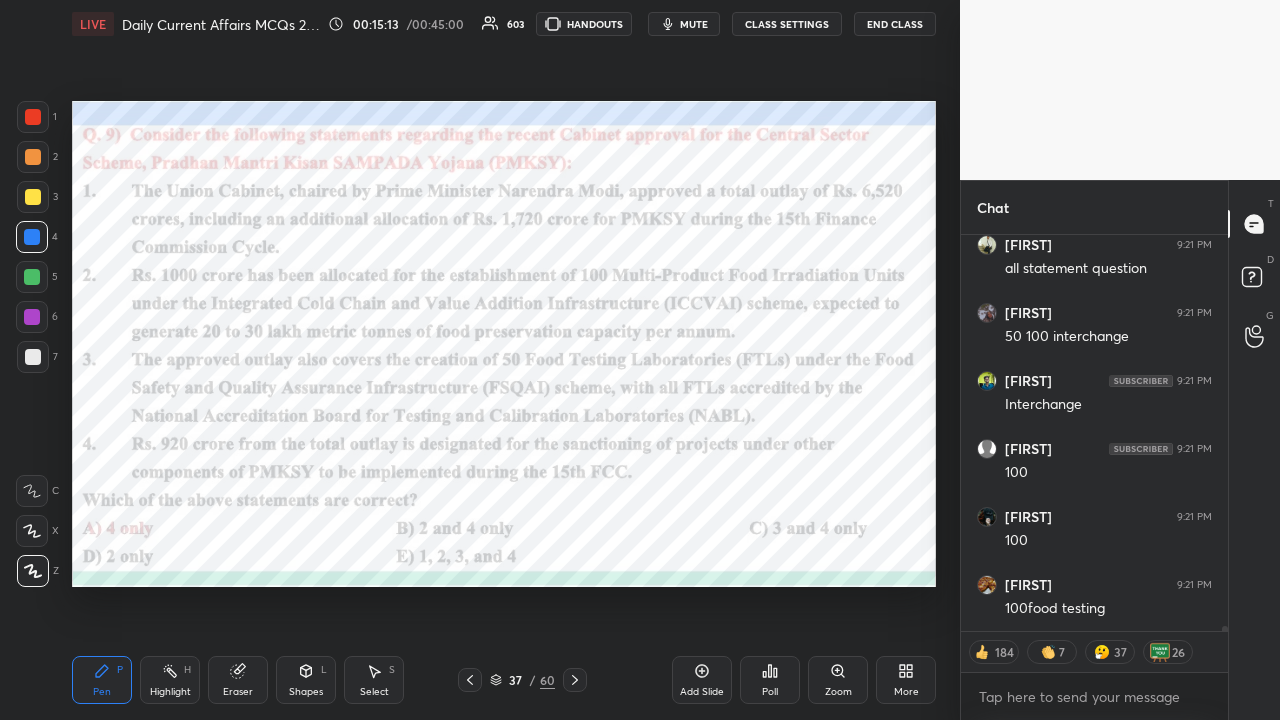 type on "x" 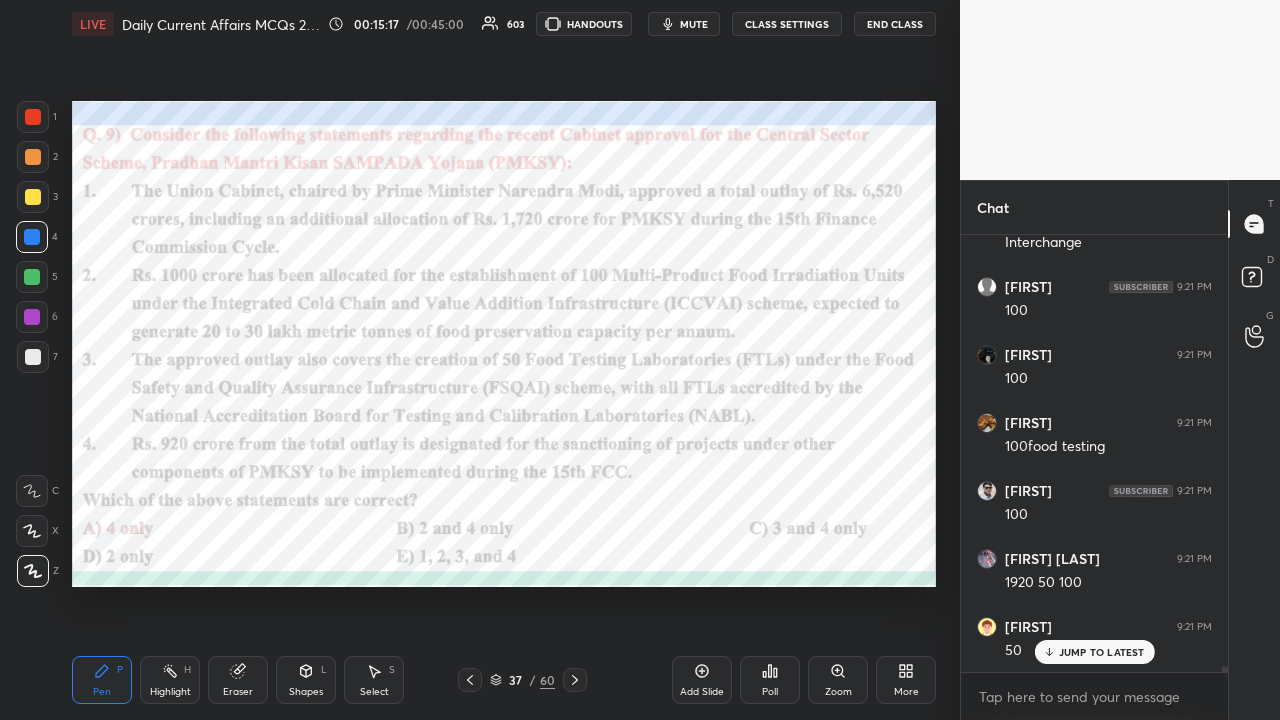 click 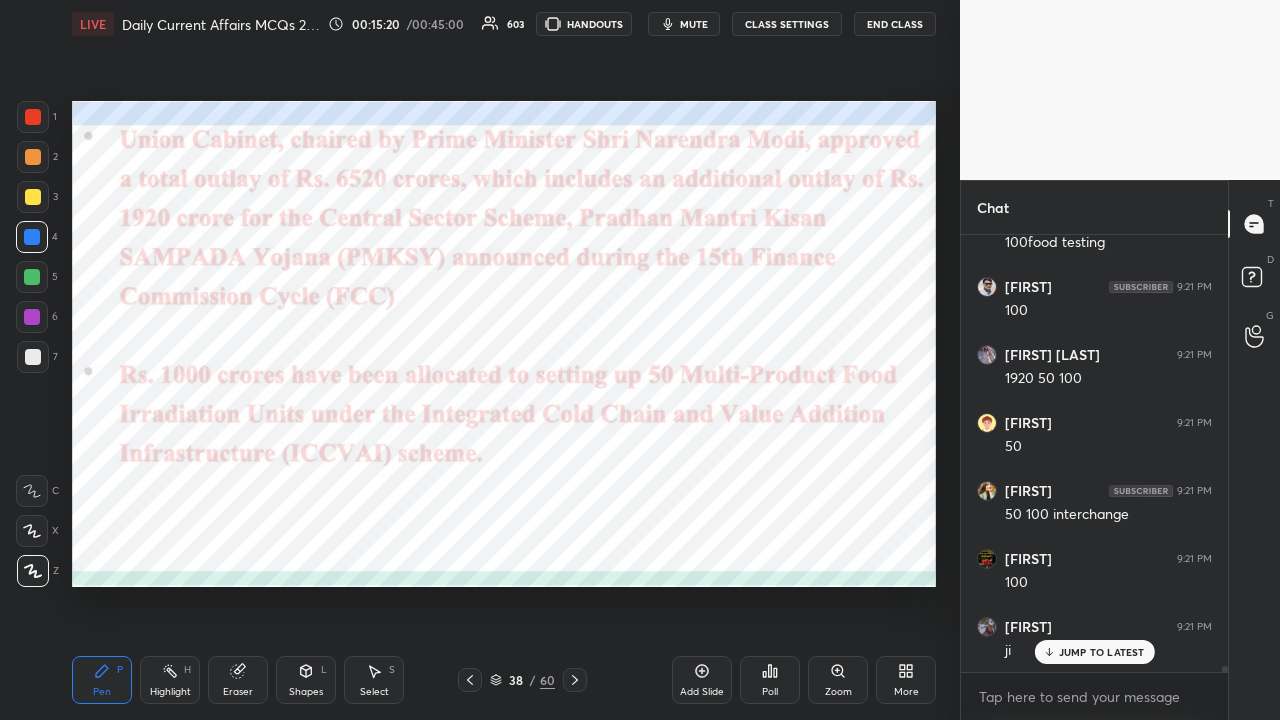 click 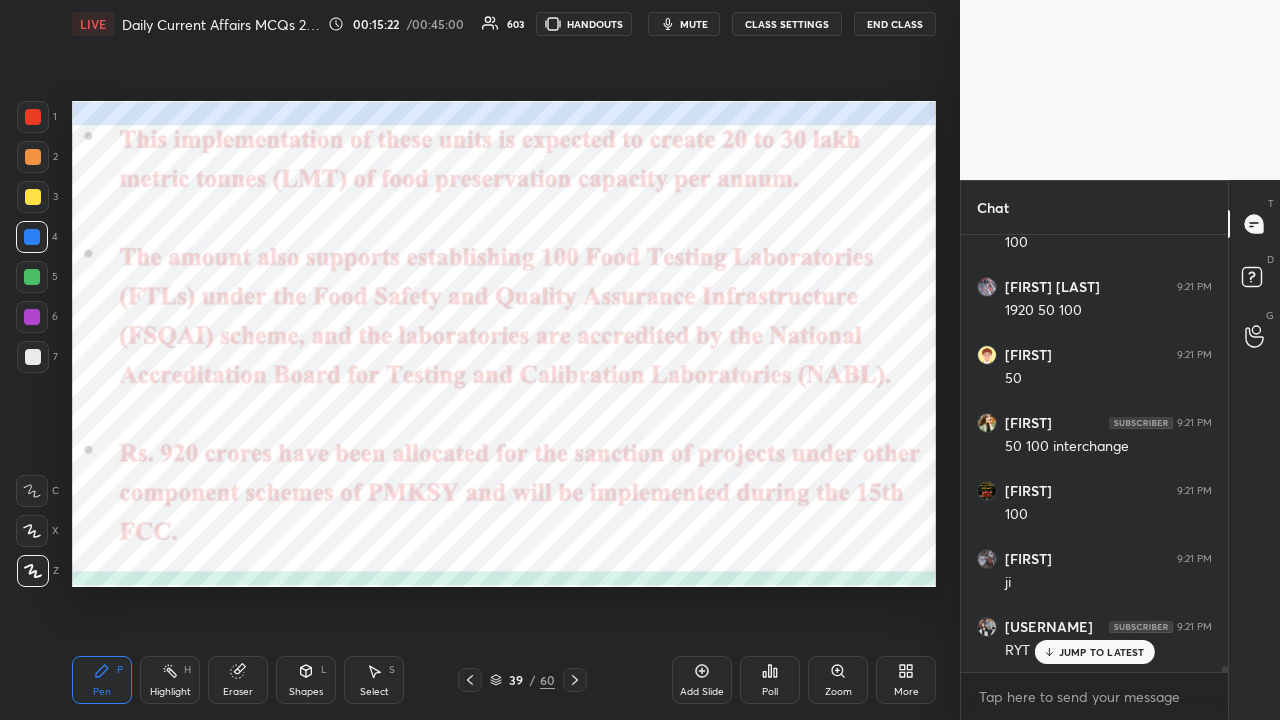 click 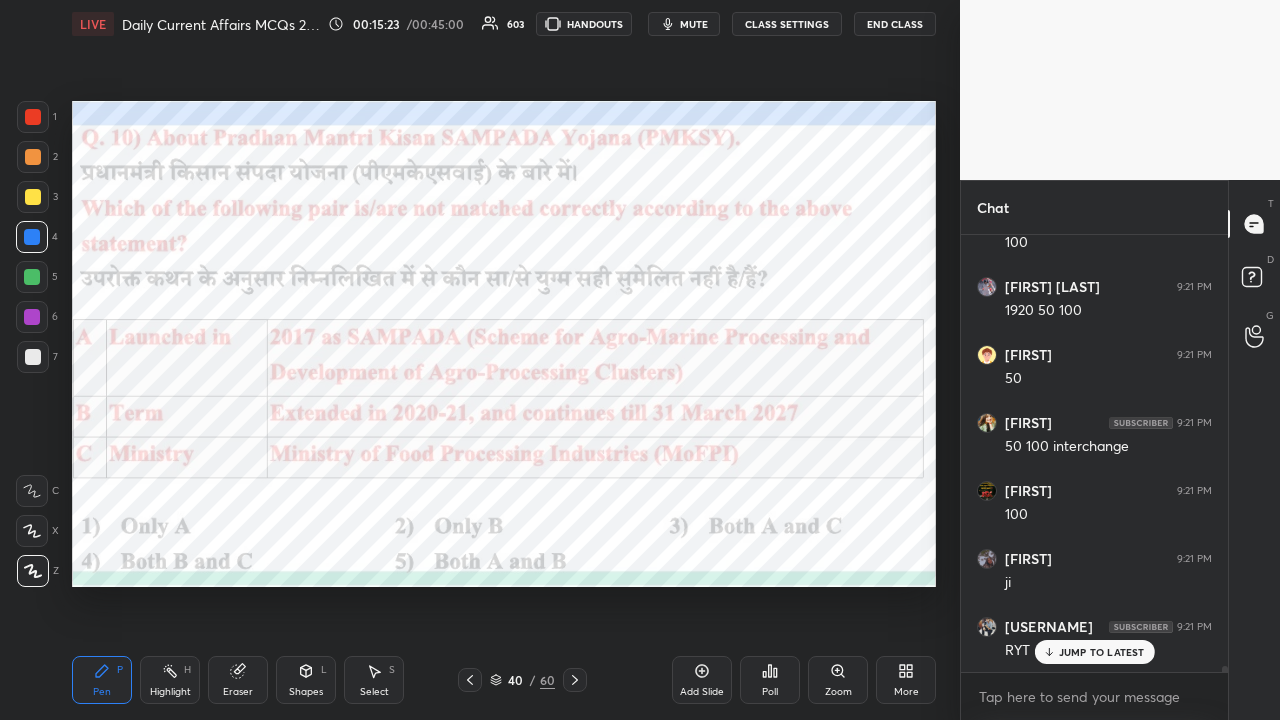 click on "CLASS SETTINGS" at bounding box center [787, 24] 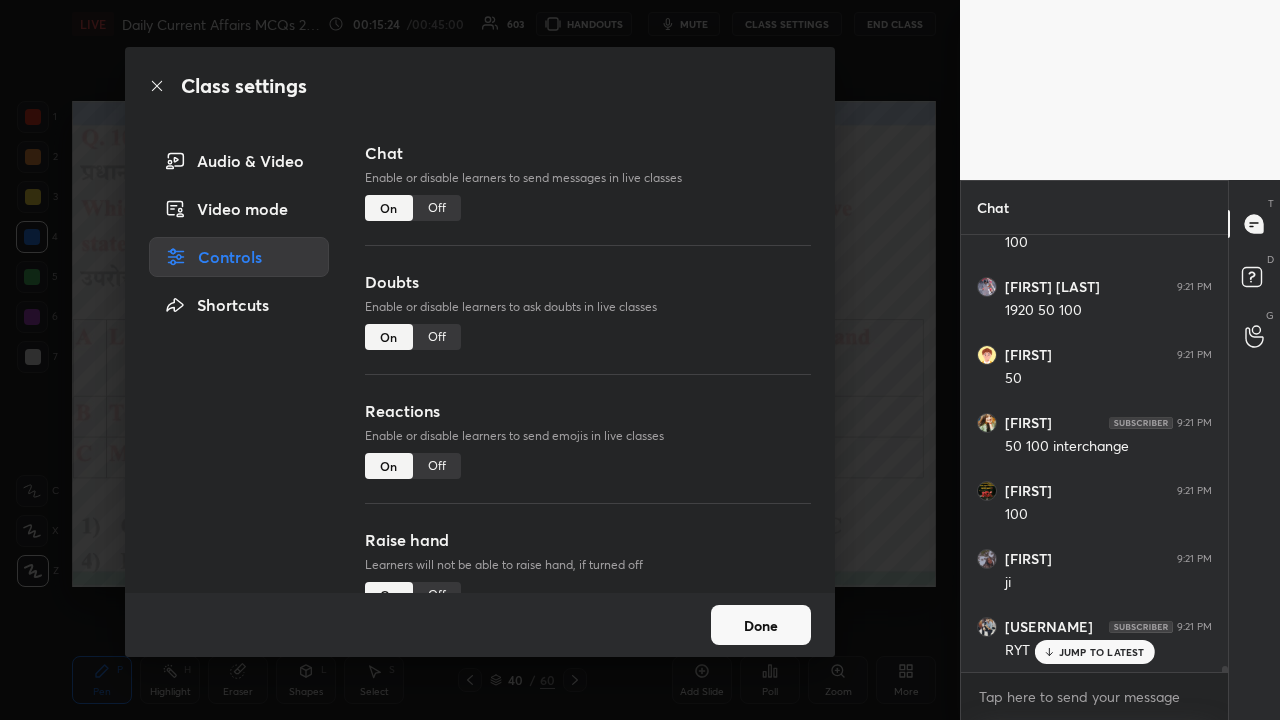 click on "Off" at bounding box center [437, 208] 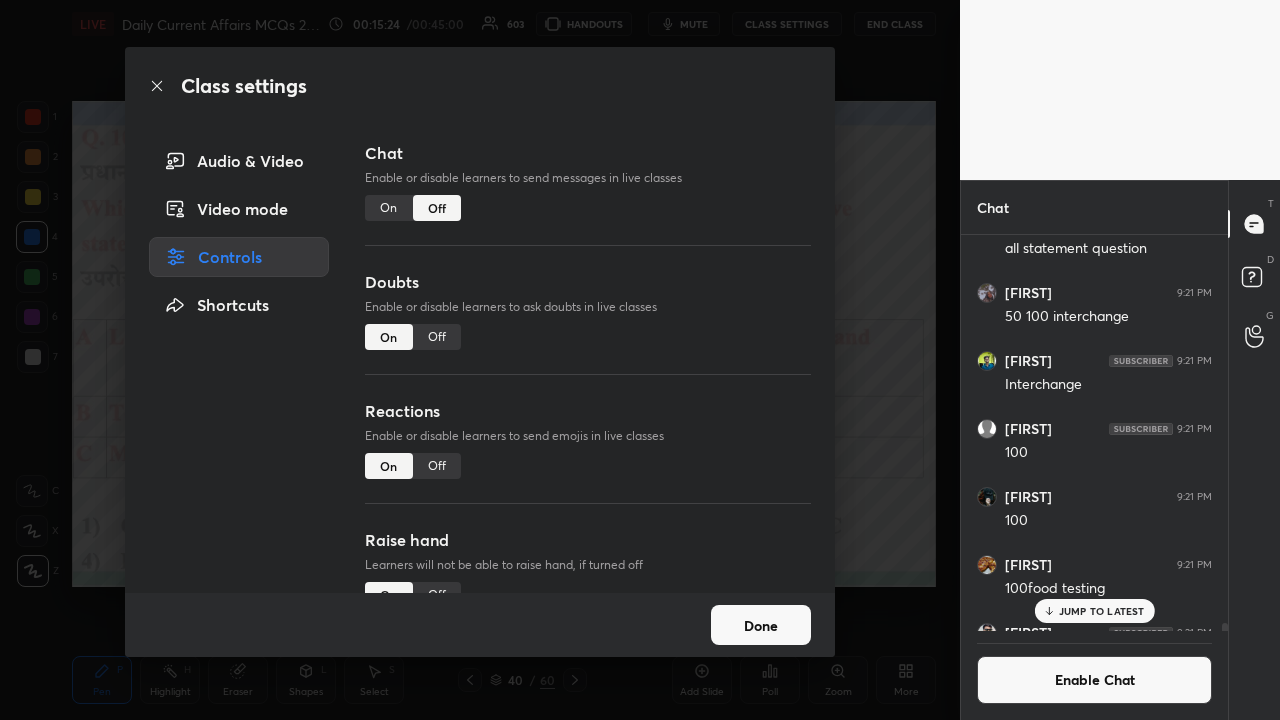 click on "Class settings Audio & Video Video mode Controls Shortcuts Chat Enable or disable learners to send messages in live classes On Off Doubts Enable or disable learners to ask doubts in live classes On Off Reactions Enable or disable learners to send emojis in live classes On Off Raise hand Learners will not be able to raise hand, if turned off On Off Poll Prediction Enable or disable poll prediction in case of a question on the slide On Off Done" at bounding box center (480, 360) 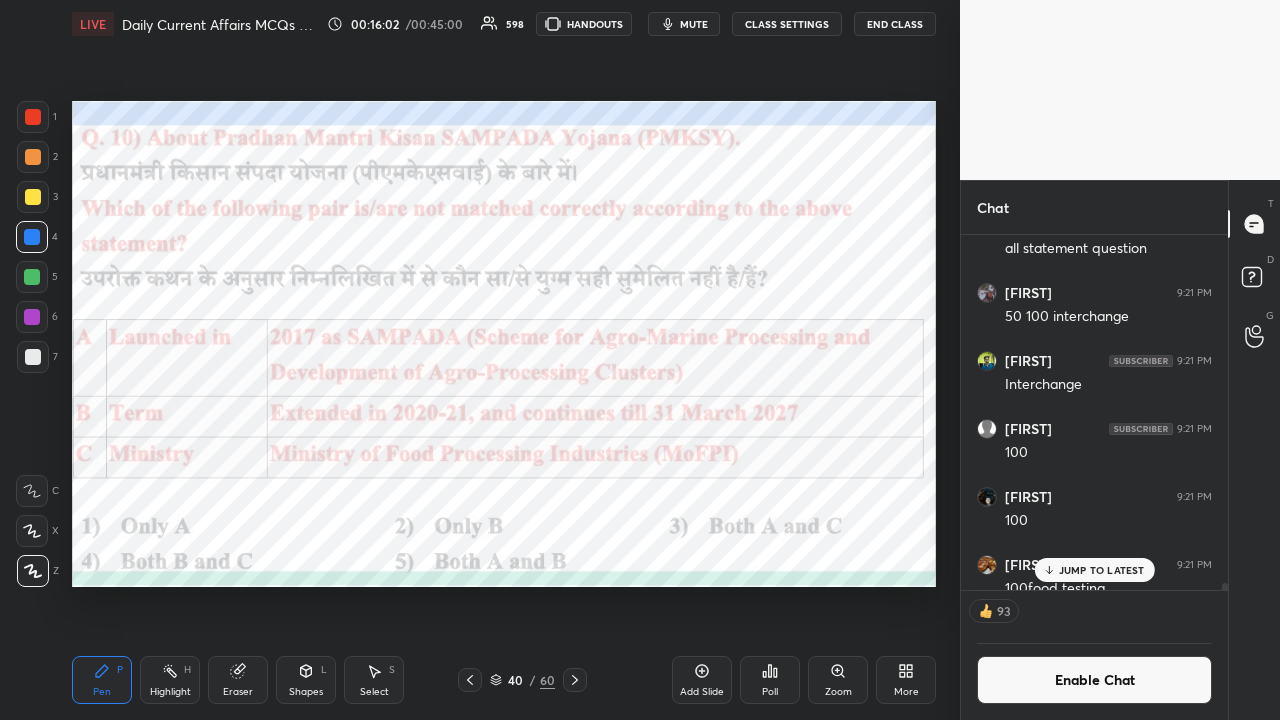 click 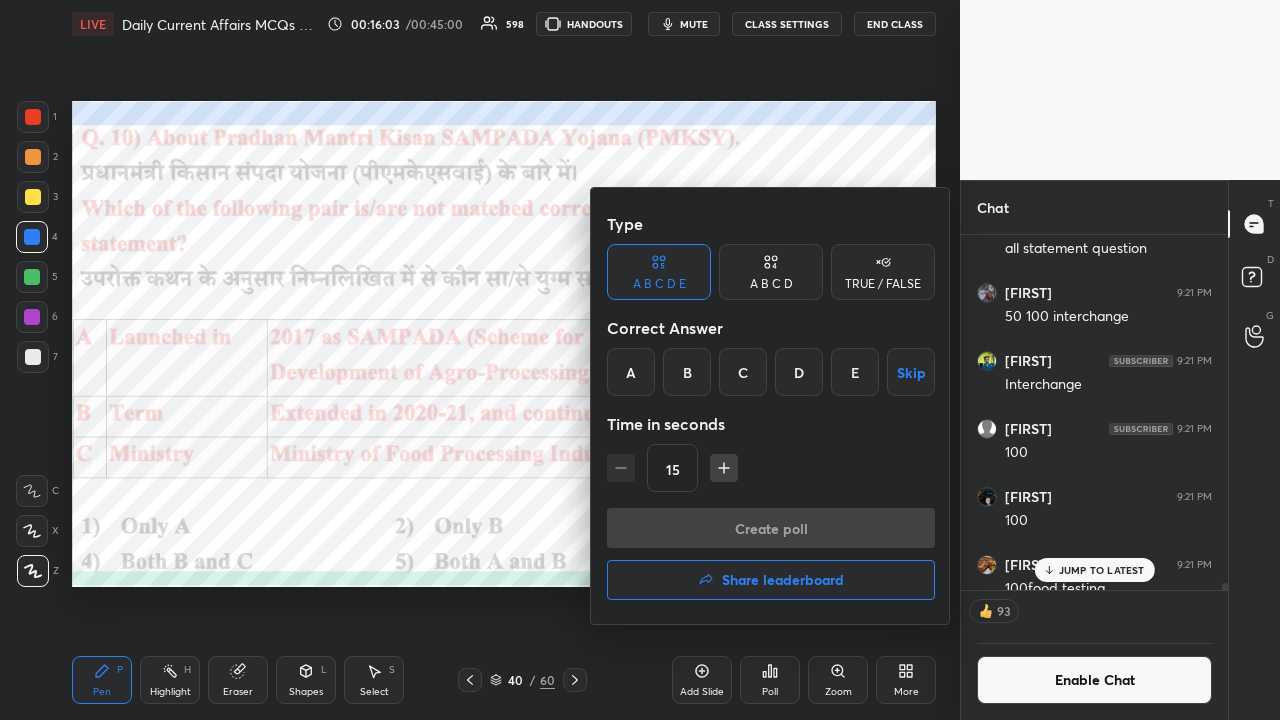 click on "B" at bounding box center (687, 372) 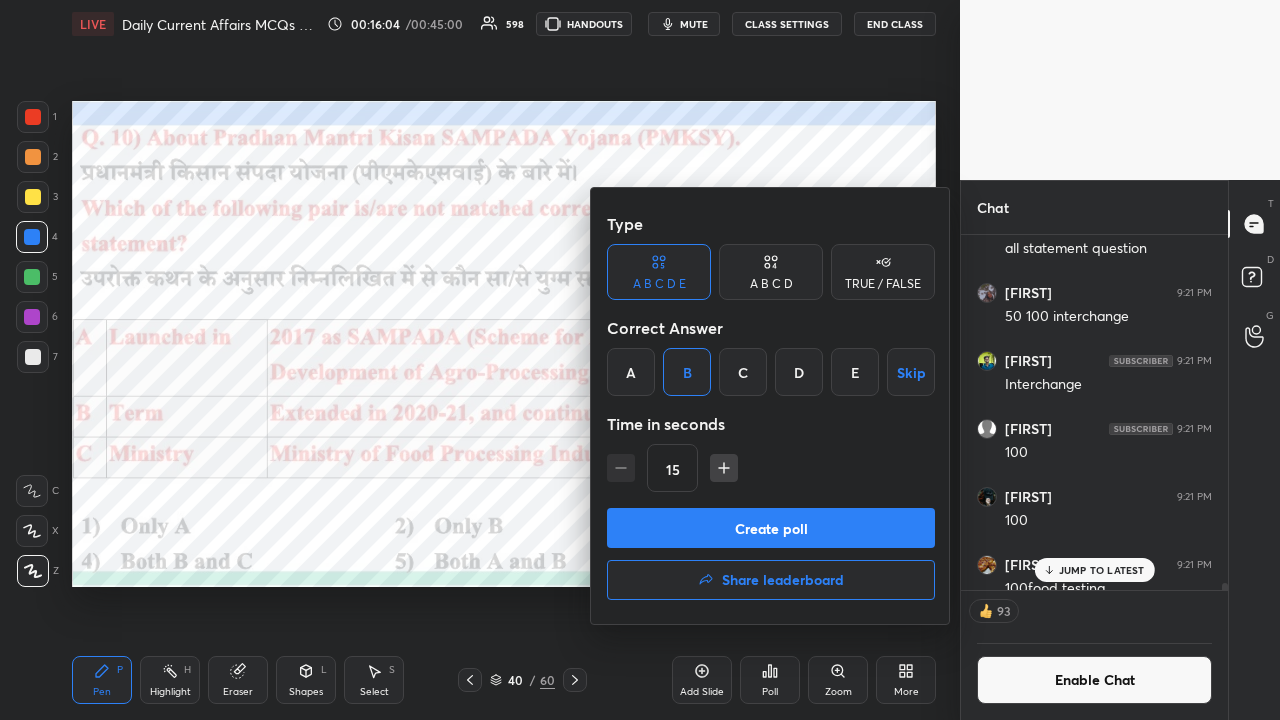 click on "Create poll" at bounding box center (771, 528) 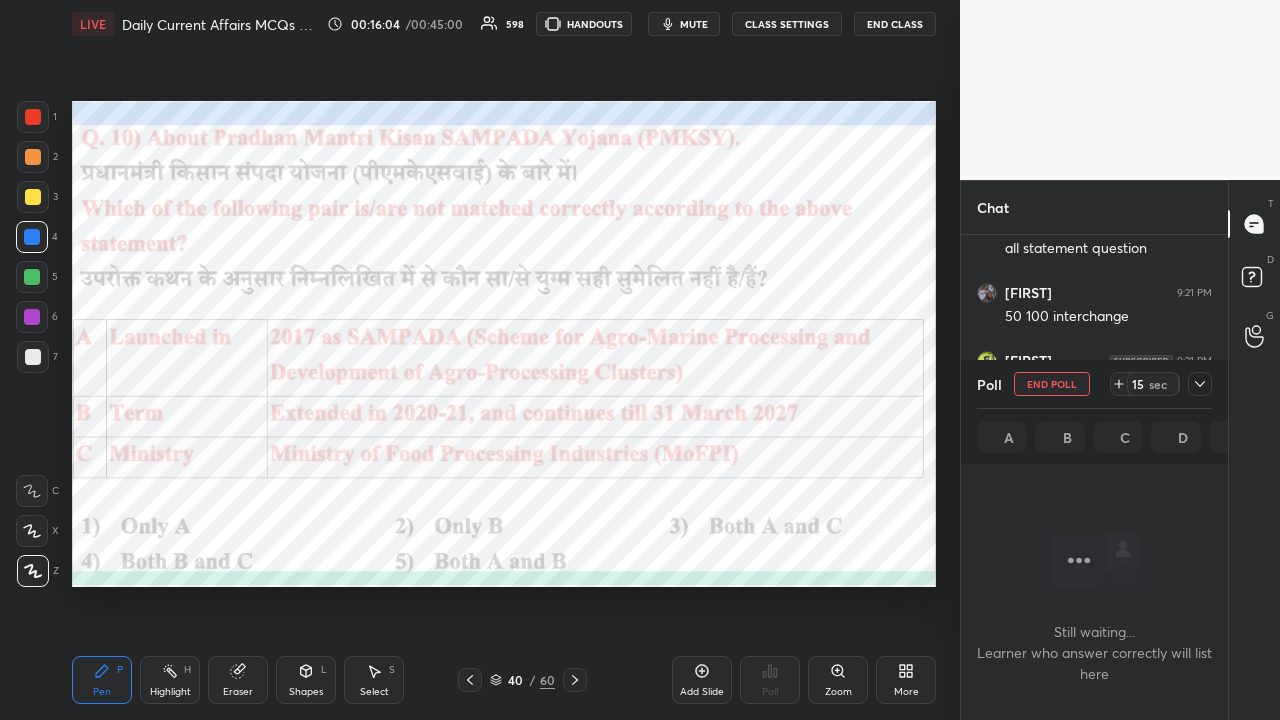 scroll, scrollTop: 262, scrollLeft: 261, axis: both 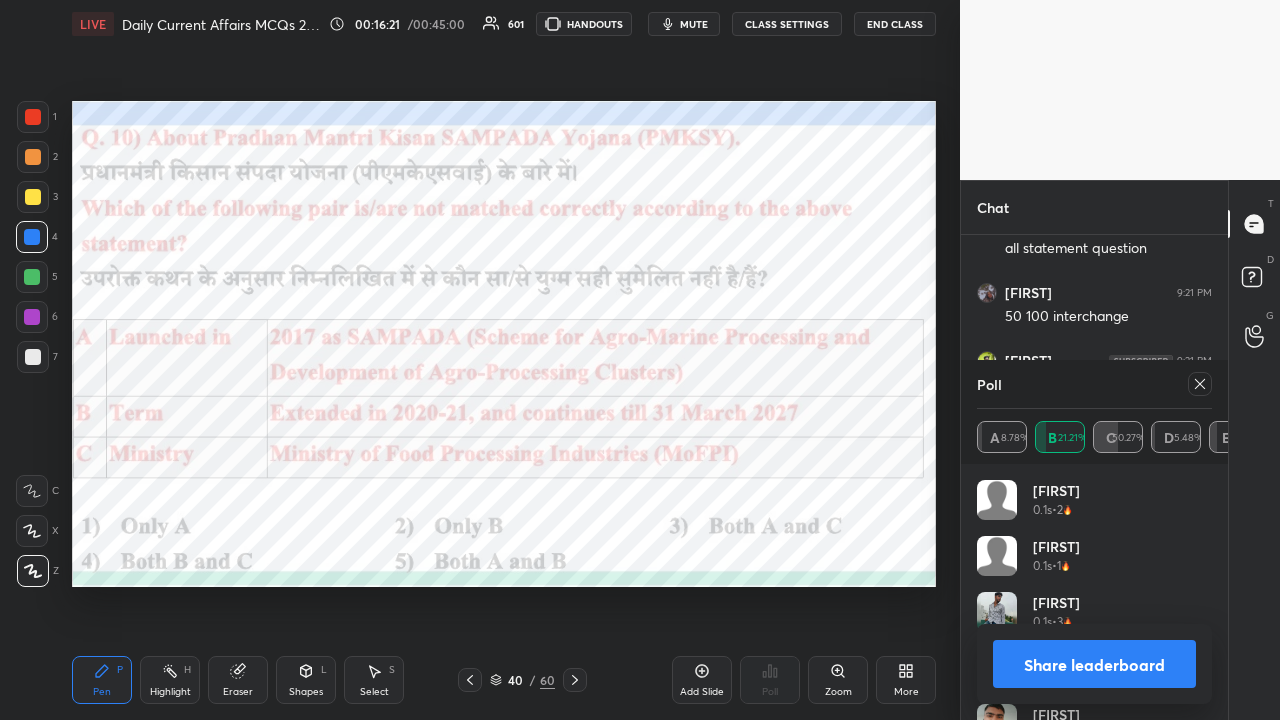 click 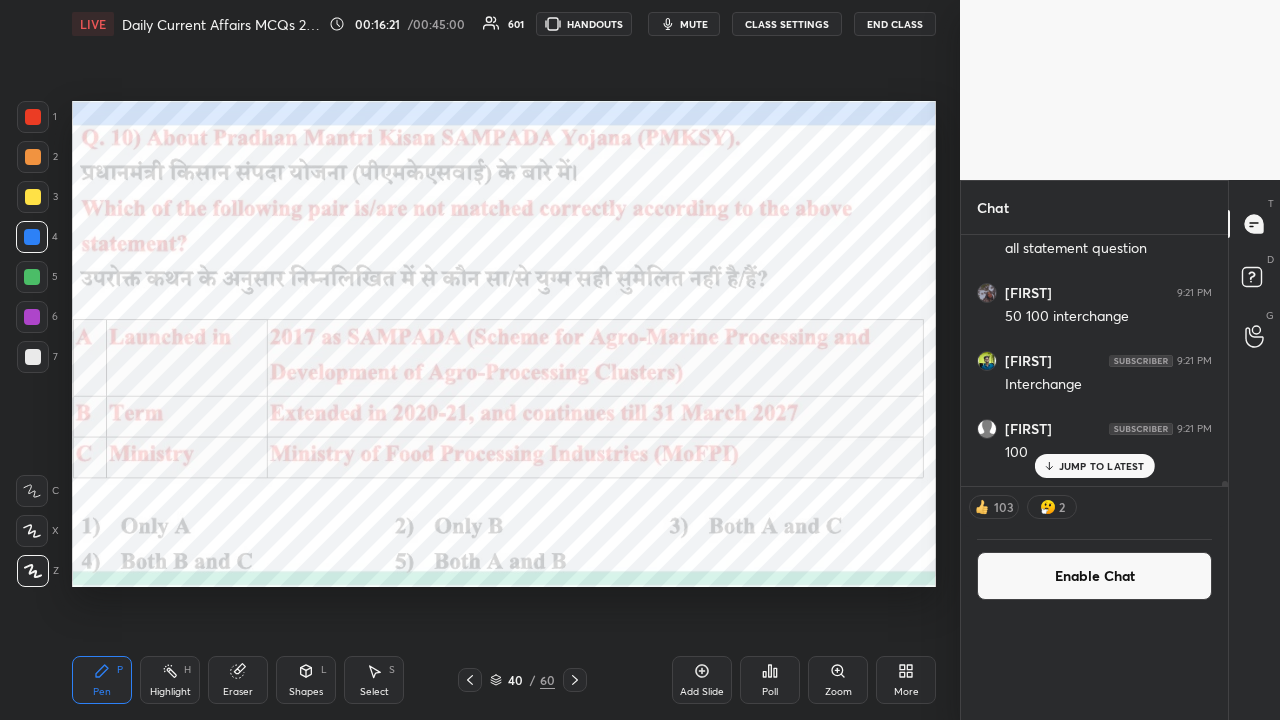 scroll, scrollTop: 120, scrollLeft: 229, axis: both 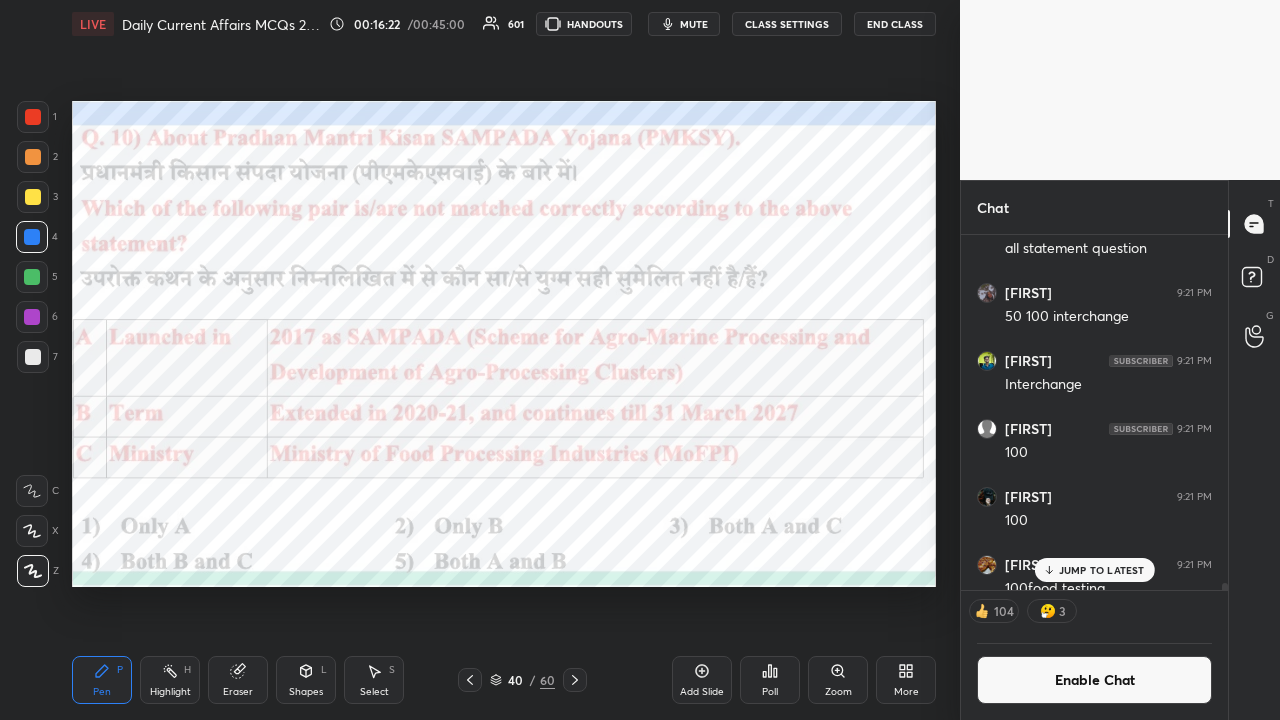 click on "CLASS SETTINGS" at bounding box center (787, 24) 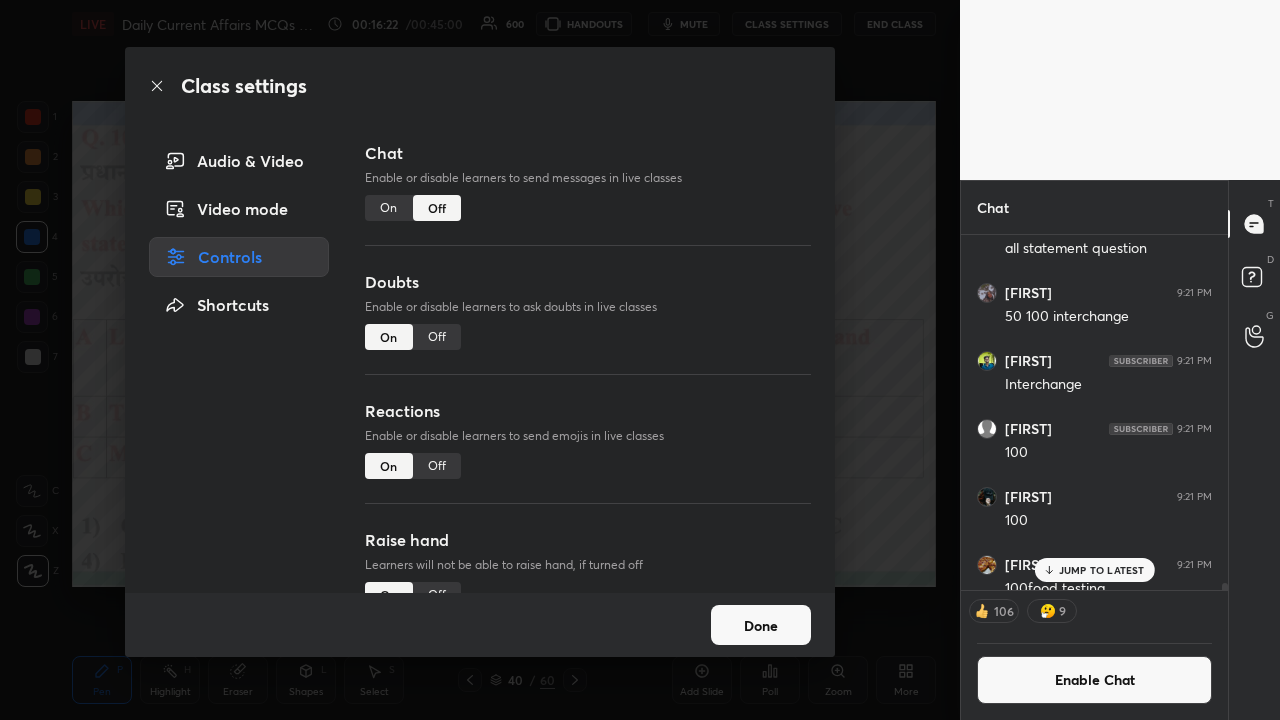 click on "On" at bounding box center (389, 208) 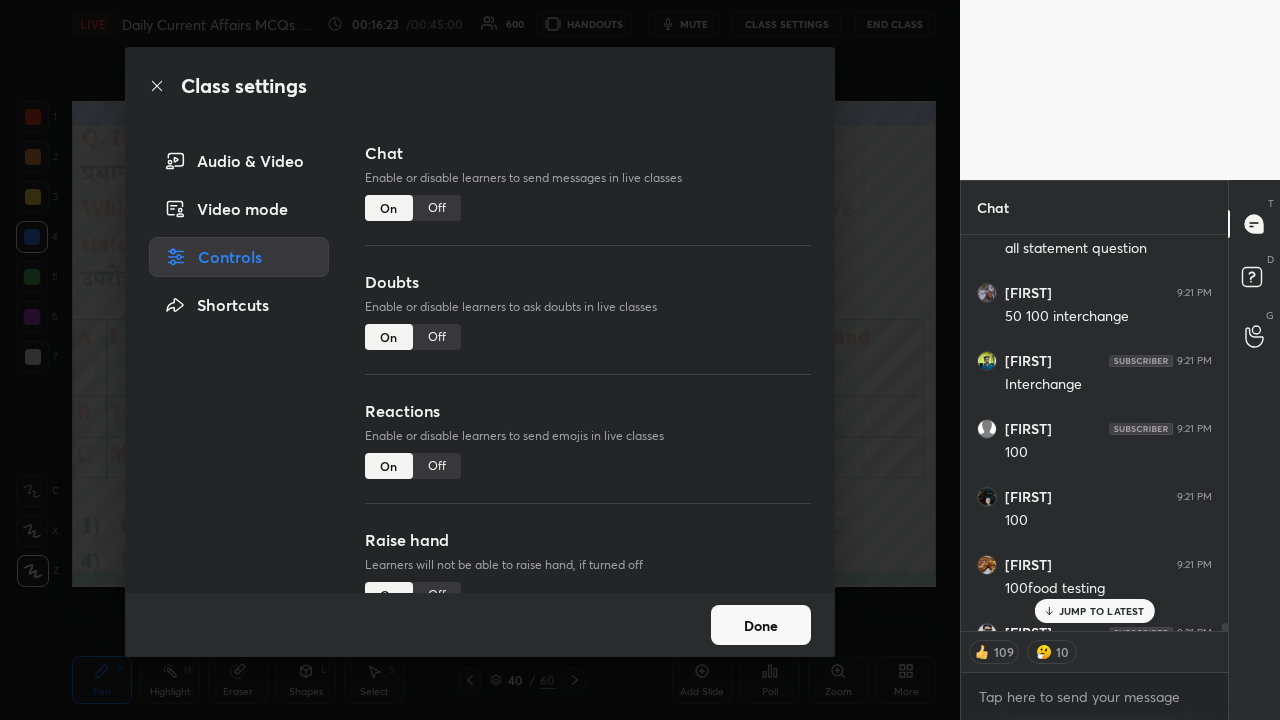 scroll, scrollTop: 6, scrollLeft: 6, axis: both 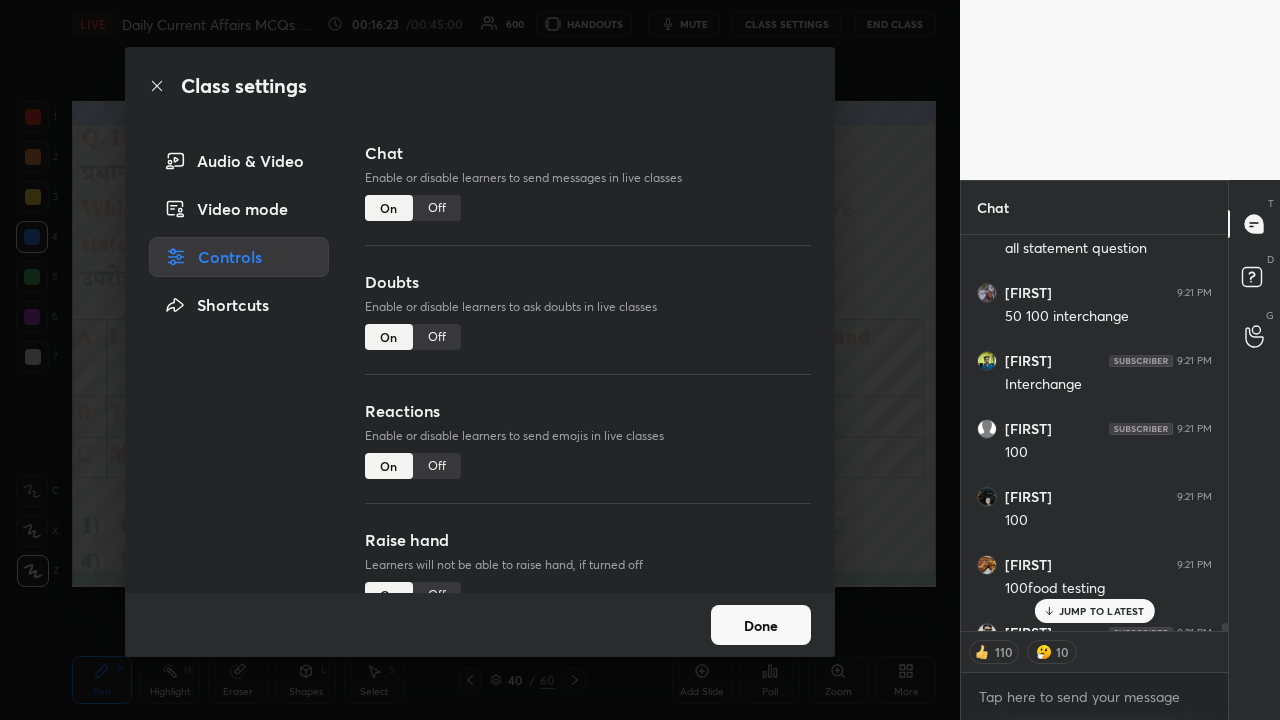 click on "Class settings Audio & Video Video mode Controls Shortcuts Chat Enable or disable learners to send messages in live classes On Off Doubts Enable or disable learners to ask doubts in live classes On Off Reactions Enable or disable learners to send emojis in live classes On Off Raise hand Learners will not be able to raise hand, if turned off On Off Poll Prediction Enable or disable poll prediction in case of a question on the slide On Off Done" at bounding box center [480, 360] 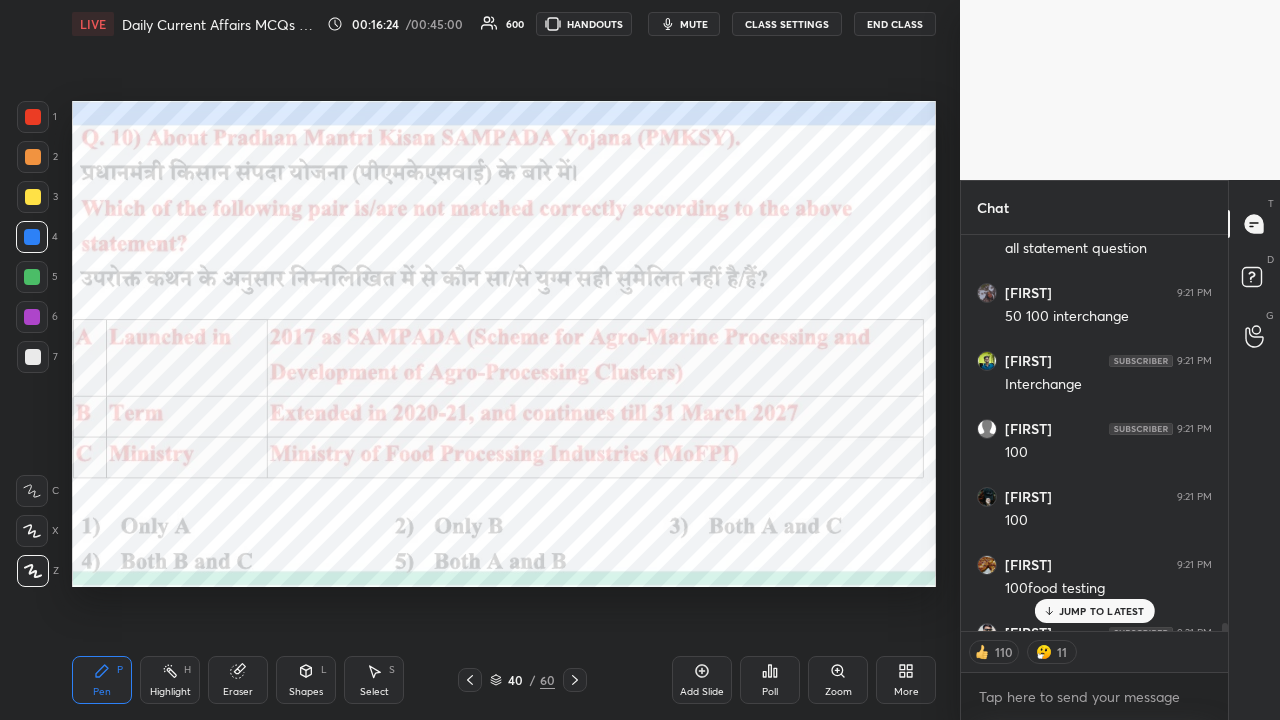 click 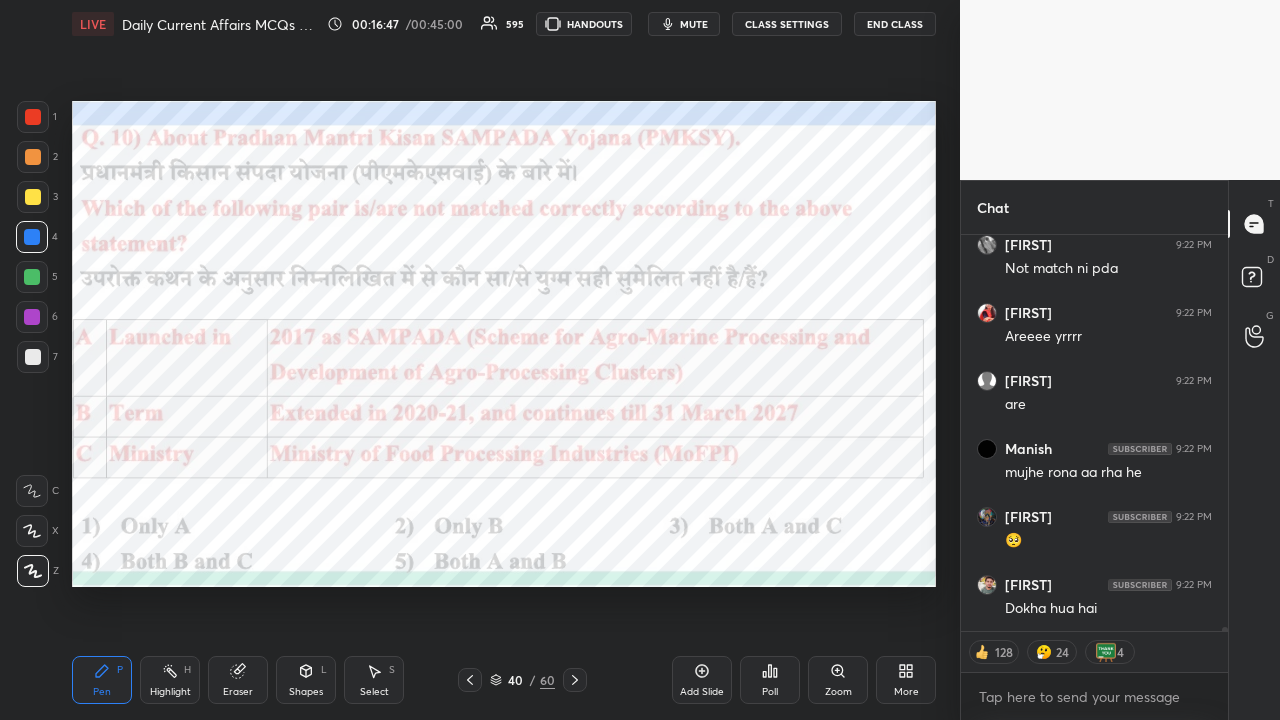 drag, startPoint x: 572, startPoint y: 678, endPoint x: 538, endPoint y: 663, distance: 37.161808 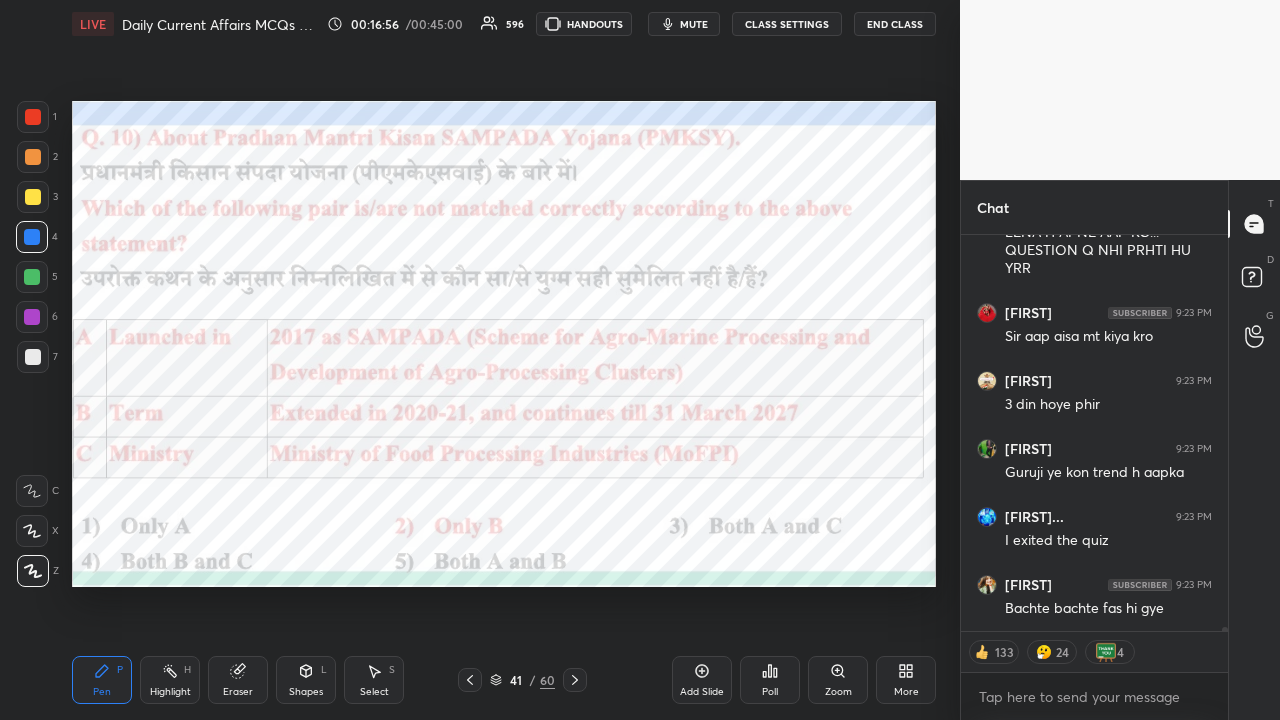 type on "x" 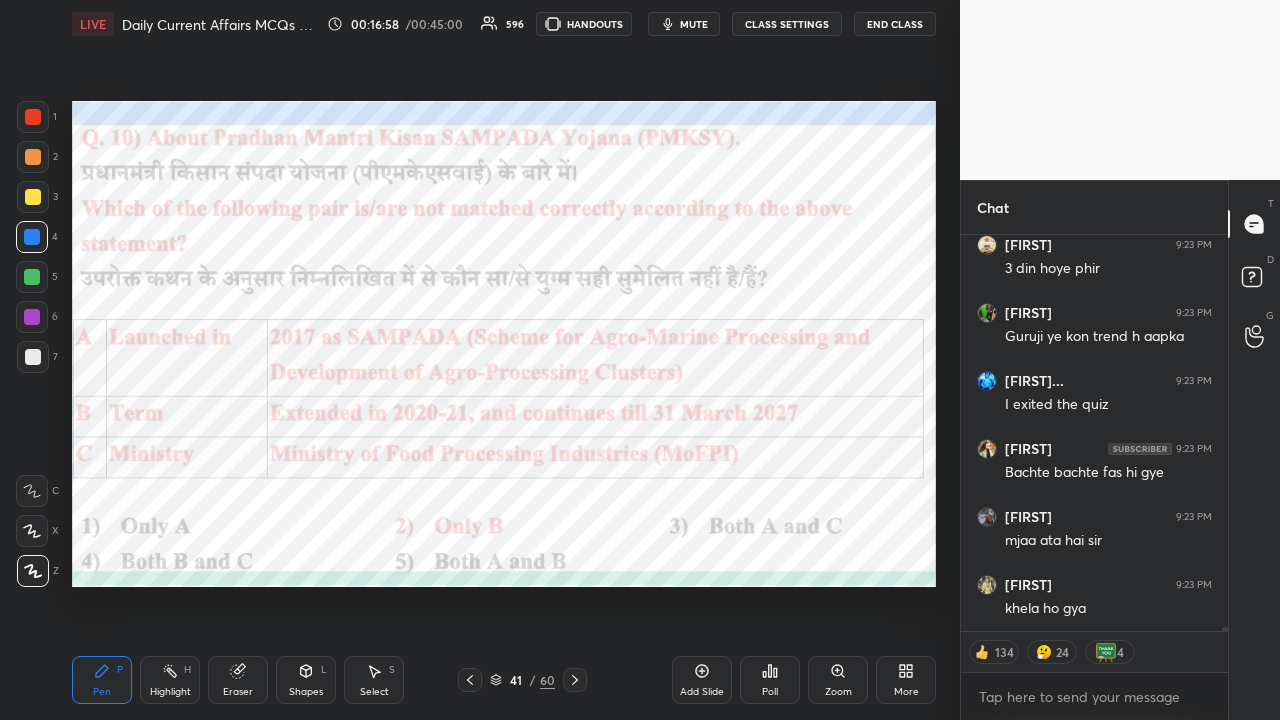 click on "CLASS SETTINGS" at bounding box center [787, 24] 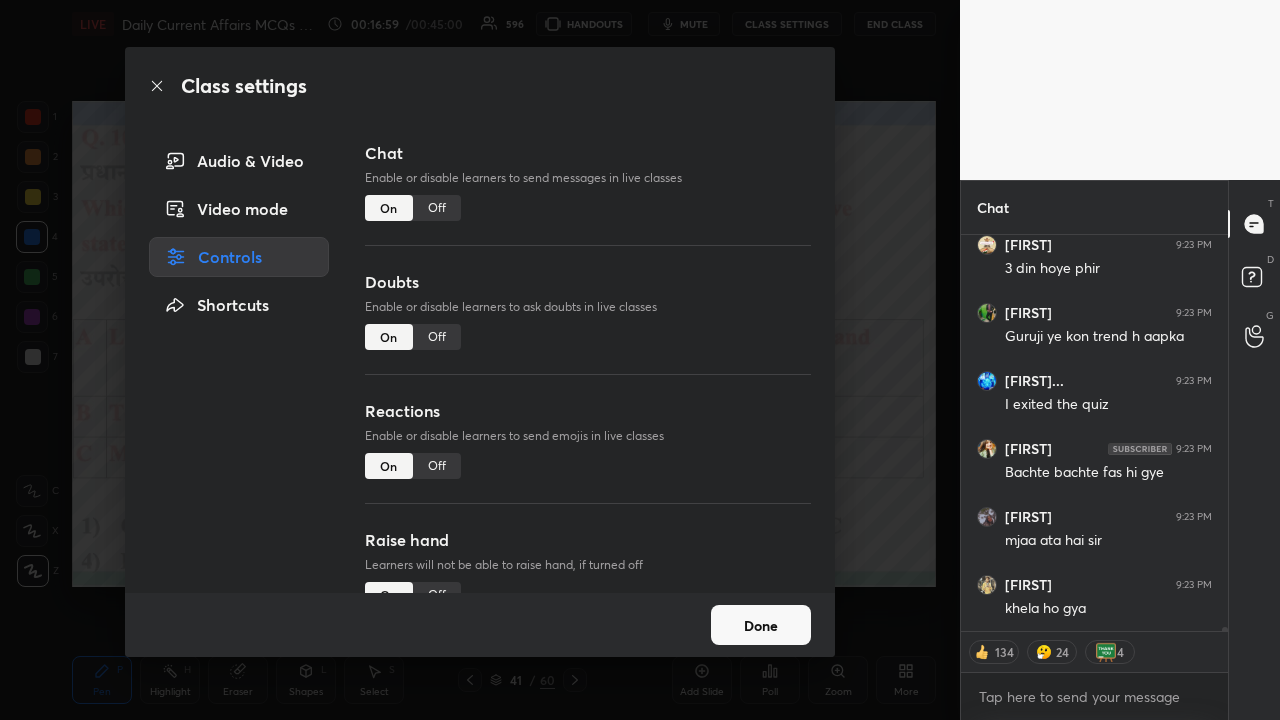 drag, startPoint x: 436, startPoint y: 206, endPoint x: 462, endPoint y: 230, distance: 35.383614 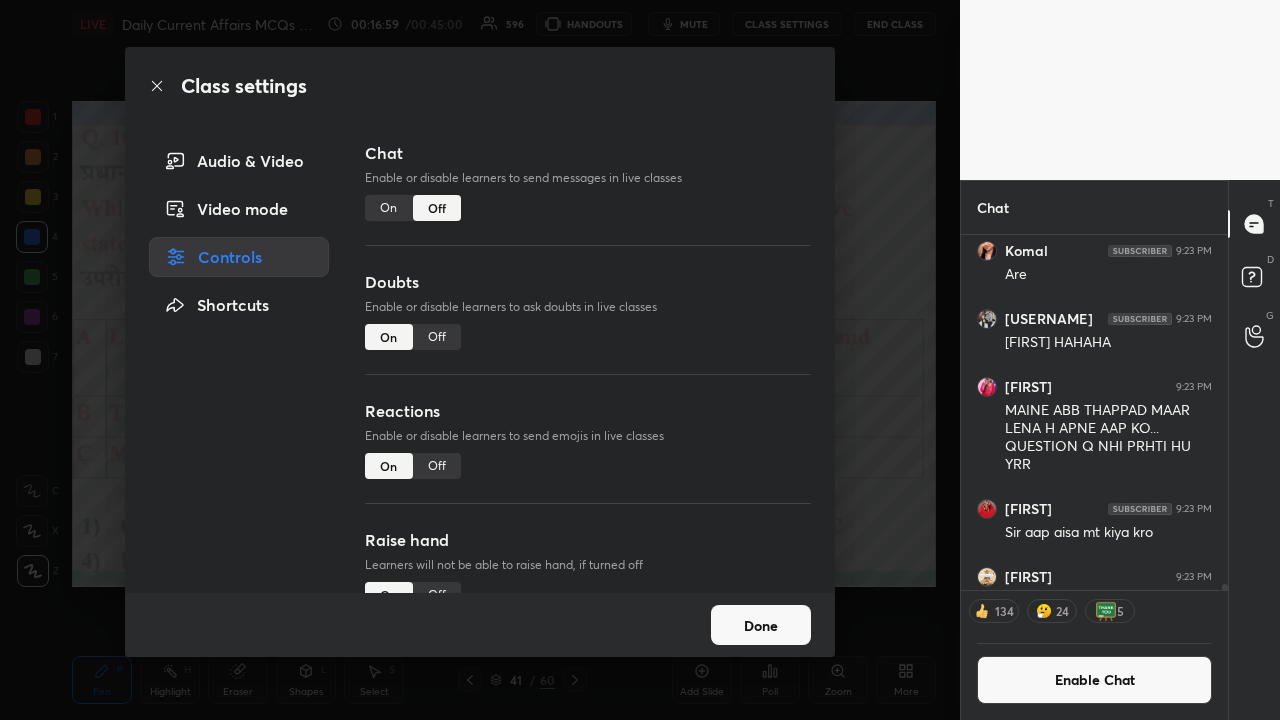 drag, startPoint x: 906, startPoint y: 354, endPoint x: 900, endPoint y: 340, distance: 15.231546 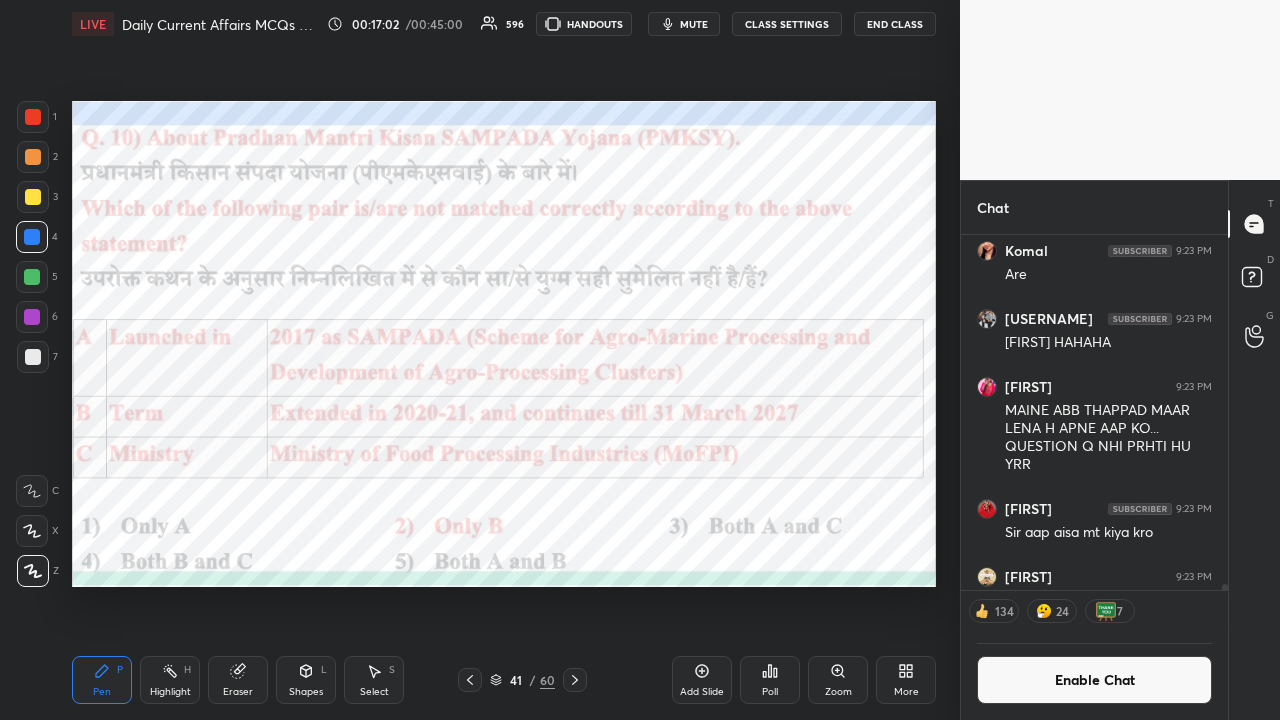 click 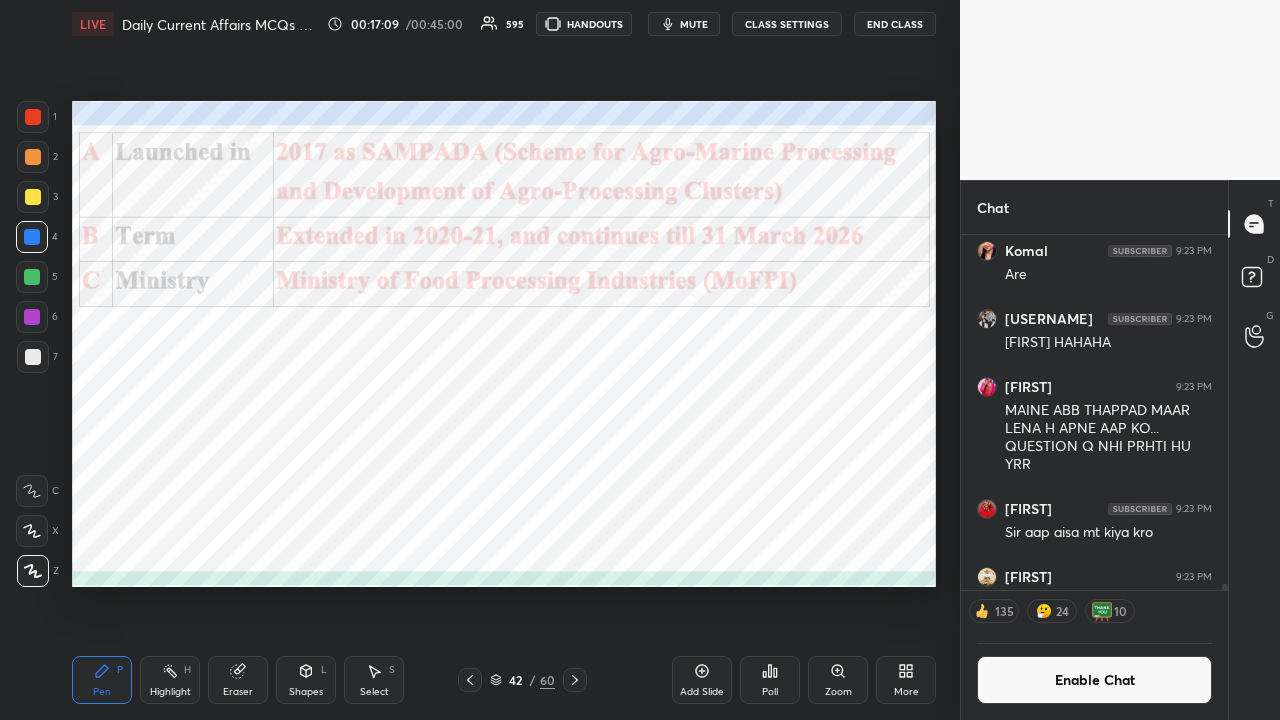 click at bounding box center [575, 680] 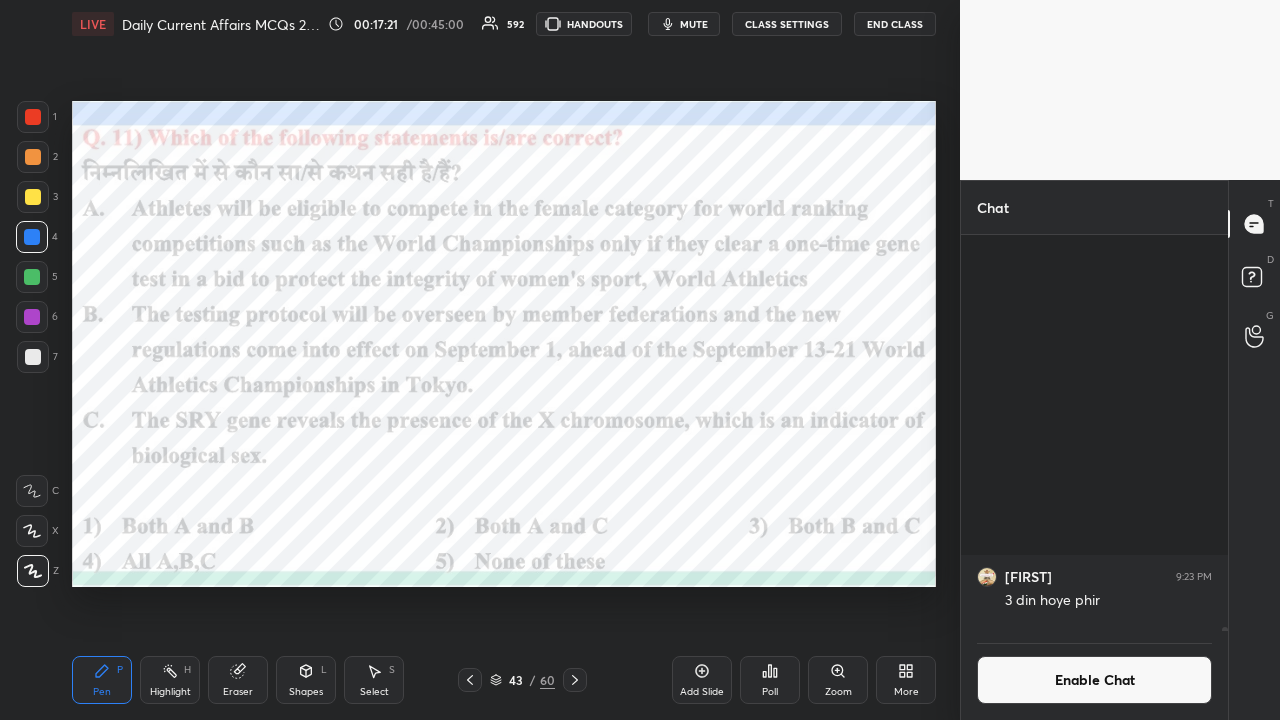 scroll, scrollTop: 35090, scrollLeft: 0, axis: vertical 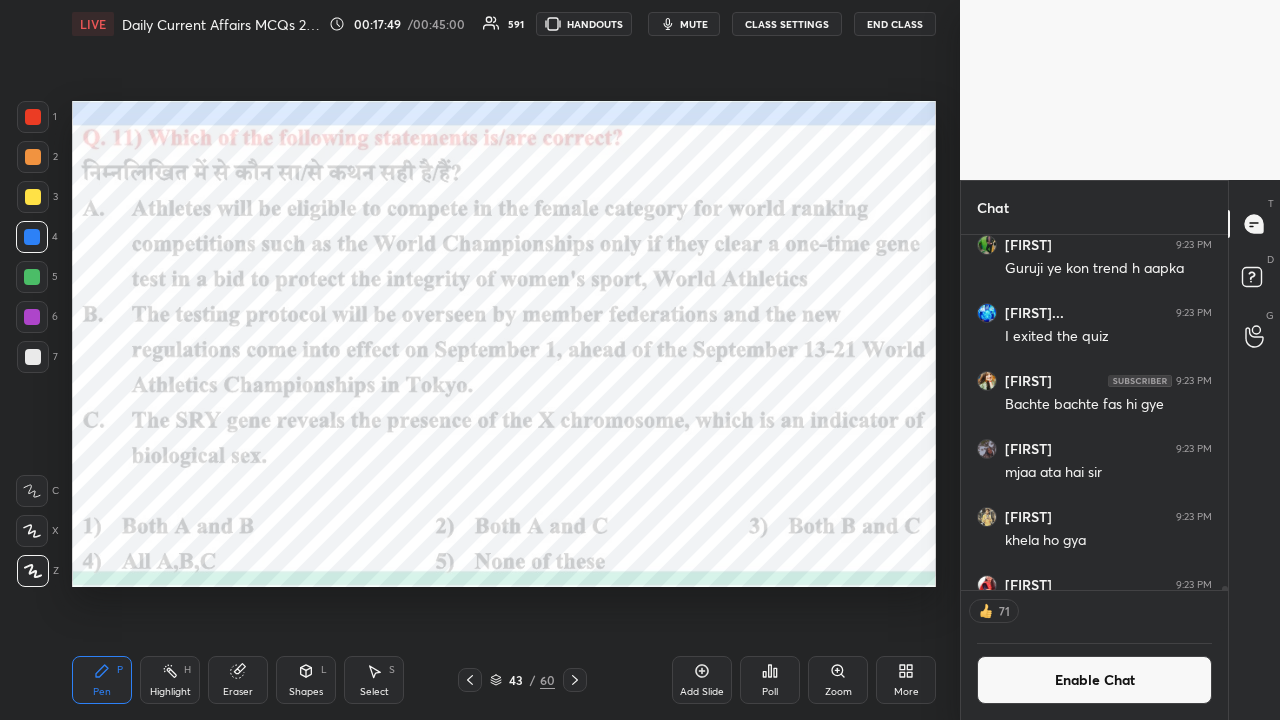 click 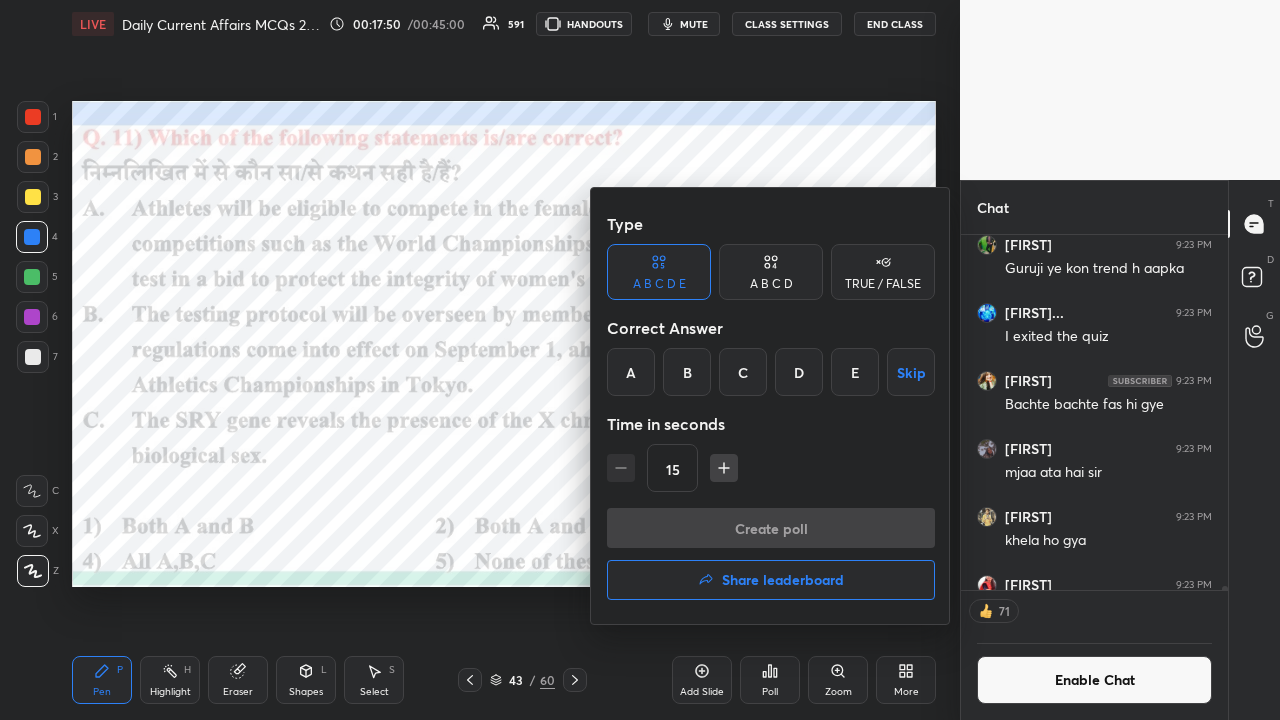 drag, startPoint x: 631, startPoint y: 362, endPoint x: 654, endPoint y: 524, distance: 163.62457 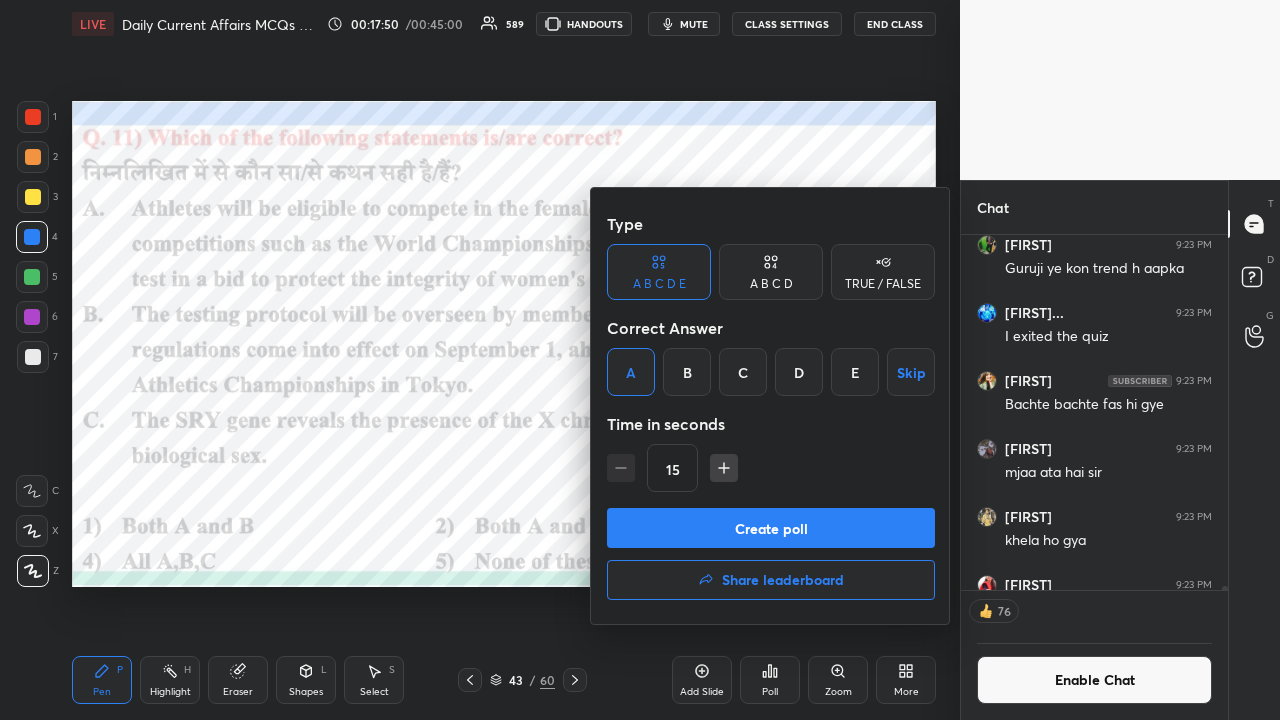 click on "Create poll" at bounding box center (771, 528) 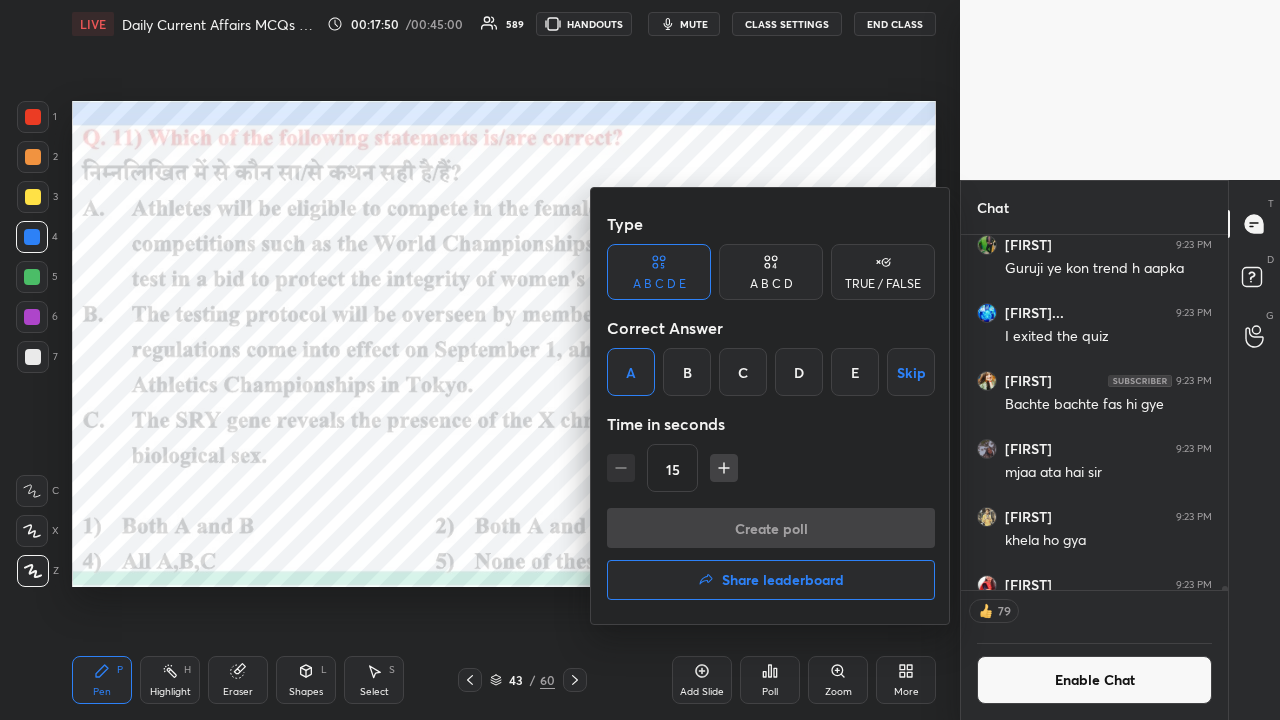 scroll, scrollTop: 306, scrollLeft: 261, axis: both 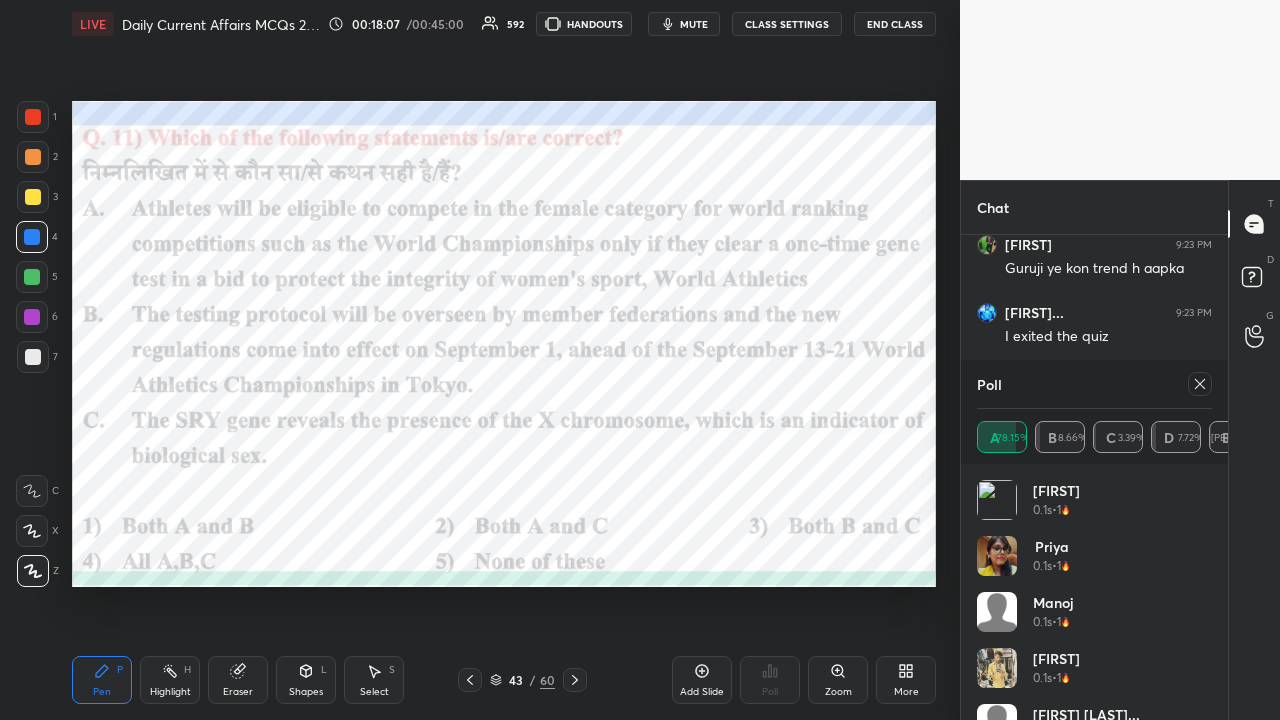click 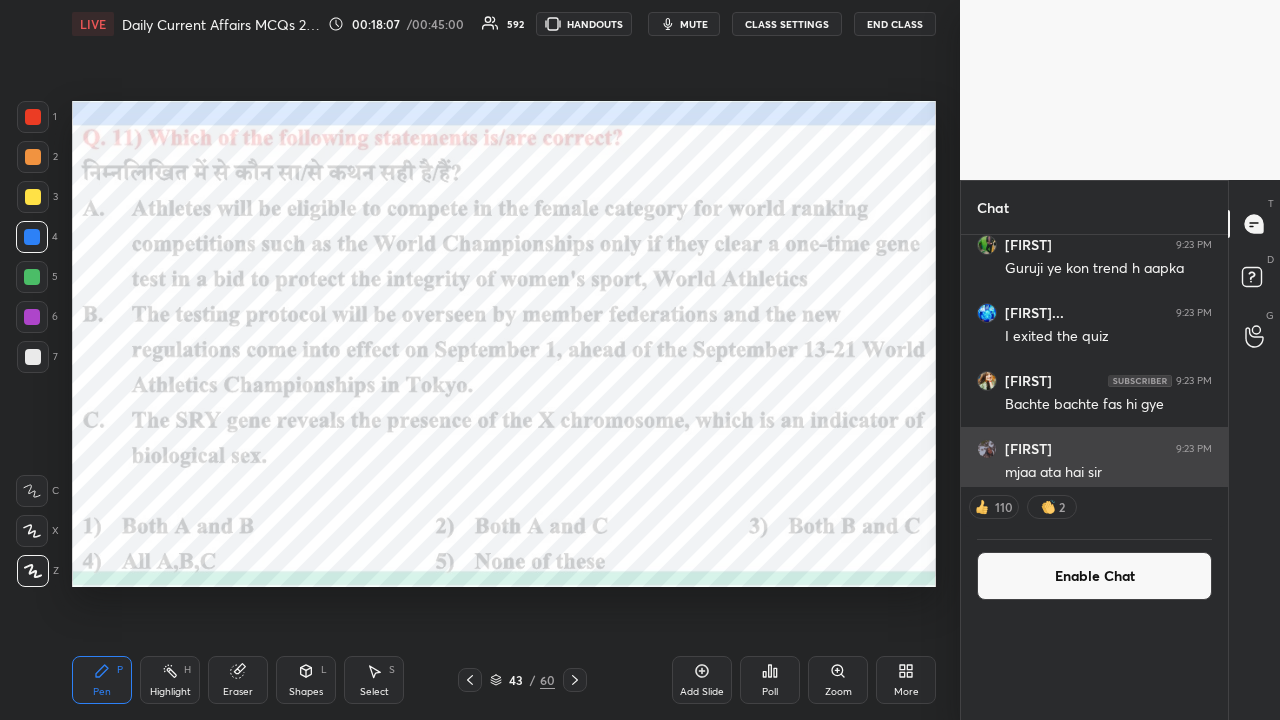 scroll, scrollTop: 176, scrollLeft: 229, axis: both 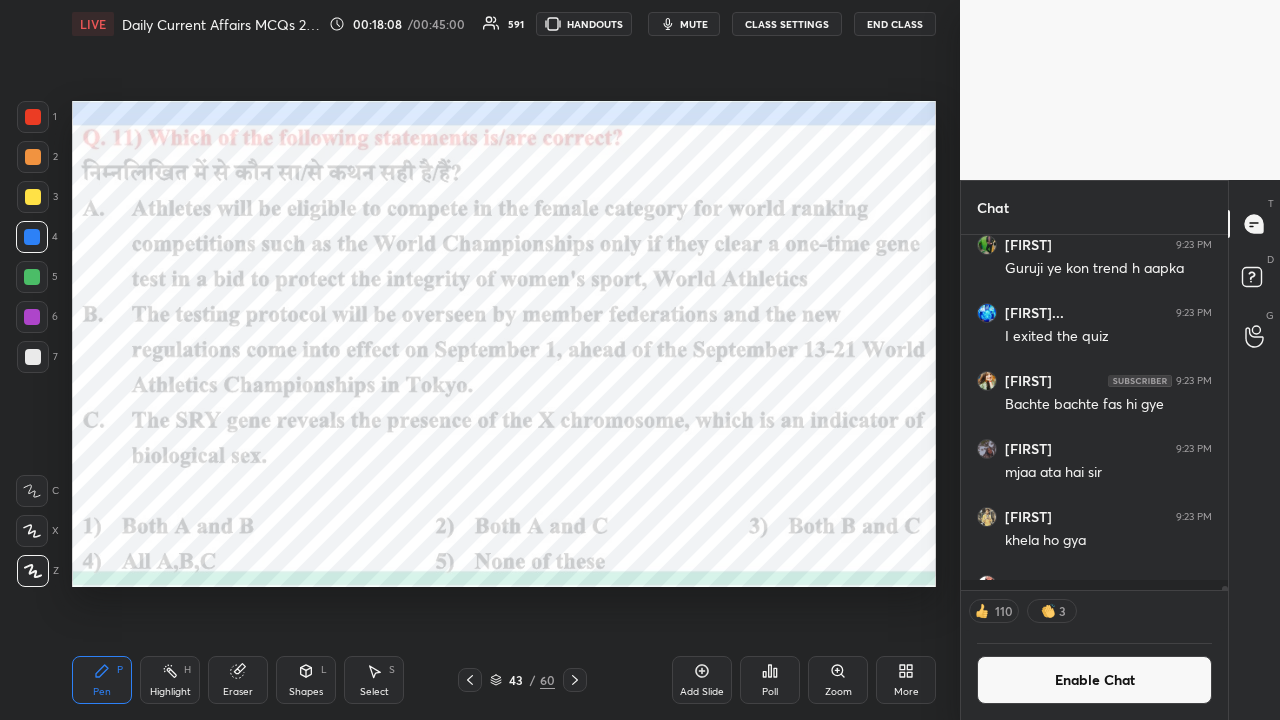 click 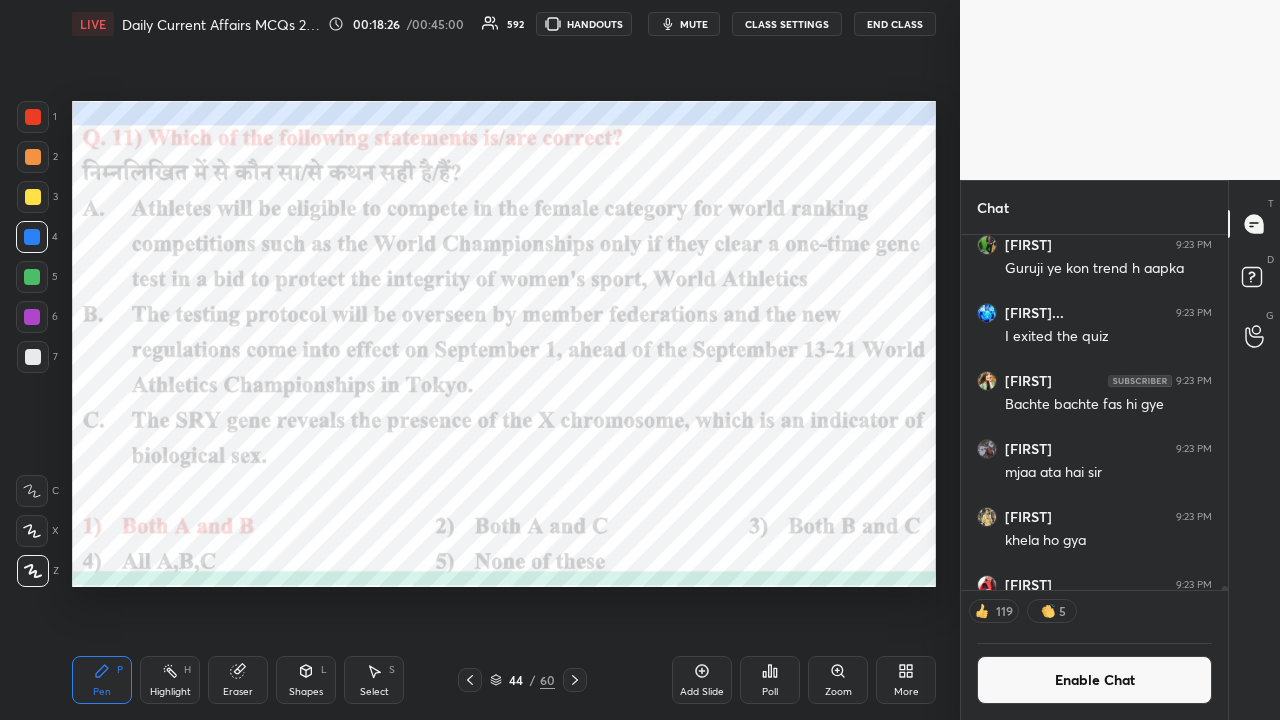 click at bounding box center [575, 680] 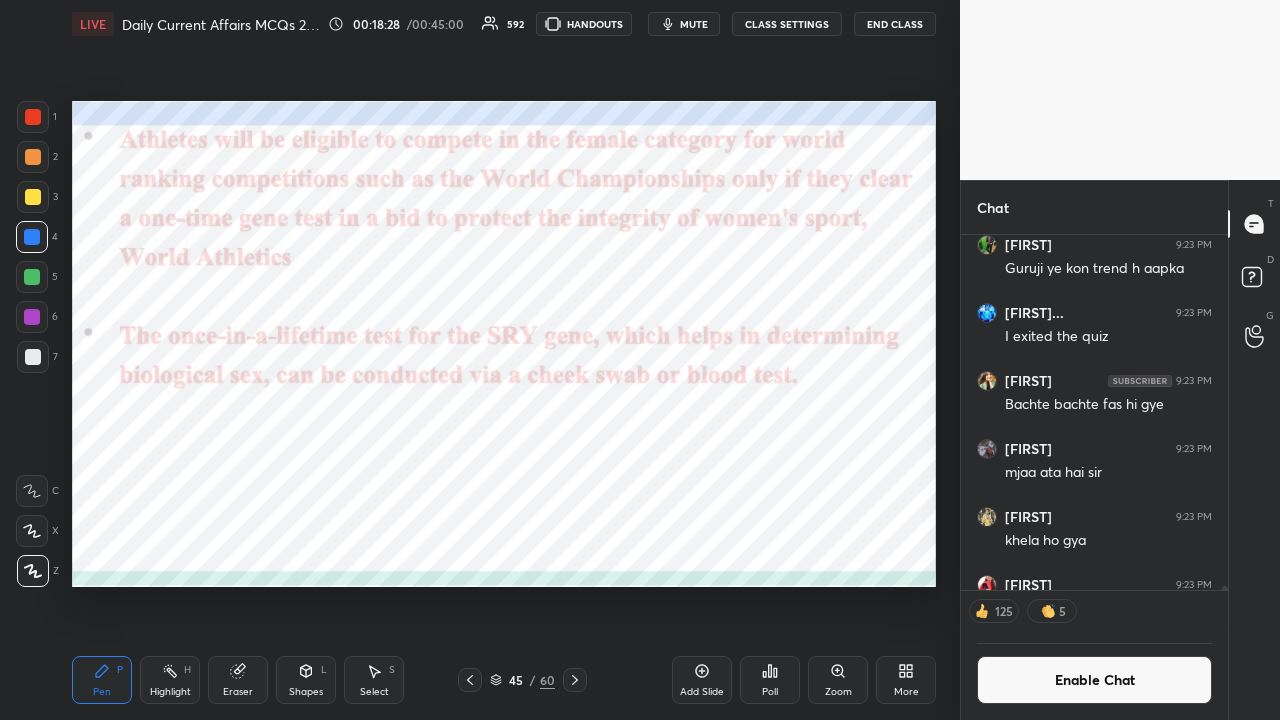 click 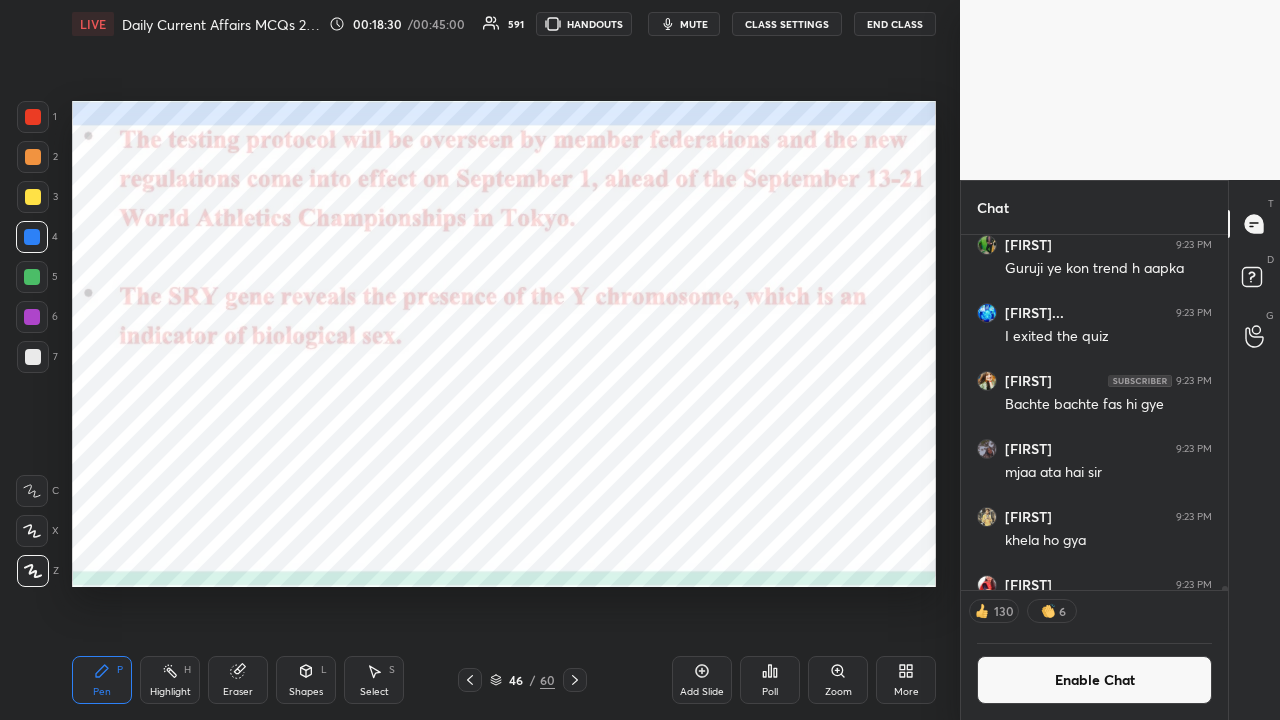 click 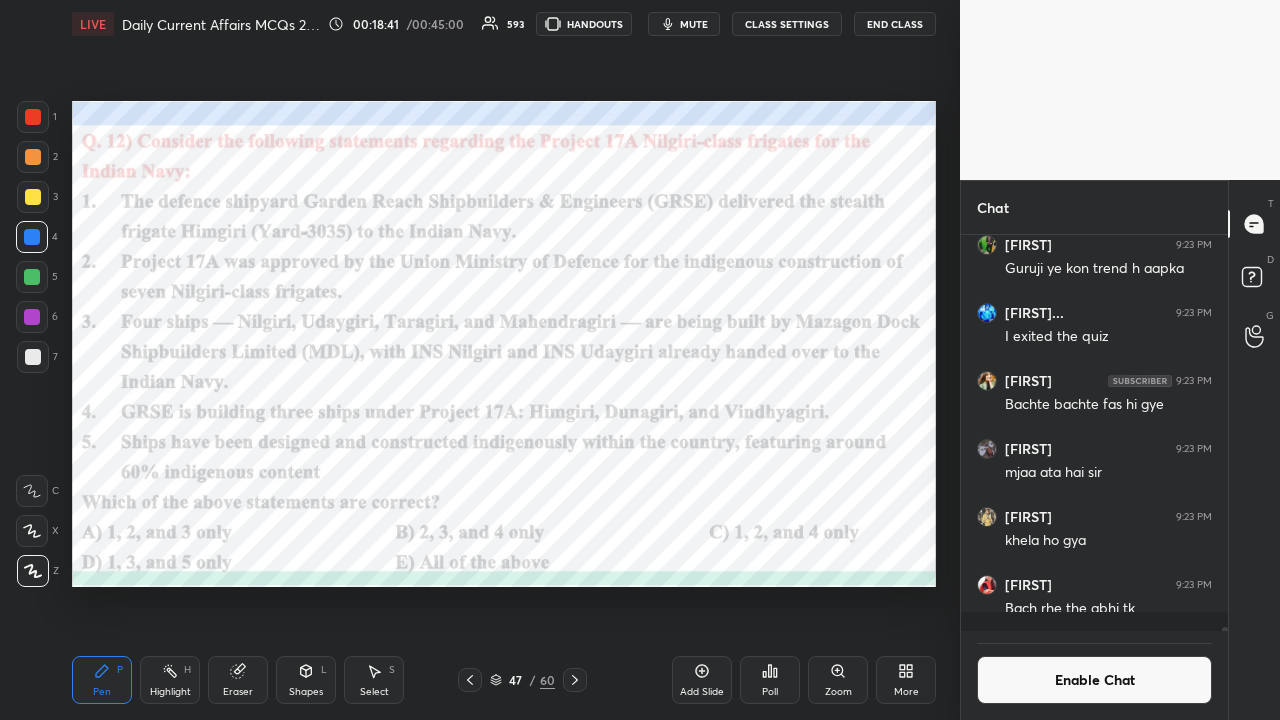 scroll, scrollTop: 6, scrollLeft: 6, axis: both 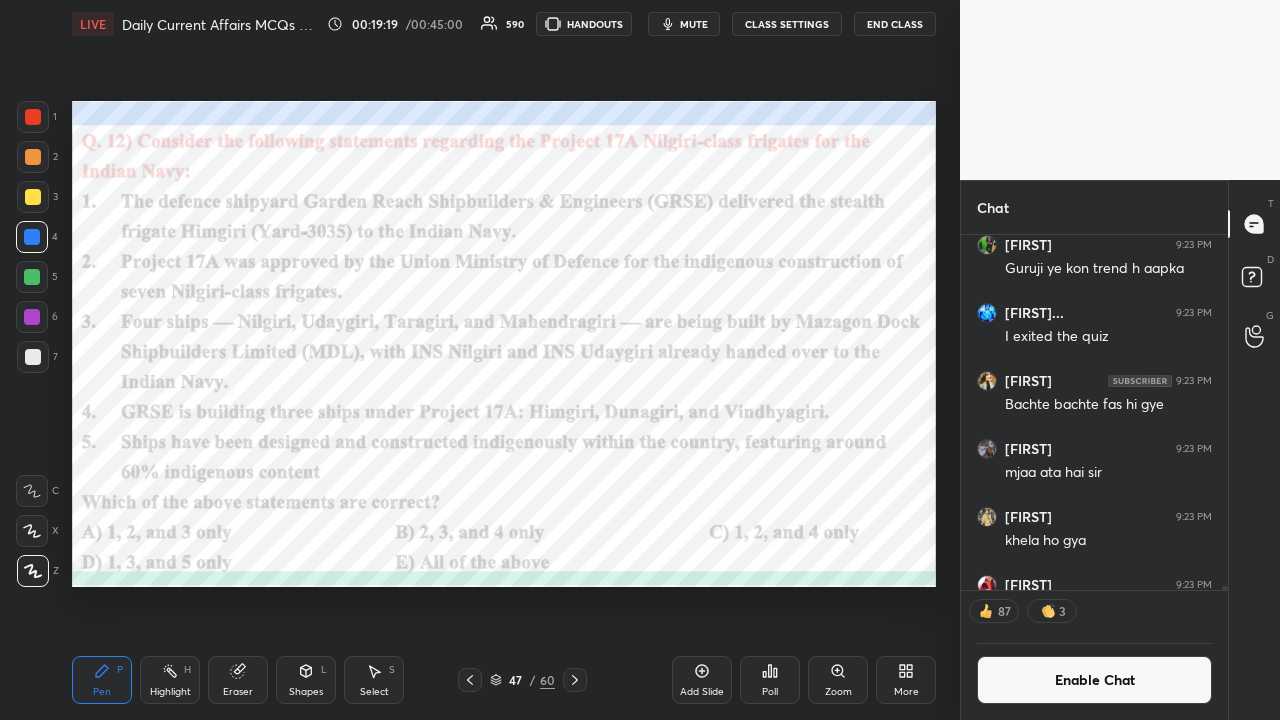 click 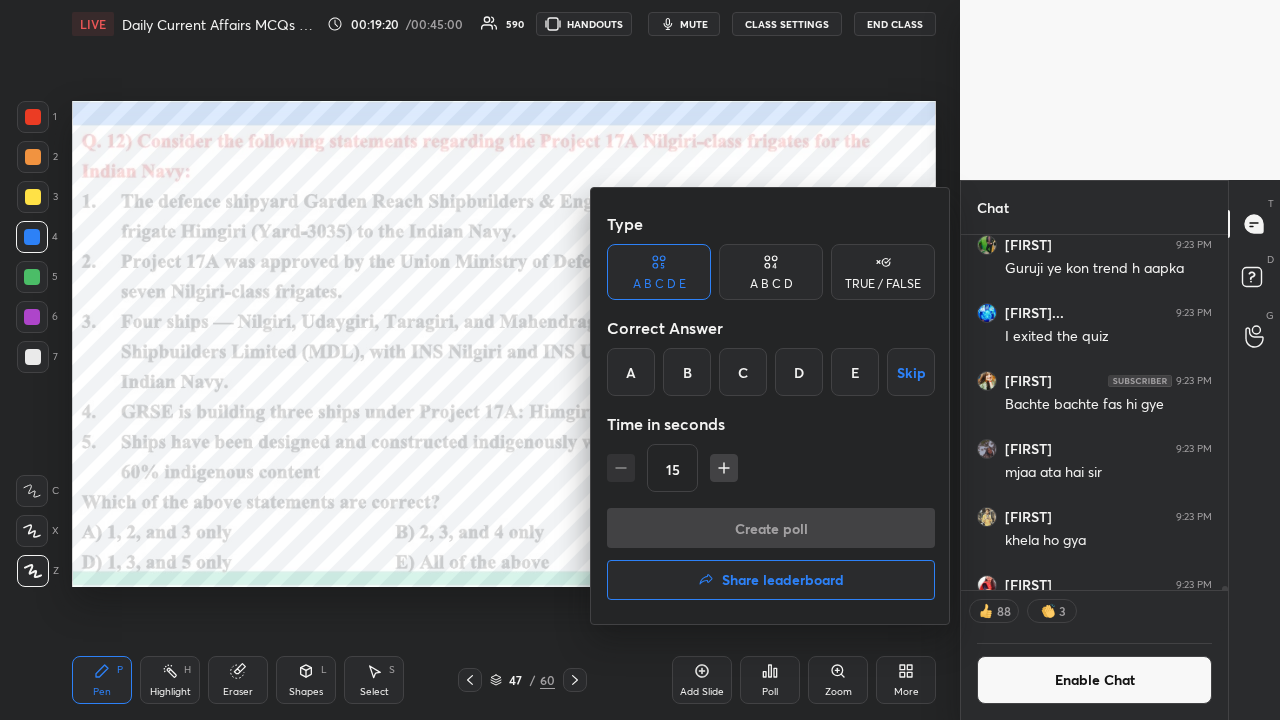 click on "B" at bounding box center (687, 372) 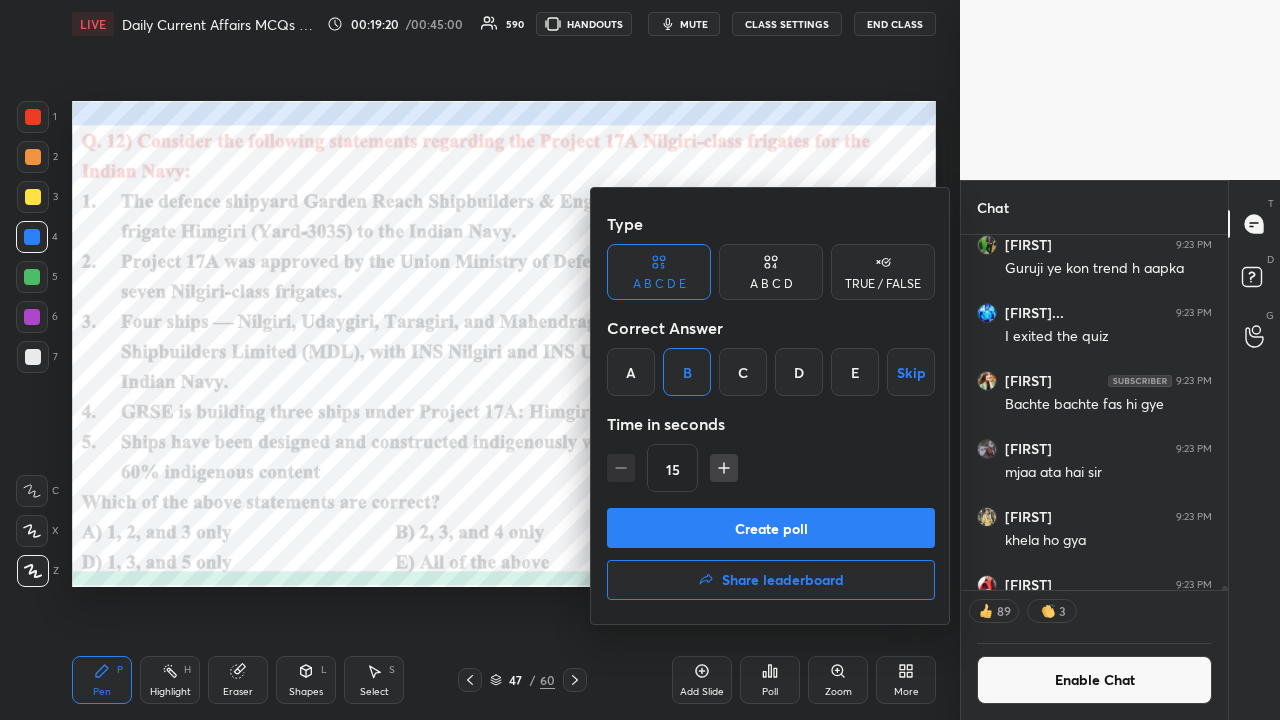 click on "Create poll" at bounding box center (771, 528) 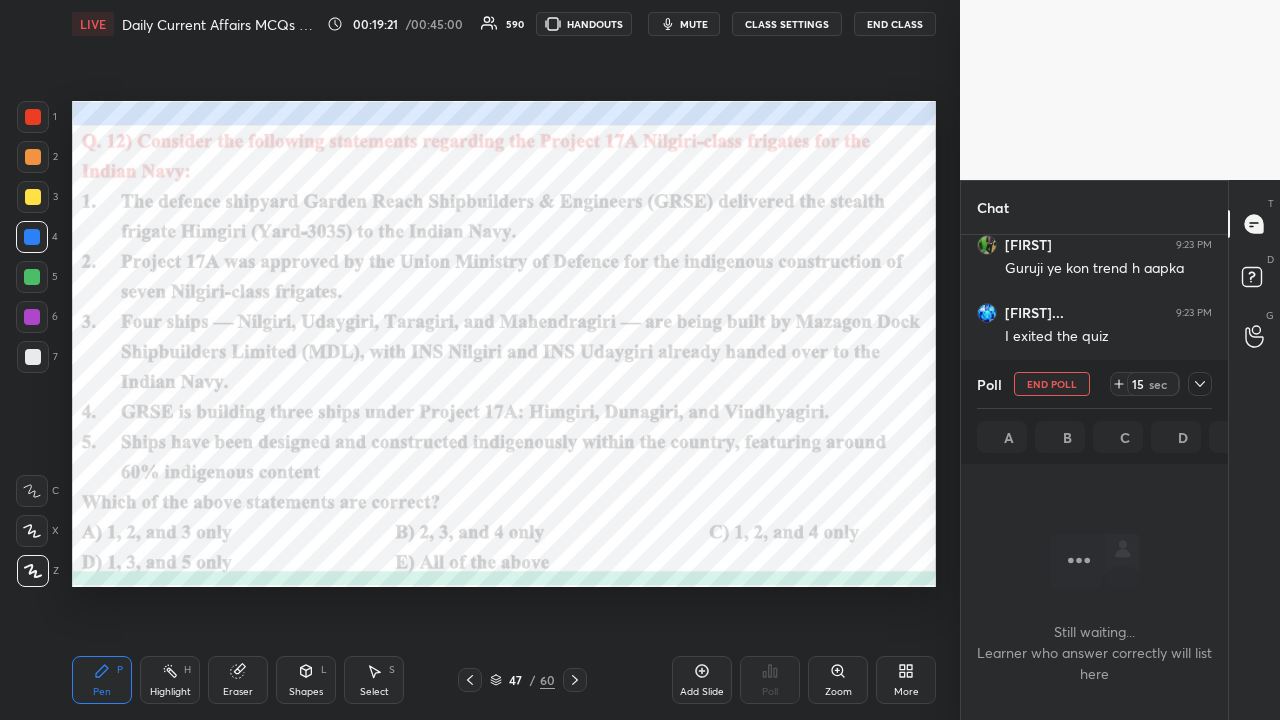 scroll, scrollTop: 278, scrollLeft: 261, axis: both 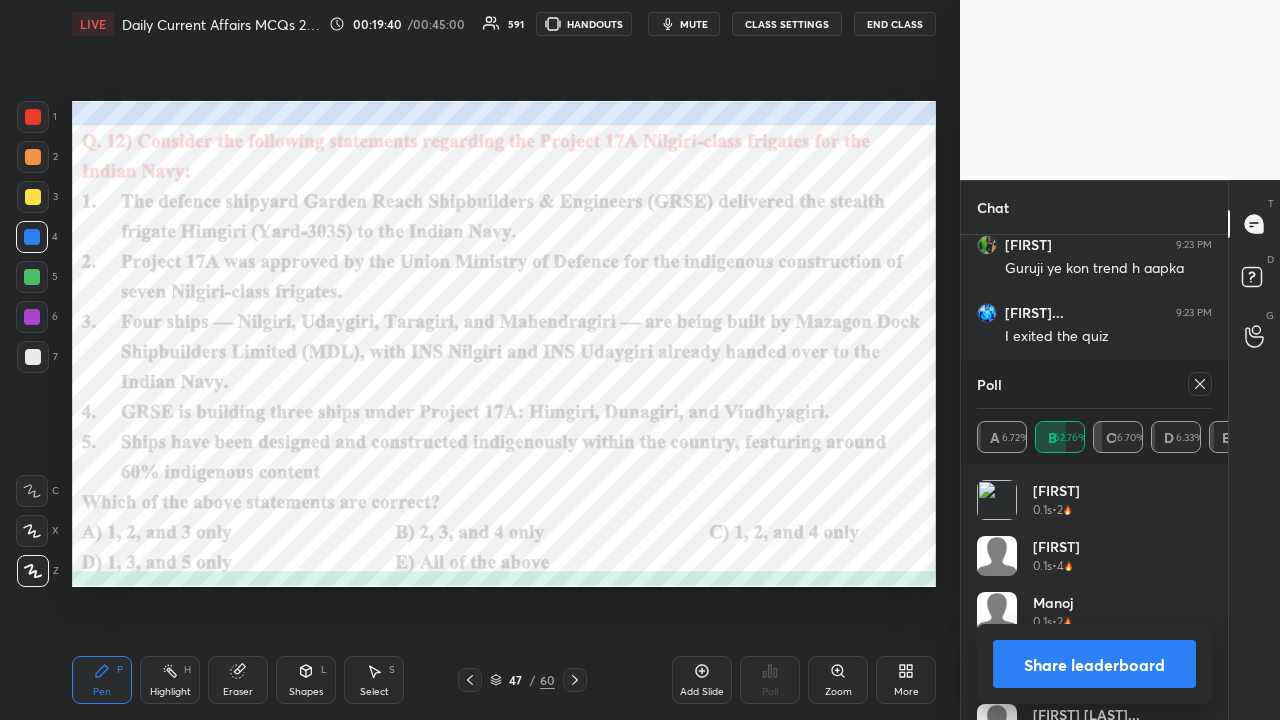 click at bounding box center [1200, 384] 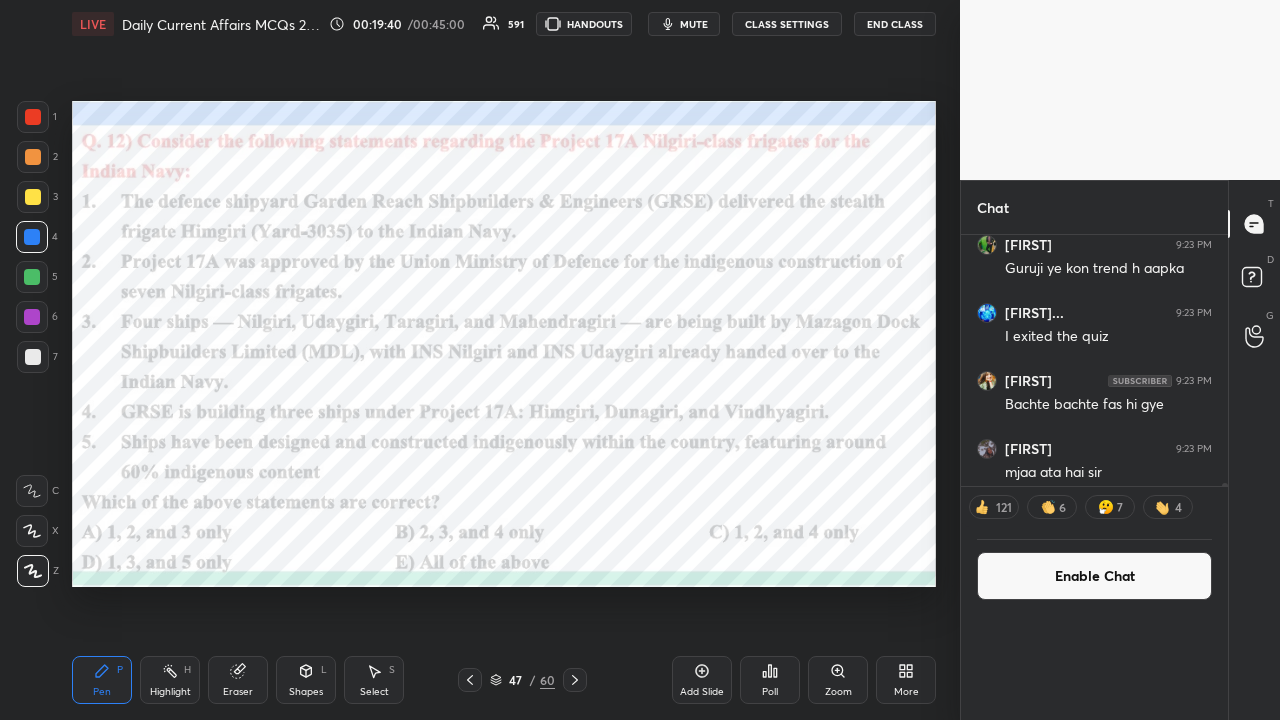scroll, scrollTop: 0, scrollLeft: 0, axis: both 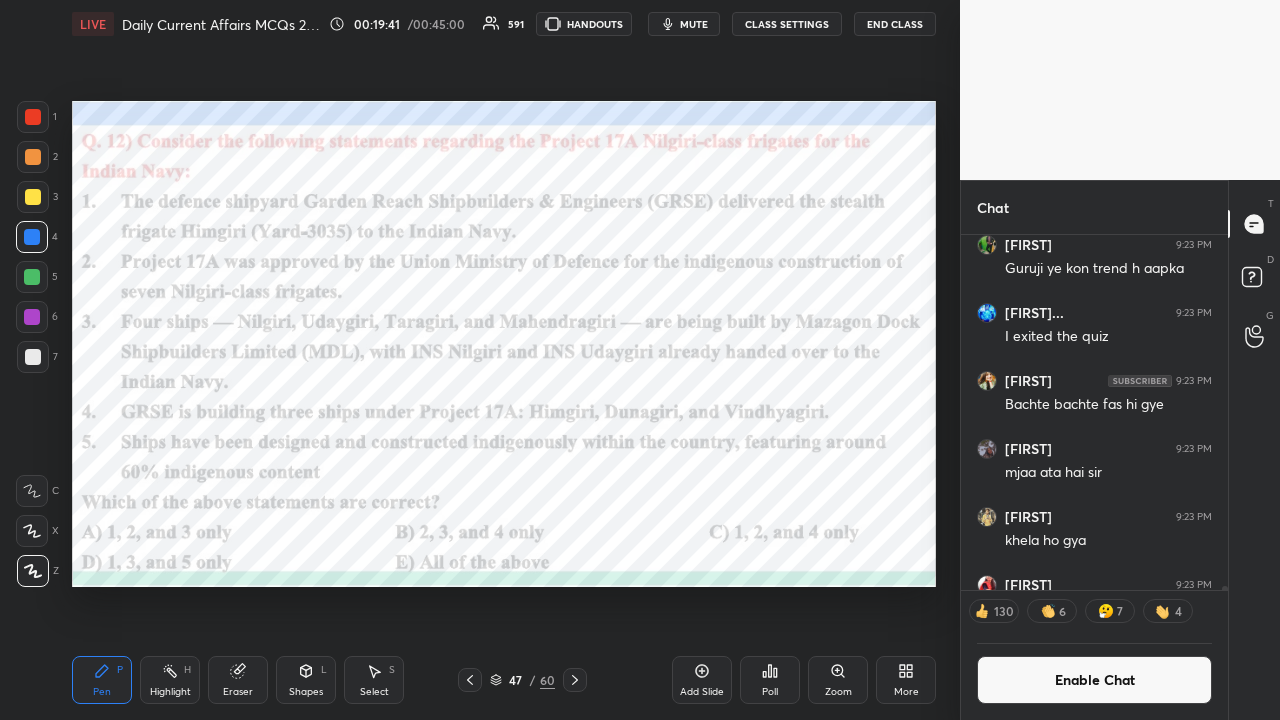 click on "CLASS SETTINGS" at bounding box center [787, 24] 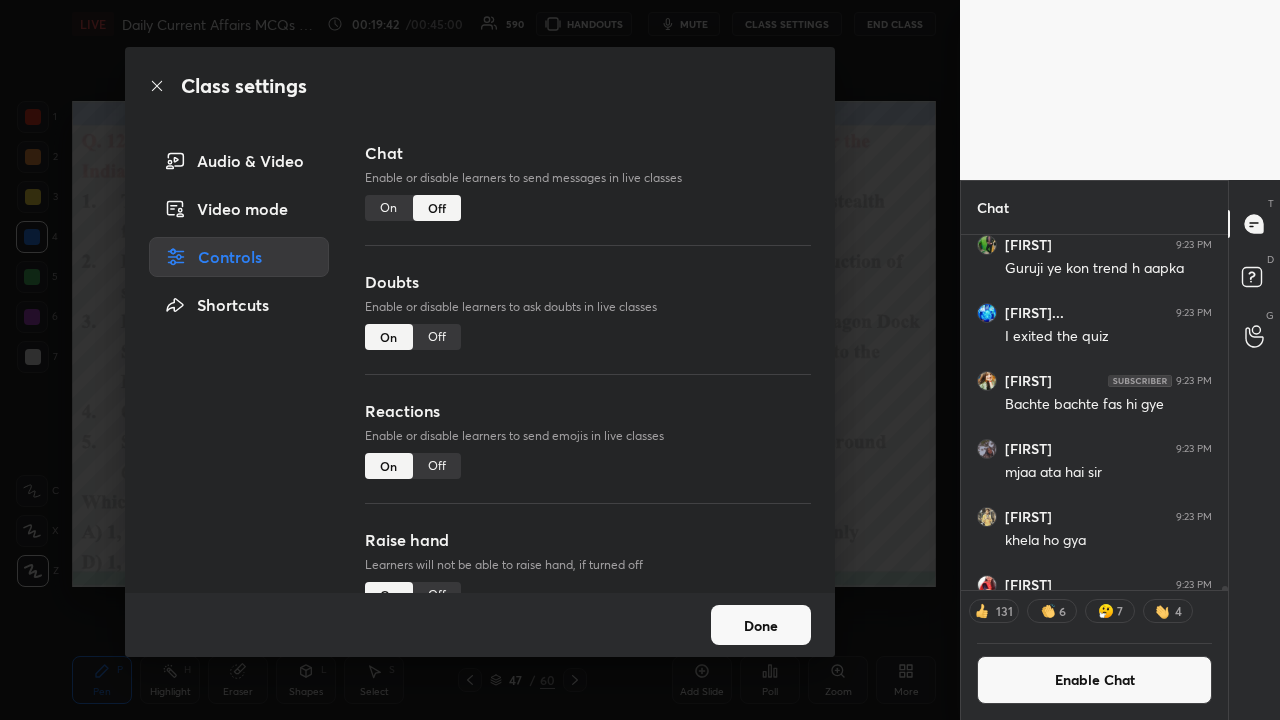 click on "On" at bounding box center [389, 208] 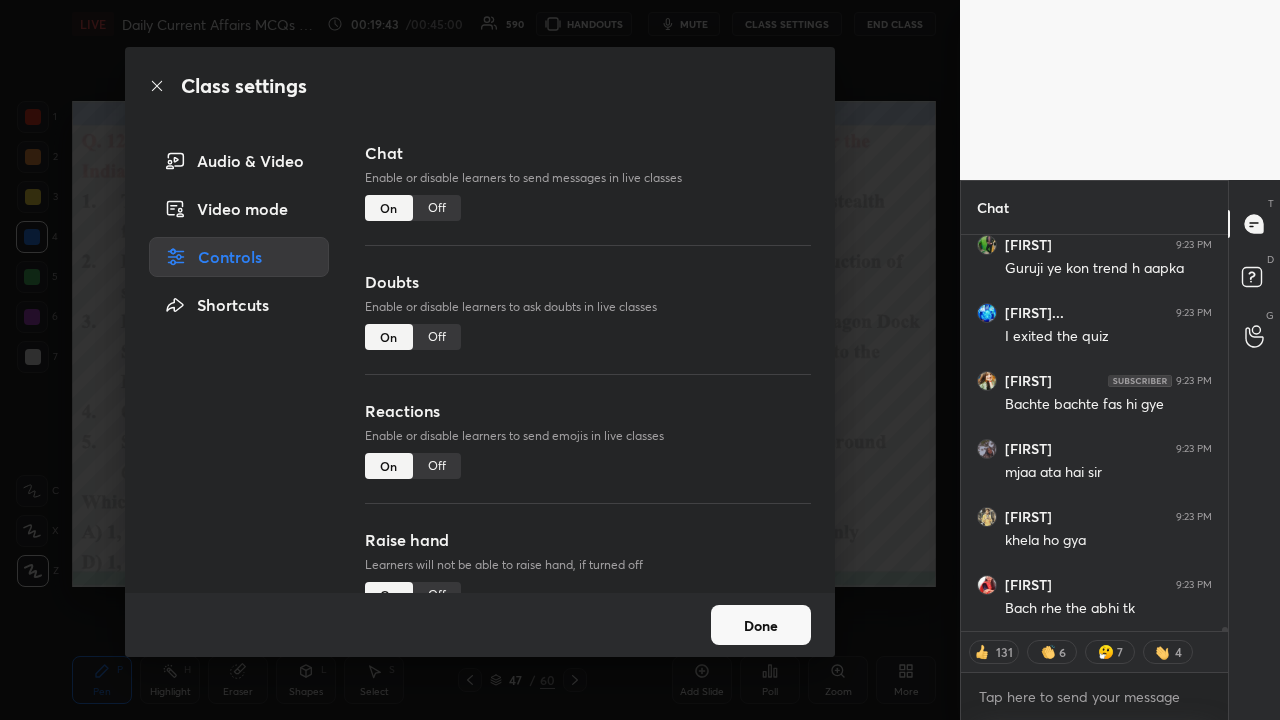 scroll, scrollTop: 35162, scrollLeft: 0, axis: vertical 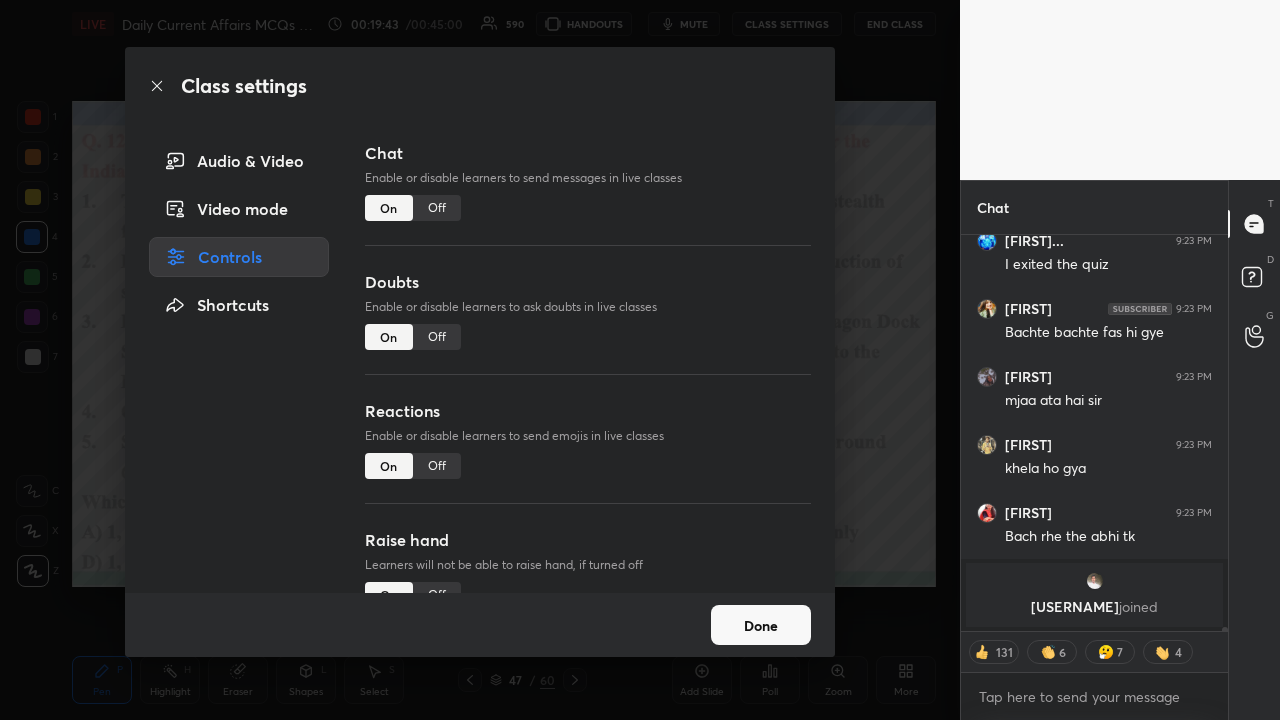 click on "Class settings Audio & Video Video mode Controls Shortcuts Chat Enable or disable learners to send messages in live classes On Off Doubts Enable or disable learners to ask doubts in live classes On Off Reactions Enable or disable learners to send emojis in live classes On Off Raise hand Learners will not be able to raise hand, if turned off On Off Poll Prediction Enable or disable poll prediction in case of a question on the slide On Off Done" at bounding box center [480, 360] 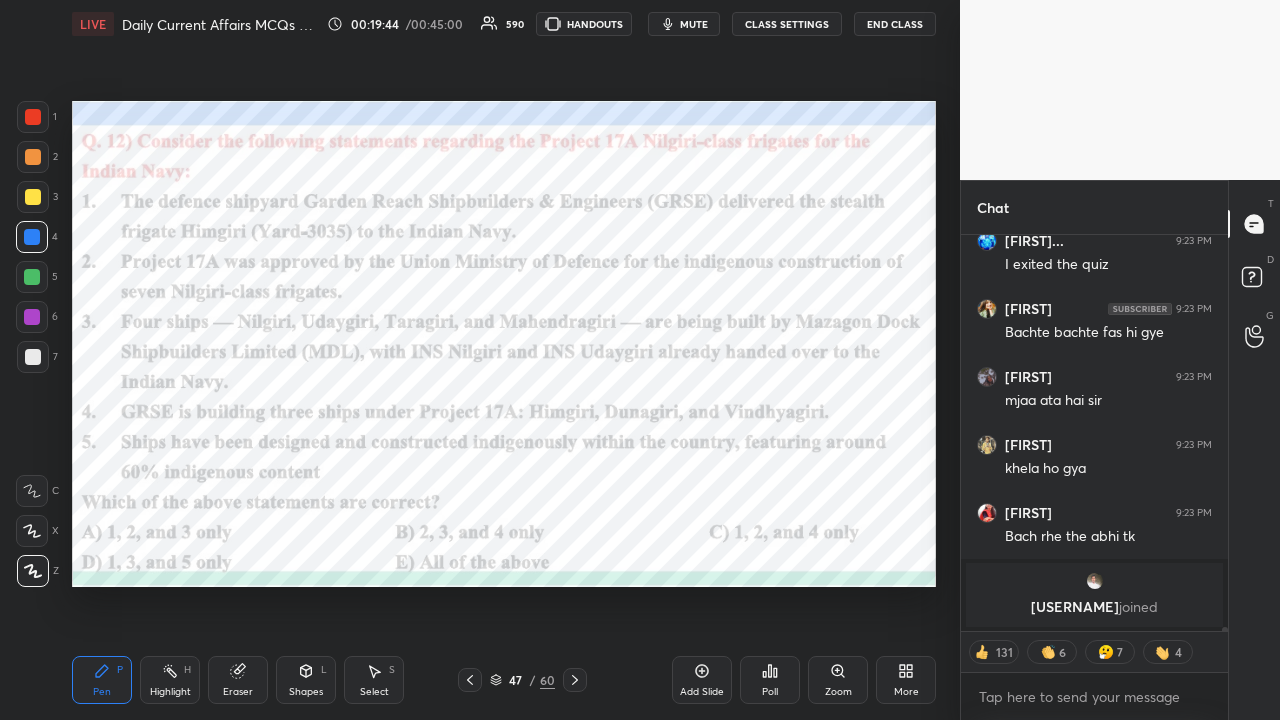 click 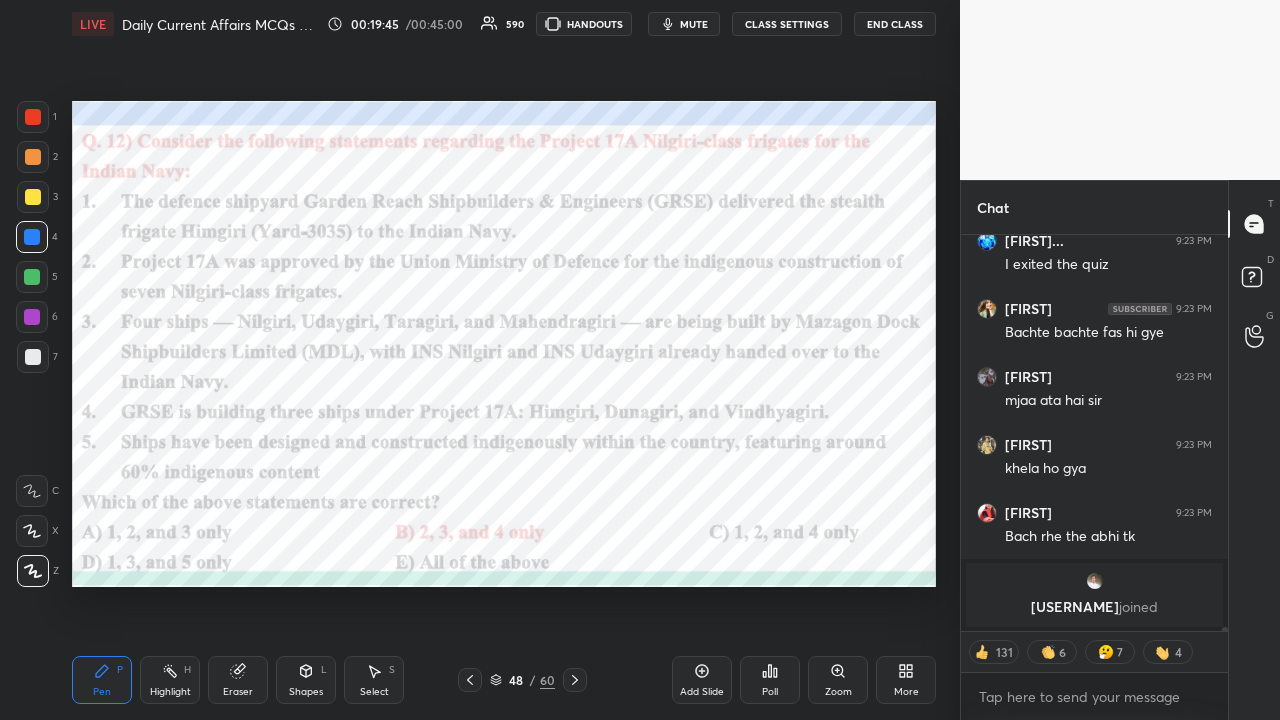 scroll, scrollTop: 35230, scrollLeft: 0, axis: vertical 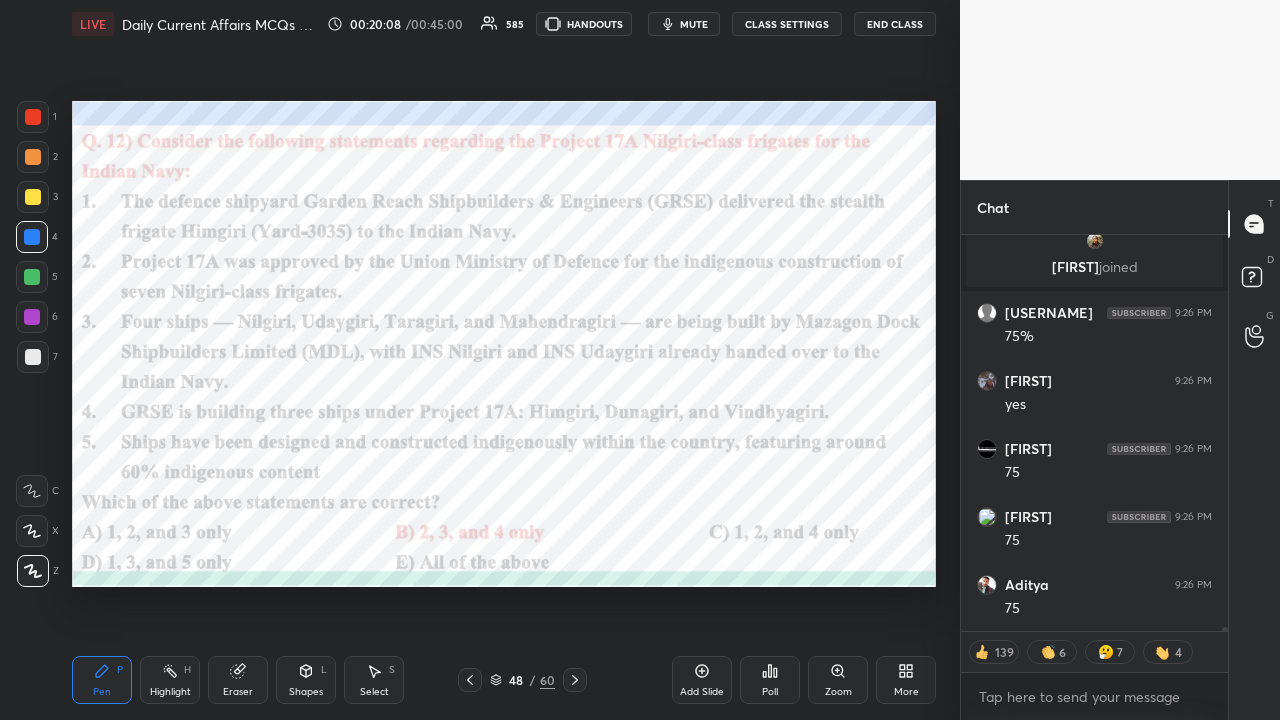 click on "Setting up your live class Poll for   secs No correct answer Start poll" at bounding box center (504, 344) 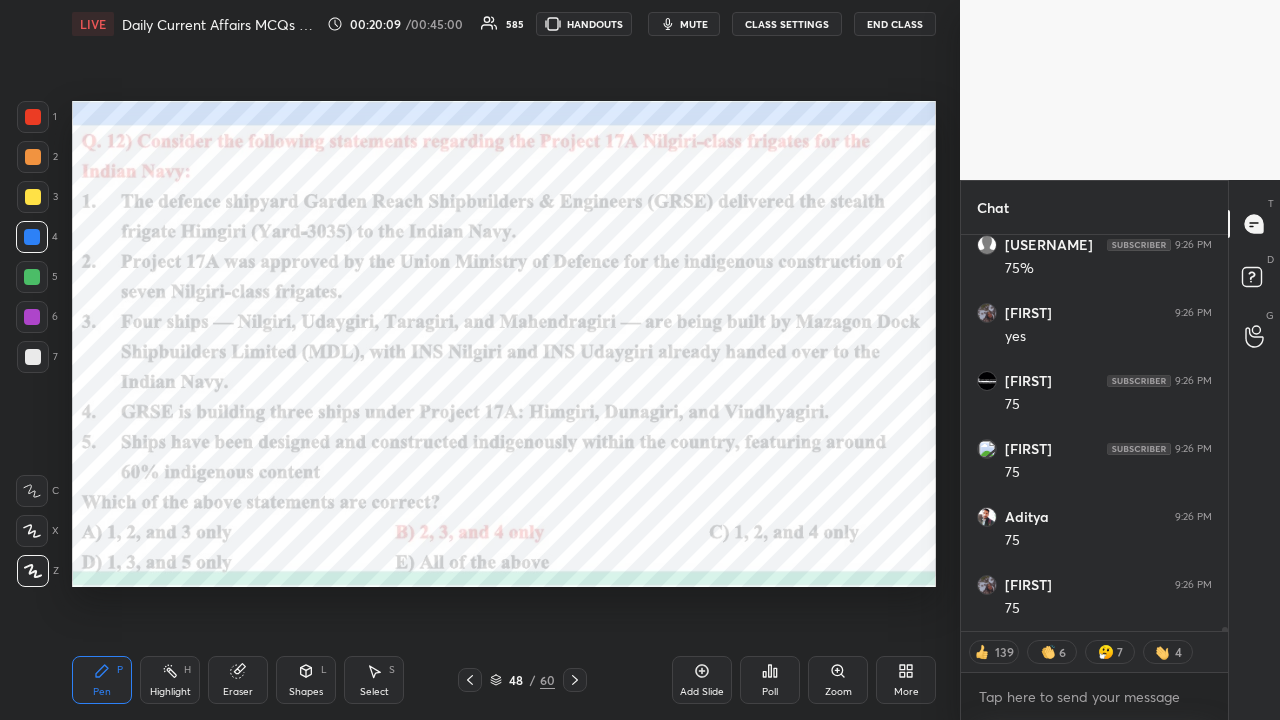 type on "x" 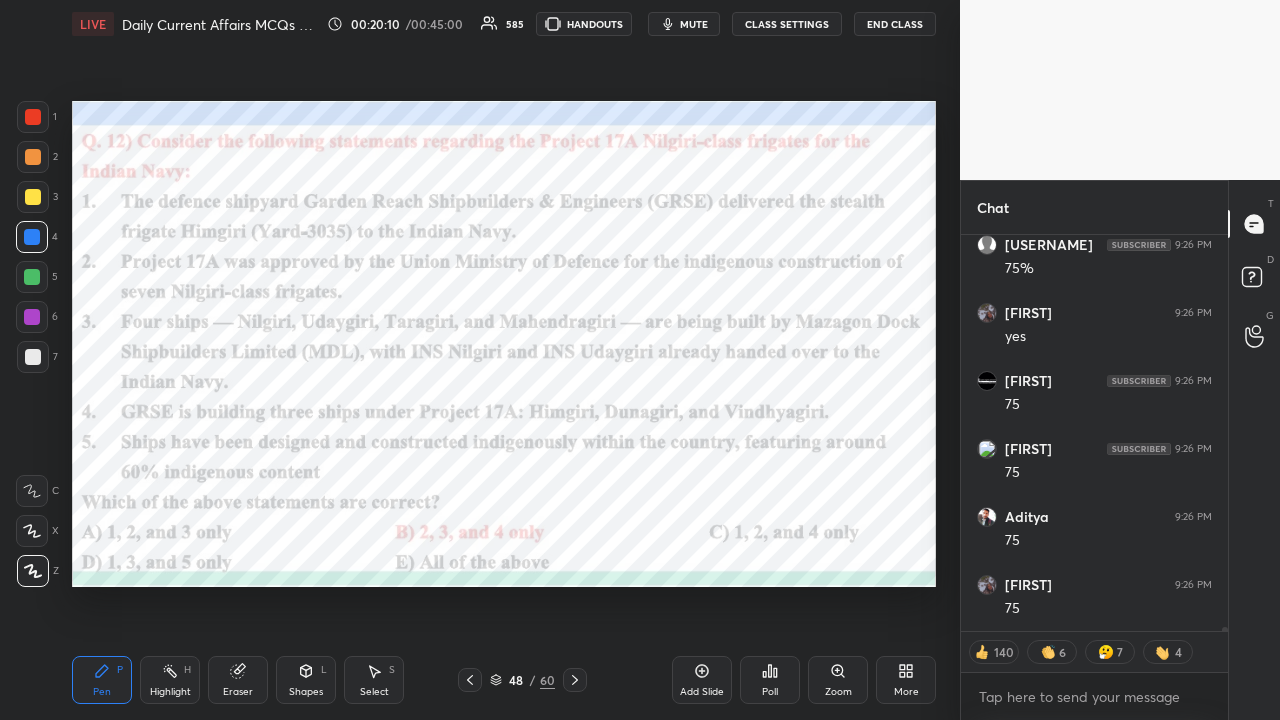 click 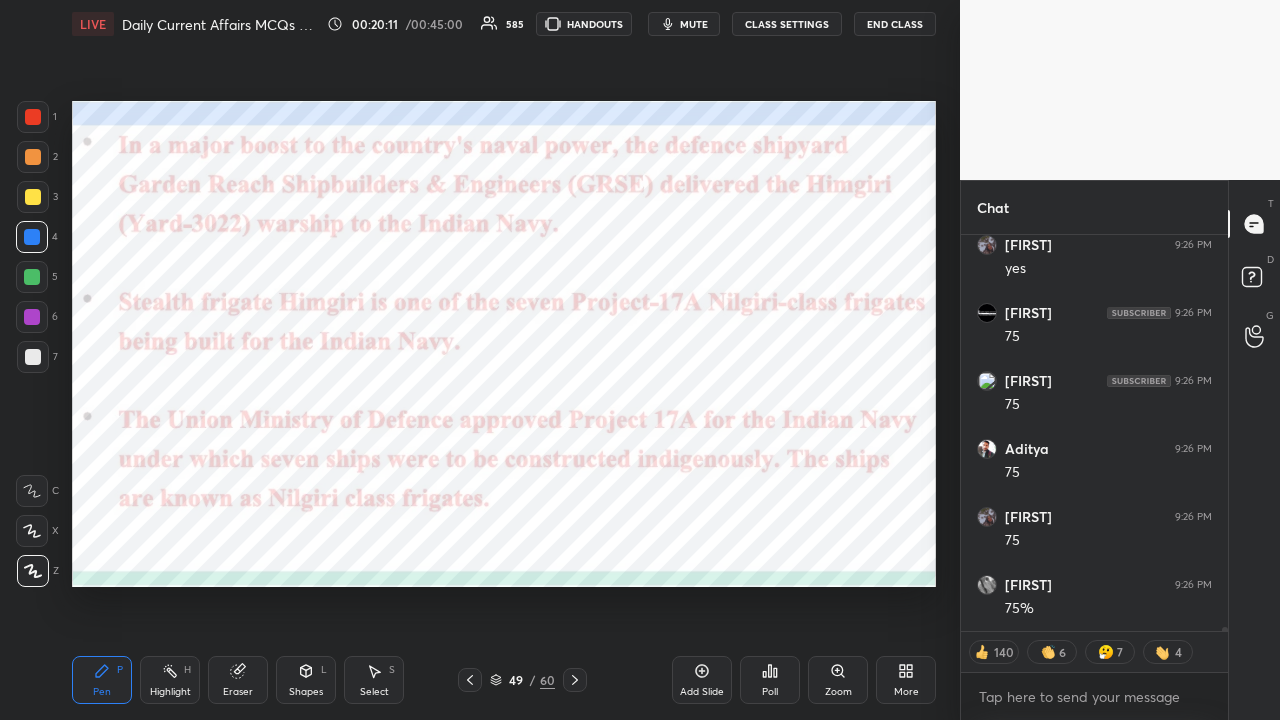 click 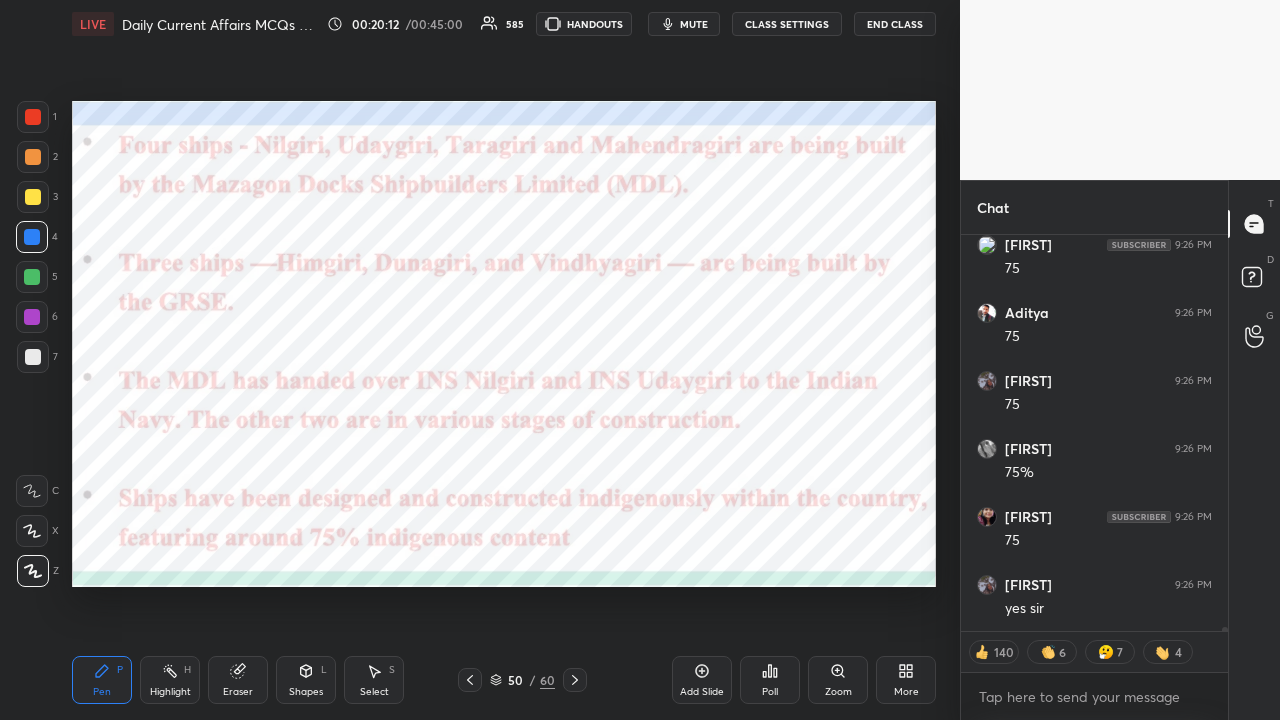 click on "CLASS SETTINGS" at bounding box center [787, 24] 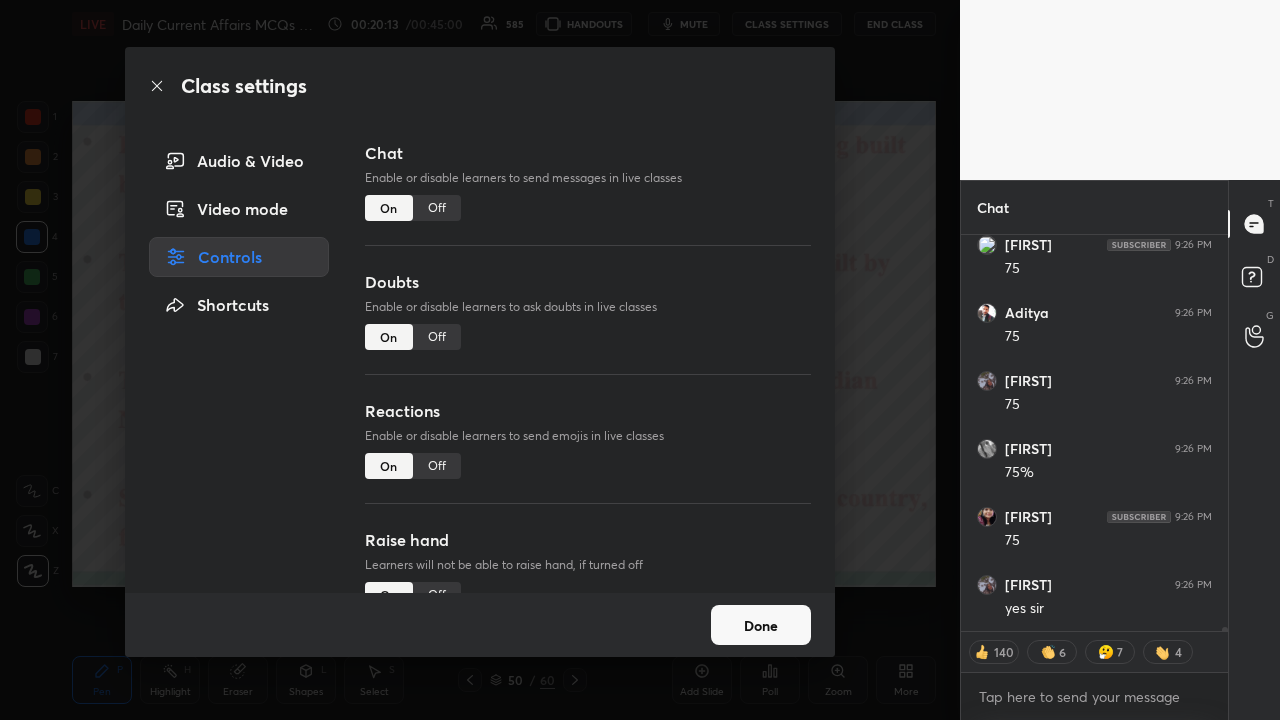 click on "Off" at bounding box center [437, 208] 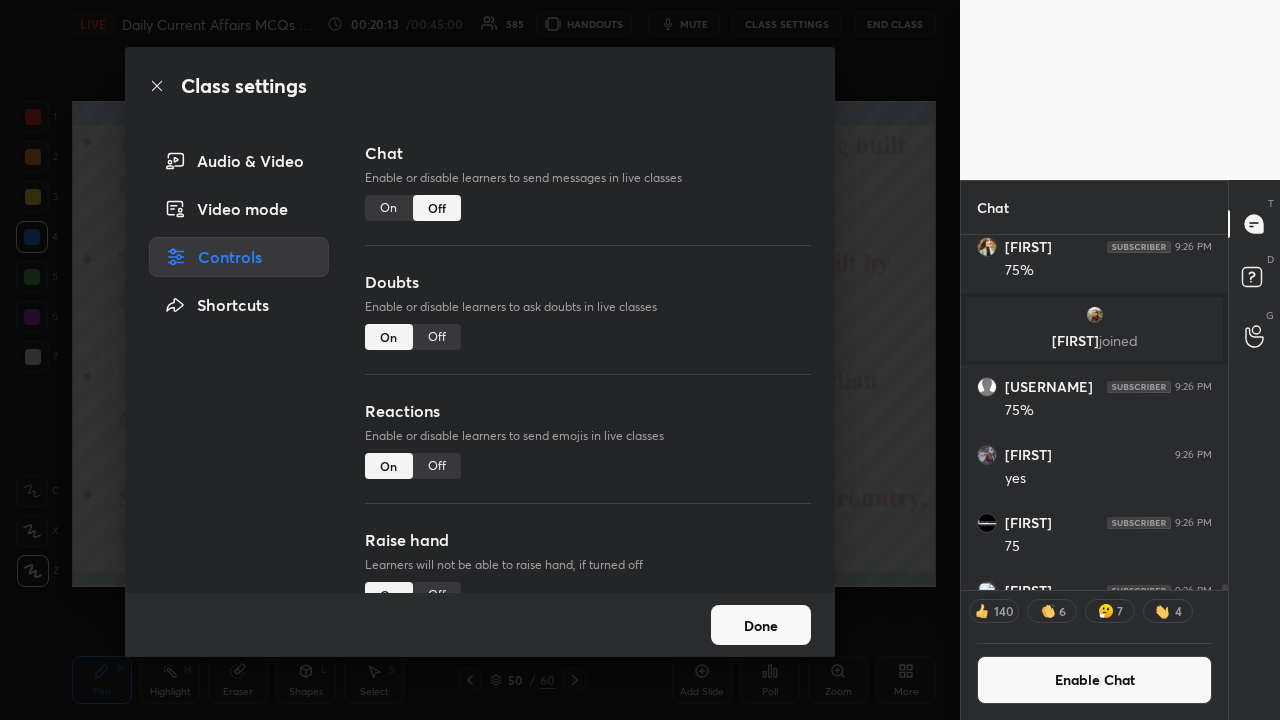 click on "Class settings Audio & Video Video mode Controls Shortcuts Chat Enable or disable learners to send messages in live classes On Off Doubts Enable or disable learners to ask doubts in live classes On Off Reactions Enable or disable learners to send emojis in live classes On Off Raise hand Learners will not be able to raise hand, if turned off On Off Poll Prediction Enable or disable poll prediction in case of a question on the slide On Off Done" at bounding box center [480, 360] 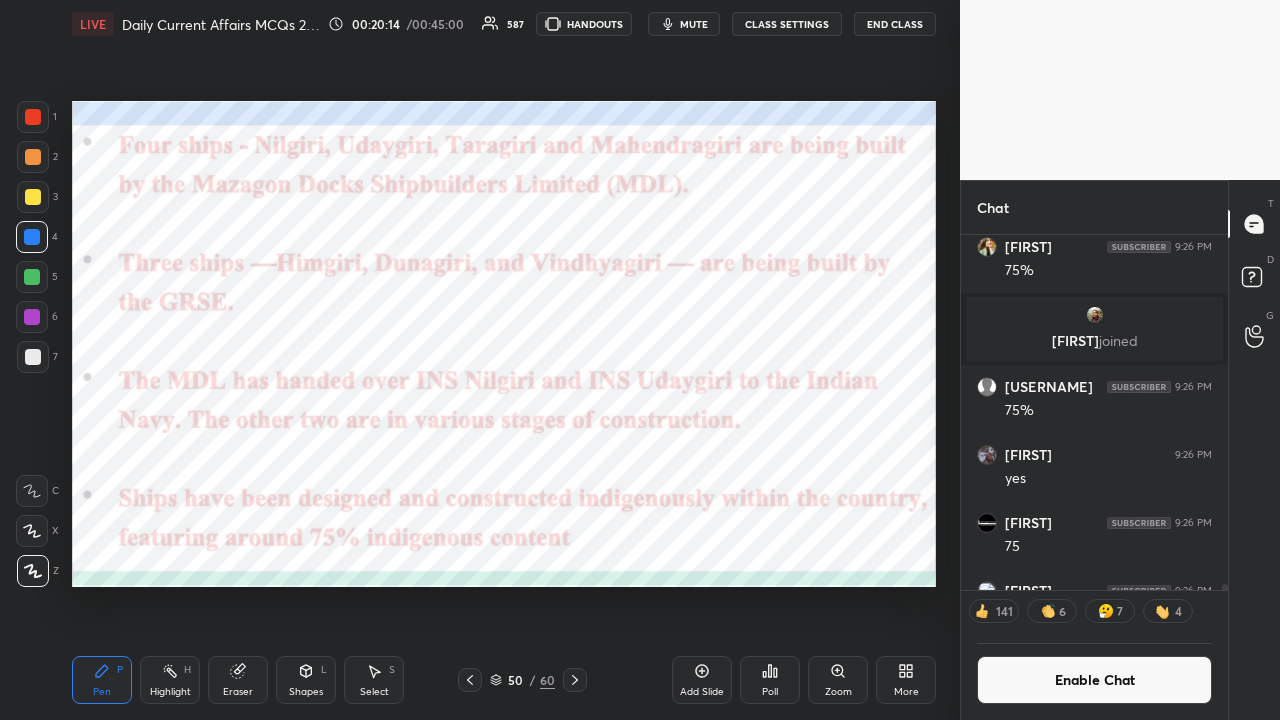 click 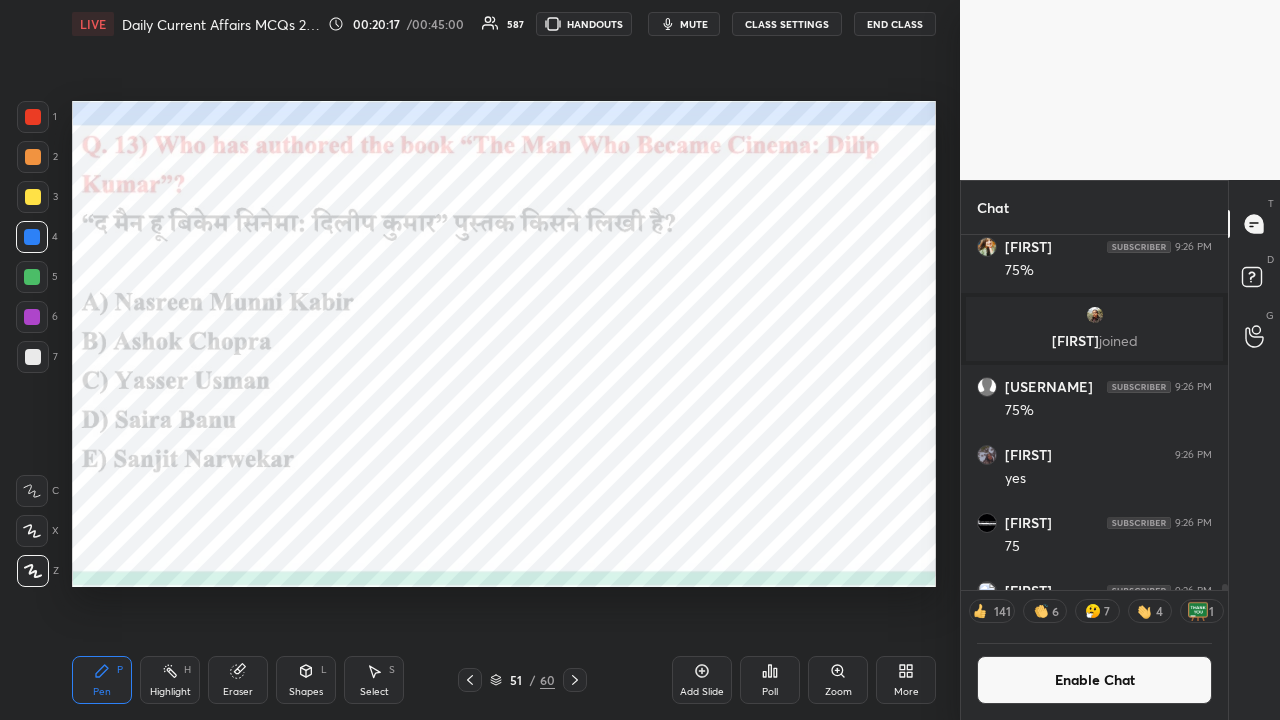click 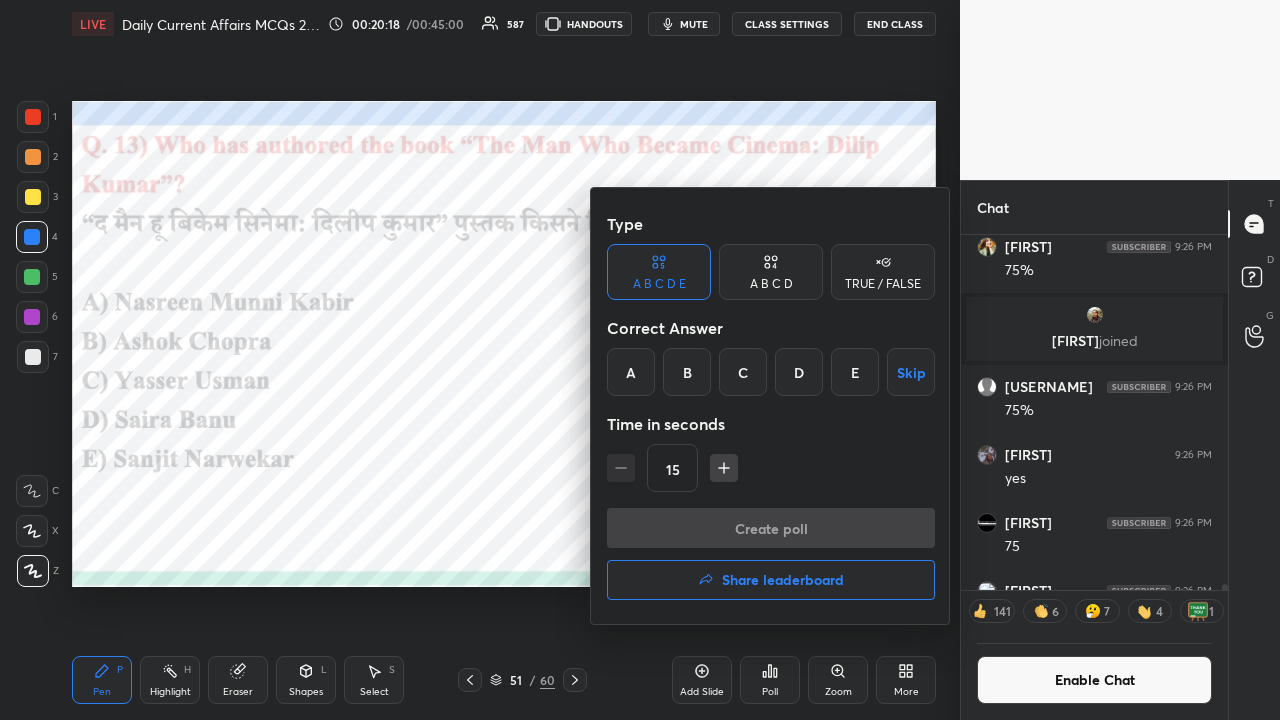 click on "B" at bounding box center (687, 372) 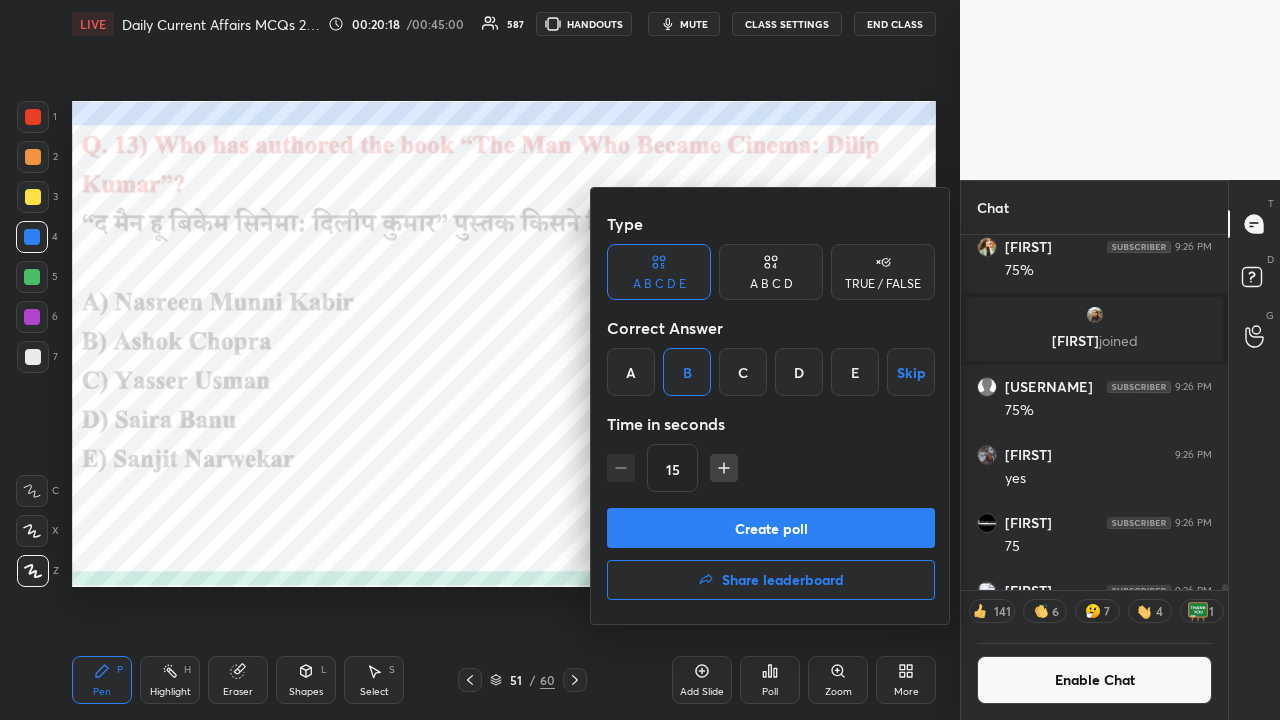 click on "Create poll" at bounding box center (771, 528) 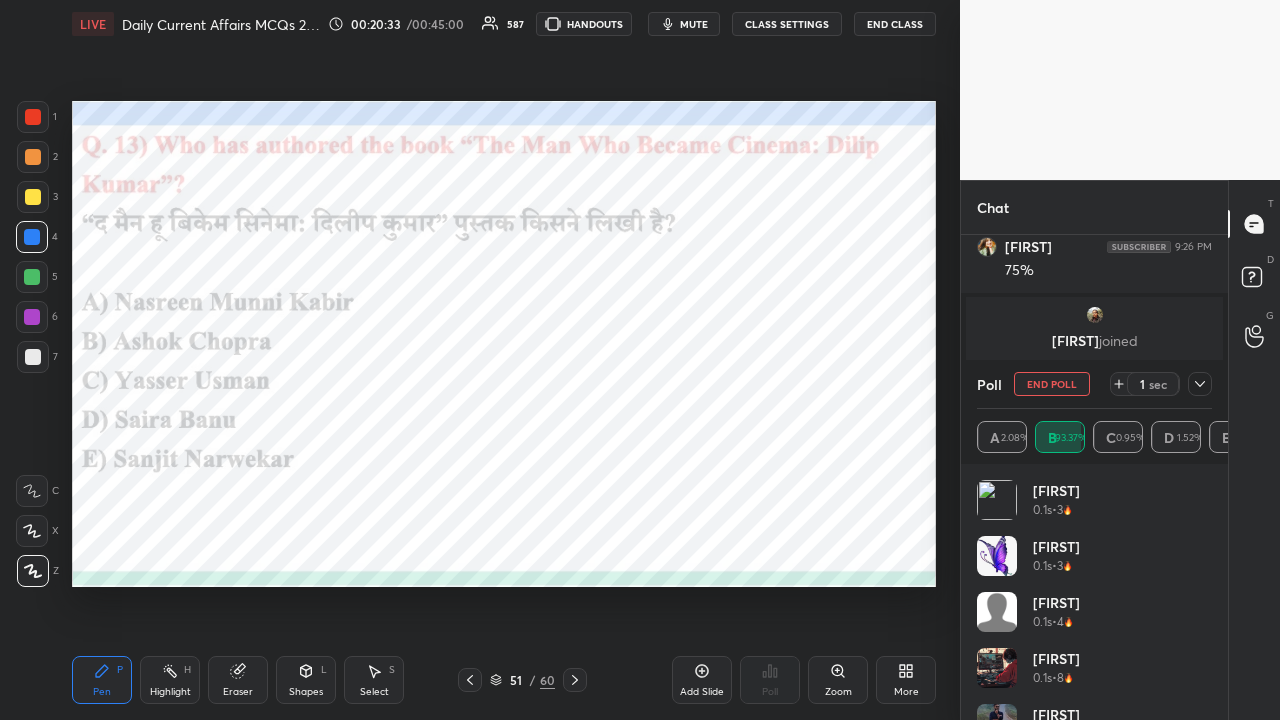click 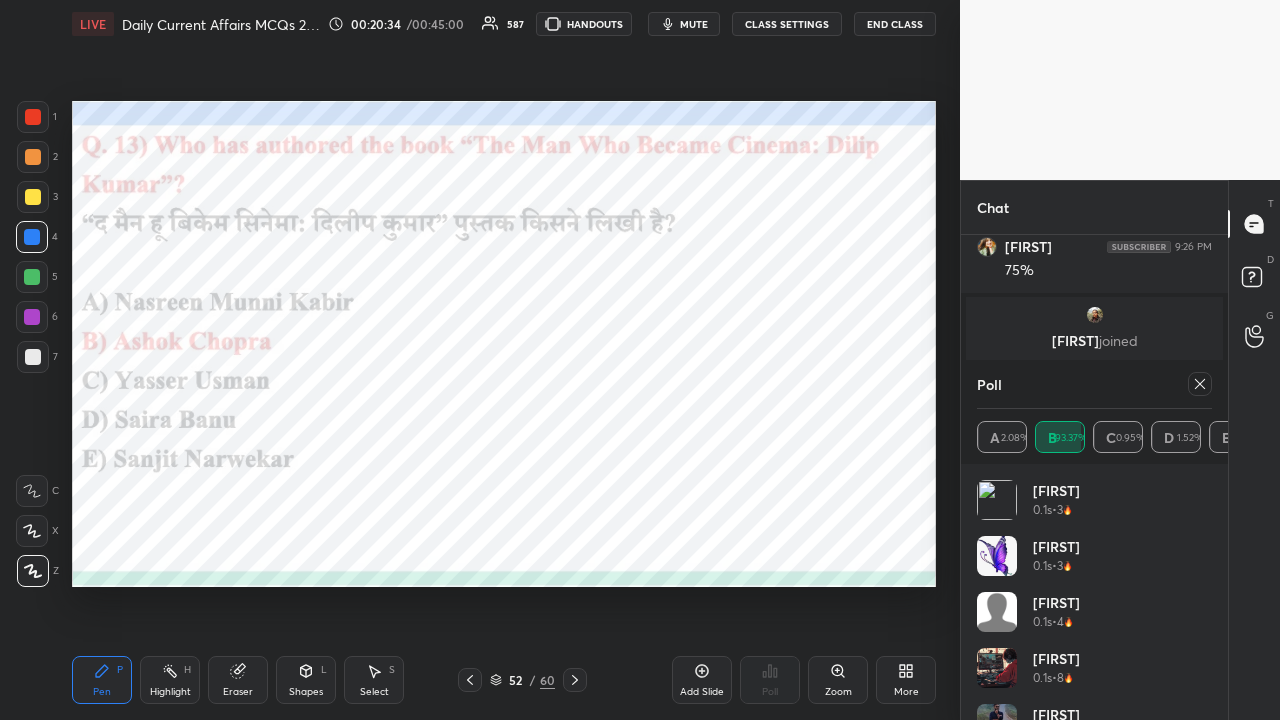click 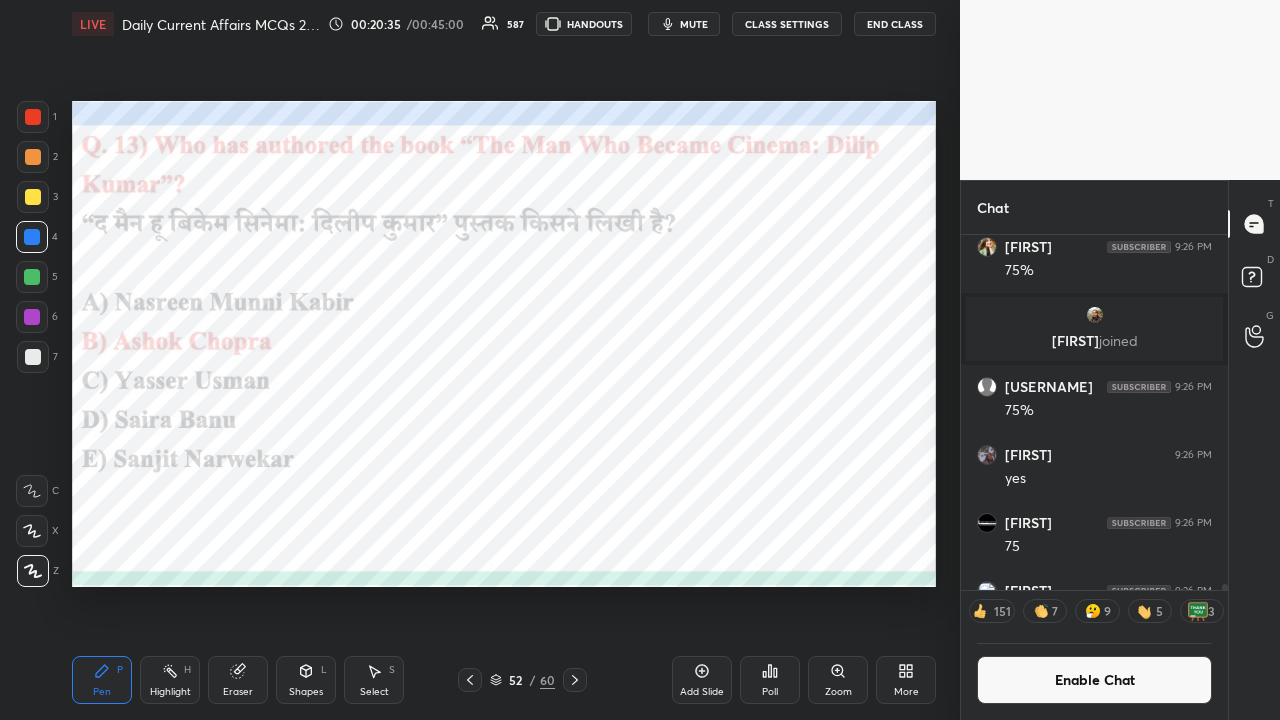click 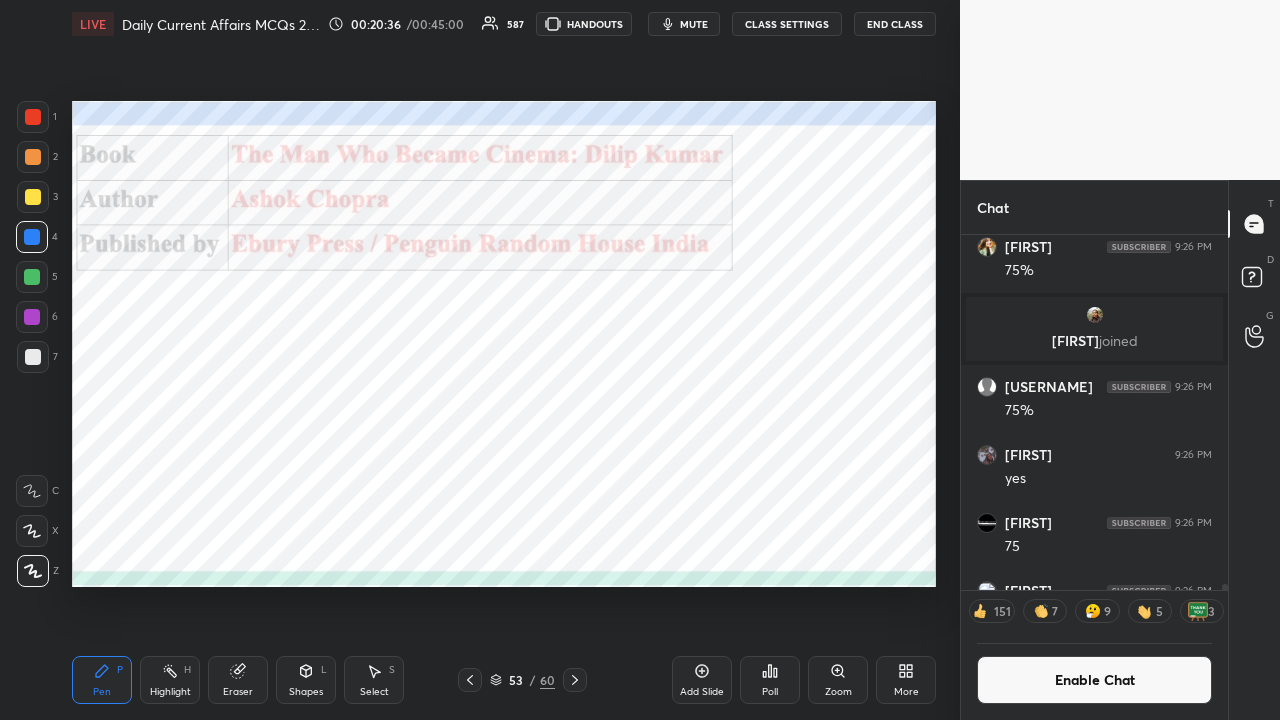 click 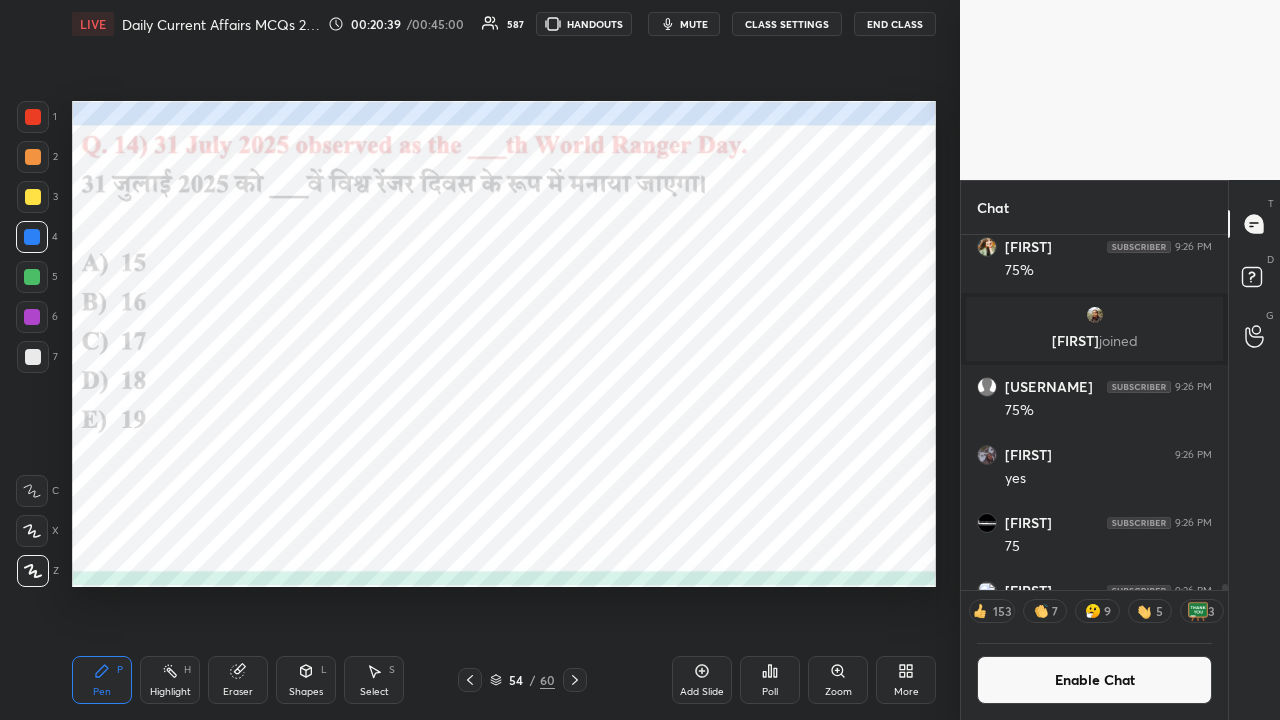 click on "Poll" at bounding box center [770, 680] 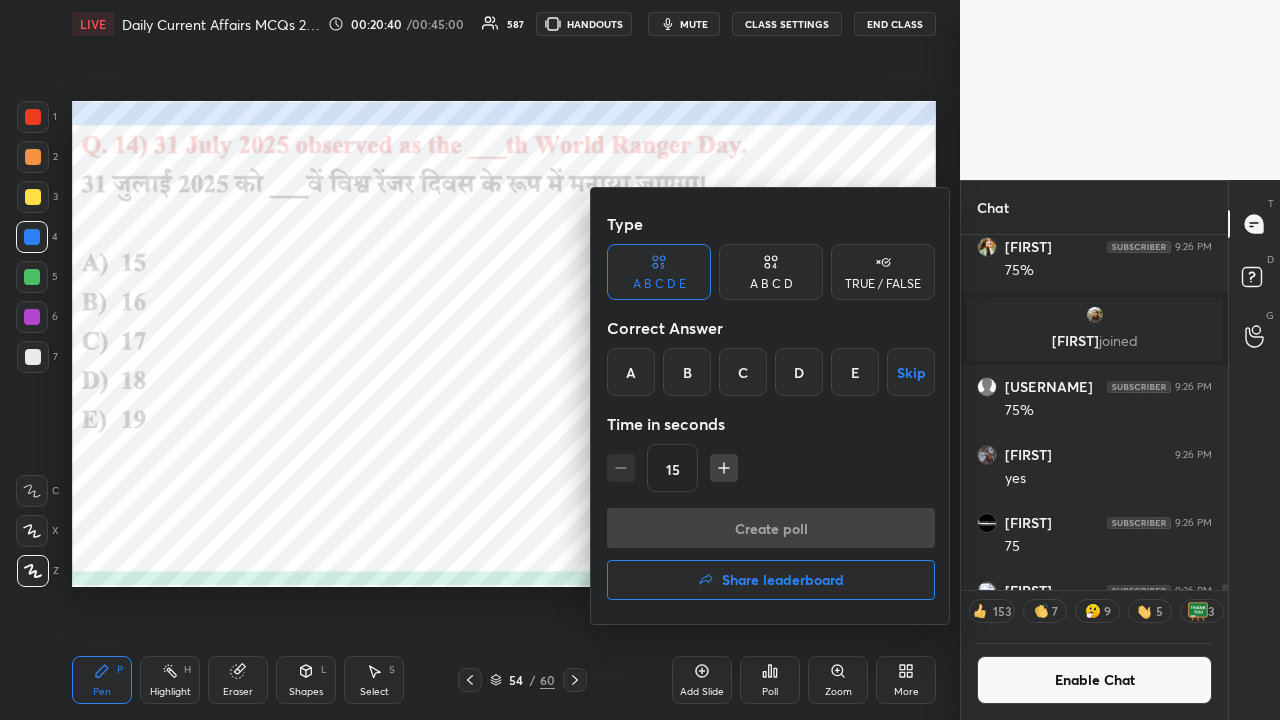 click on "D" at bounding box center (799, 372) 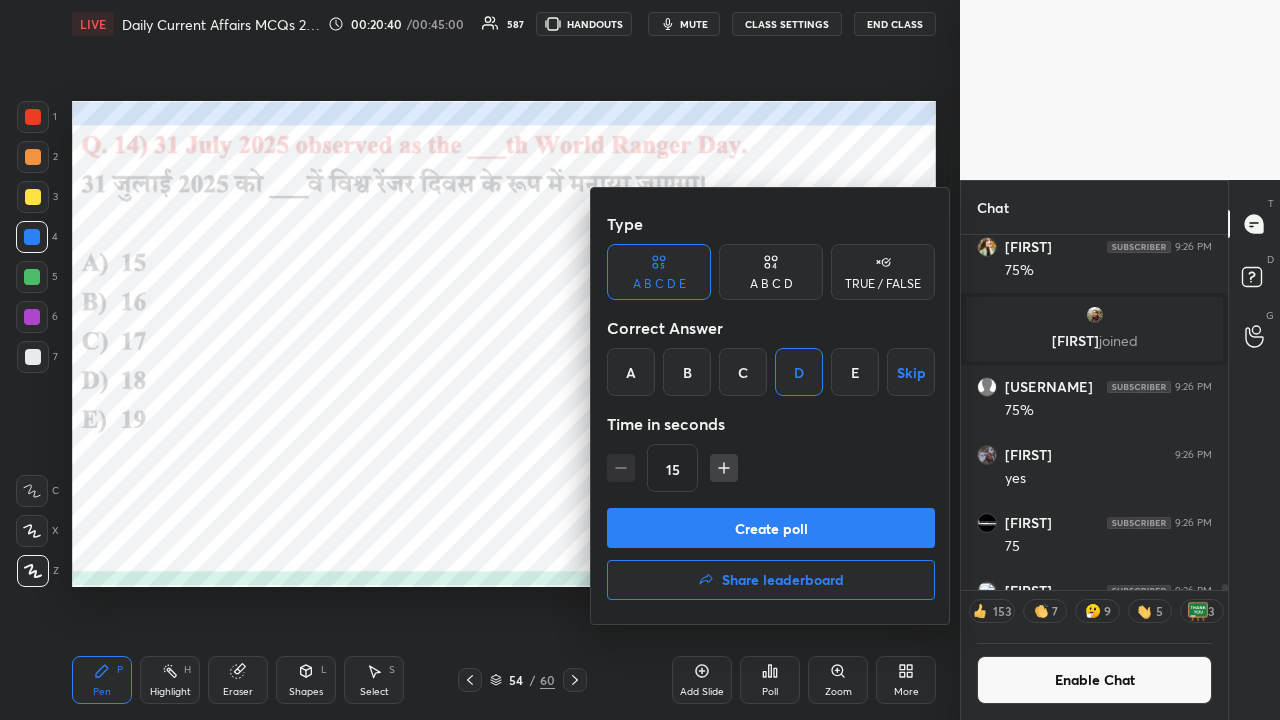 click on "Create poll" at bounding box center (771, 528) 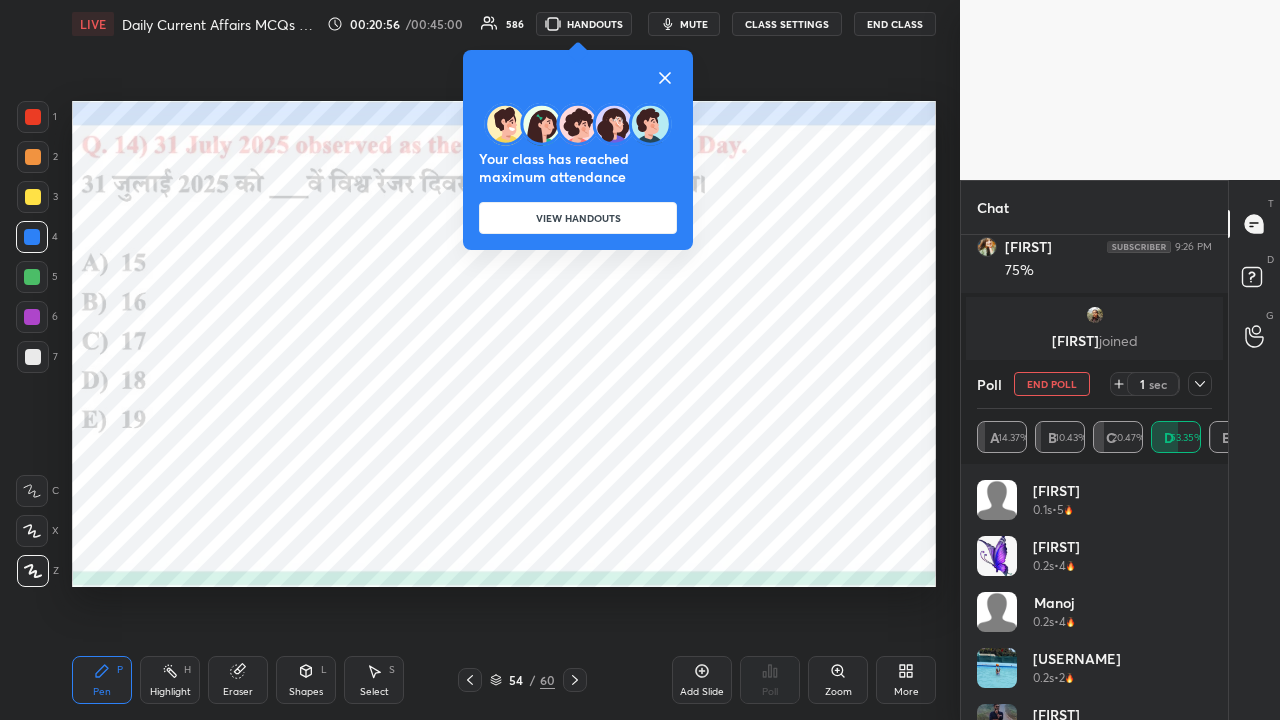 click 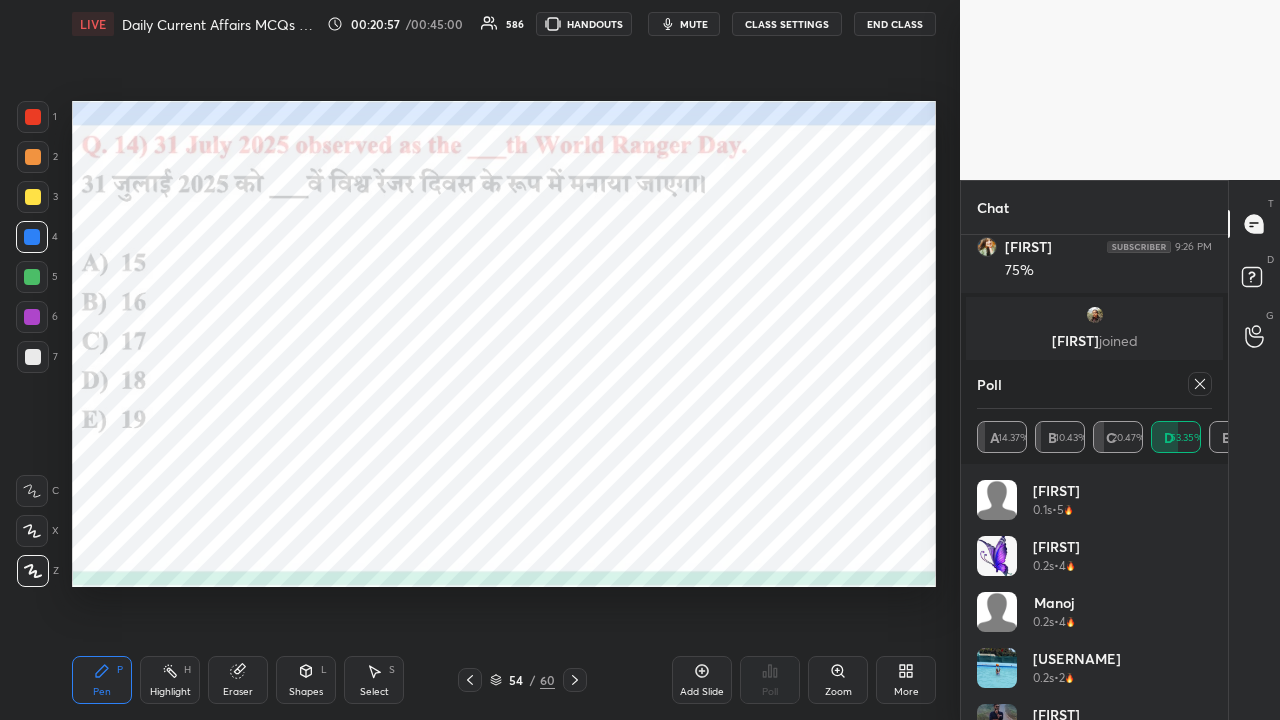 click at bounding box center (575, 680) 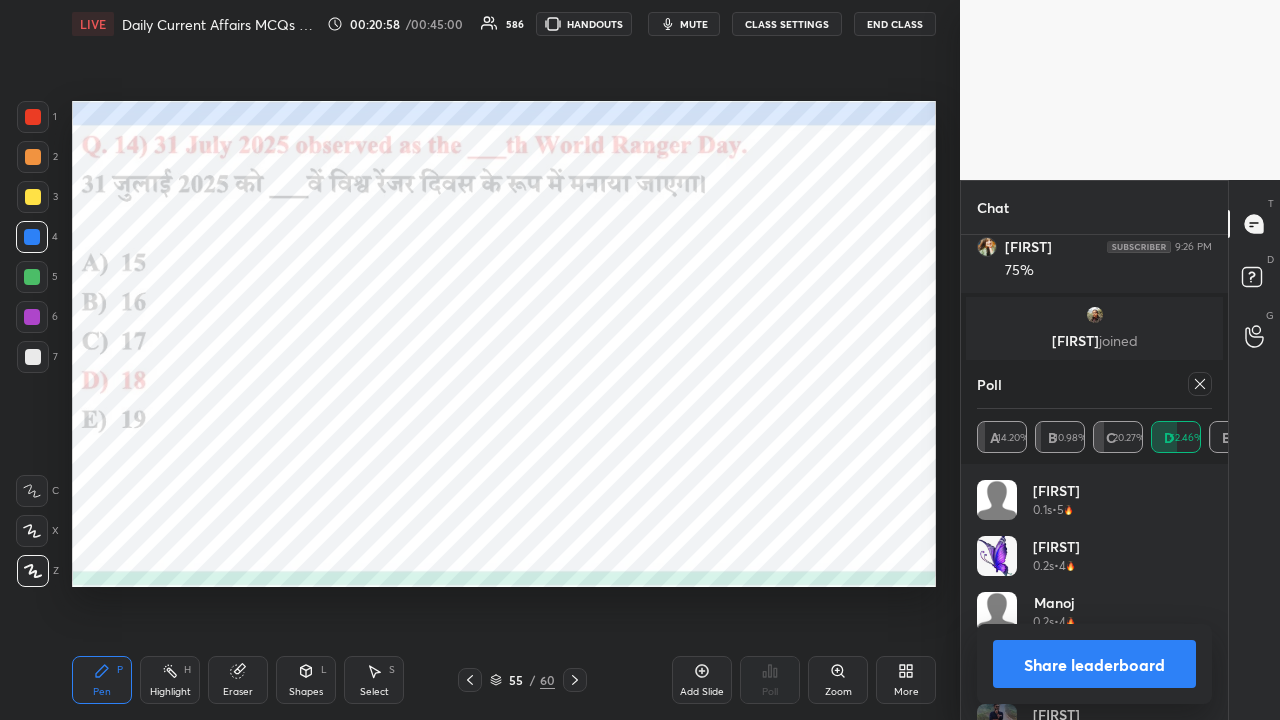click 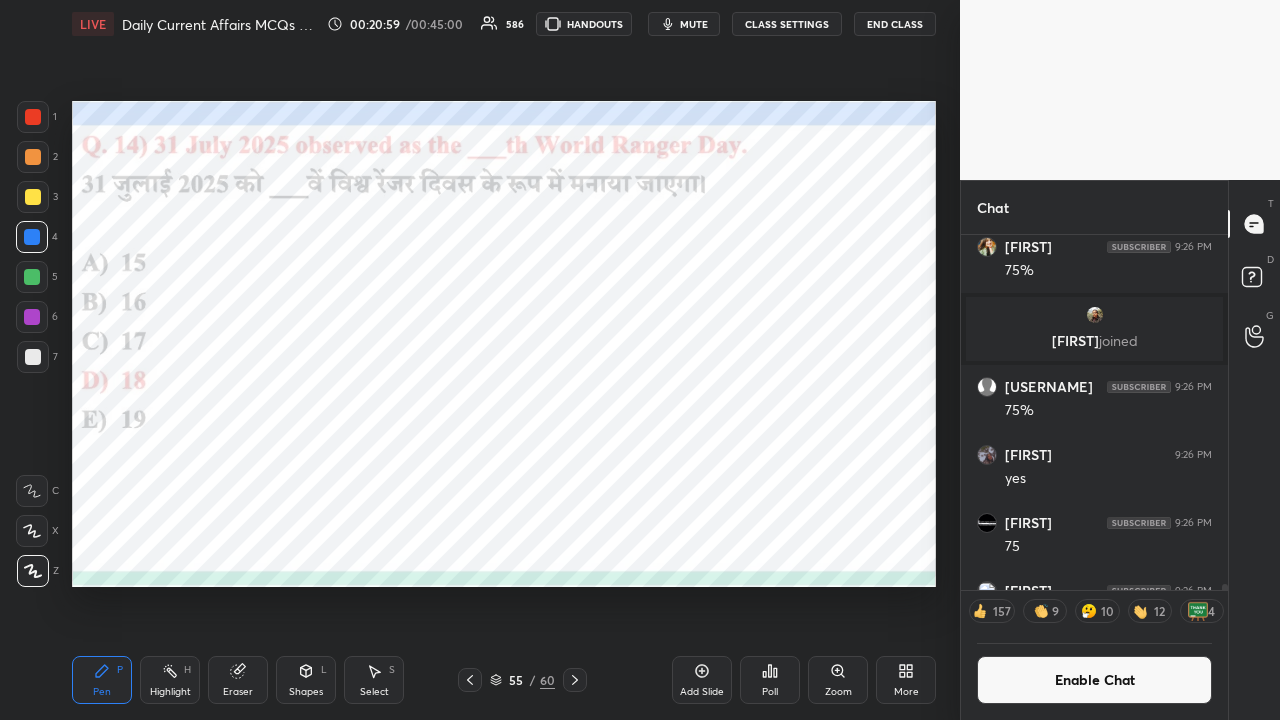 click 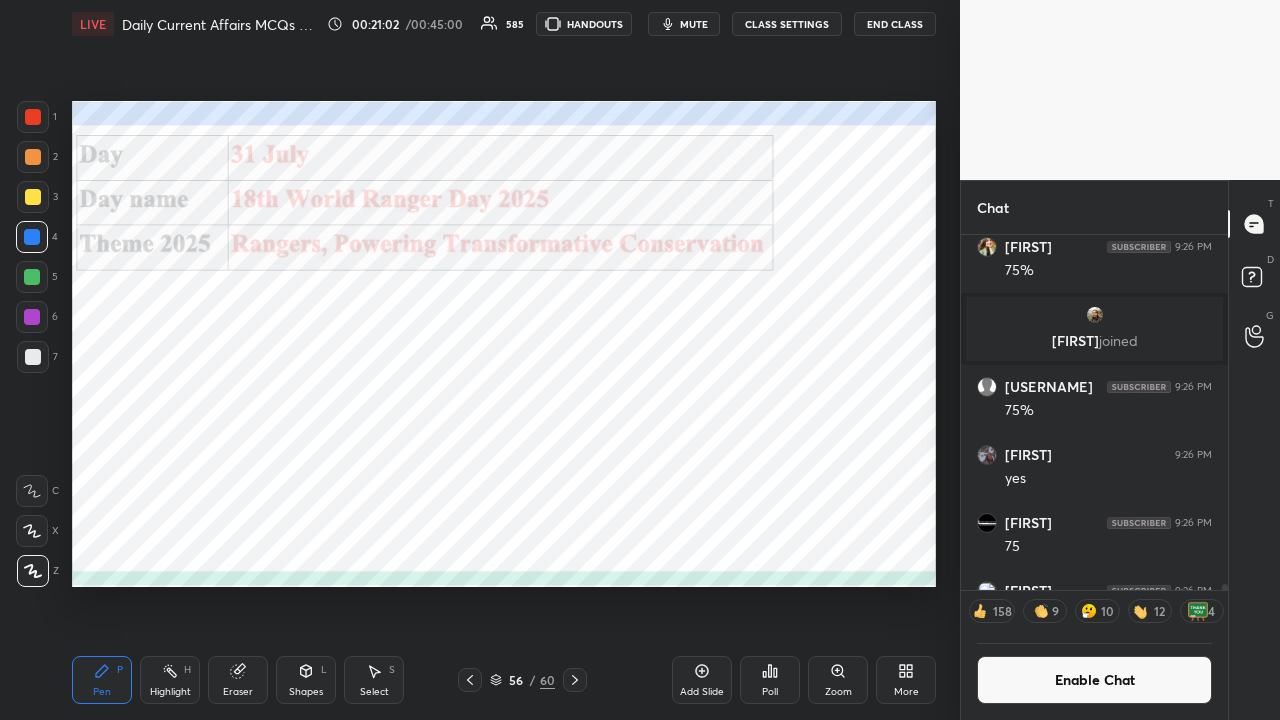 click 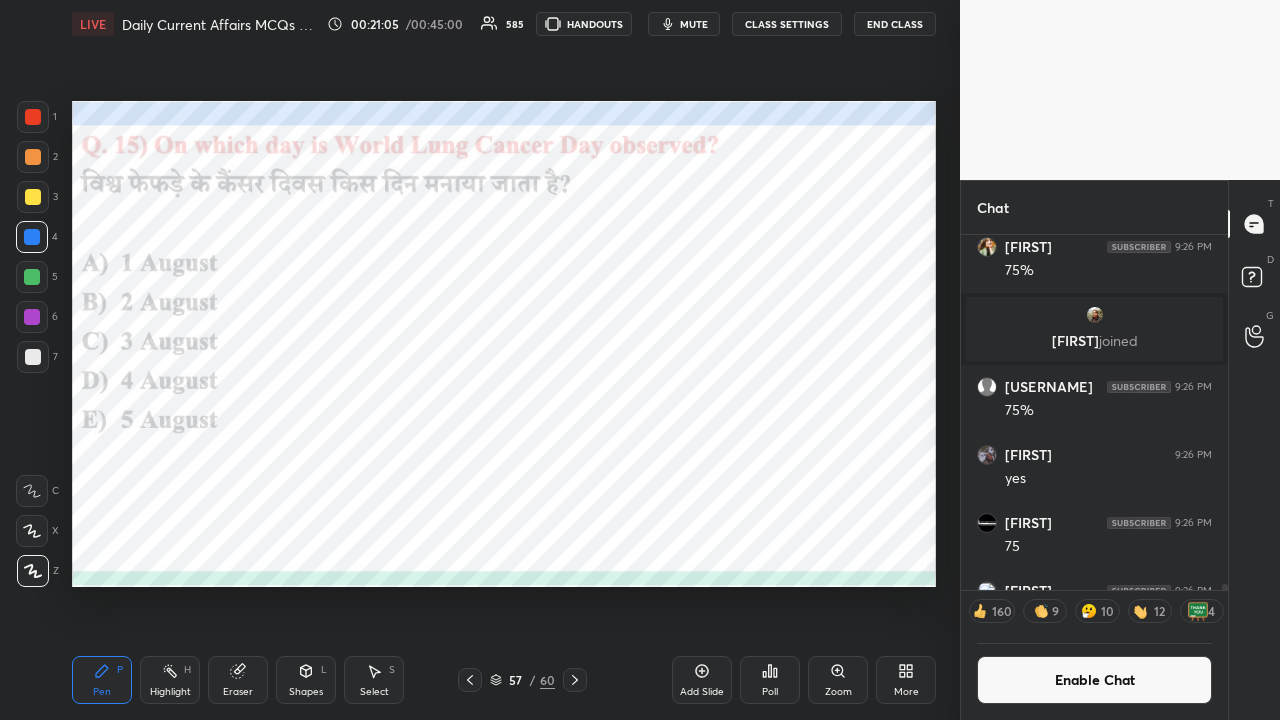 click on "Poll" at bounding box center [770, 680] 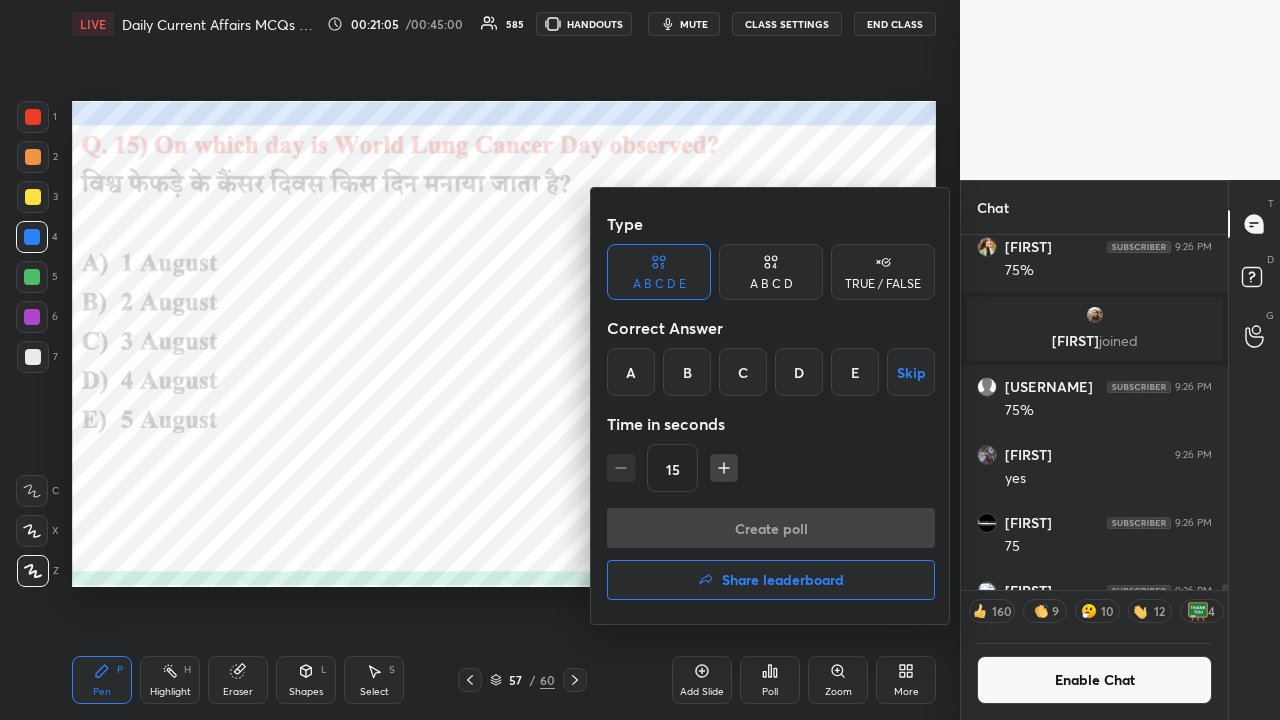 click on "A" at bounding box center [631, 372] 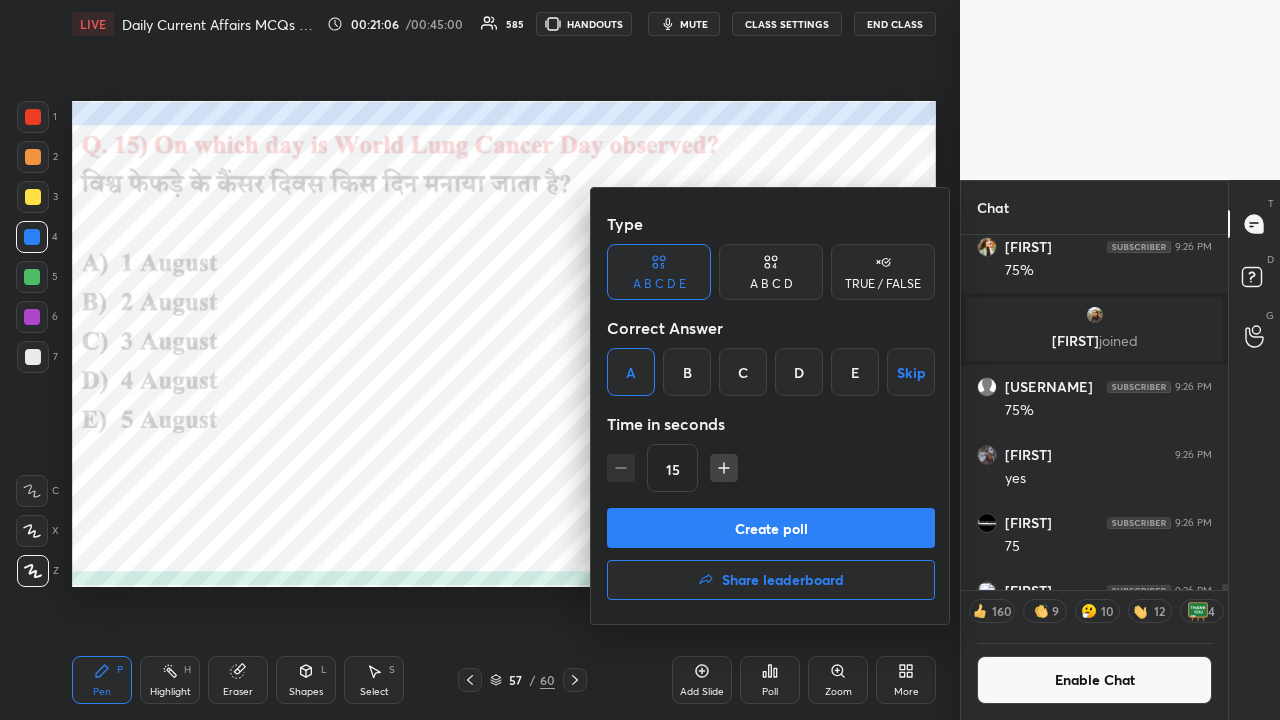 click on "Create poll" at bounding box center [771, 528] 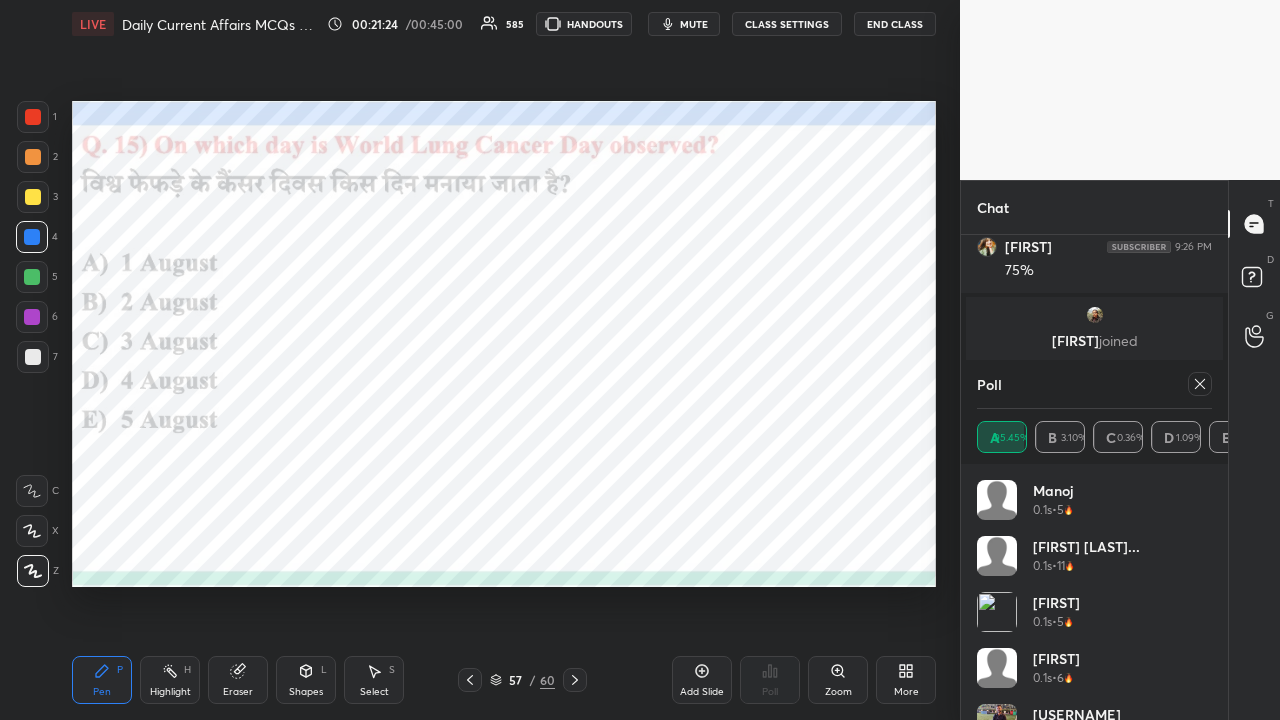 click 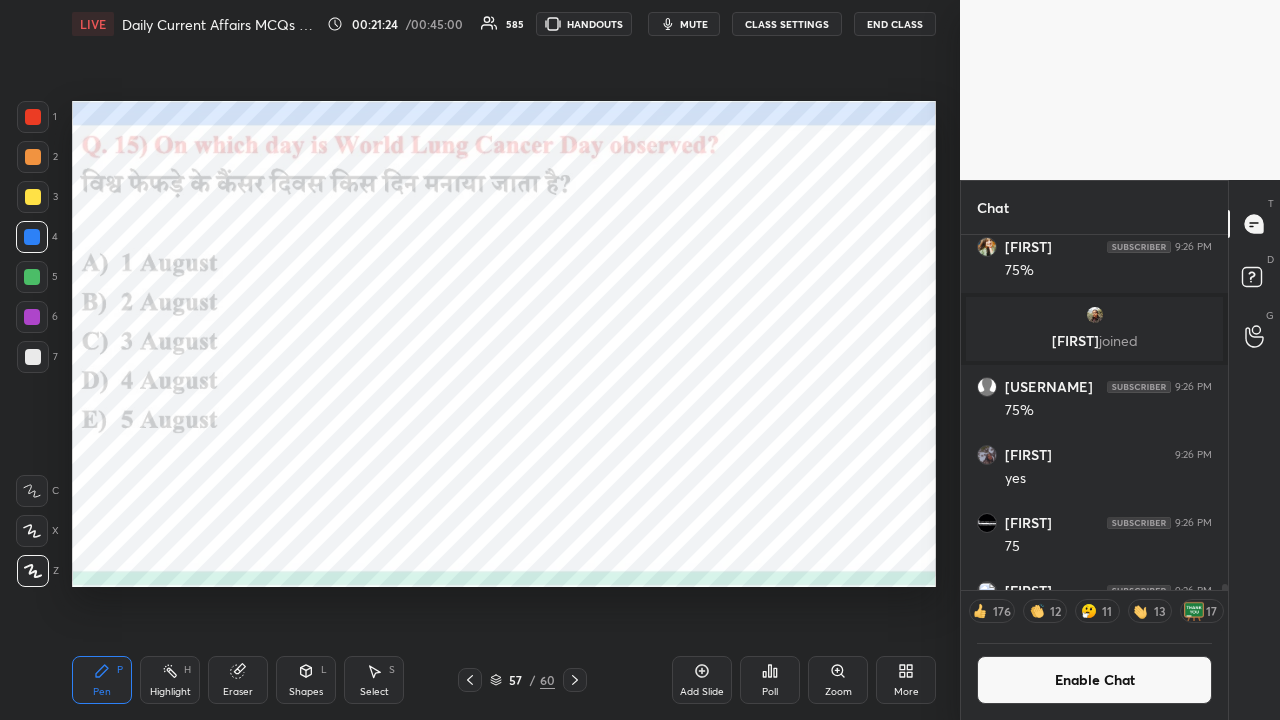 click 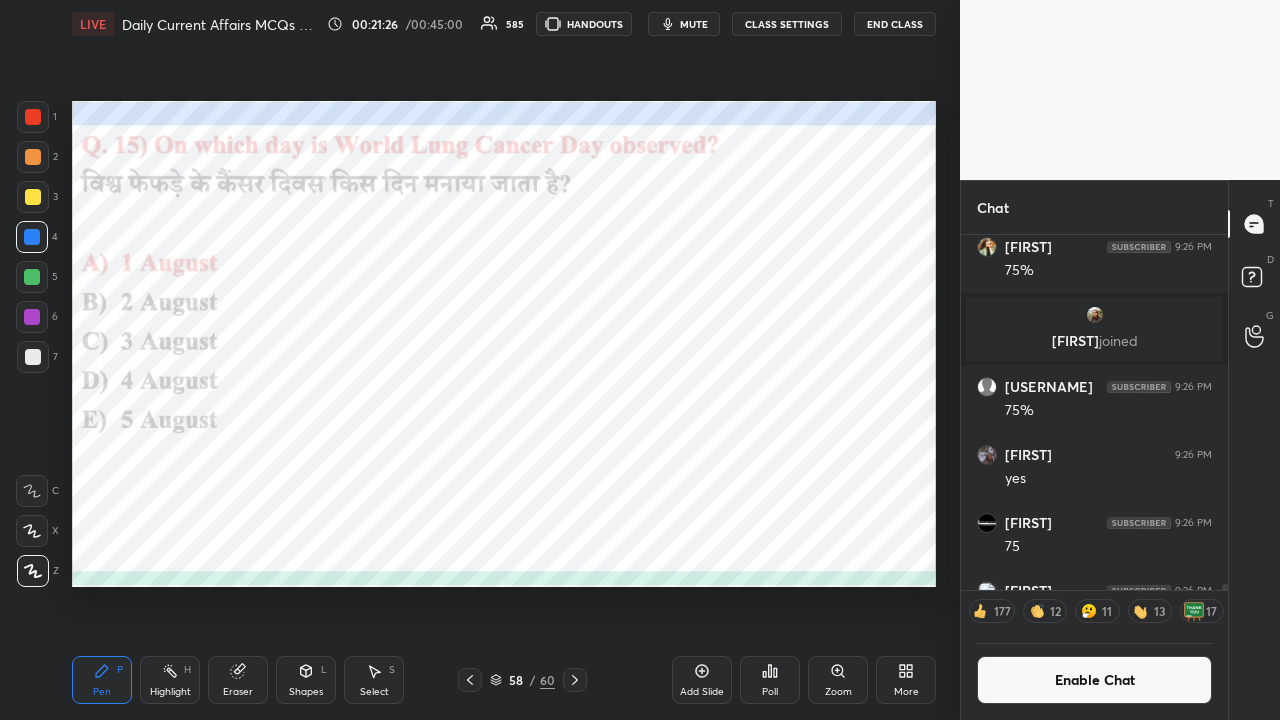 click 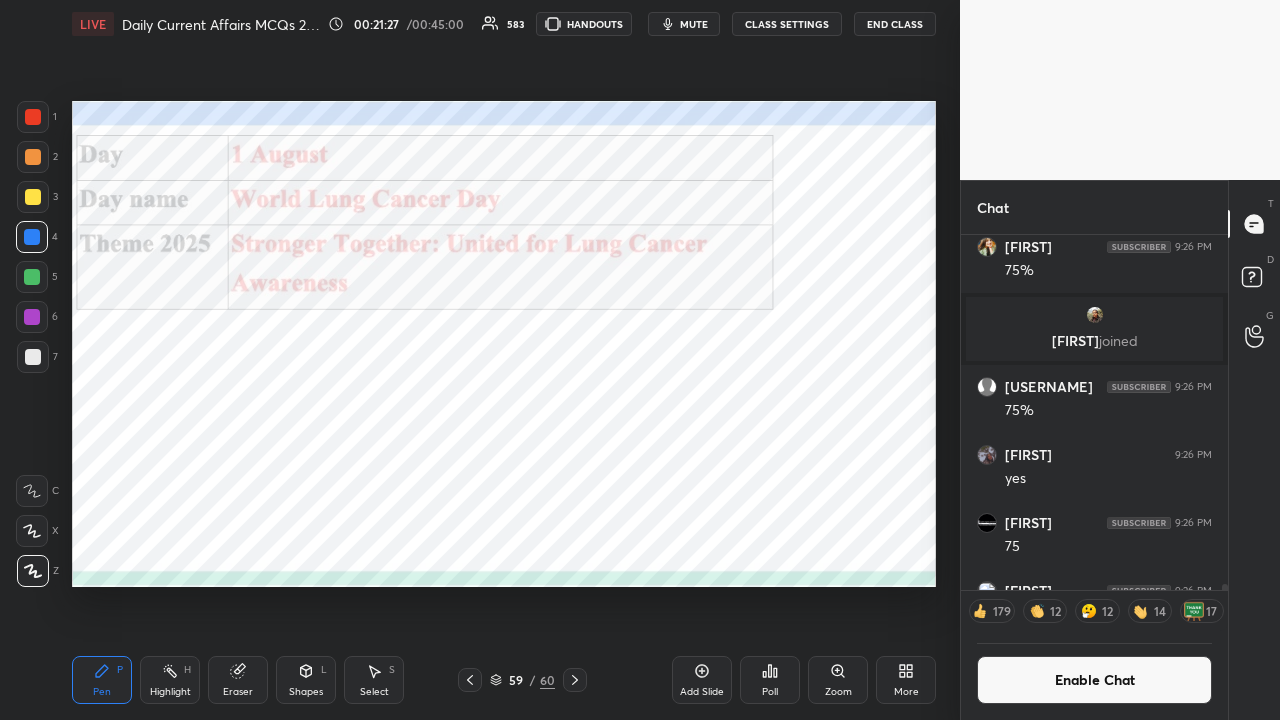 click on "CLASS SETTINGS" at bounding box center [787, 24] 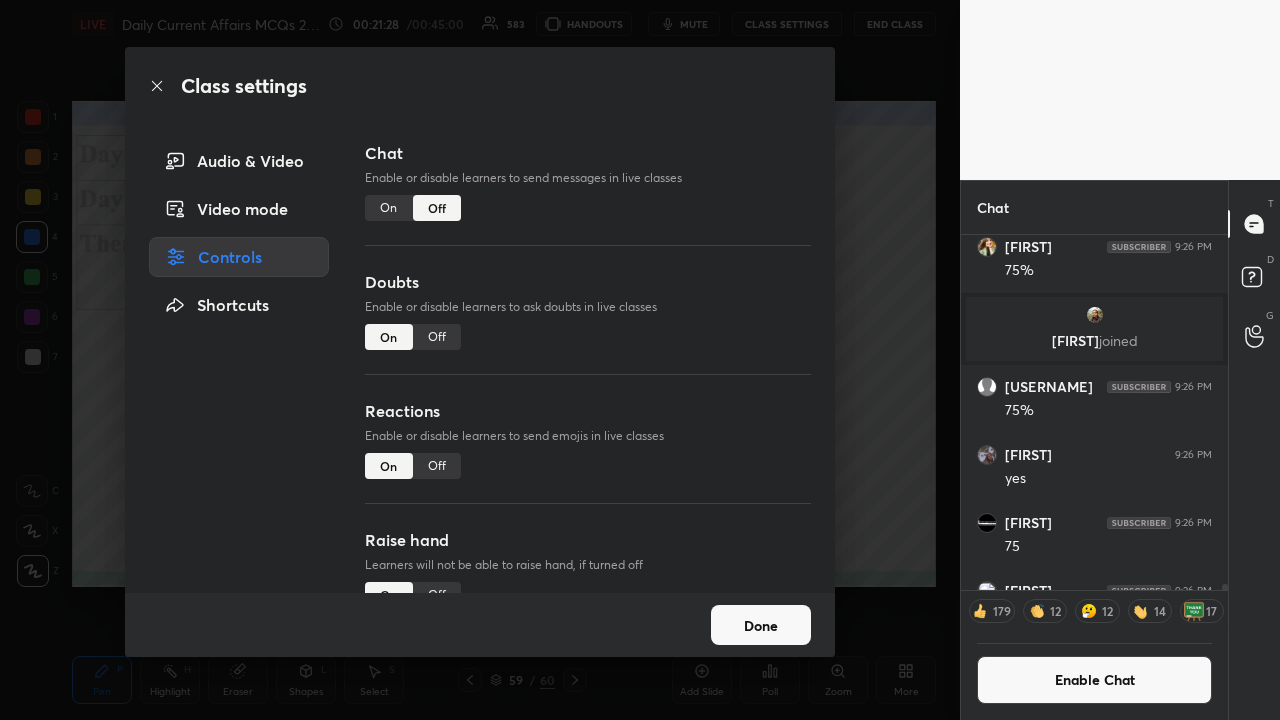 drag, startPoint x: 374, startPoint y: 208, endPoint x: 382, endPoint y: 218, distance: 12.806249 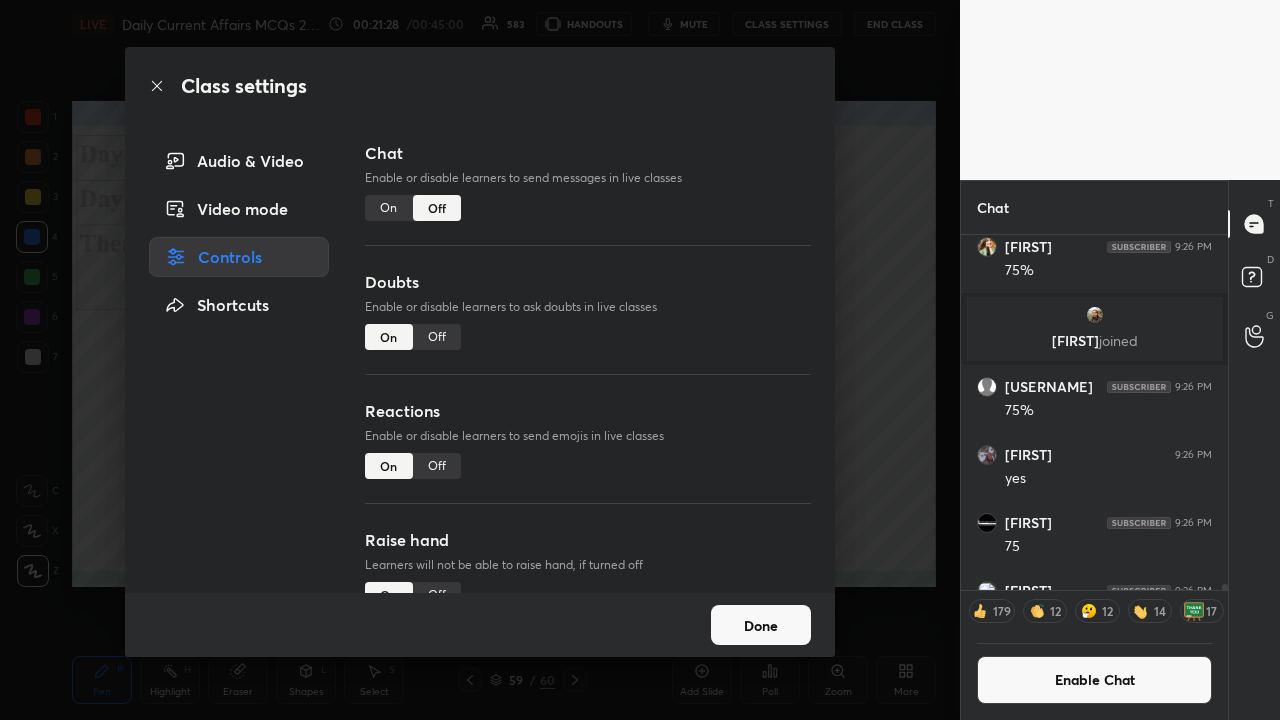 click on "On" at bounding box center (389, 208) 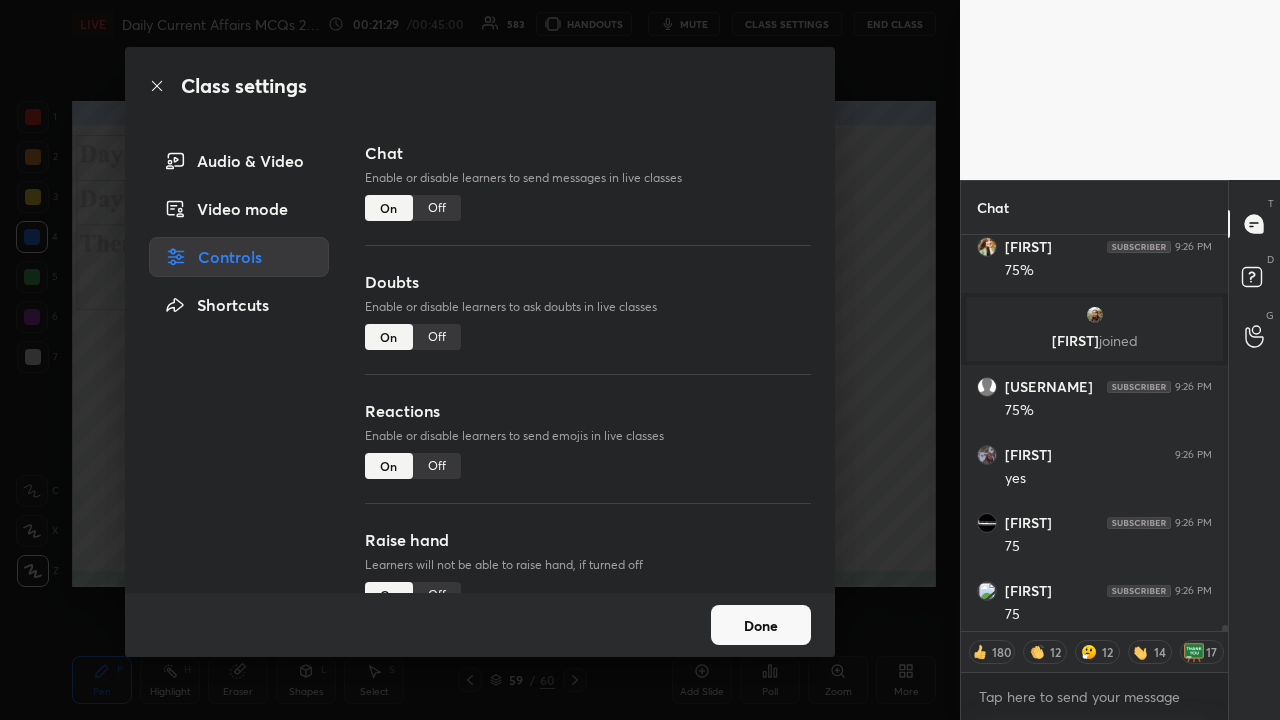 drag, startPoint x: 866, startPoint y: 376, endPoint x: 864, endPoint y: 365, distance: 11.18034 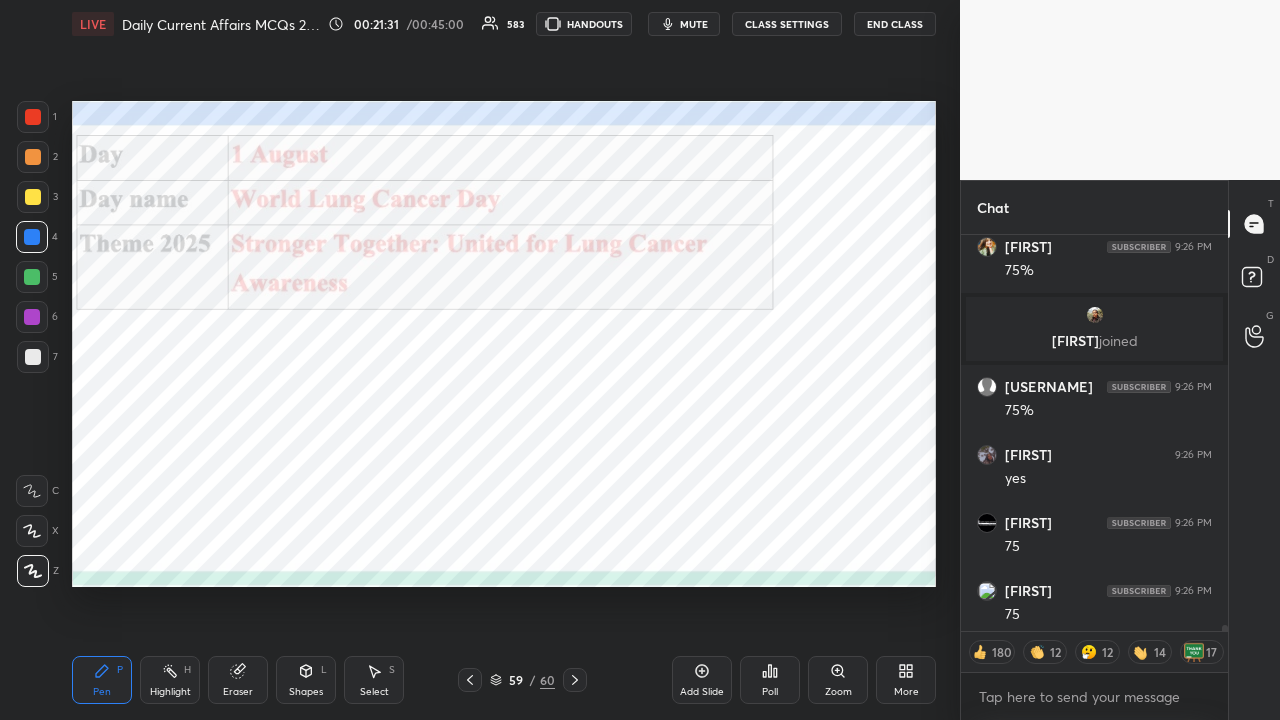 drag, startPoint x: 570, startPoint y: 680, endPoint x: 586, endPoint y: 692, distance: 20 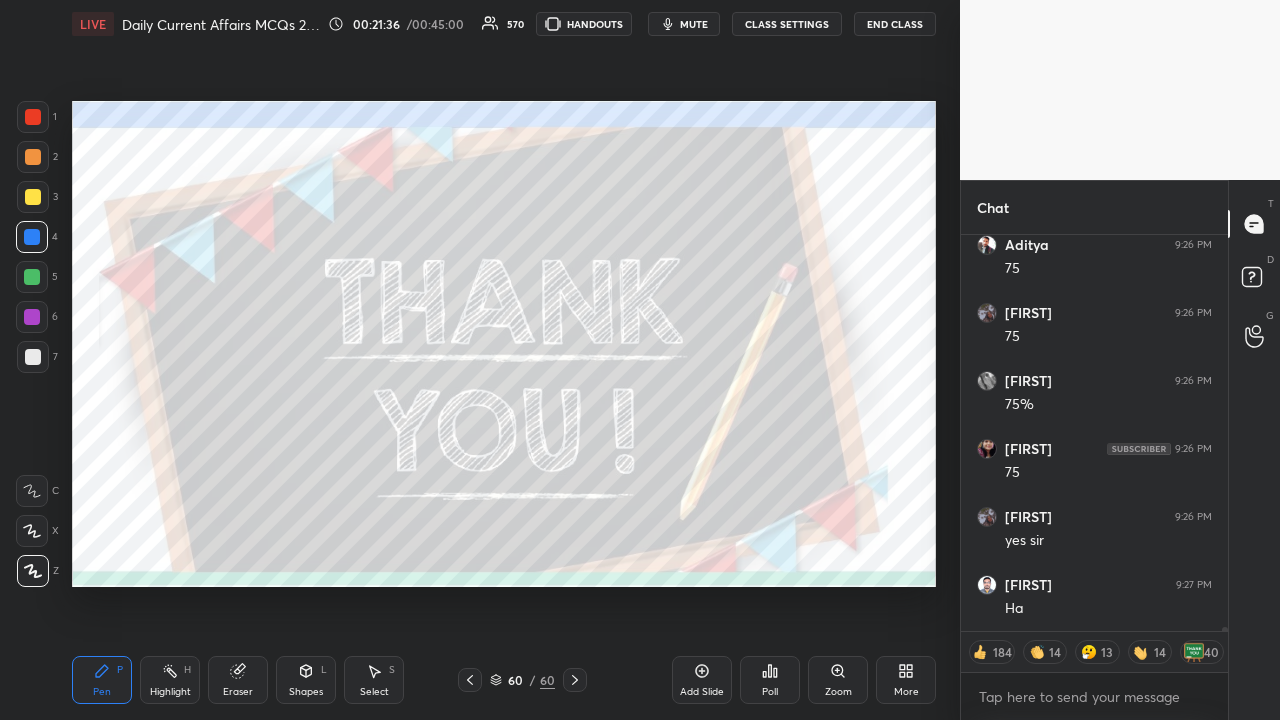 click on "CLASS SETTINGS" at bounding box center (787, 24) 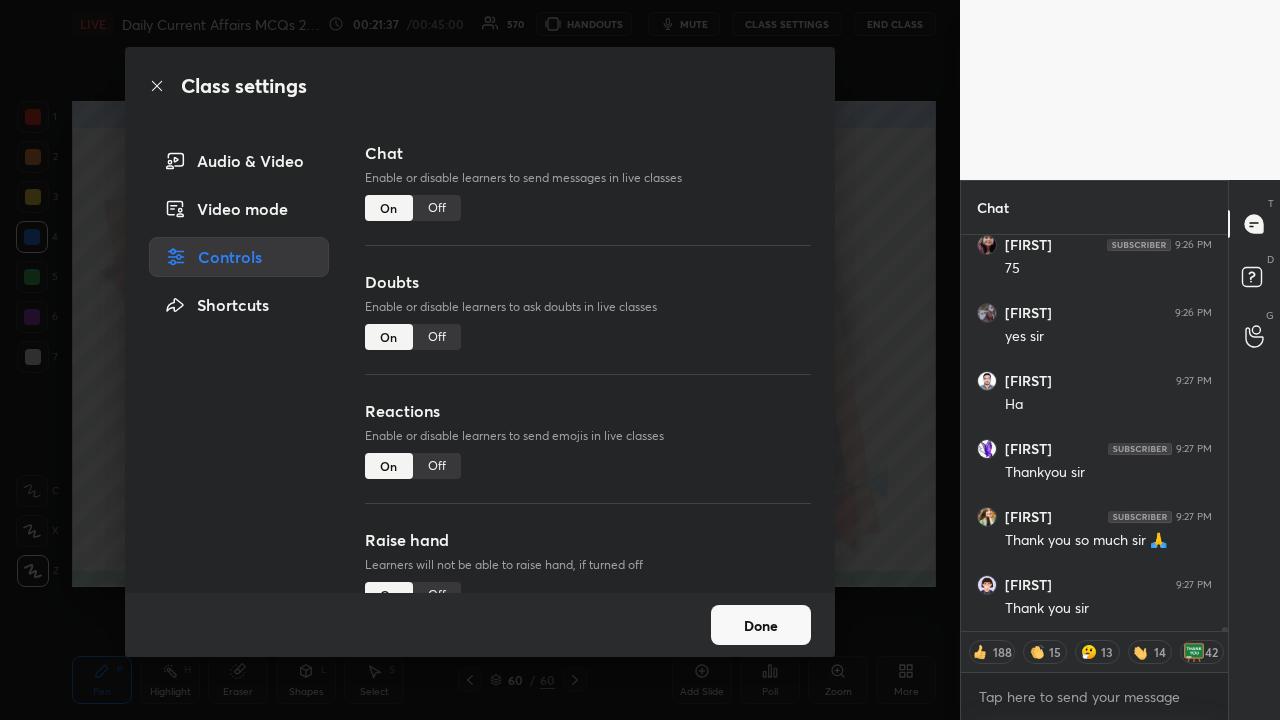 drag, startPoint x: 896, startPoint y: 353, endPoint x: 890, endPoint y: 331, distance: 22.803509 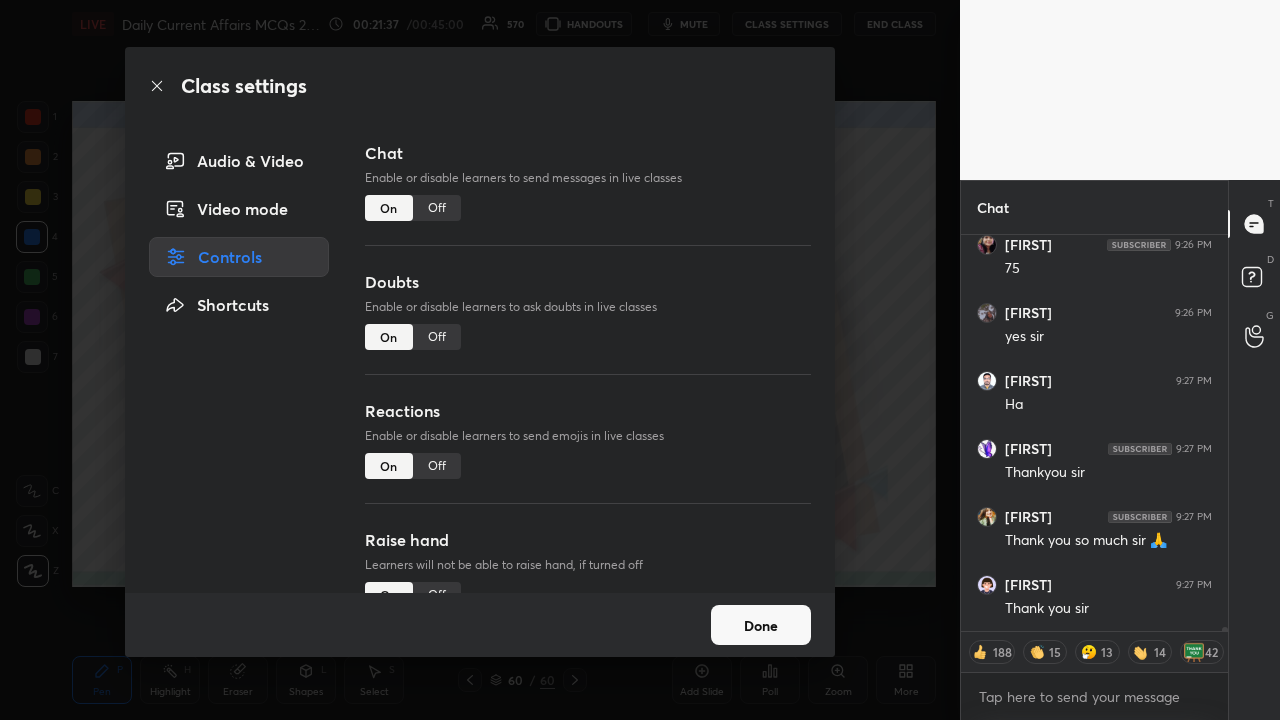 click on "Class settings Audio & Video Video mode Controls Shortcuts Chat Enable or disable learners to send messages in live classes On Off Doubts Enable or disable learners to ask doubts in live classes On Off Reactions Enable or disable learners to send emojis in live classes On Off Raise hand Learners will not be able to raise hand, if turned off On Off Poll Prediction Enable or disable poll prediction in case of a question on the slide On Off Done" at bounding box center (480, 360) 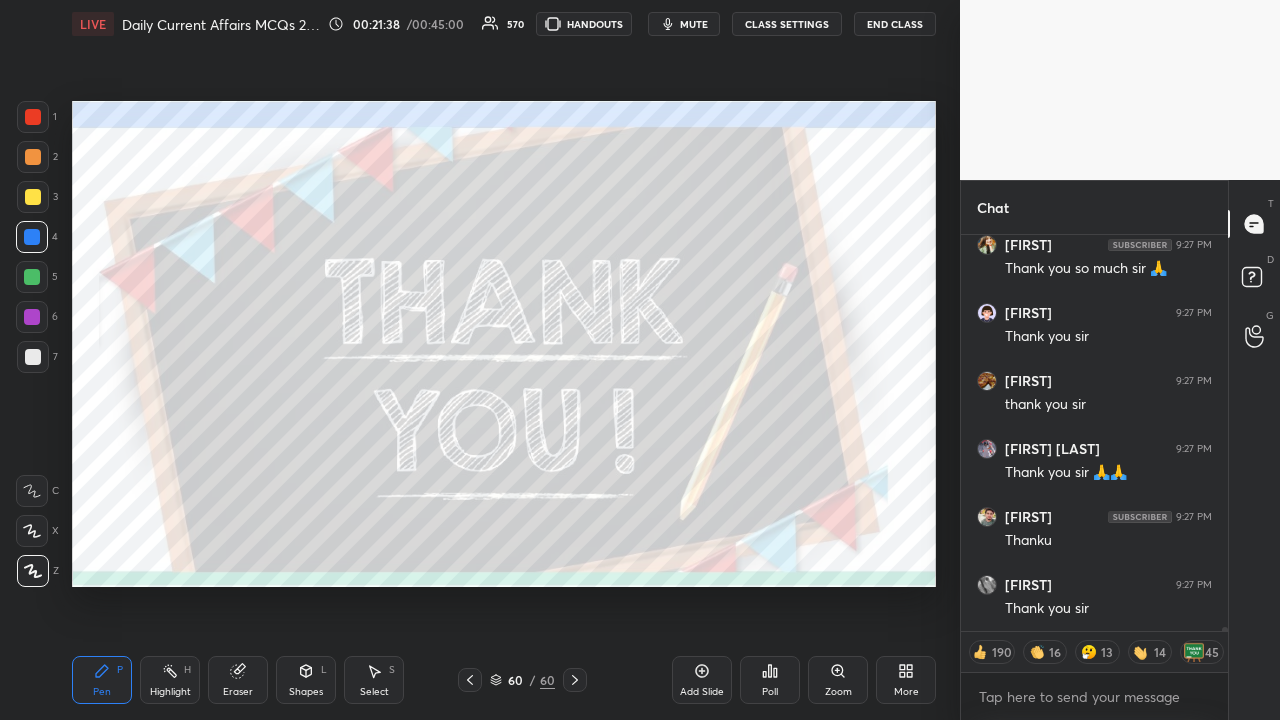 click on "Poll" at bounding box center (770, 680) 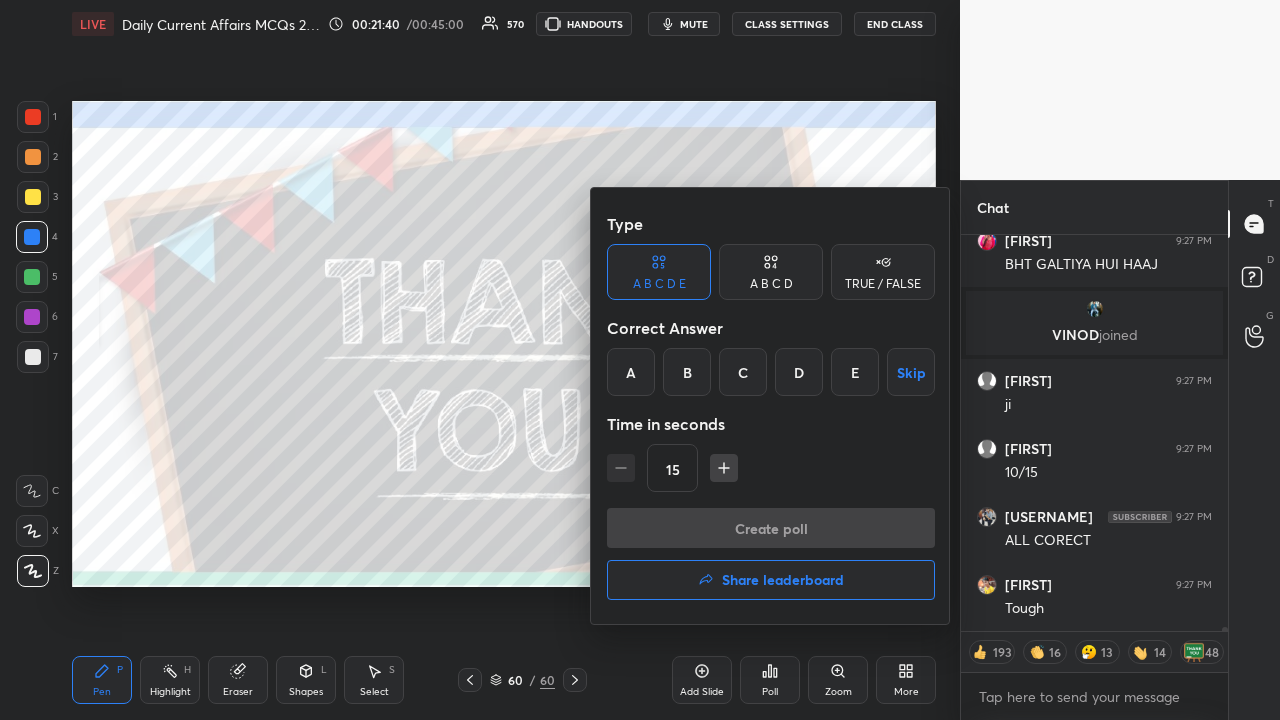 click on "Share leaderboard" at bounding box center [783, 580] 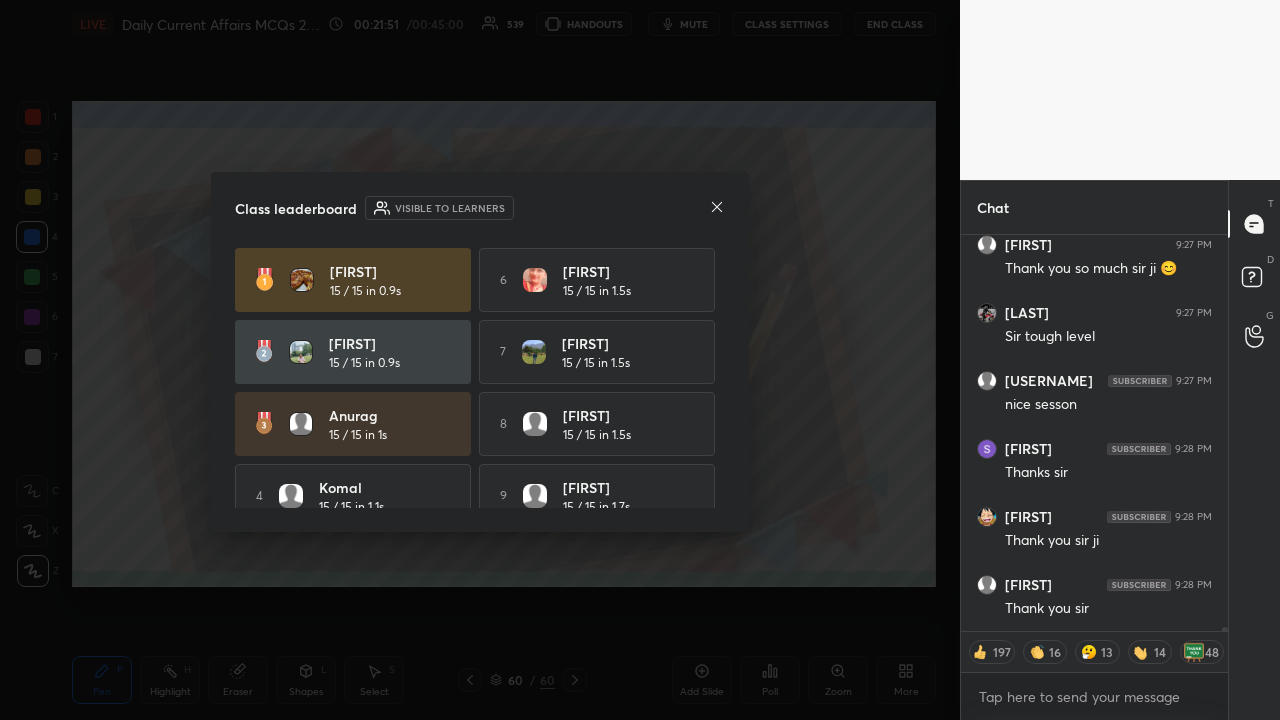 drag, startPoint x: 726, startPoint y: 411, endPoint x: 724, endPoint y: 466, distance: 55.03635 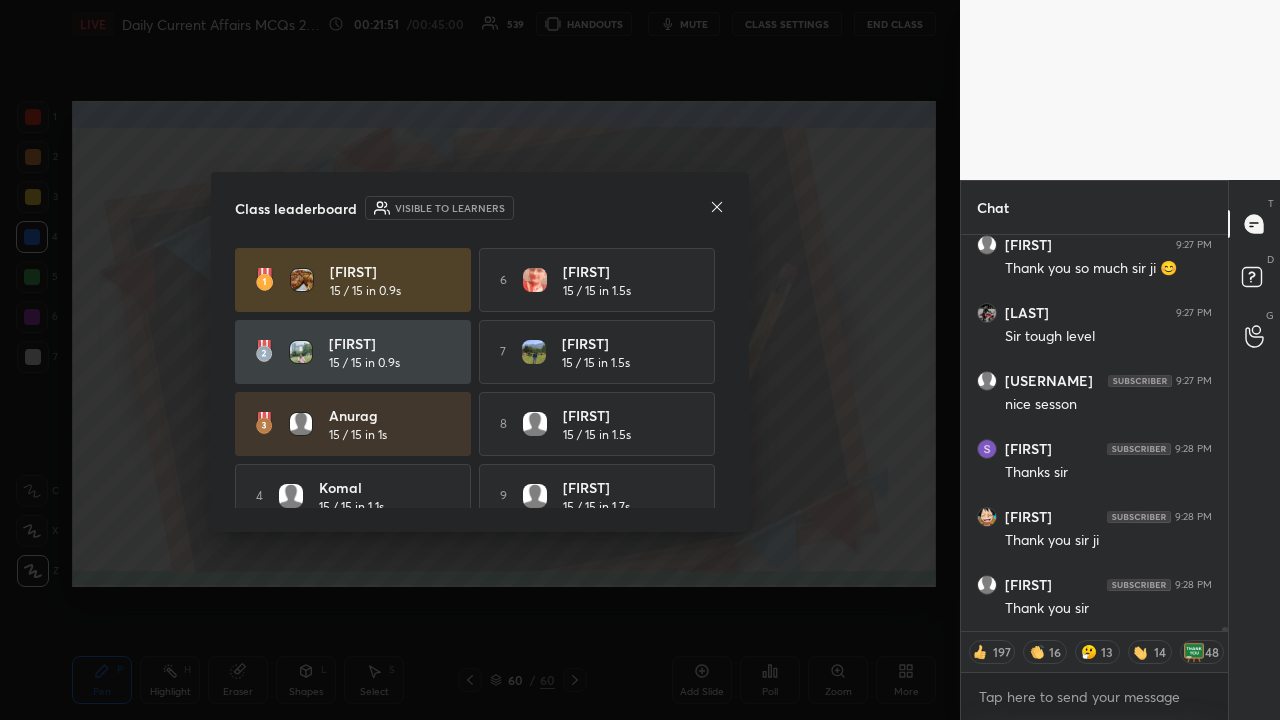 click on "Urmila 15 / 15 in 1.5s Aniket 15 / 15 in 0.9s 7 Pritam 15 / 15 in 1.5s Anurag 15 / 15 in 1s 8 Jagriti 15 / 15 in 1.5s 4 Komal 15 / 15 in 1.1s 9 Swarnalata 15 / 15 in 1.7s 5 Dona 15 / 15 in 1.2s 10 Yash 15 / 15 in 1.9s" at bounding box center (480, 352) 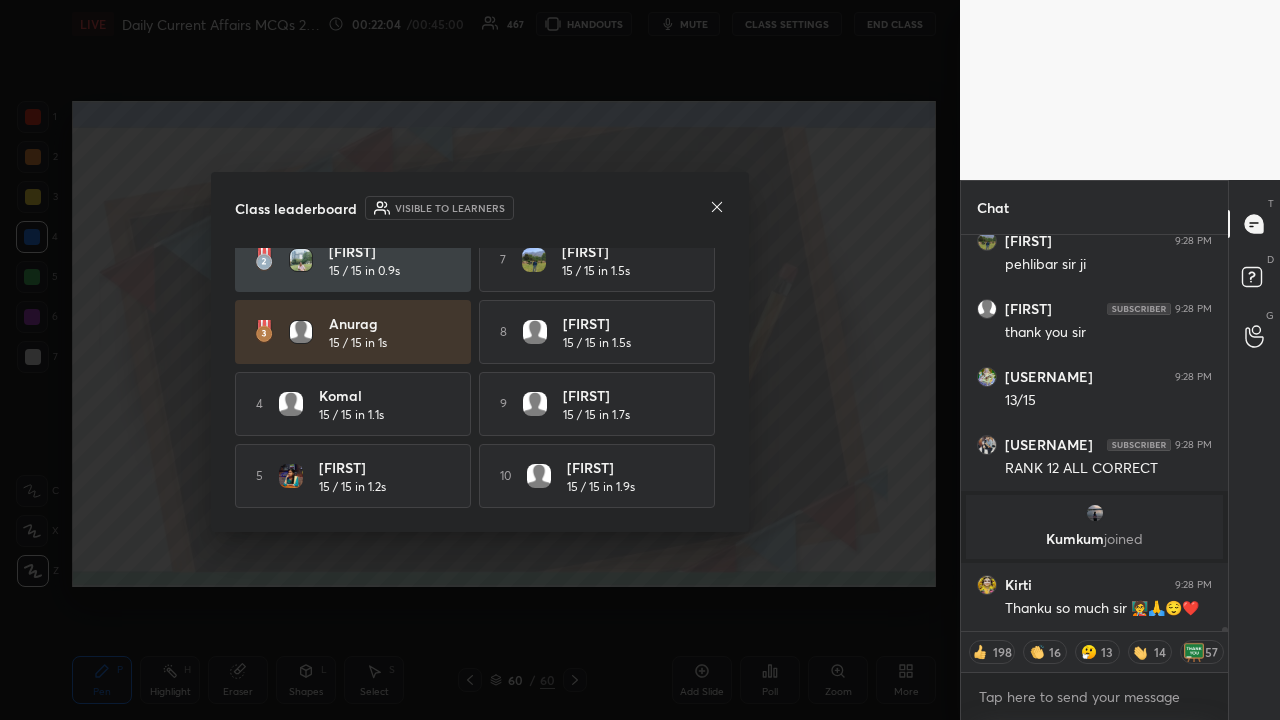 drag, startPoint x: 718, startPoint y: 464, endPoint x: 707, endPoint y: 394, distance: 70.85902 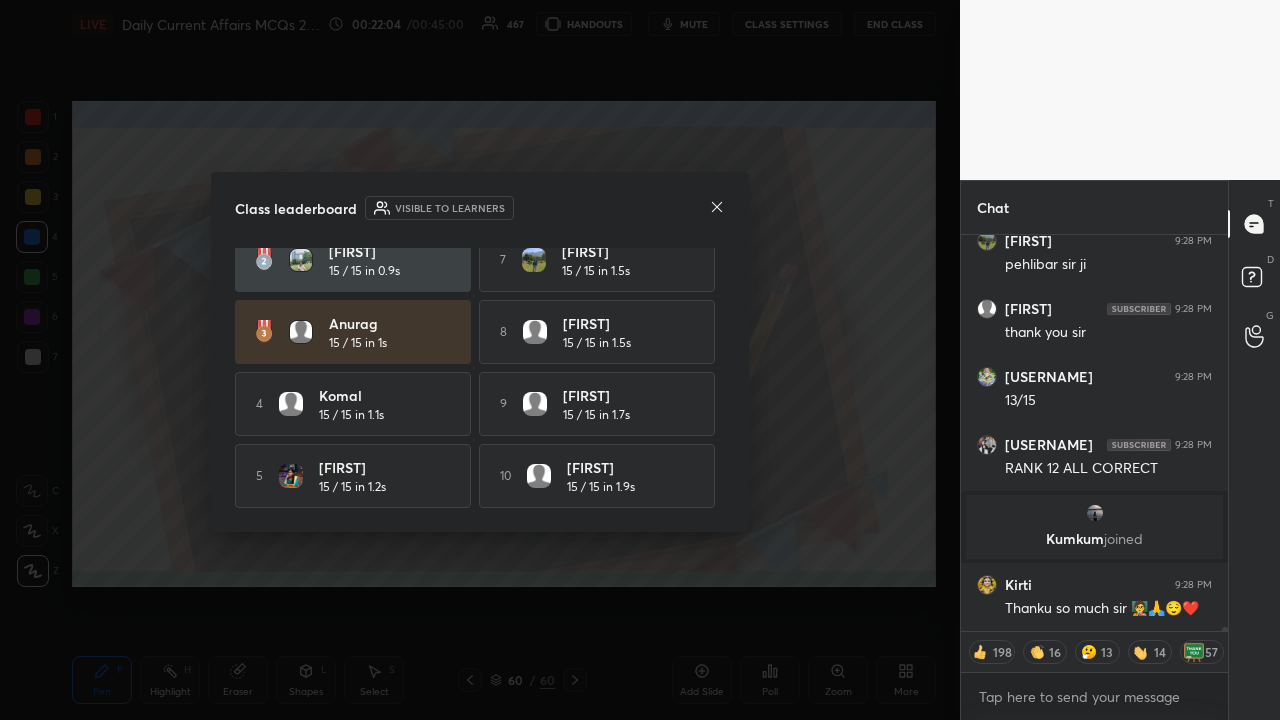 click on "[FIRST] 15 / 15 in 0.9s 6 [FIRST] 15 / 15 in 1.5s [FIRST] 15 / 15 in 0.9s 7 [FIRST] 15 / 15 in 1.5s [FIRST] 15 / 15 in 1s 8 [FIRST] 15 / 15 in 1.5s 4 [FIRST] 15 / 15 in 1.1s 9 [FIRST] 15 / 15 in 1.7s 5 [FIRST] 15 / 15 in 1.2s 10 [FIRST] 15 / 15 in 1.9s" at bounding box center [480, 332] 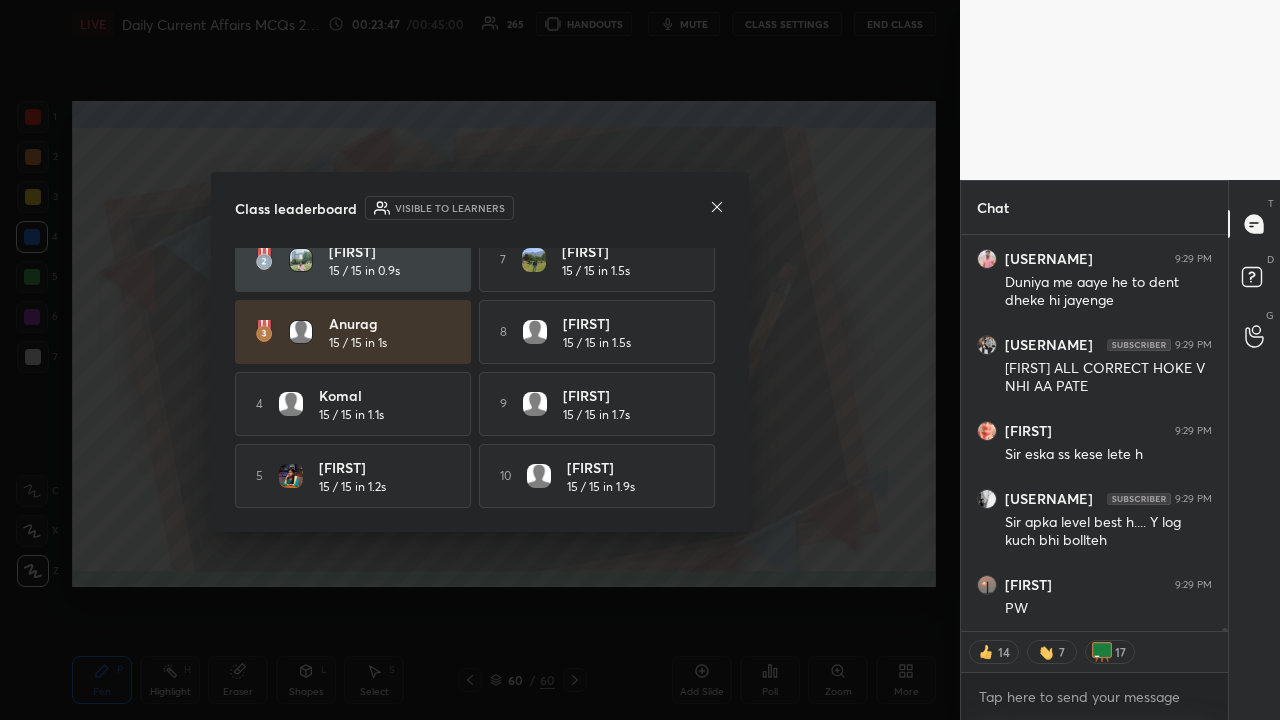 scroll, scrollTop: 48920, scrollLeft: 0, axis: vertical 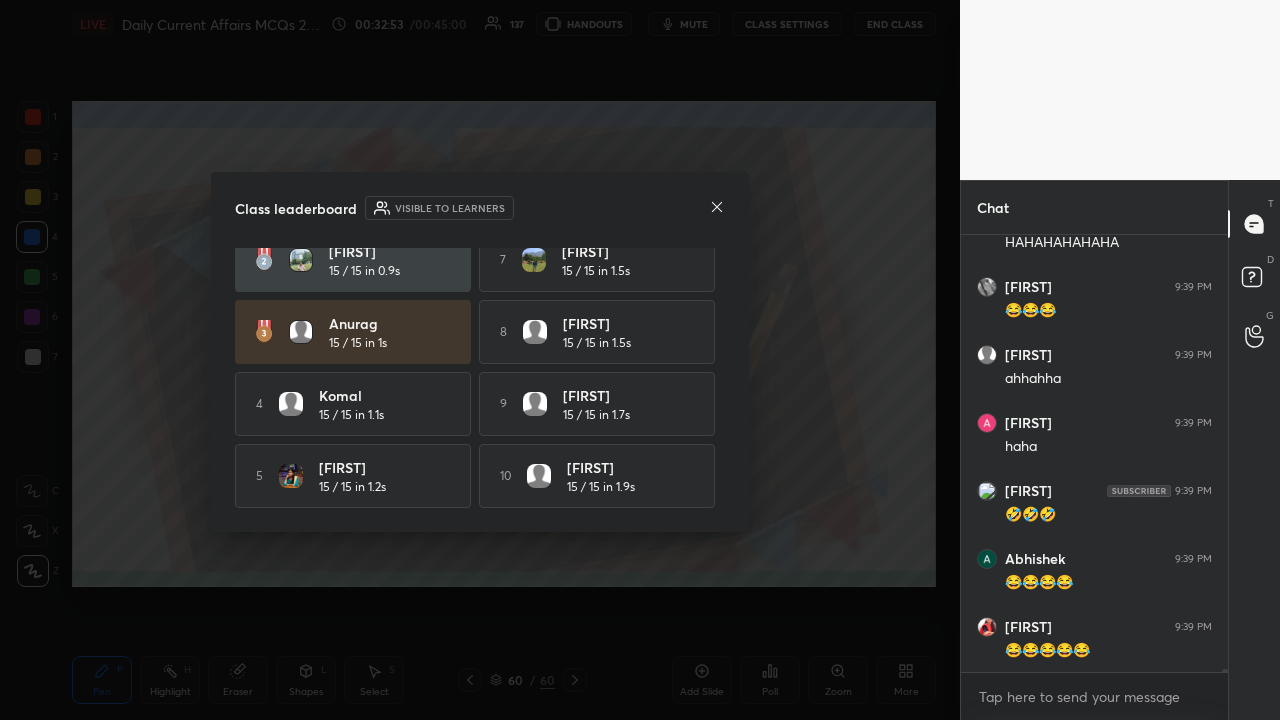 click 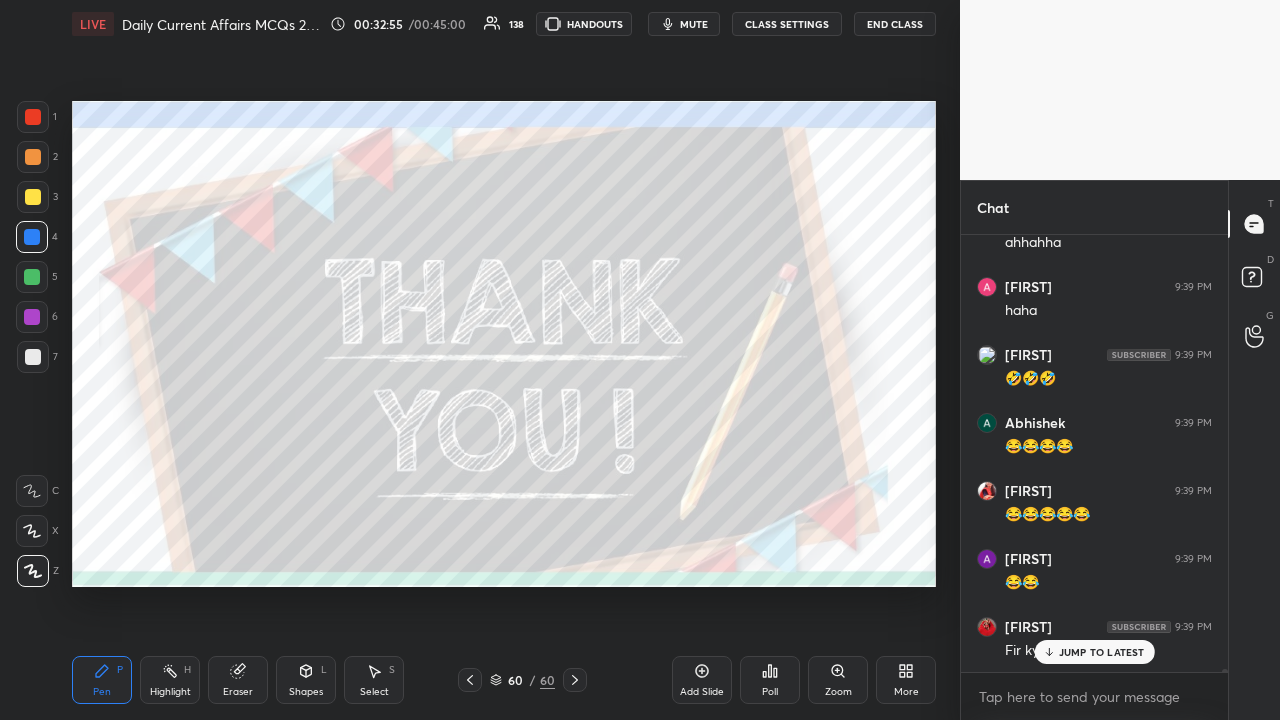 click on "End Class" at bounding box center [895, 24] 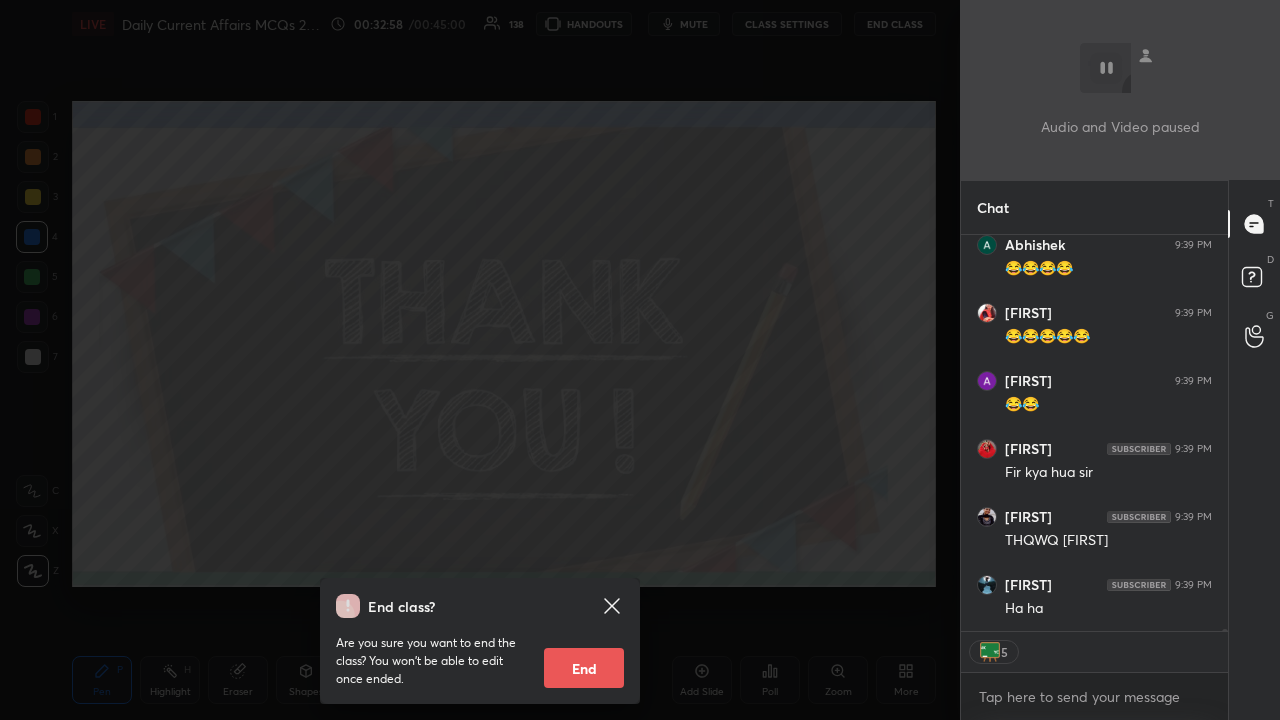 click on "End class? Are you sure you want to end the class? You won’t be able to edit once ended. End" at bounding box center (480, 360) 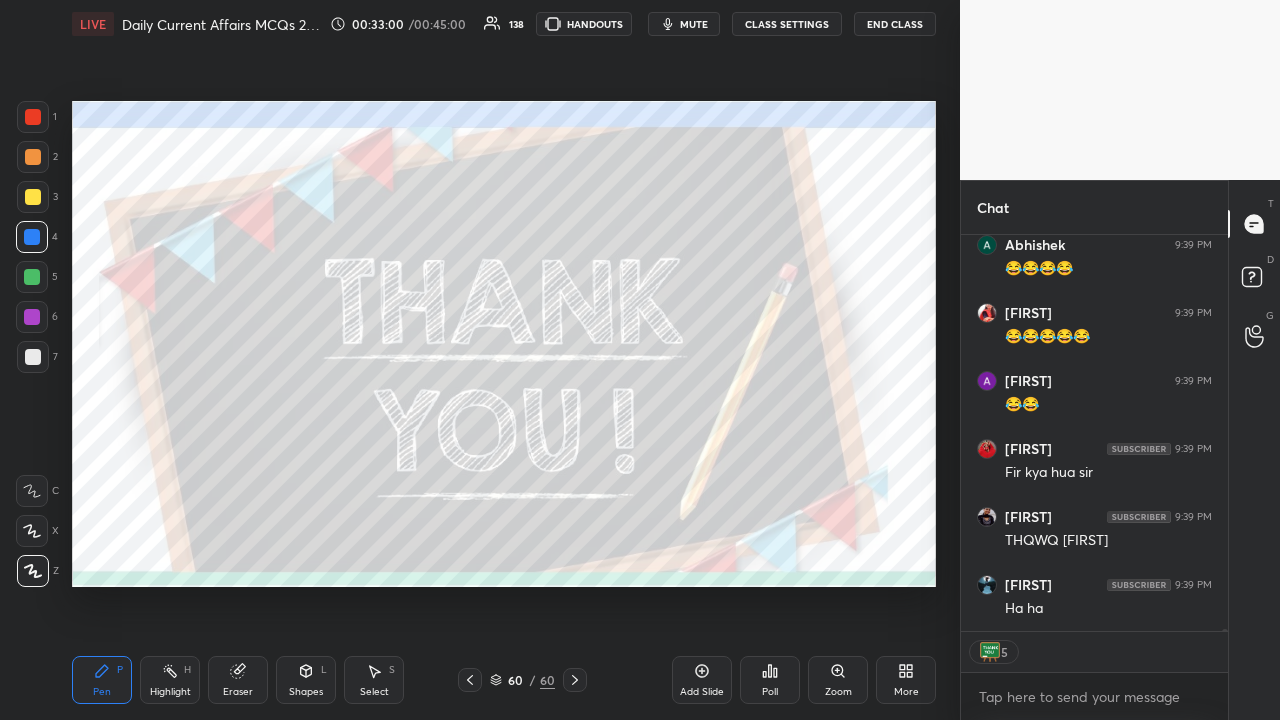 click on "End Class" at bounding box center [895, 24] 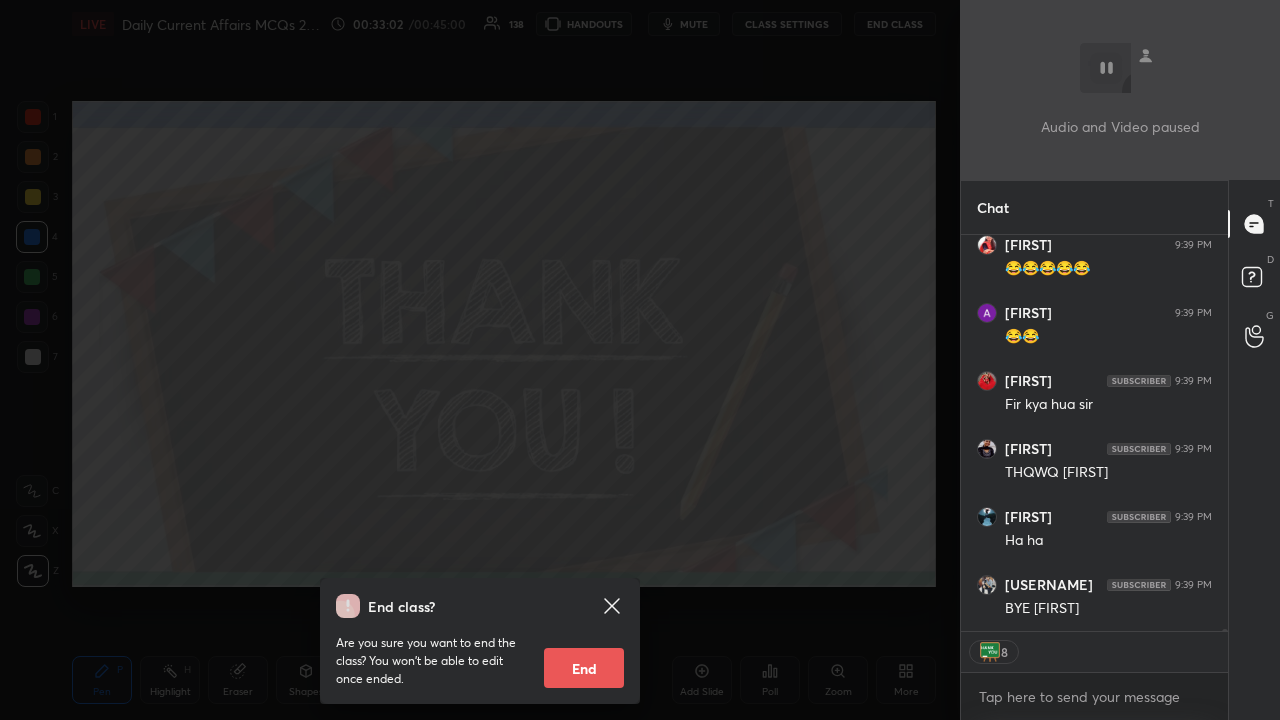 click on "End" at bounding box center [584, 668] 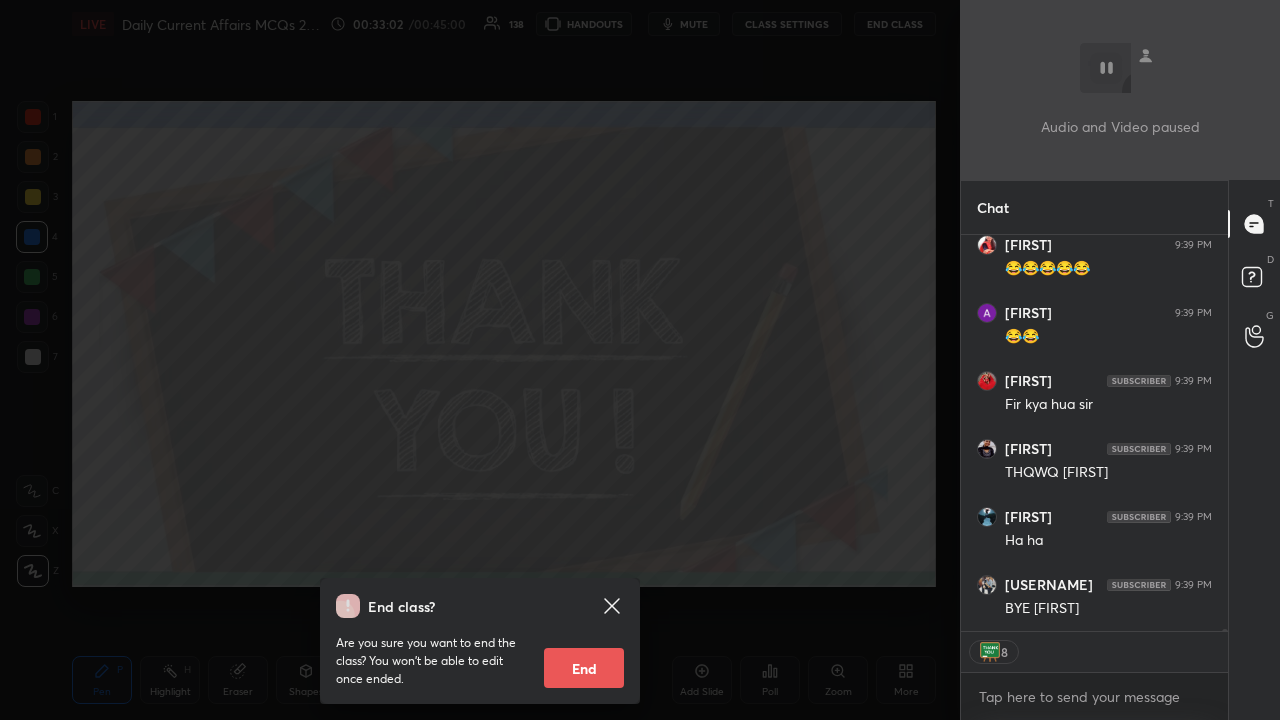 type on "x" 